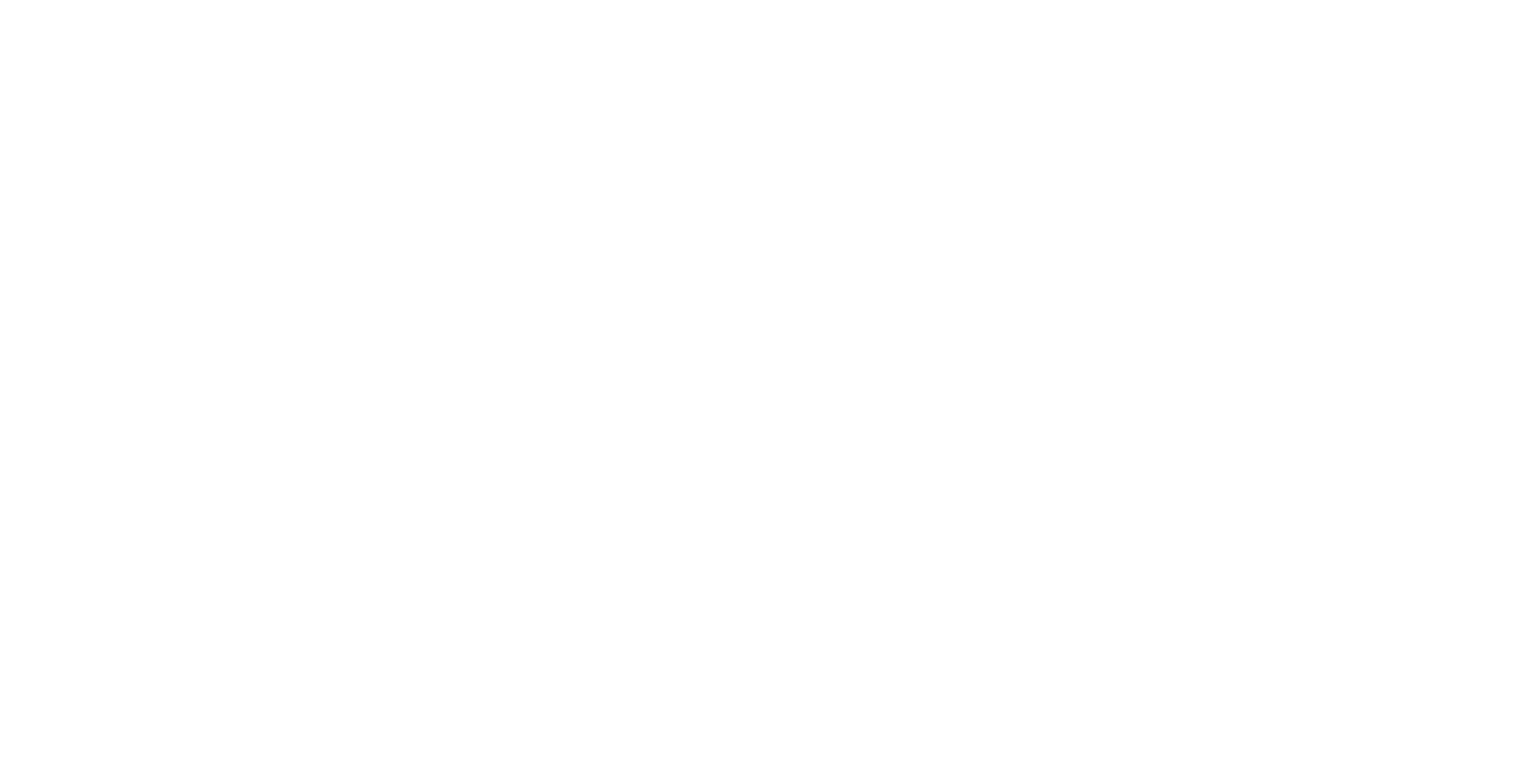 scroll, scrollTop: 0, scrollLeft: 0, axis: both 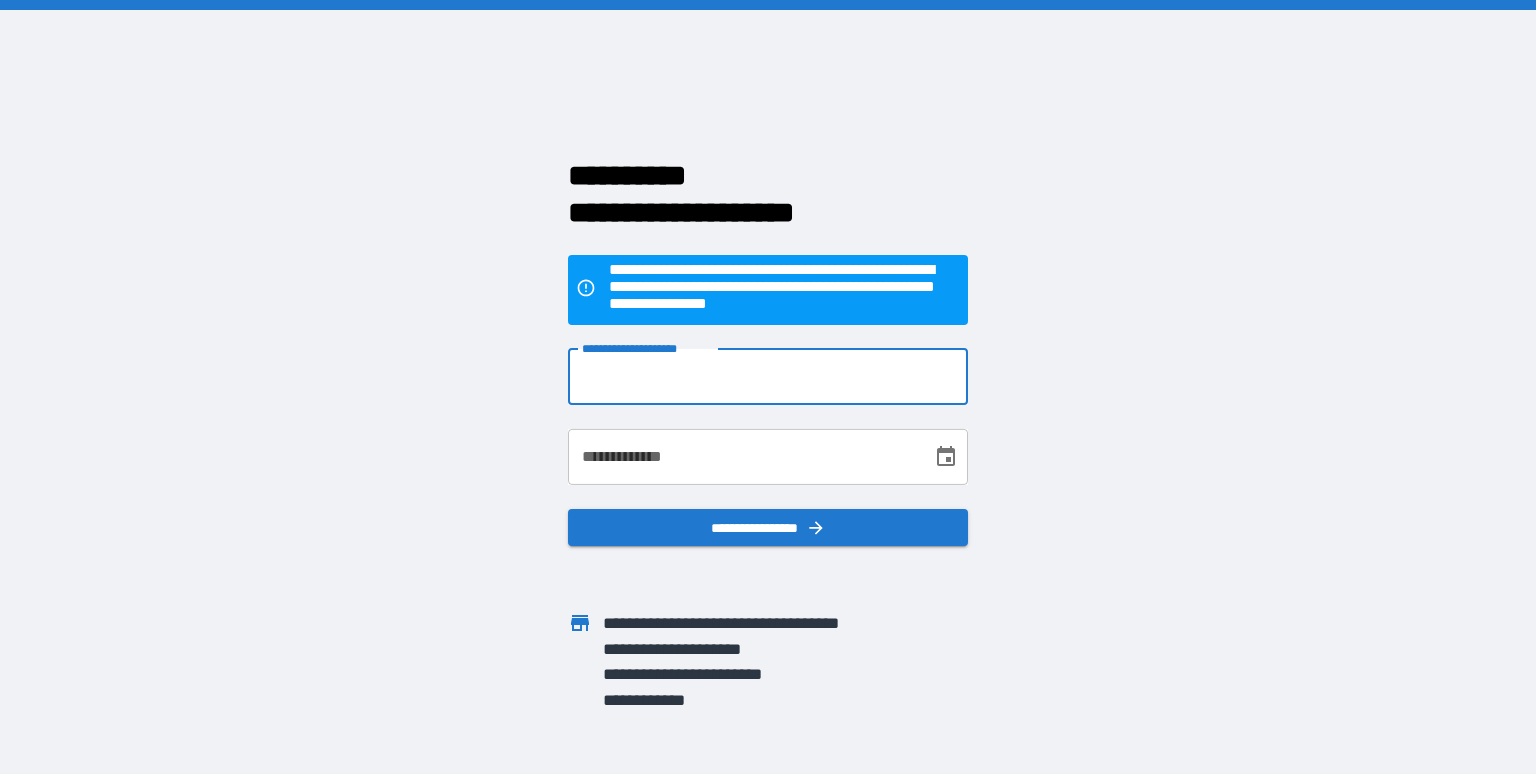 click on "**********" at bounding box center (768, 377) 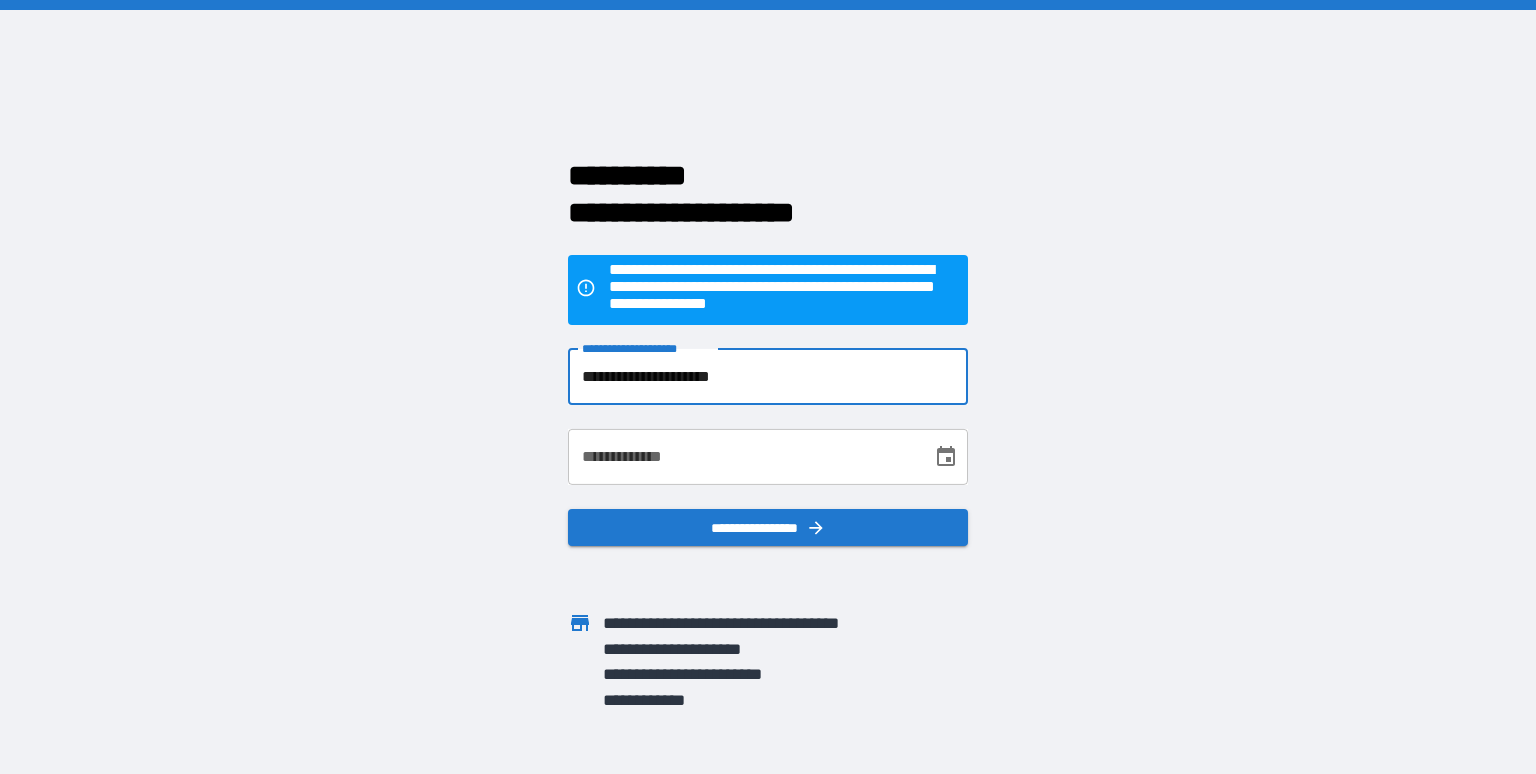 type on "**********" 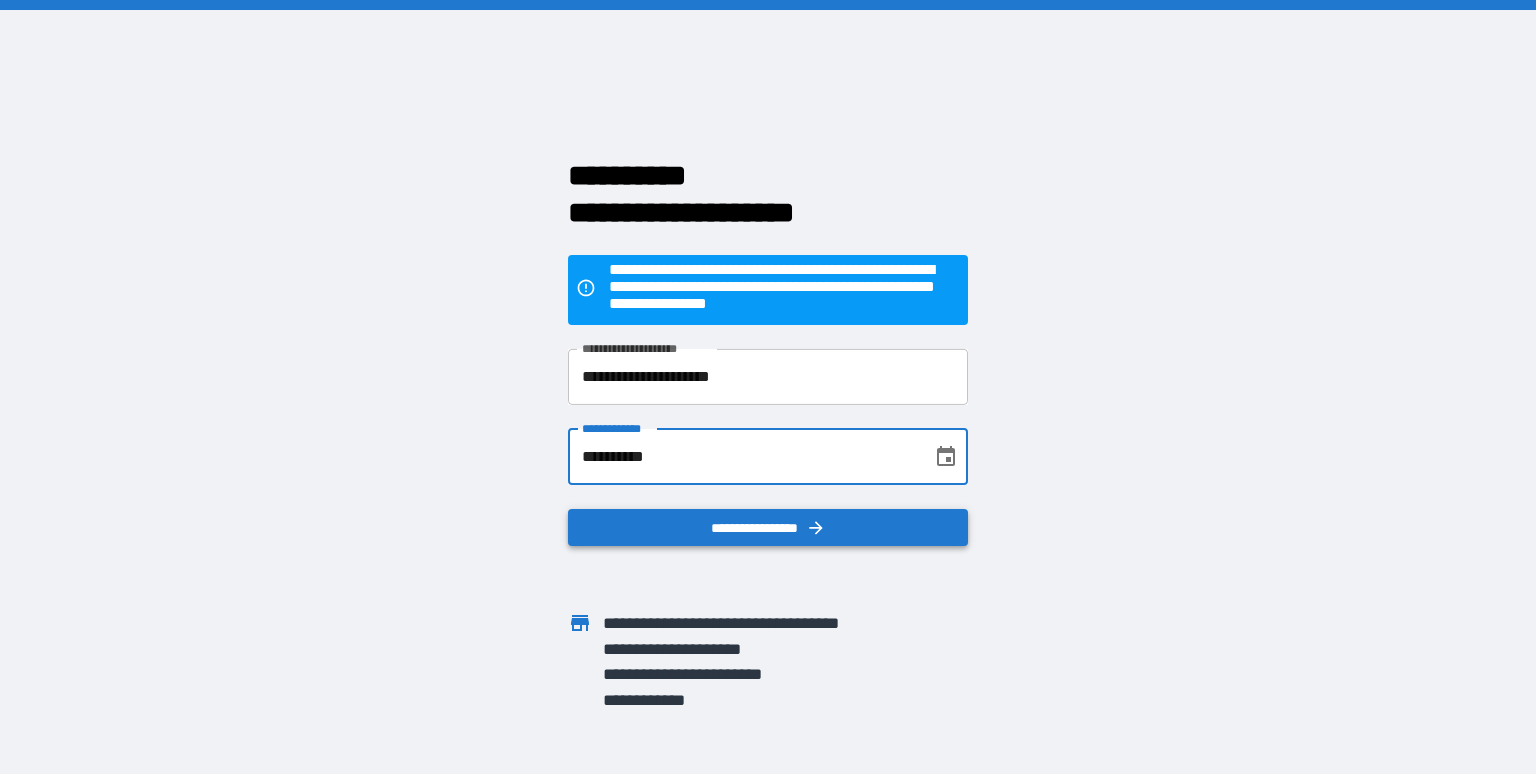 type on "**********" 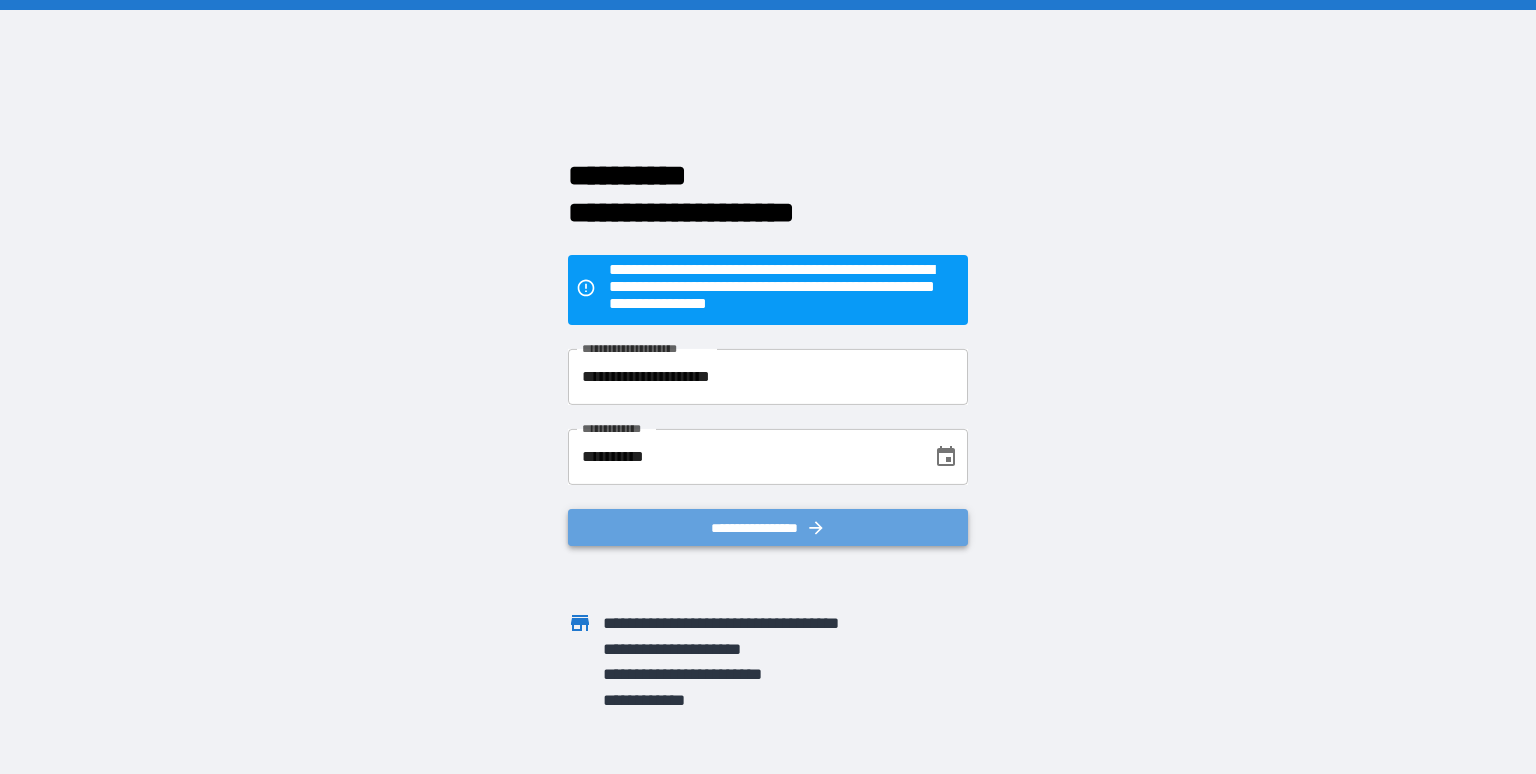 click on "**********" at bounding box center (768, 528) 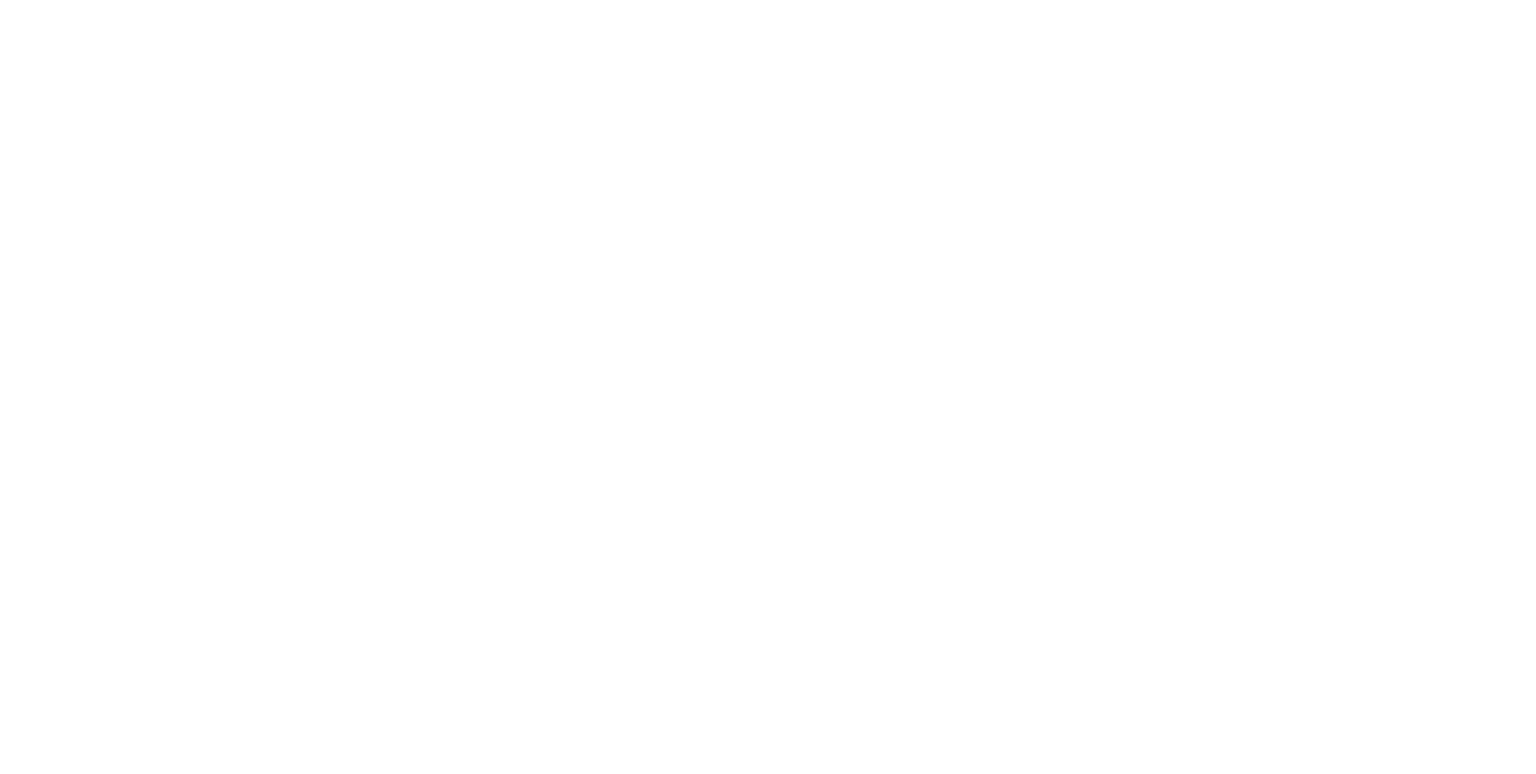 scroll, scrollTop: 0, scrollLeft: 0, axis: both 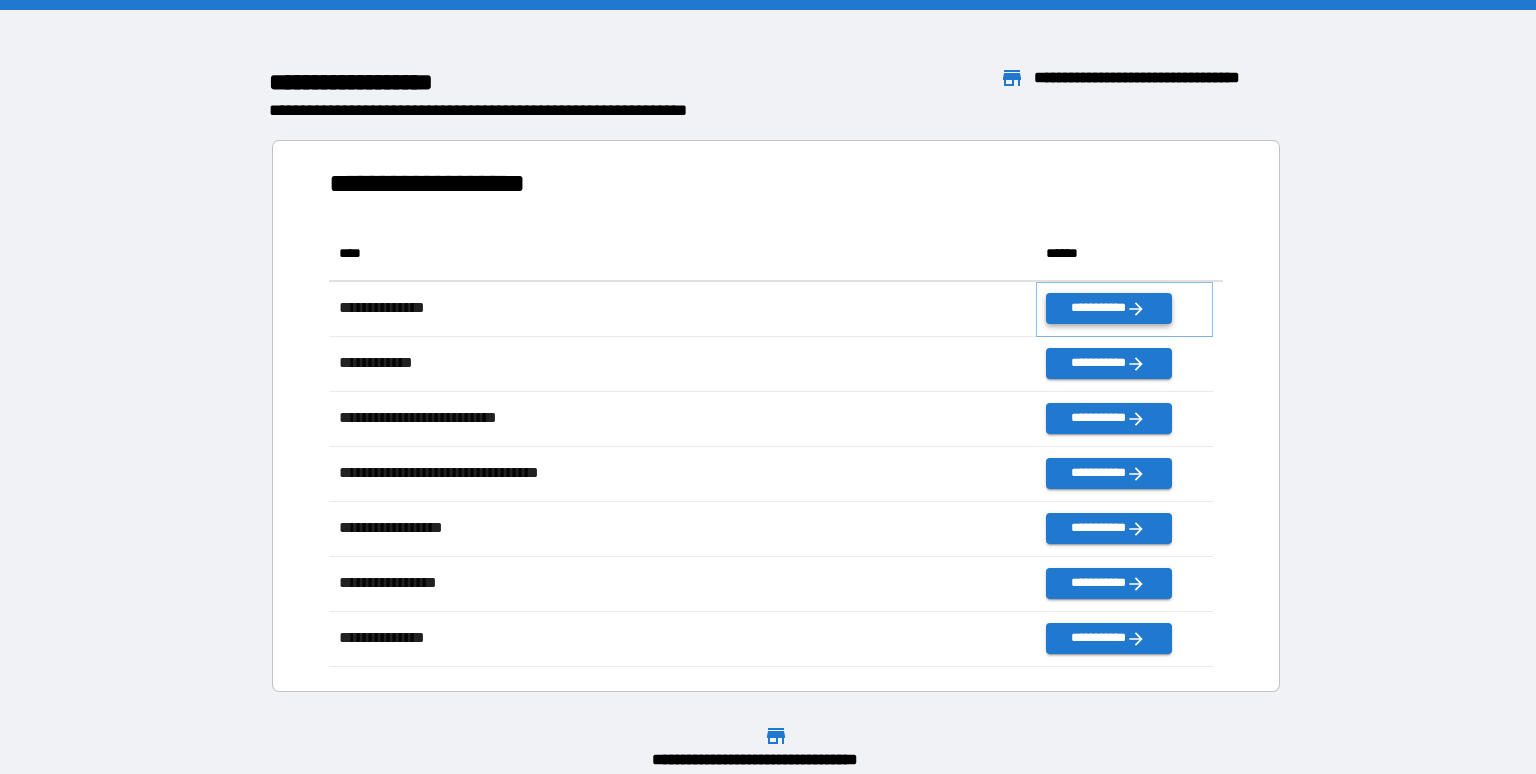 click on "**********" at bounding box center (1108, 308) 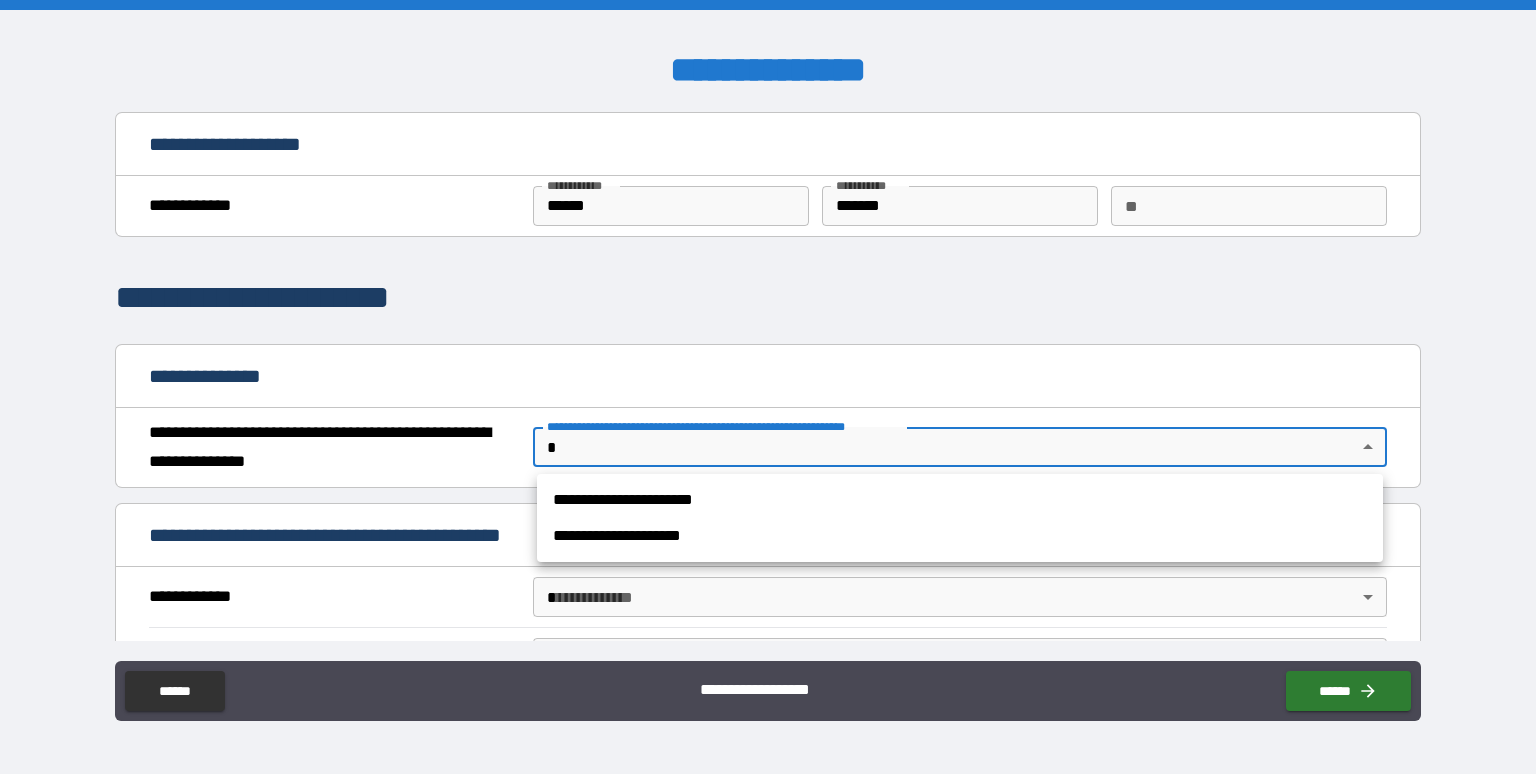 click on "**********" at bounding box center [768, 387] 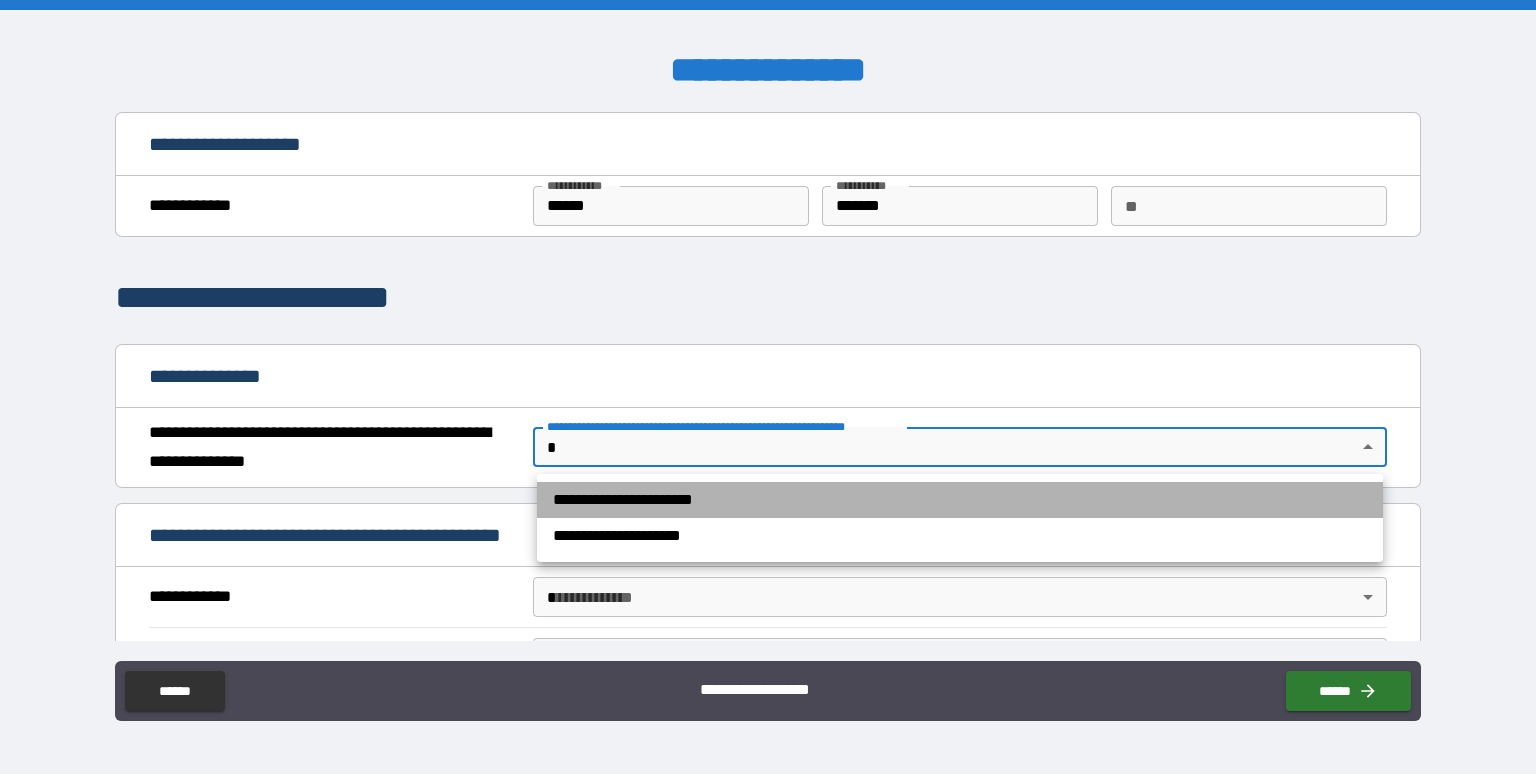 click on "**********" at bounding box center (960, 500) 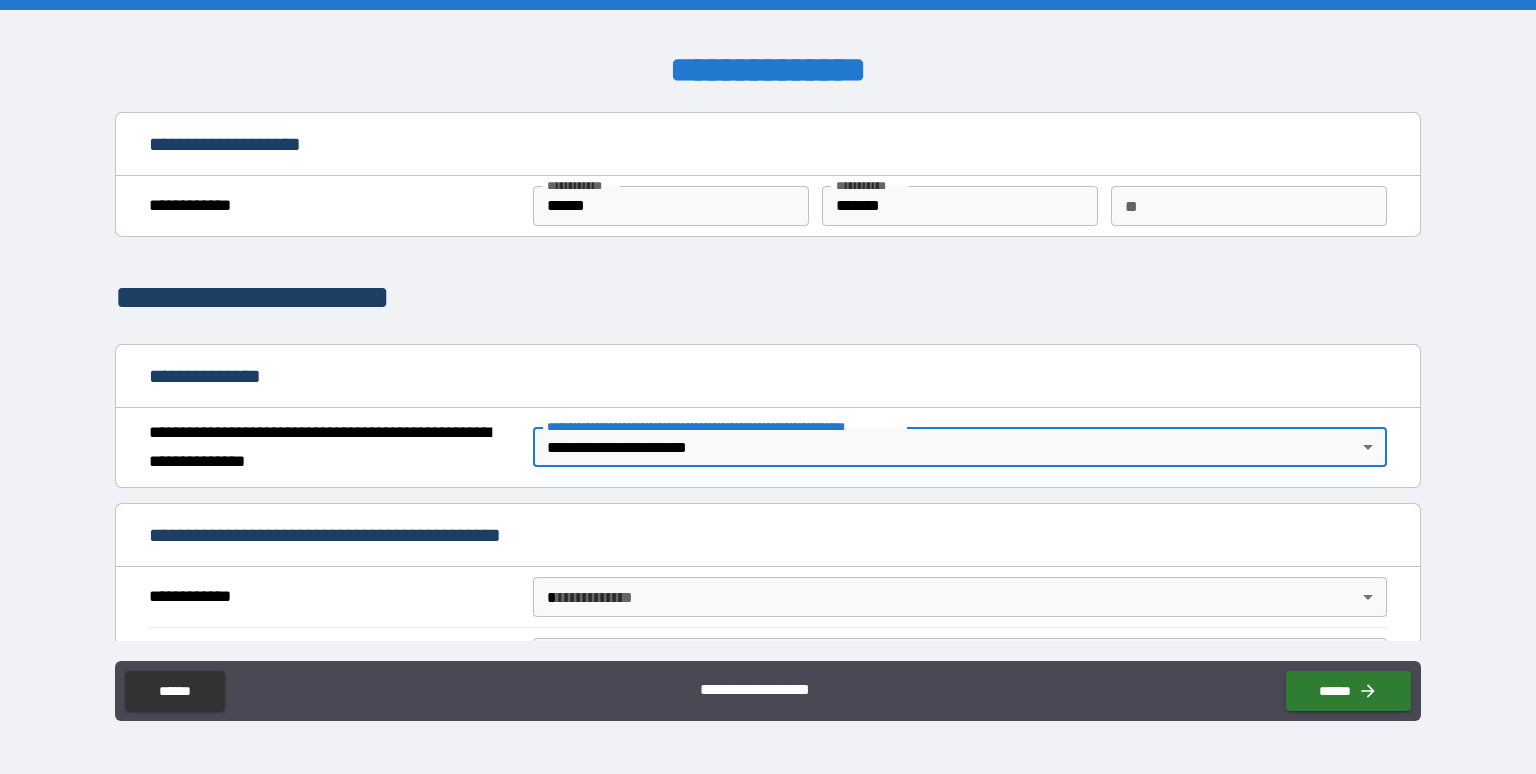 scroll, scrollTop: 266, scrollLeft: 0, axis: vertical 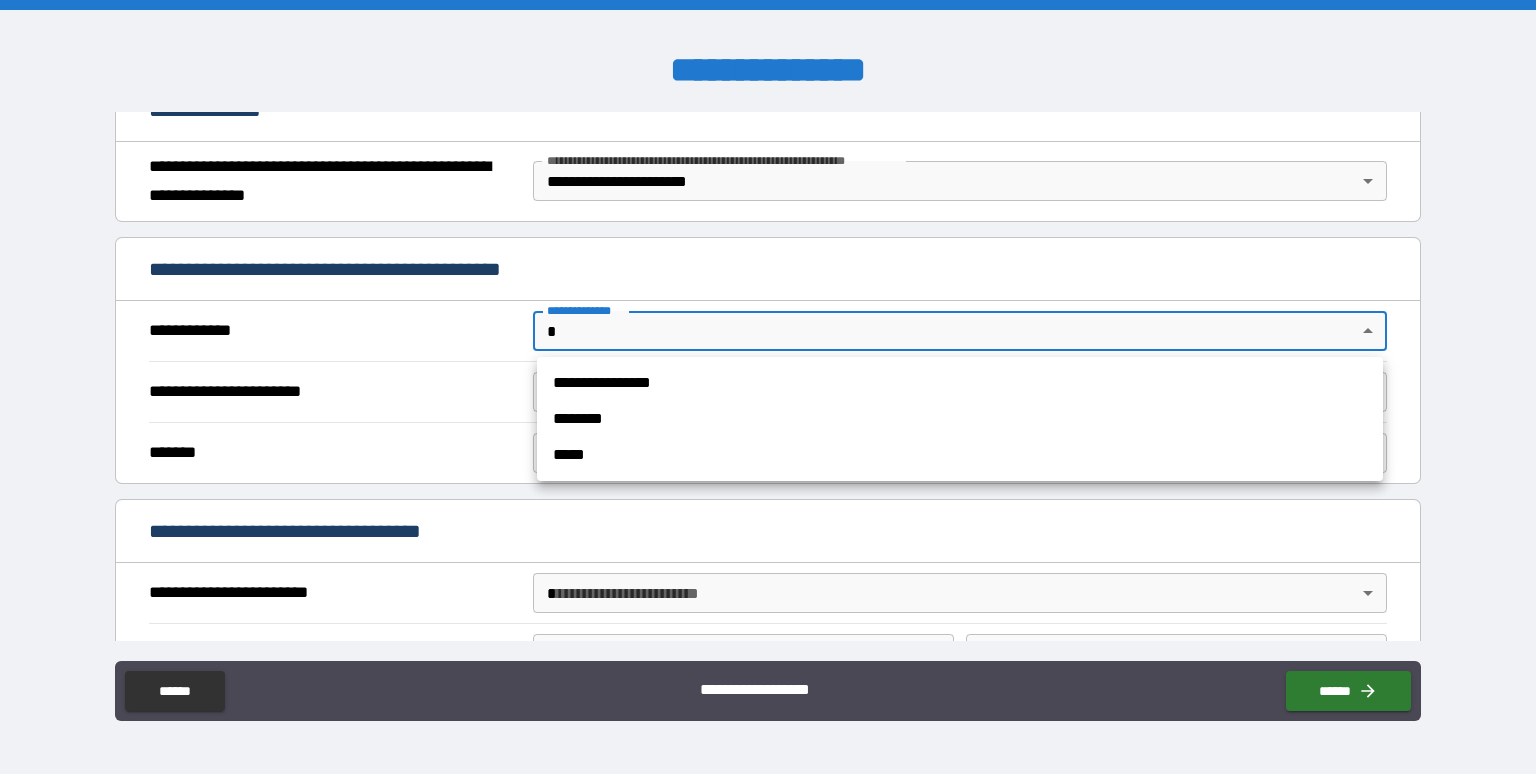 click on "**********" at bounding box center [768, 387] 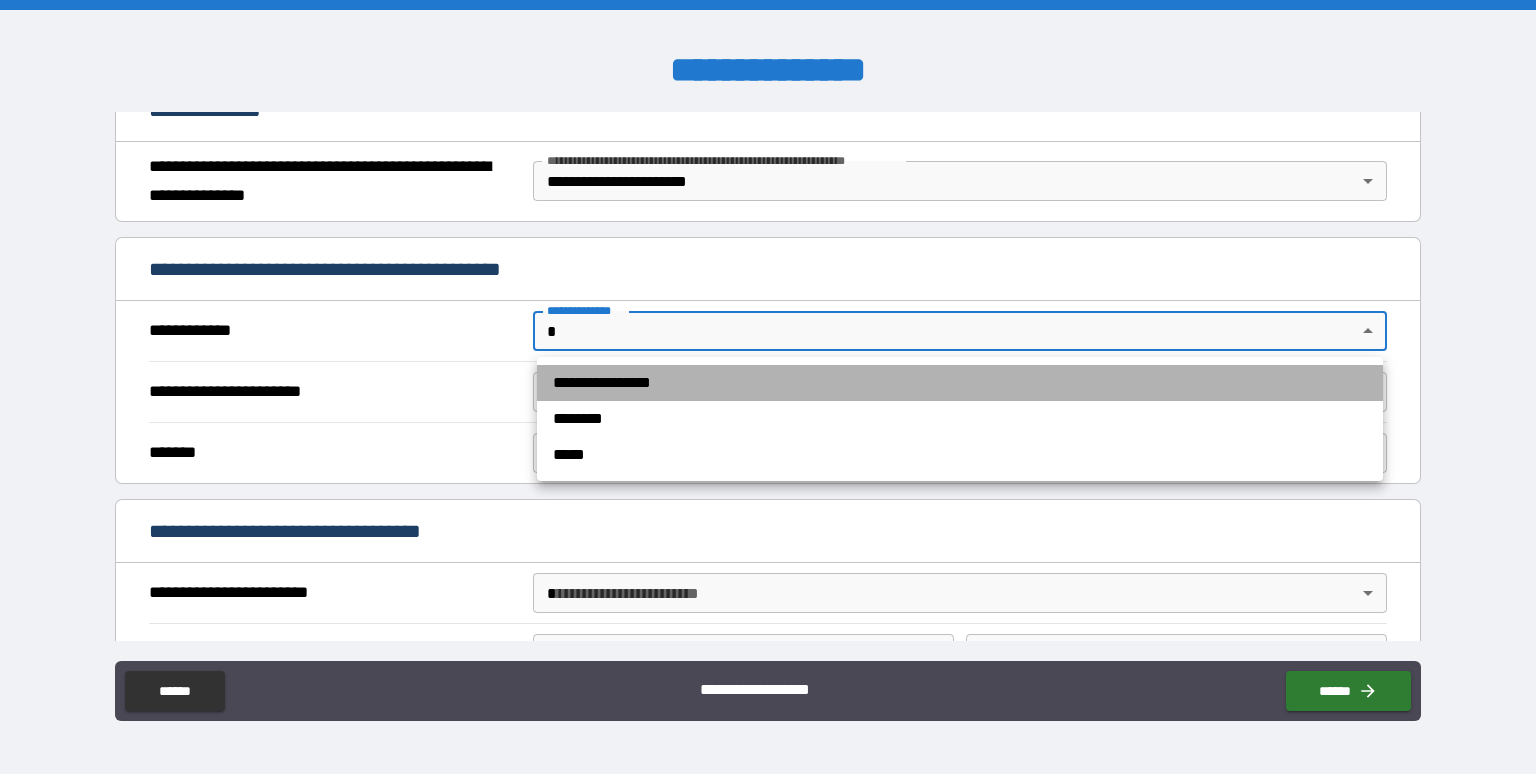 click on "**********" at bounding box center (960, 383) 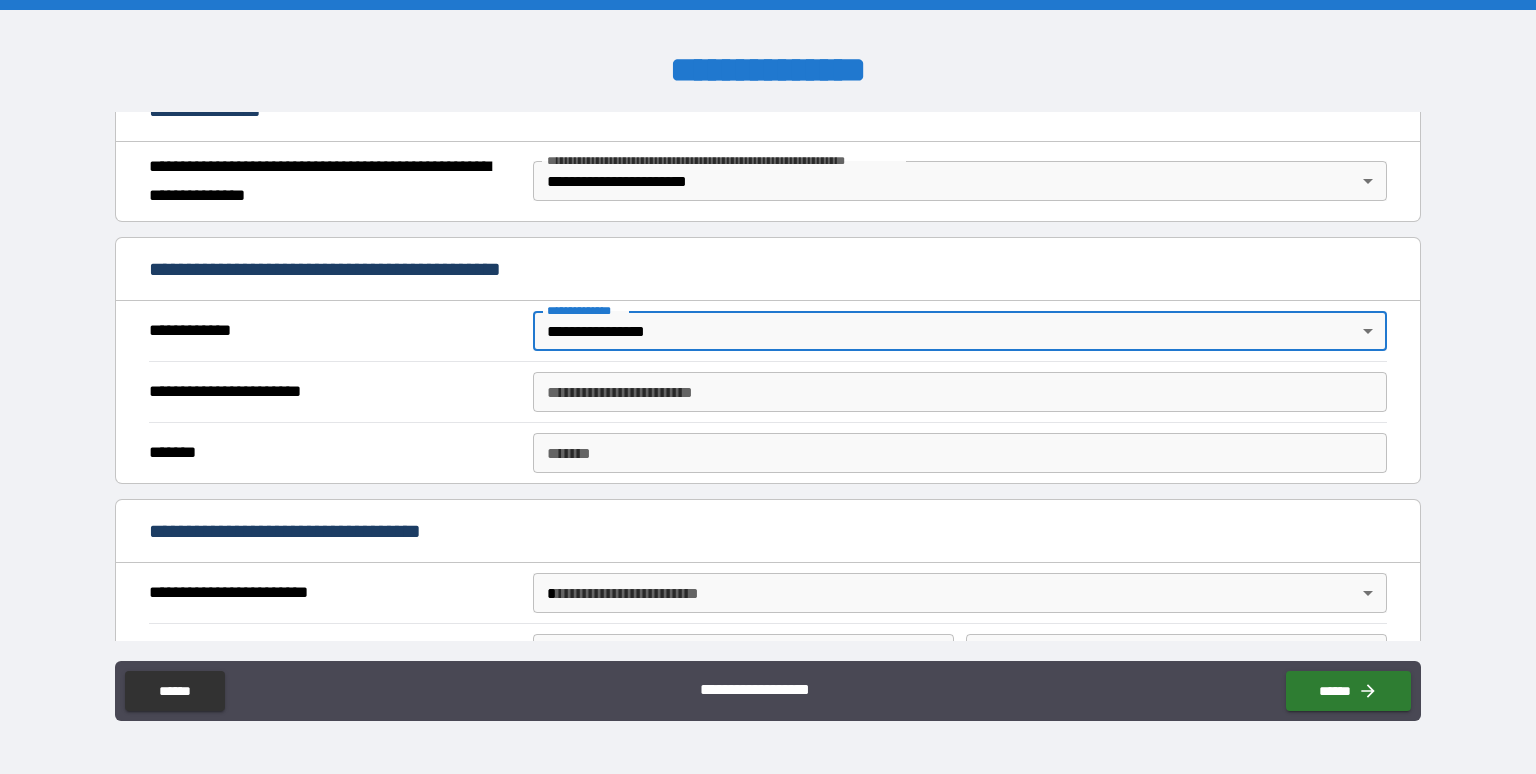 click on "**********" at bounding box center (960, 392) 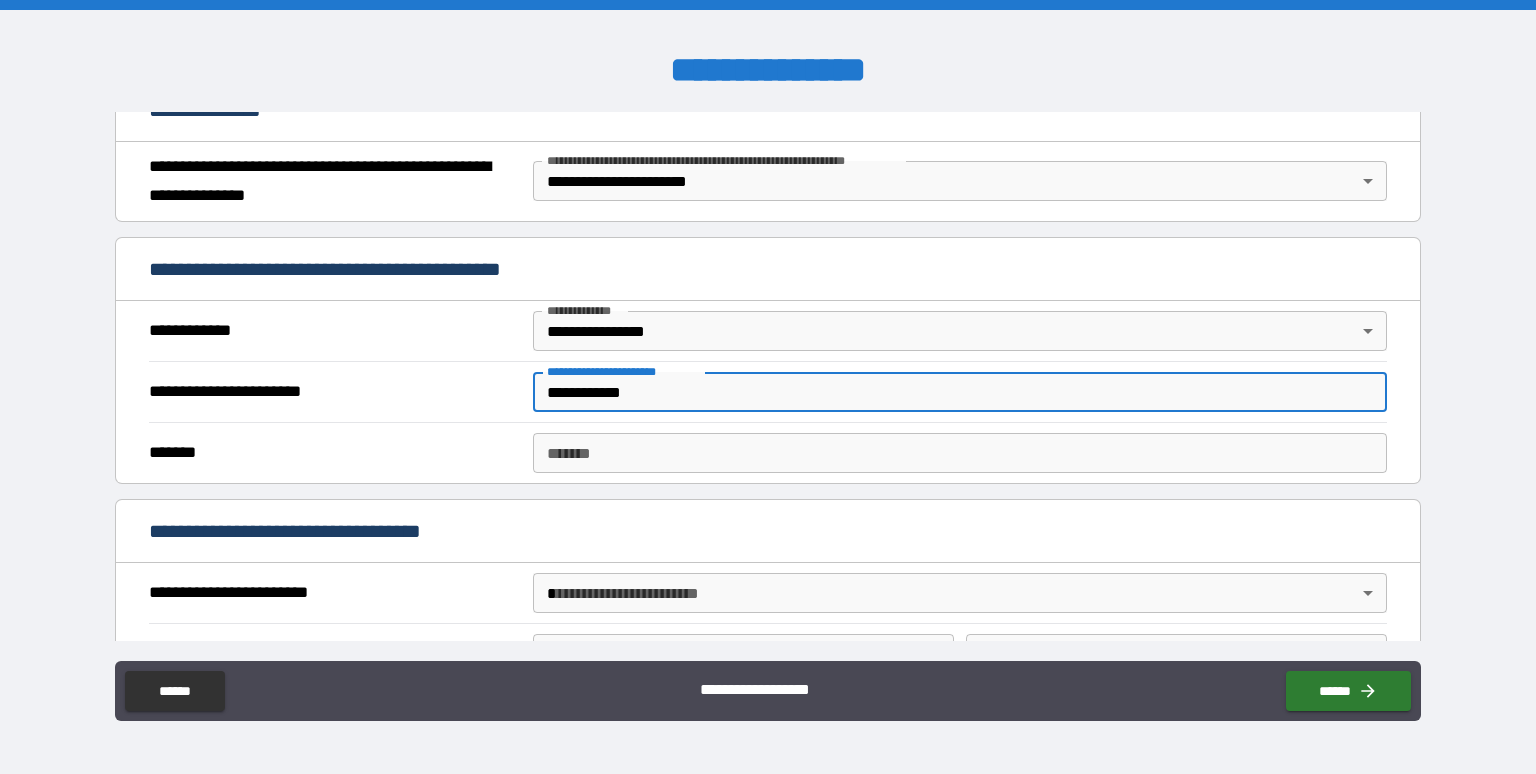 type on "**********" 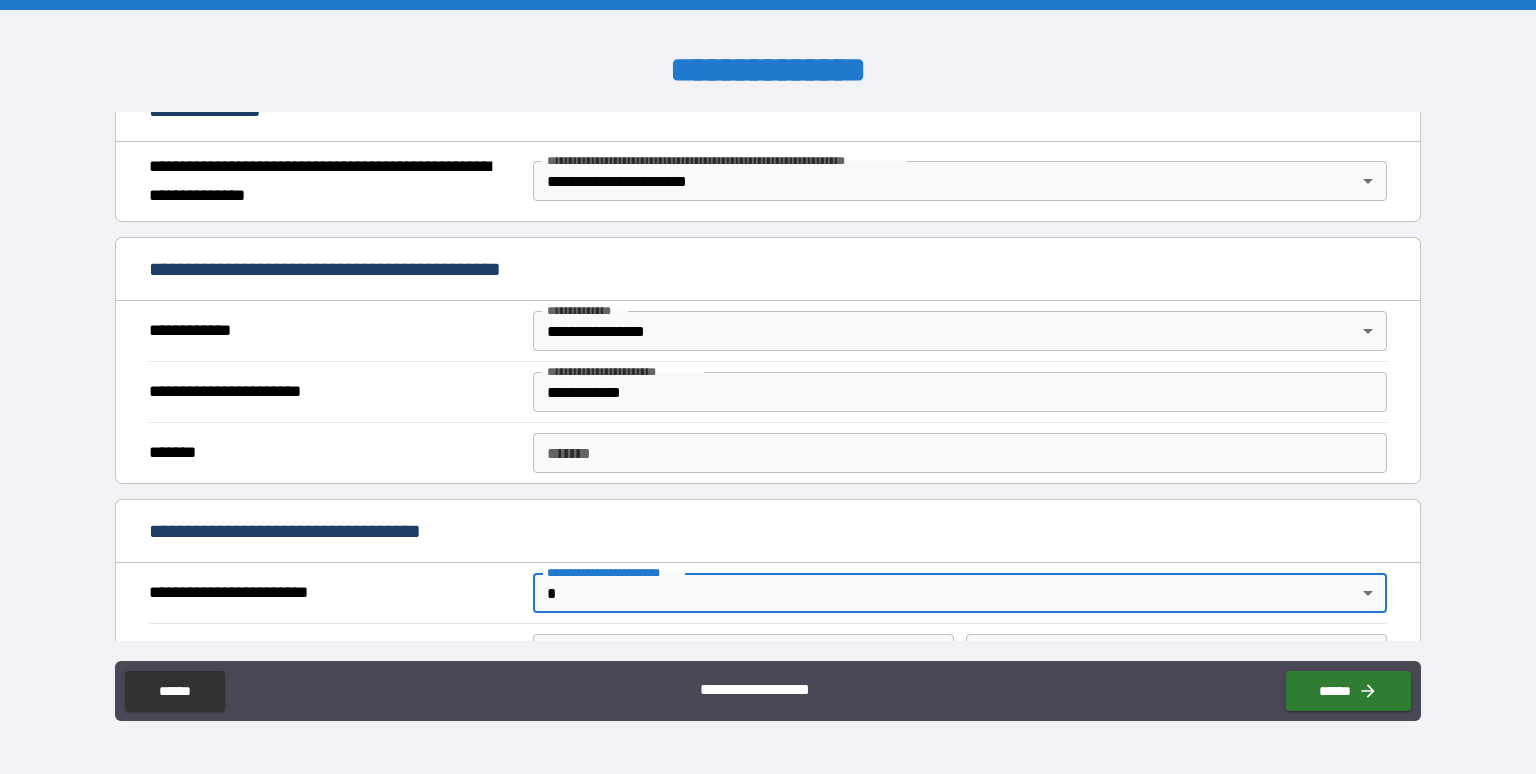 scroll, scrollTop: 400, scrollLeft: 0, axis: vertical 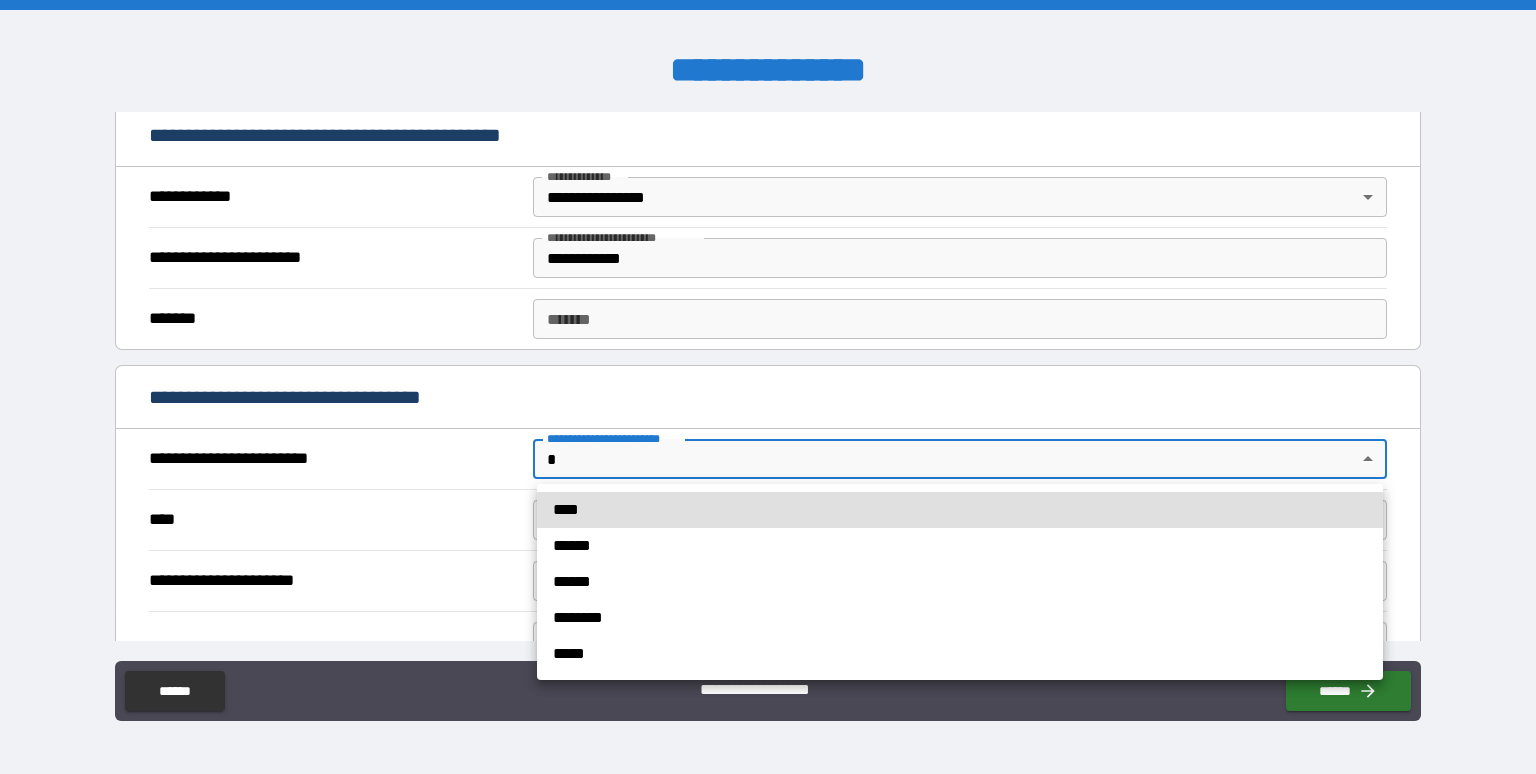 click on "**********" at bounding box center (768, 387) 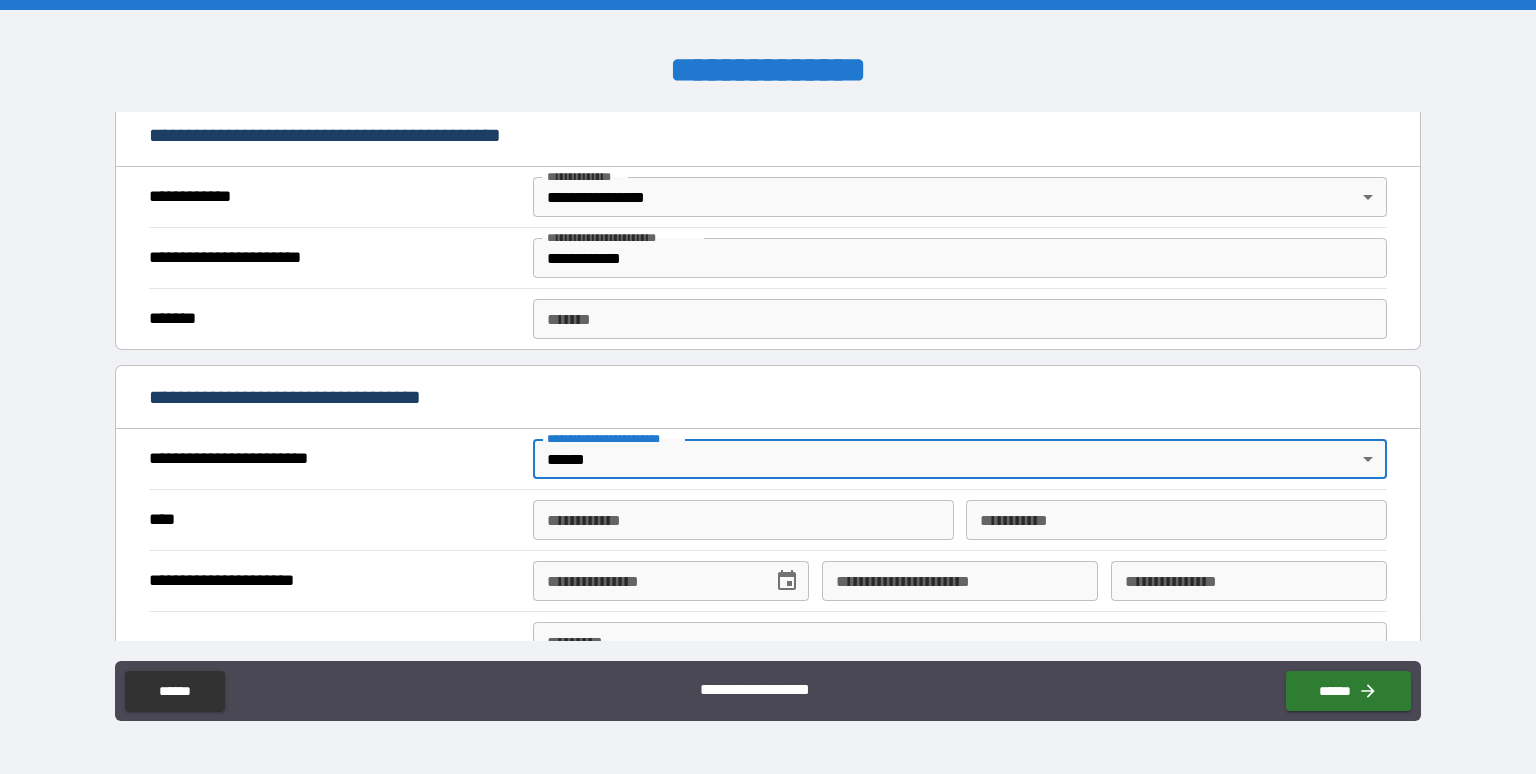 click on "**********" at bounding box center [768, 387] 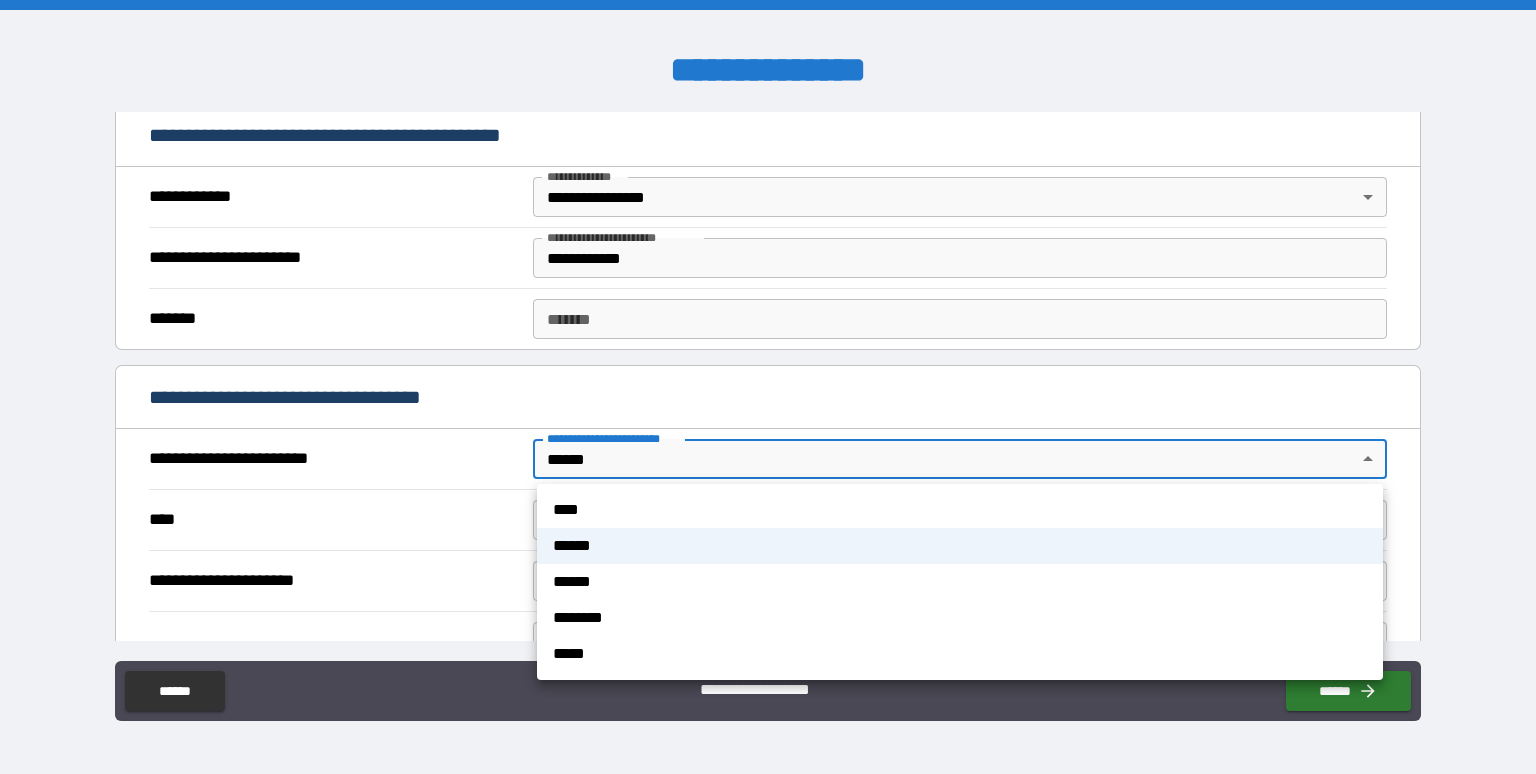click at bounding box center (768, 387) 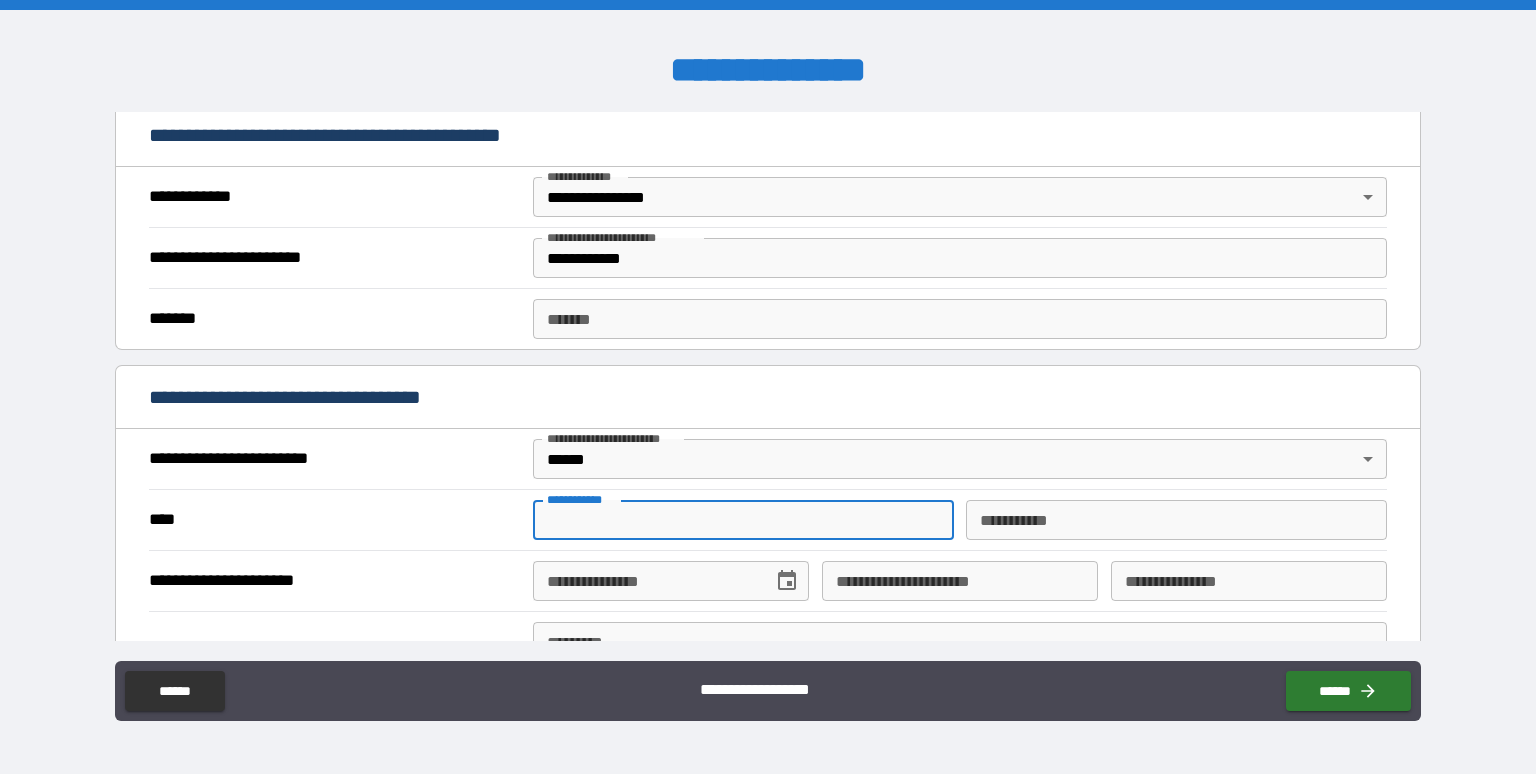 click on "**********" at bounding box center (743, 520) 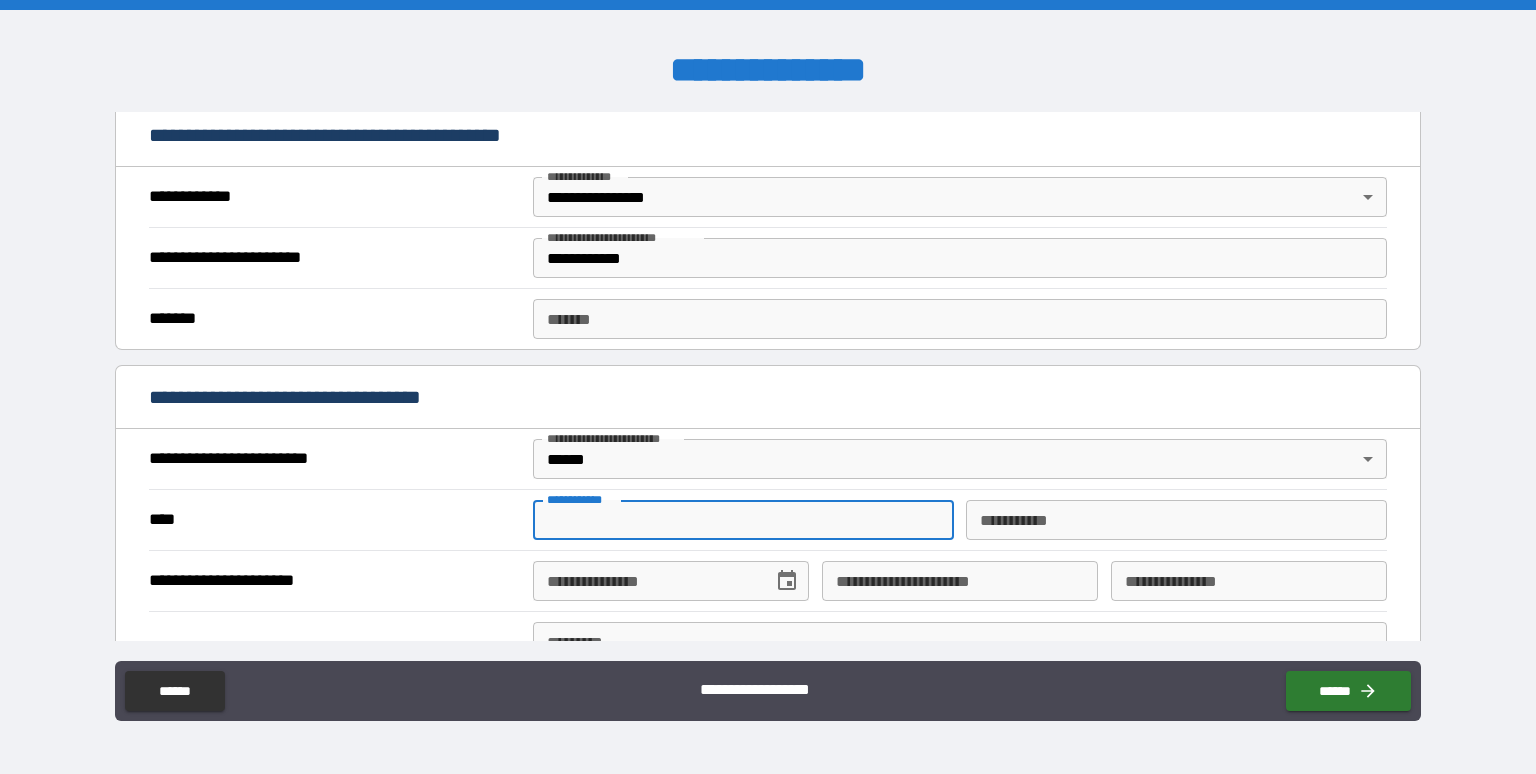 type on "******" 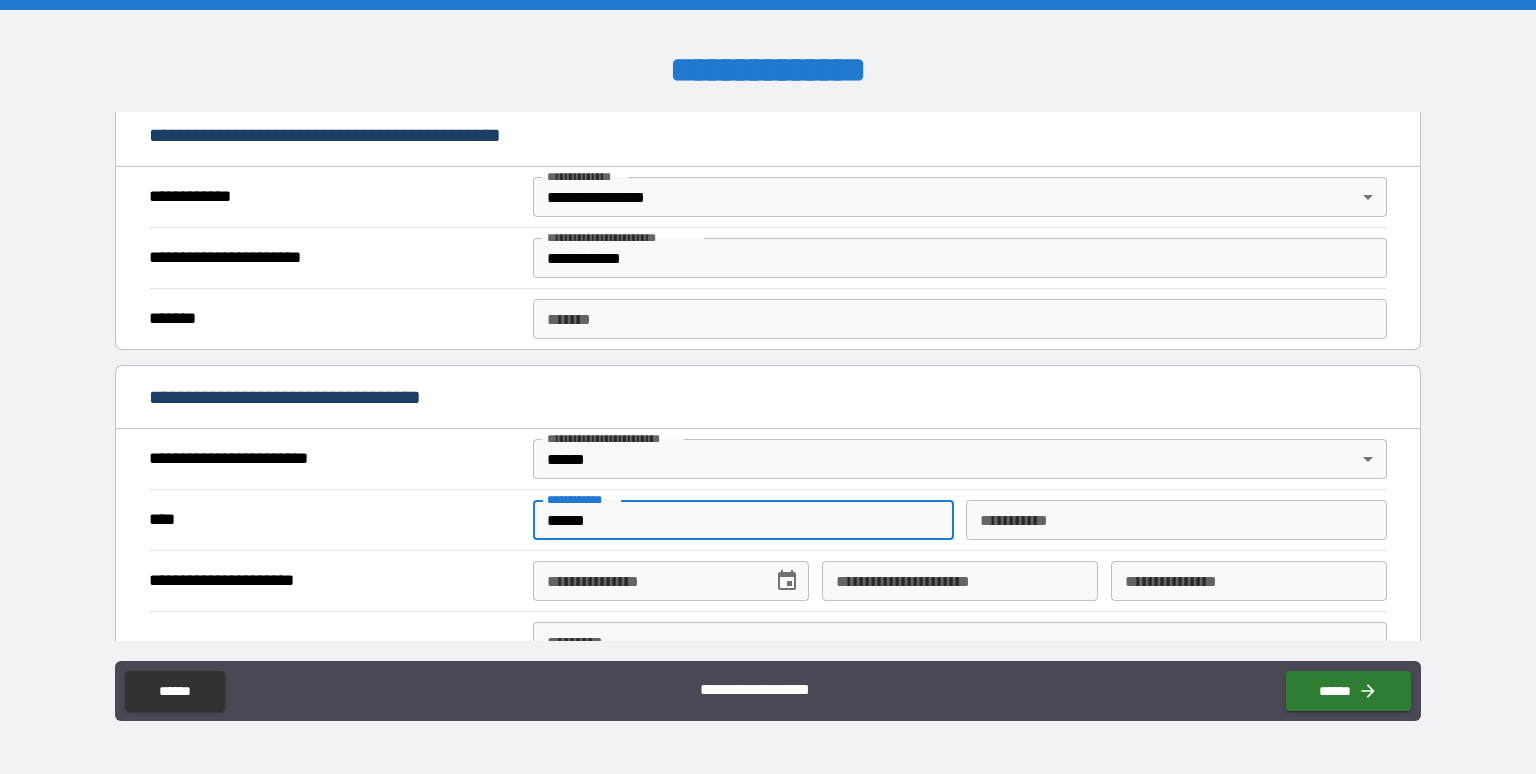 type on "*******" 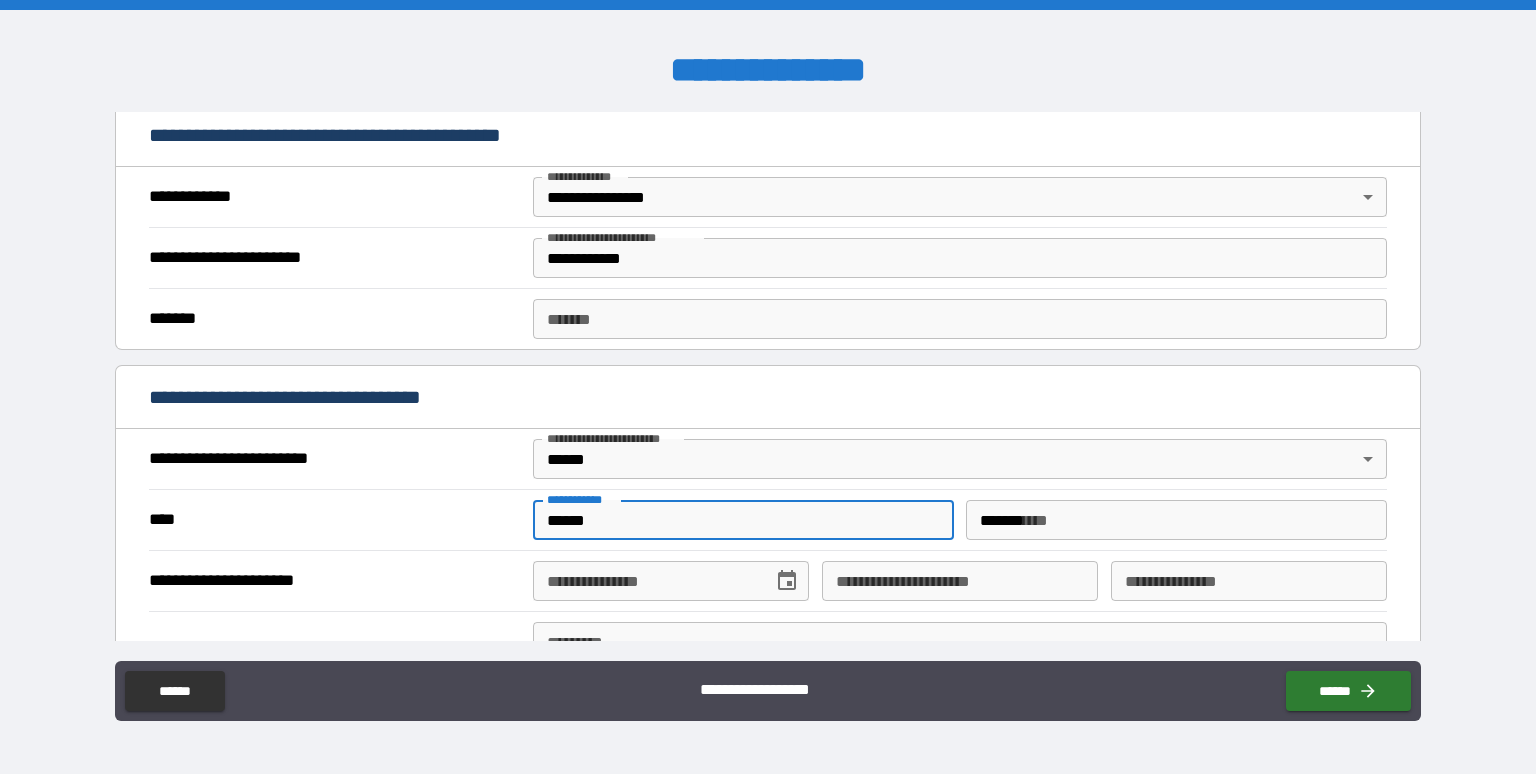 type on "**********" 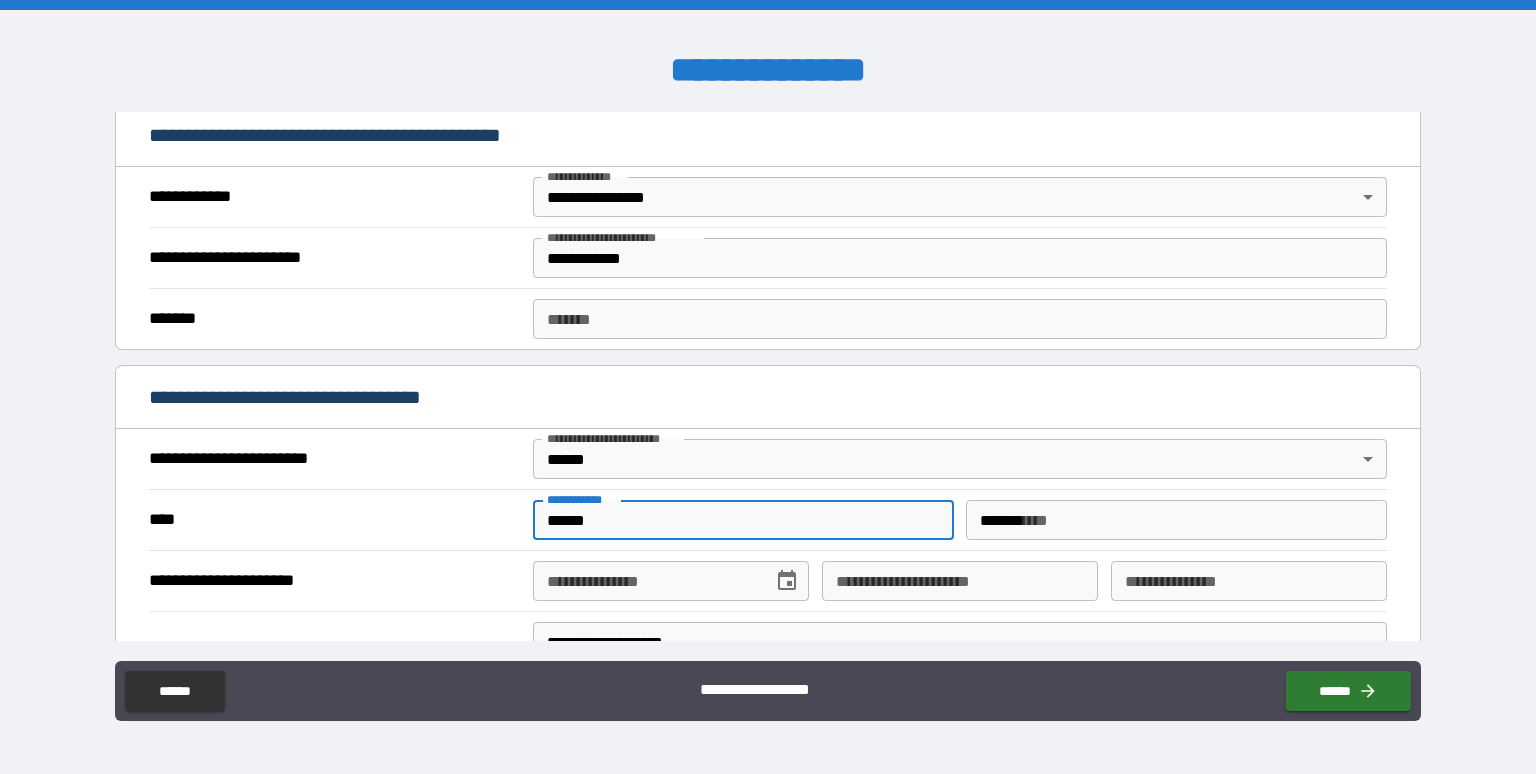 type on "**********" 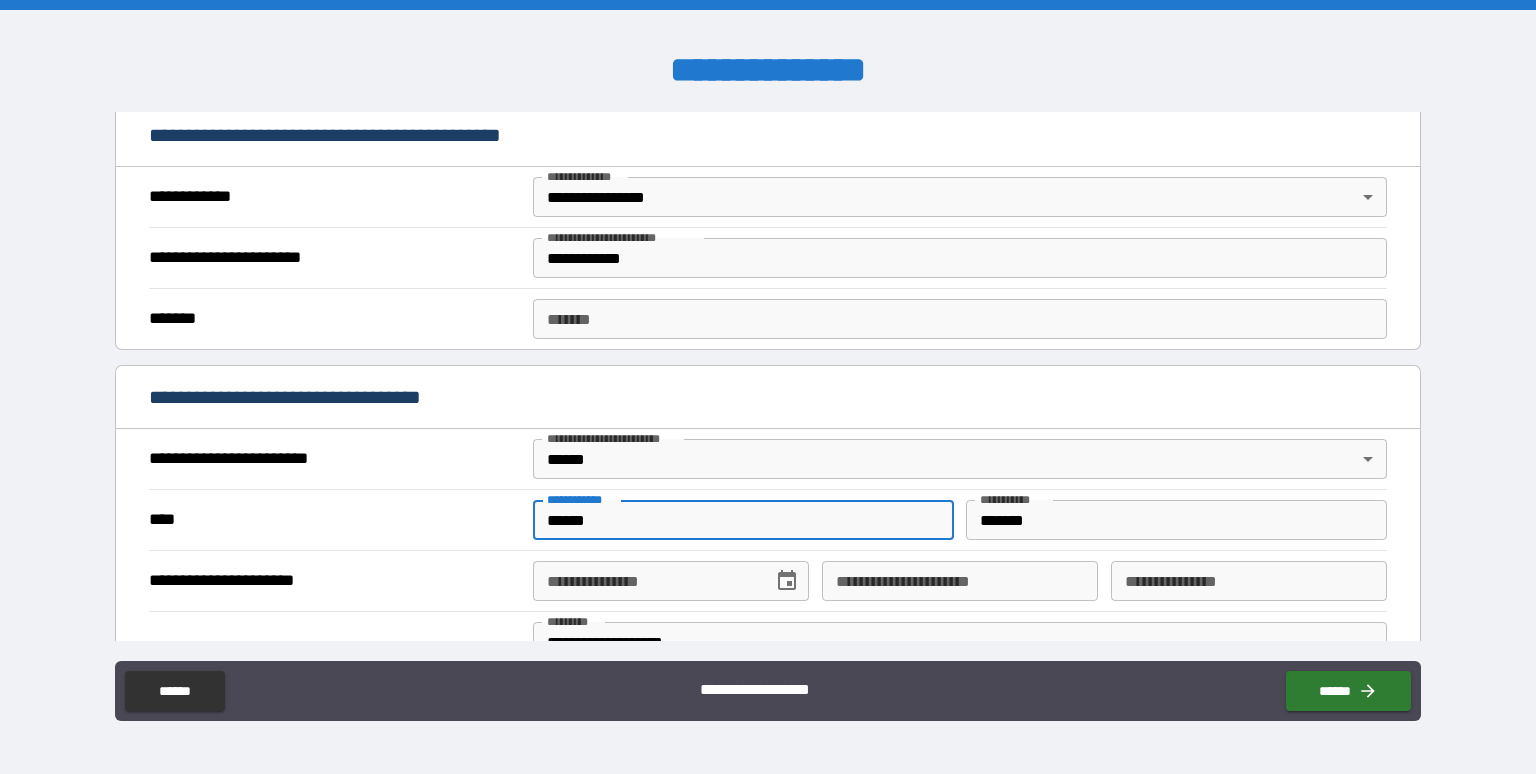 click on "**********" at bounding box center (333, 581) 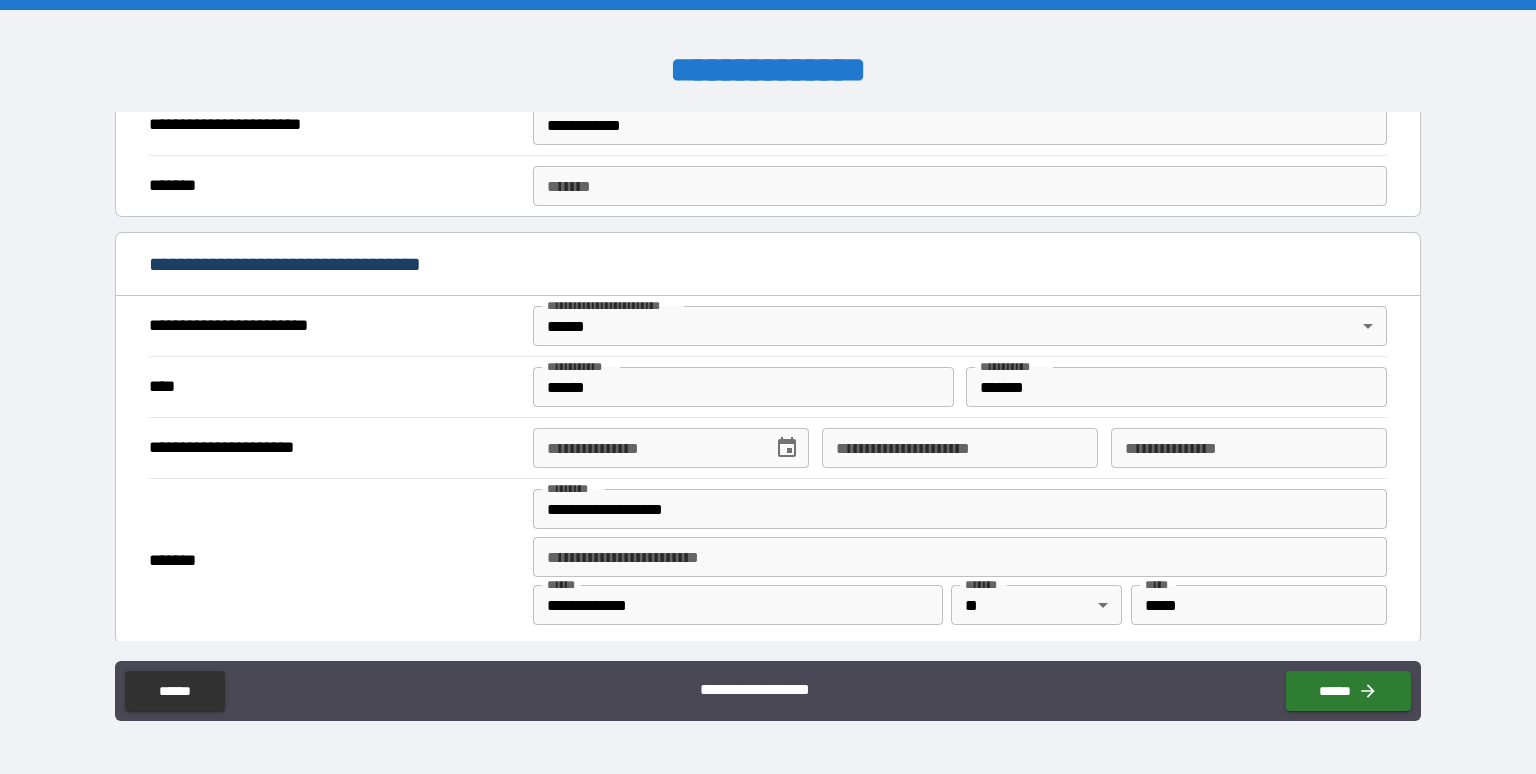 scroll, scrollTop: 666, scrollLeft: 0, axis: vertical 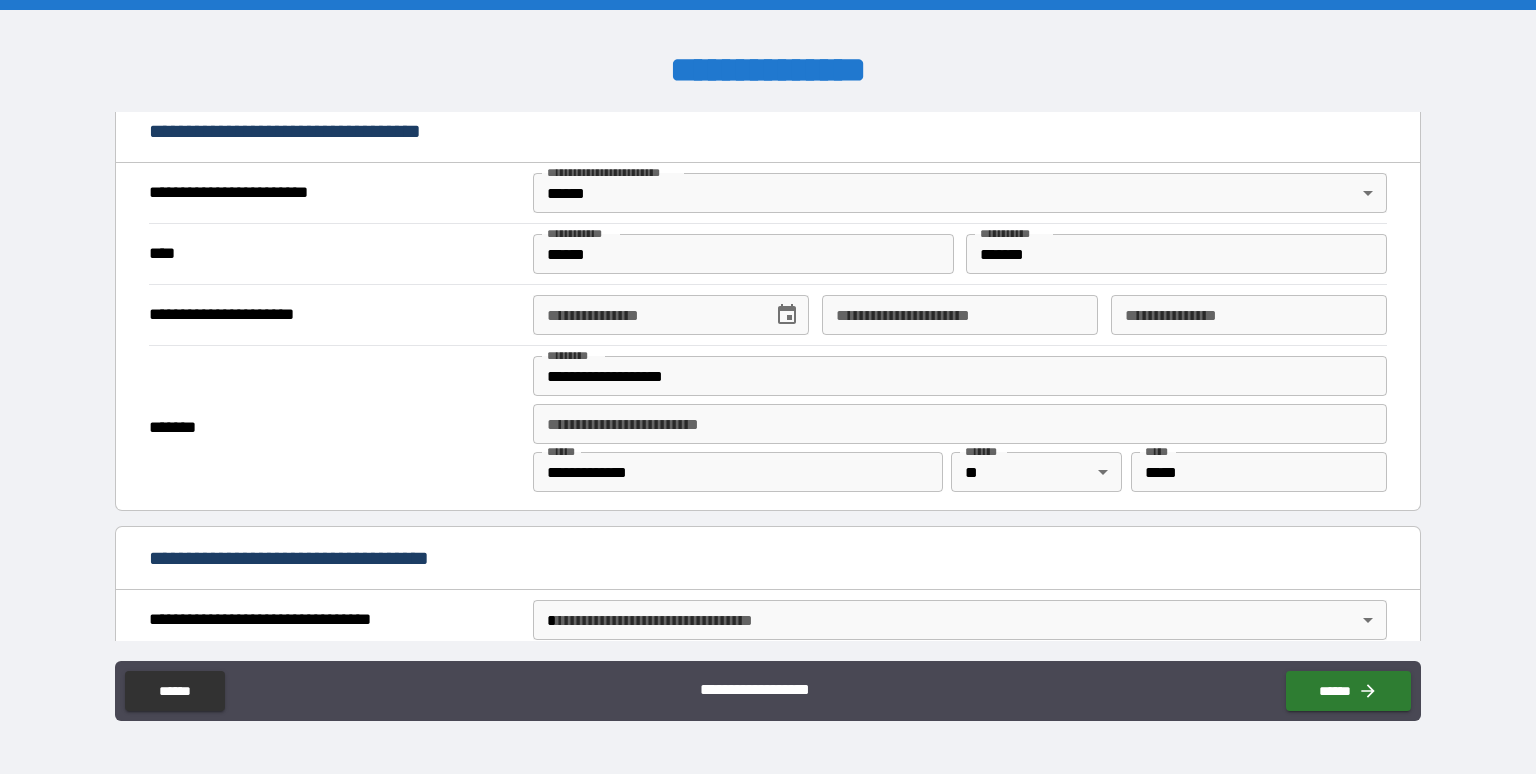 click on "**********" at bounding box center [646, 315] 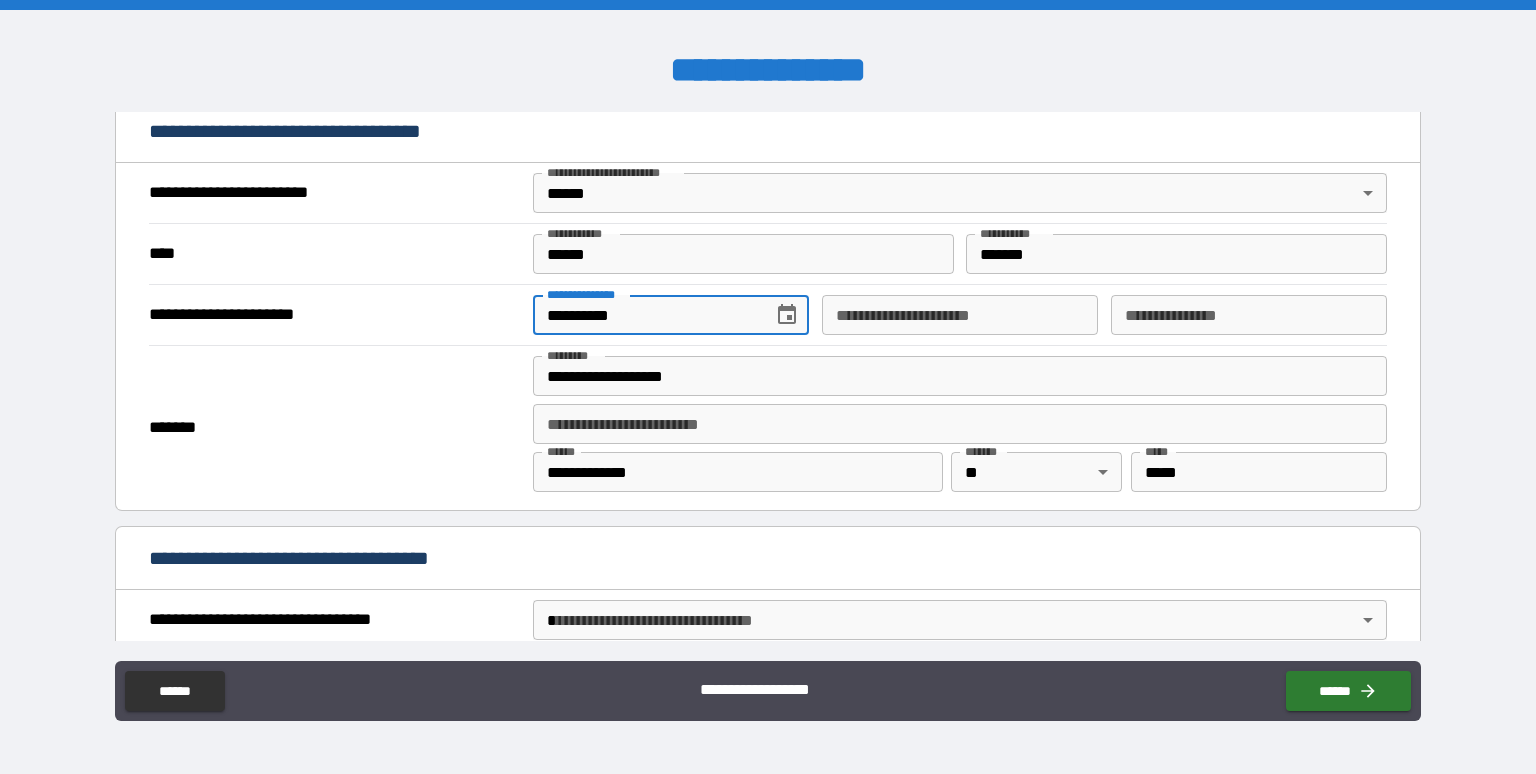 type on "**********" 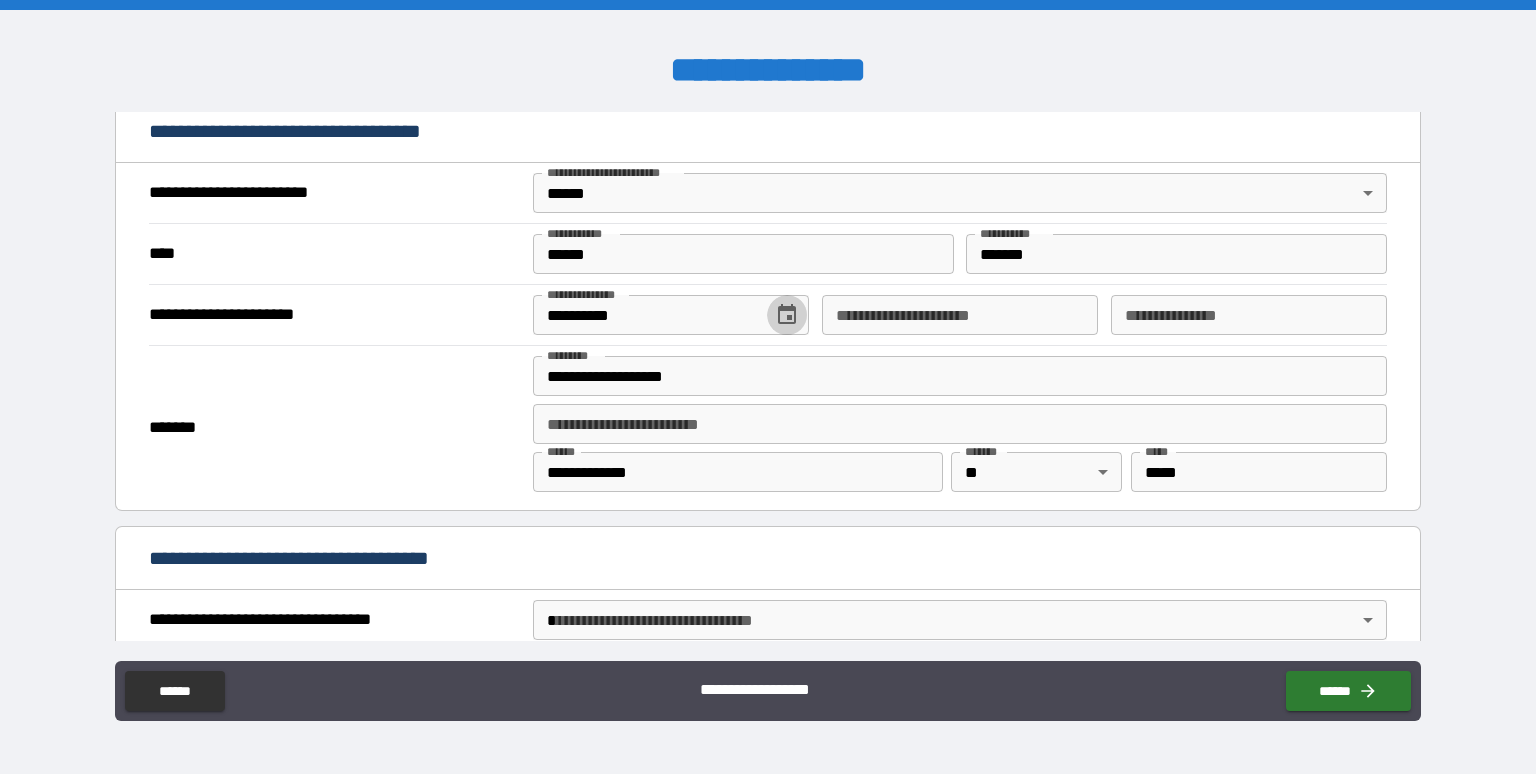 type 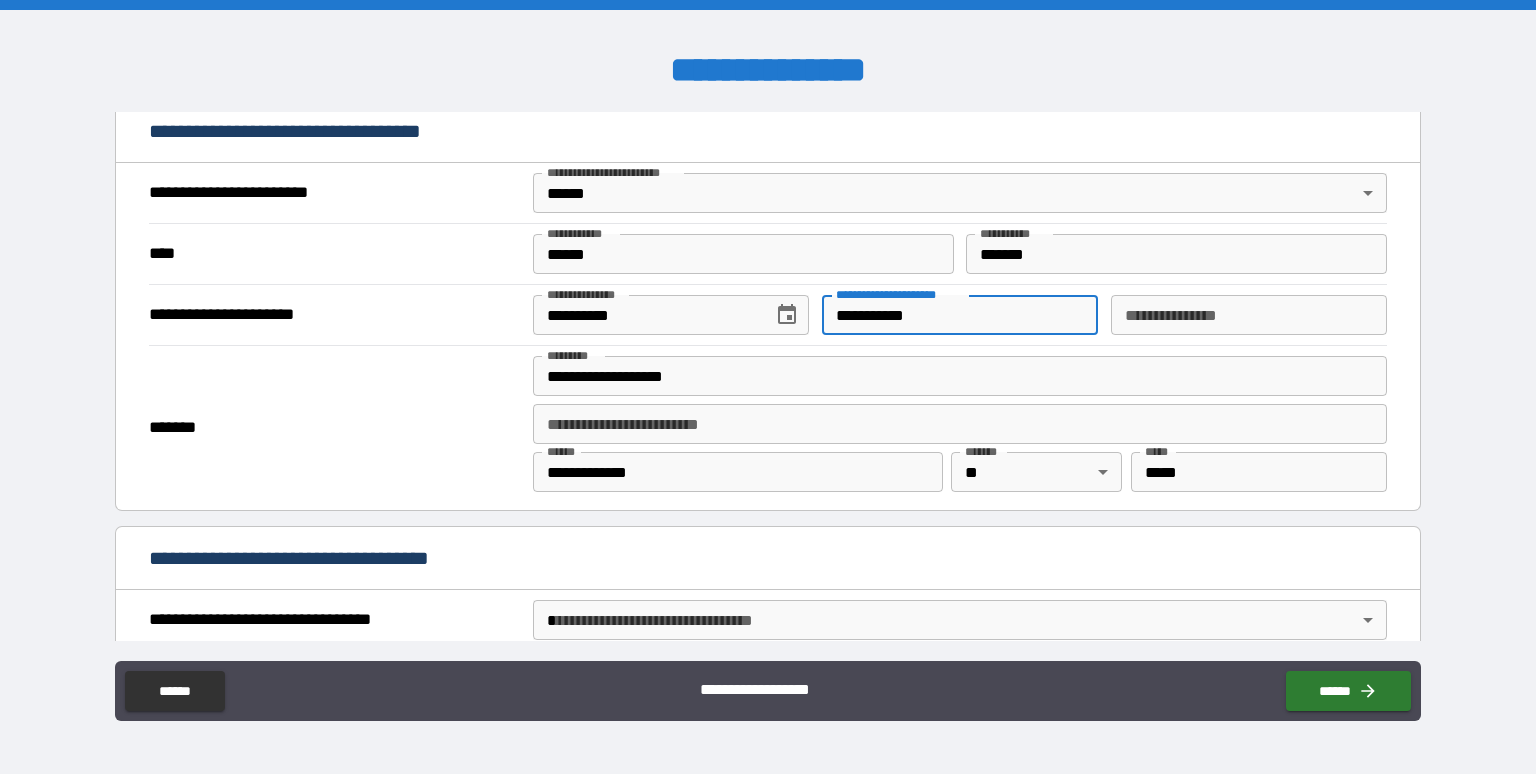type on "**********" 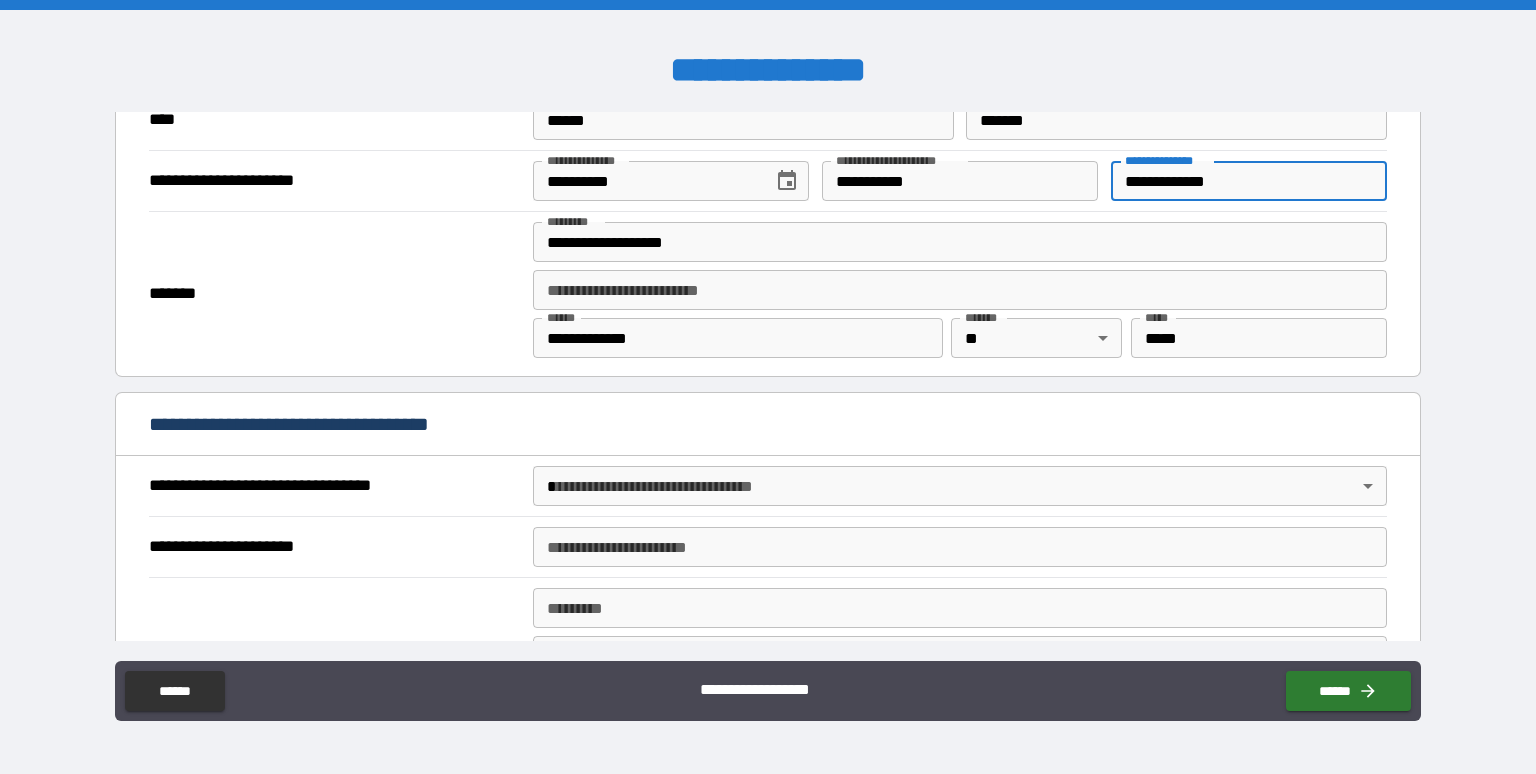 scroll, scrollTop: 933, scrollLeft: 0, axis: vertical 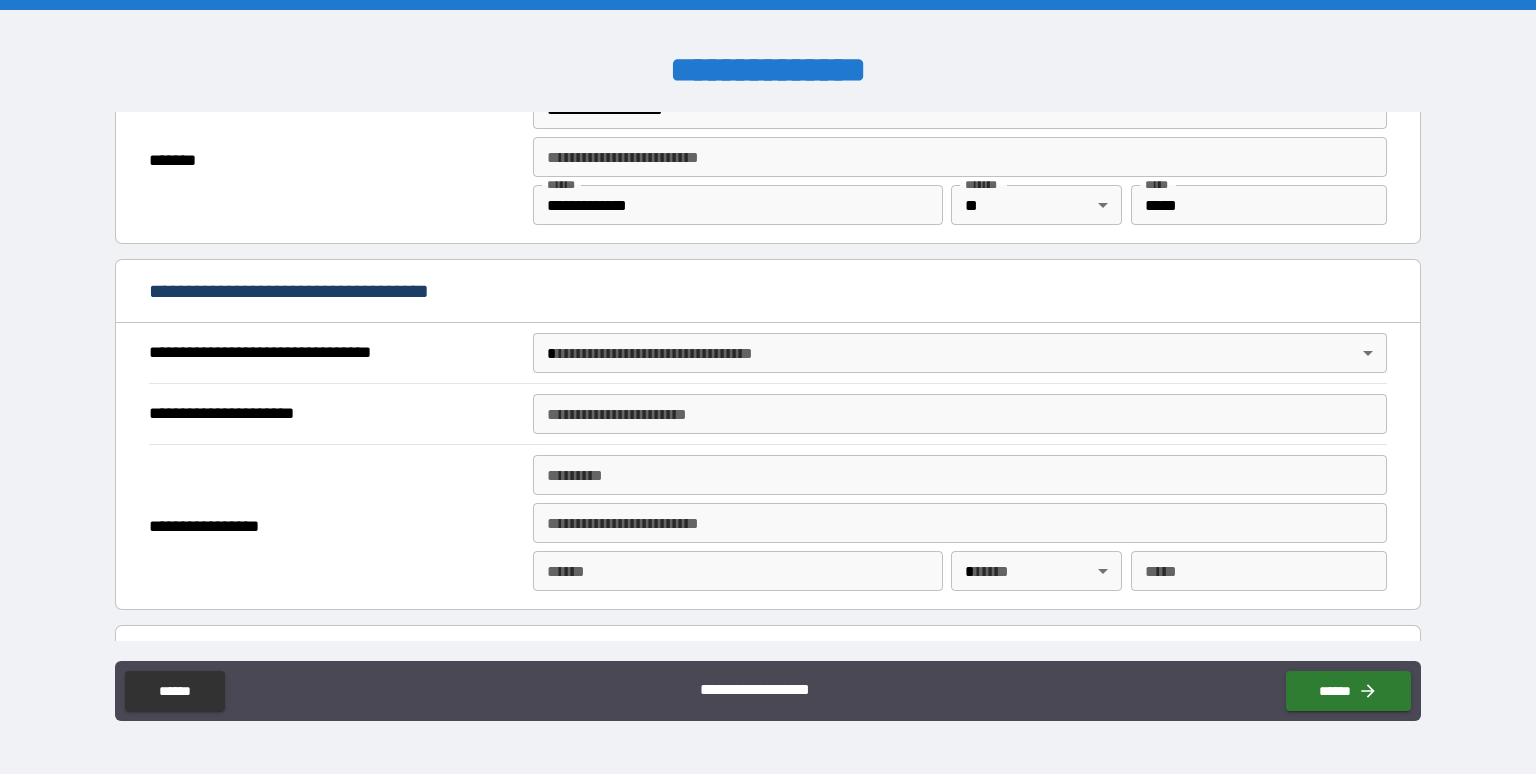 type on "**********" 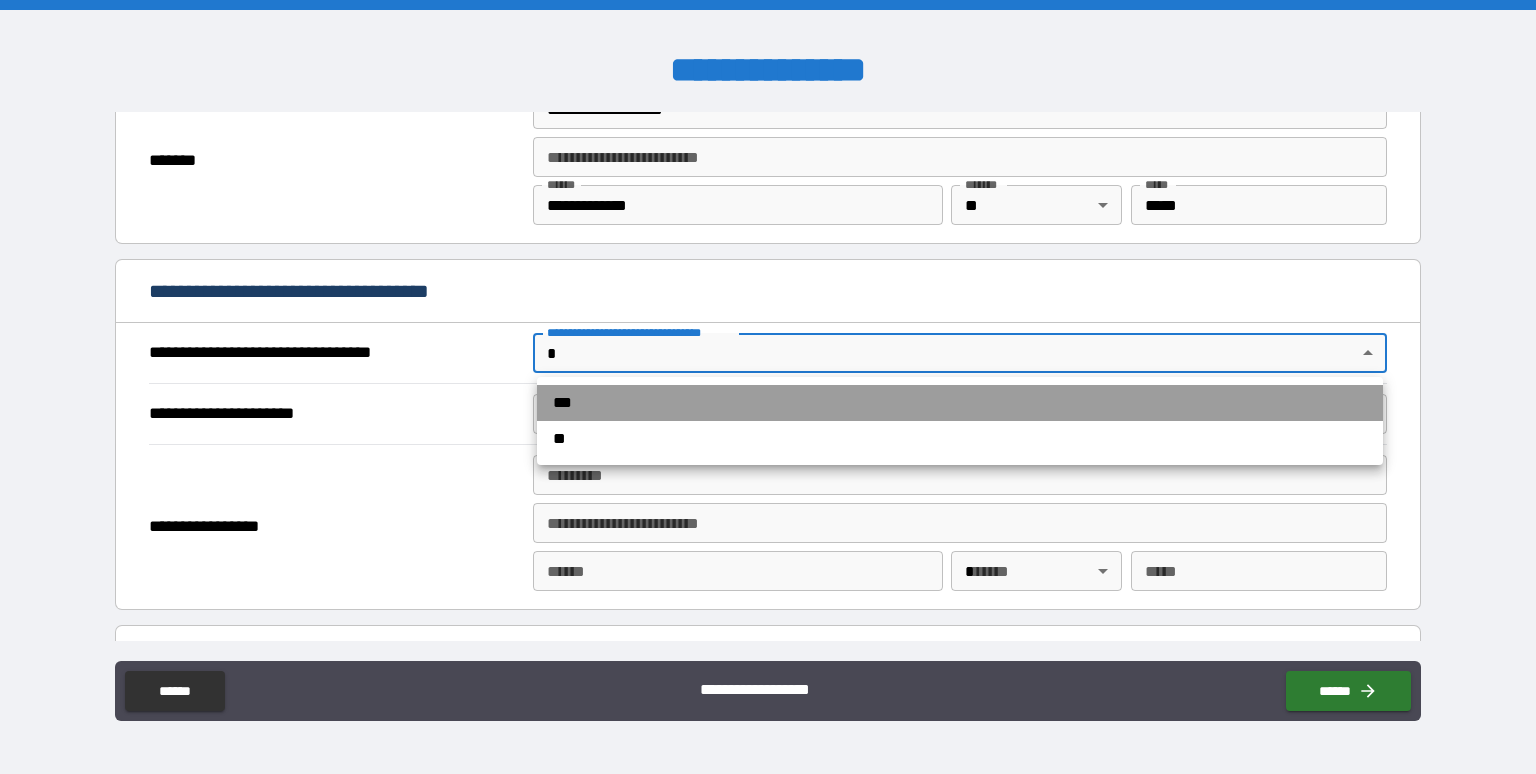 click on "***" at bounding box center (960, 403) 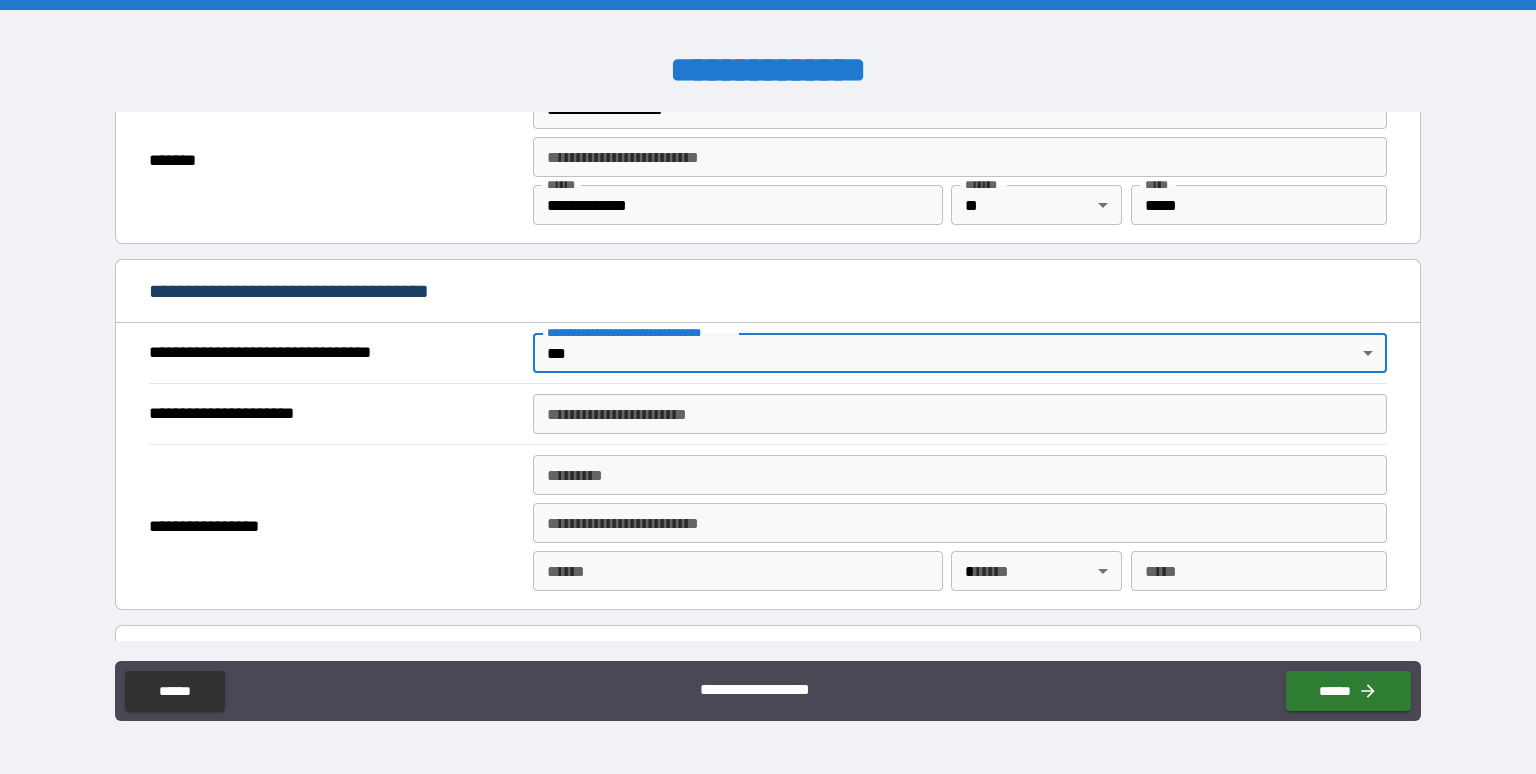 click on "**********" at bounding box center [960, 414] 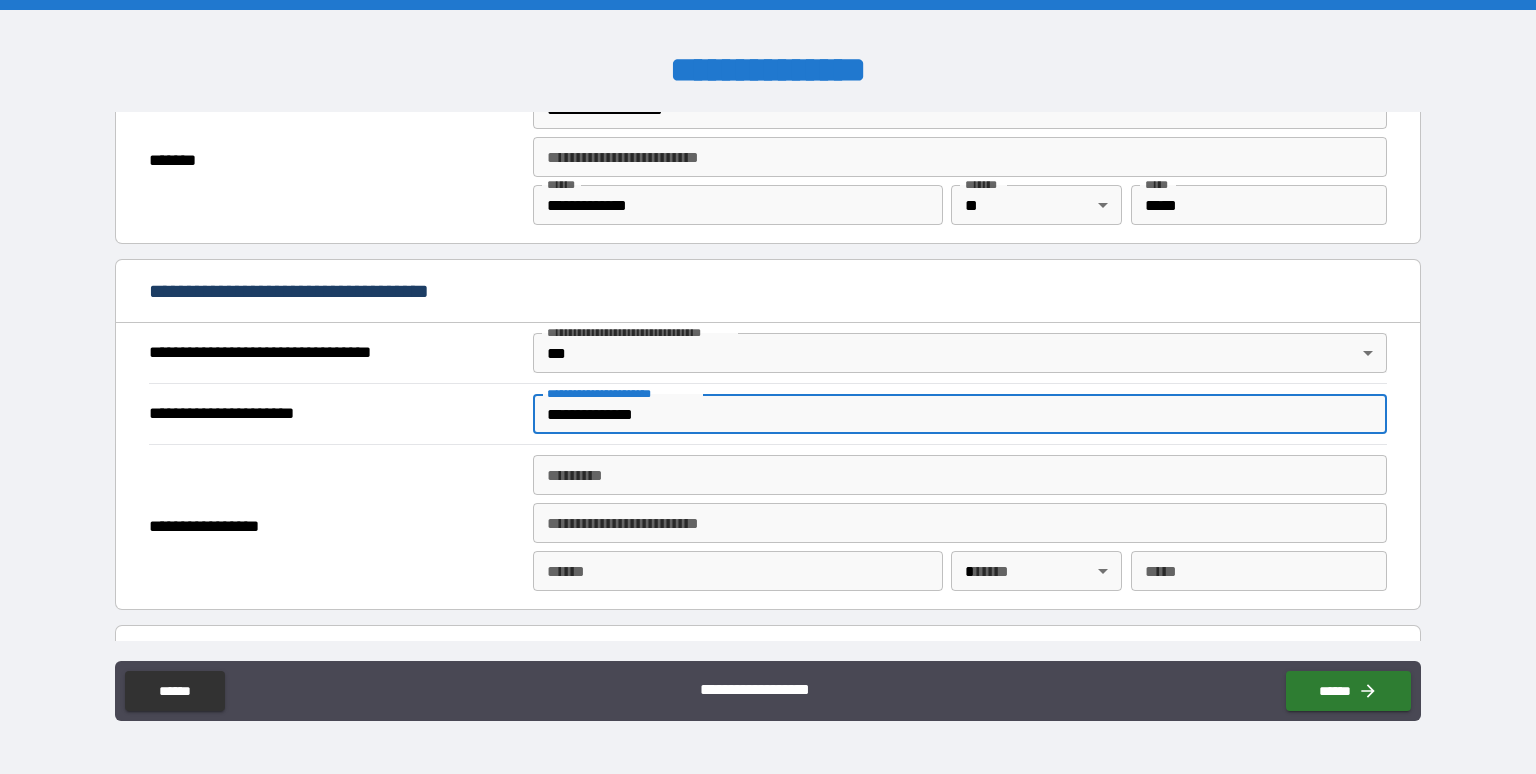 type on "**********" 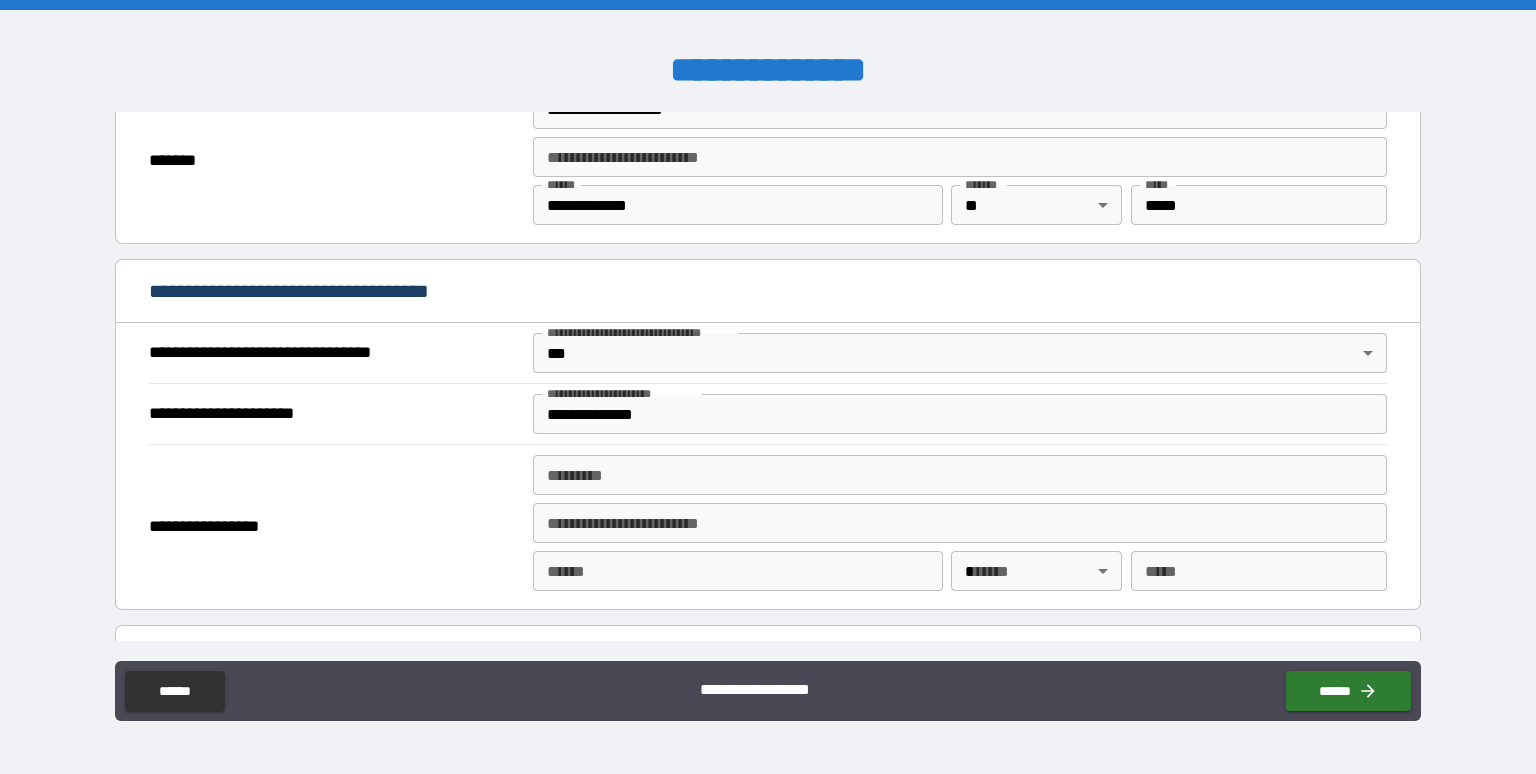 click on "*******   *" at bounding box center [960, 475] 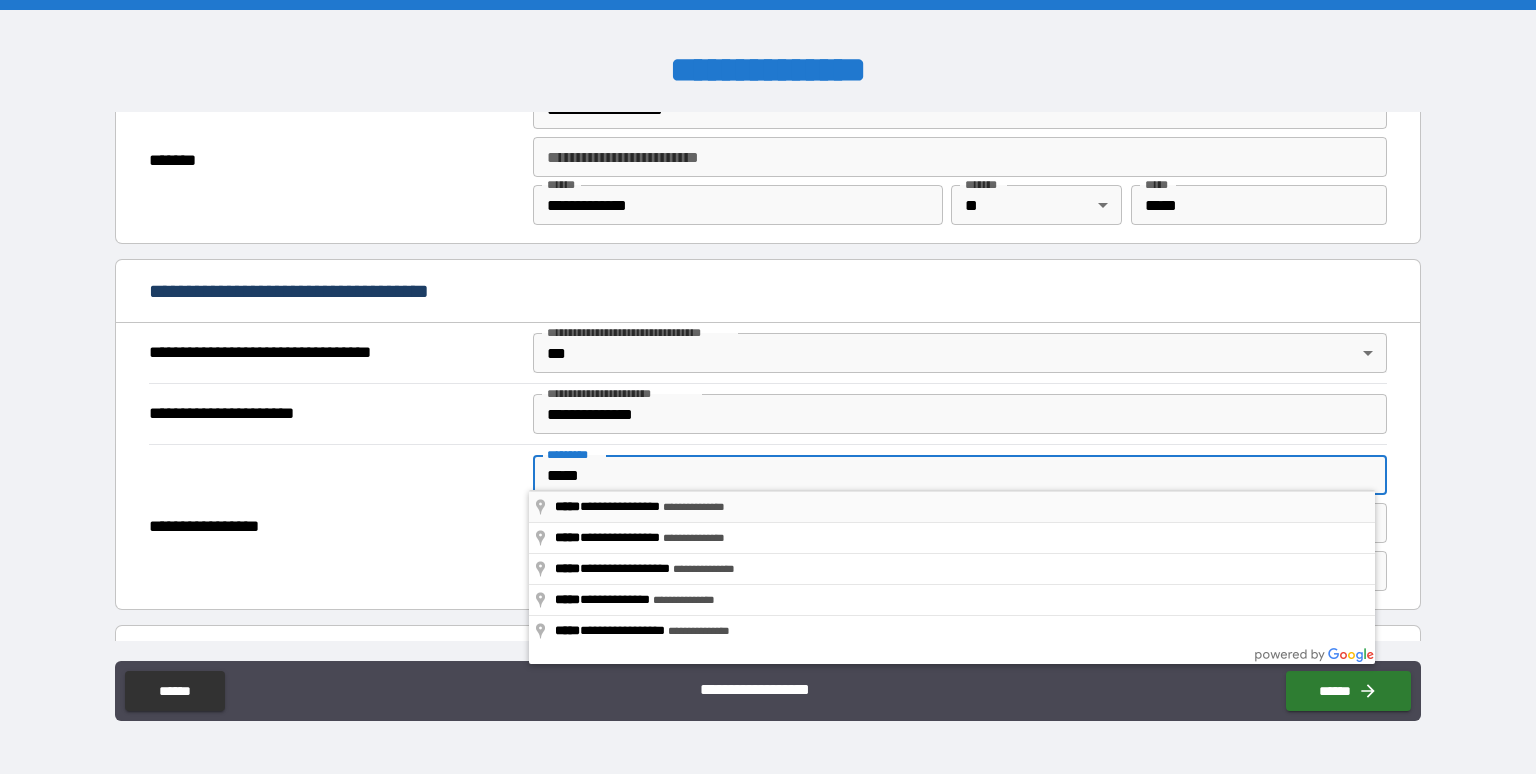 type on "**********" 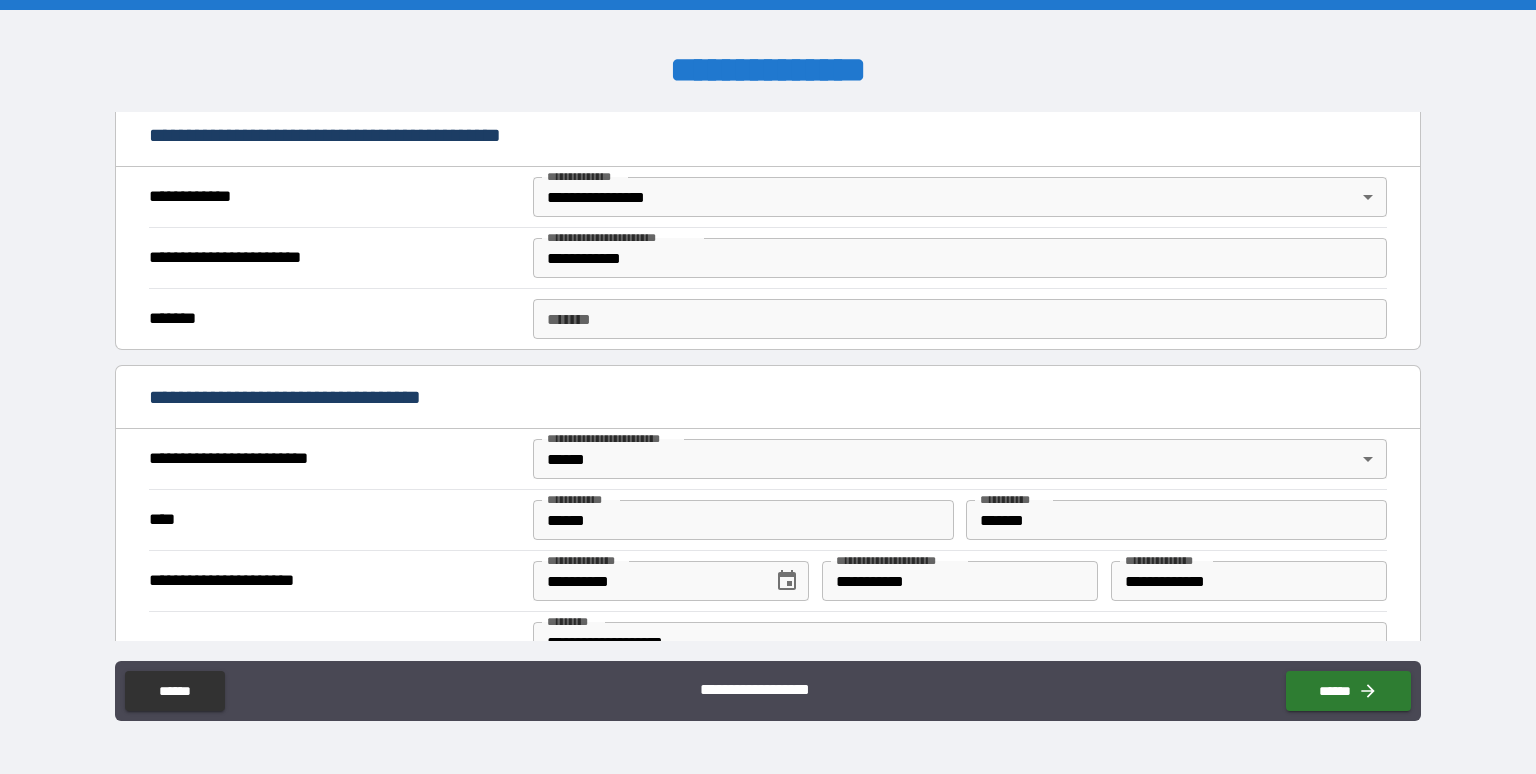 scroll, scrollTop: 1200, scrollLeft: 0, axis: vertical 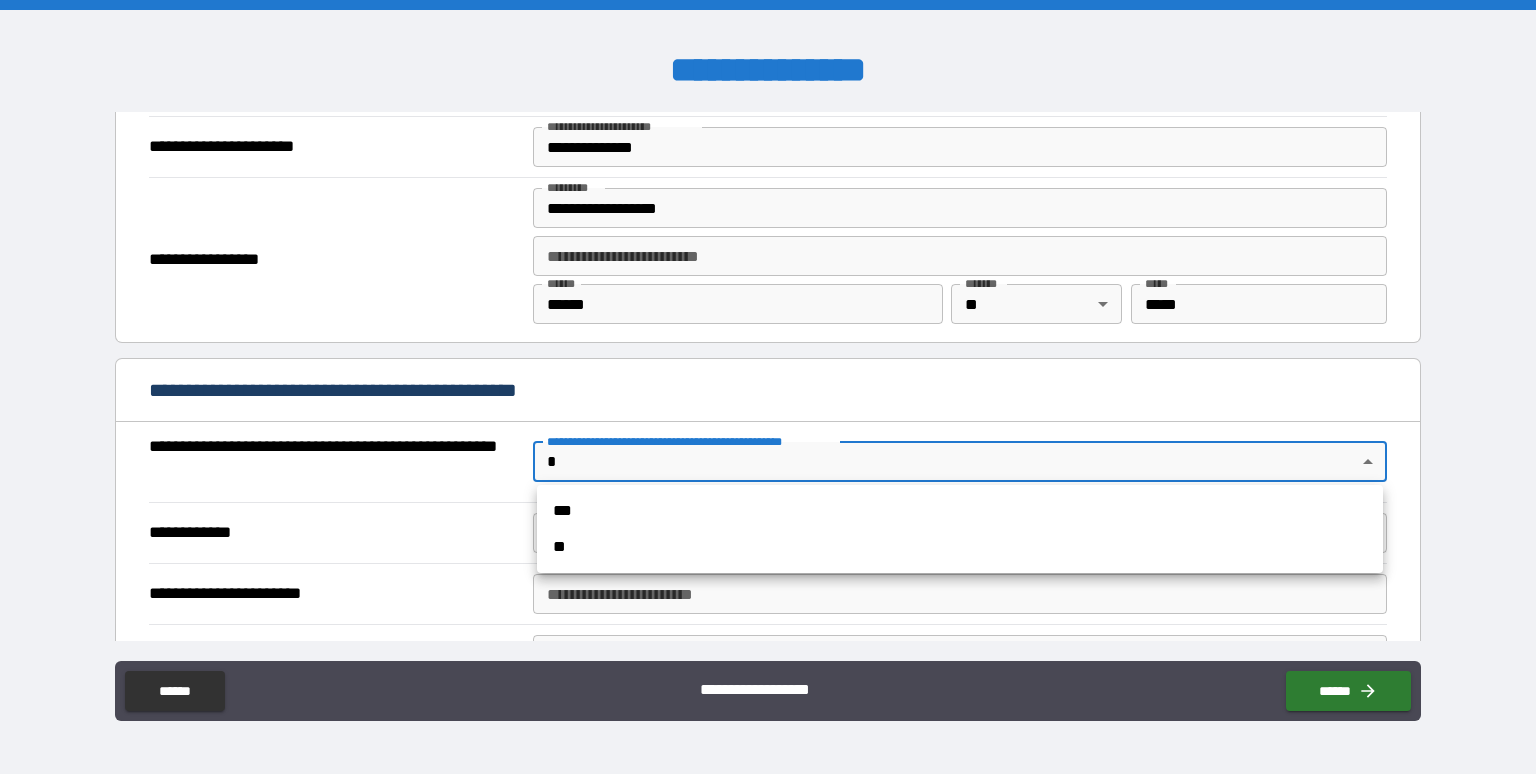 click on "**********" at bounding box center [768, 387] 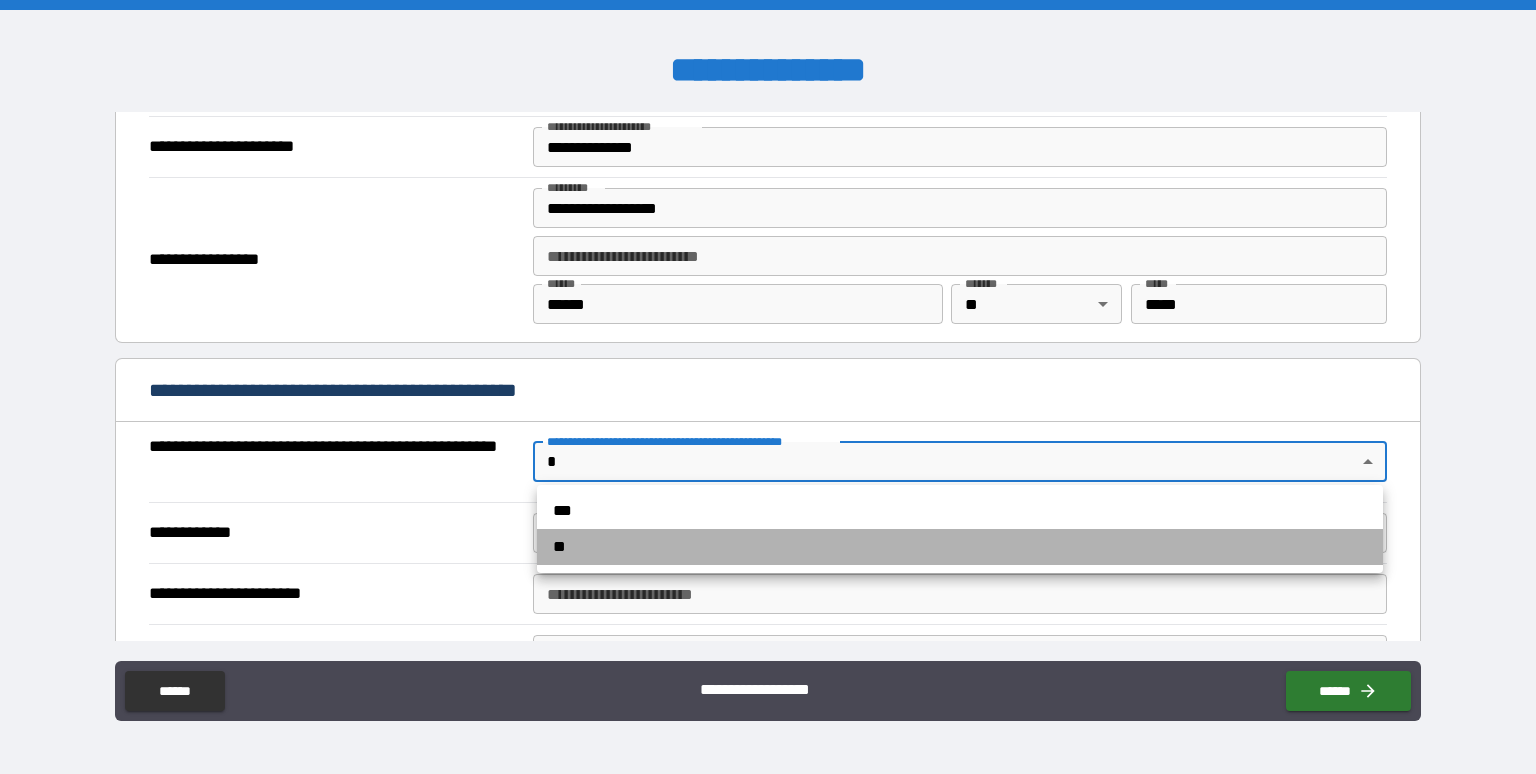 click on "**" at bounding box center [960, 547] 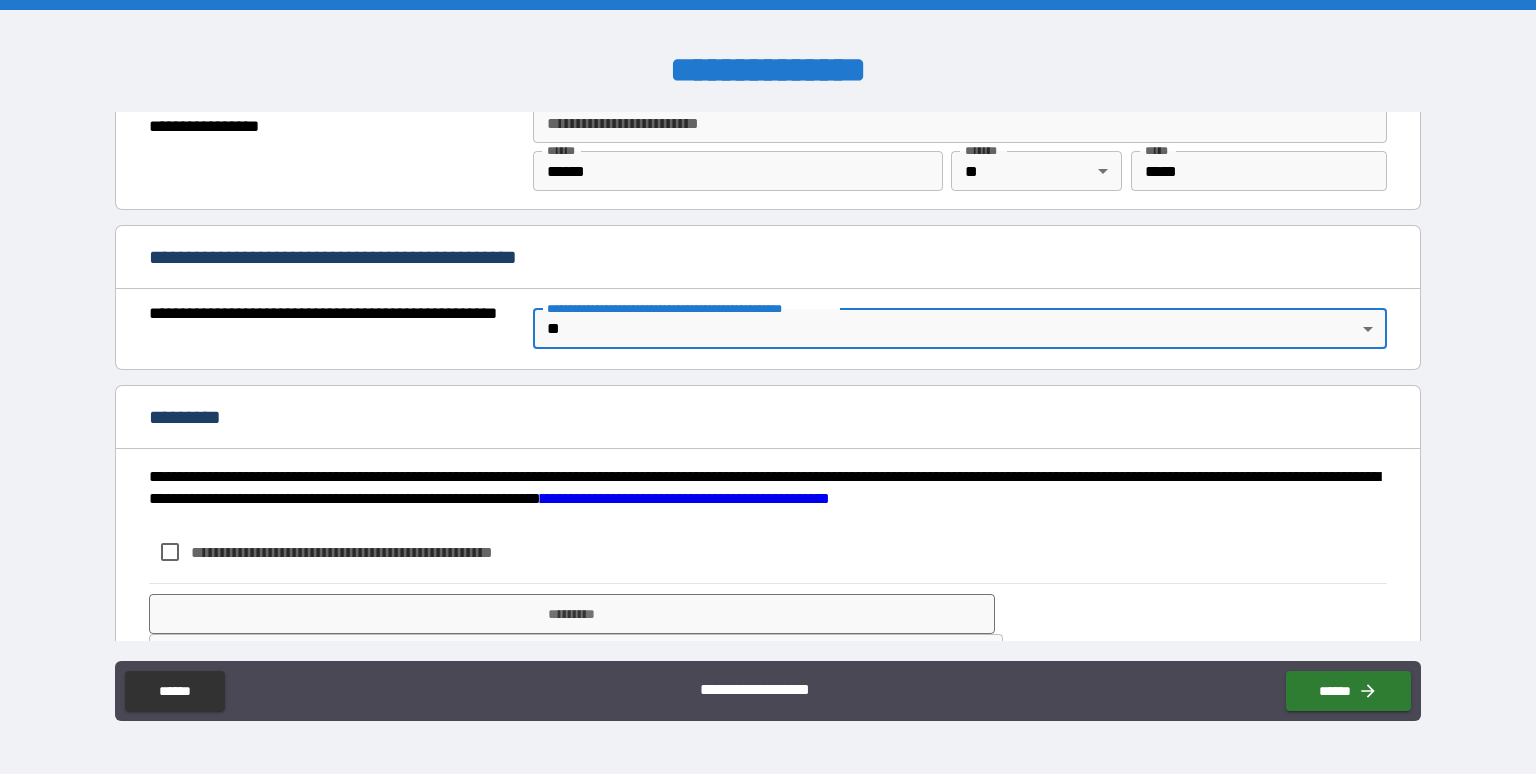 scroll, scrollTop: 1391, scrollLeft: 0, axis: vertical 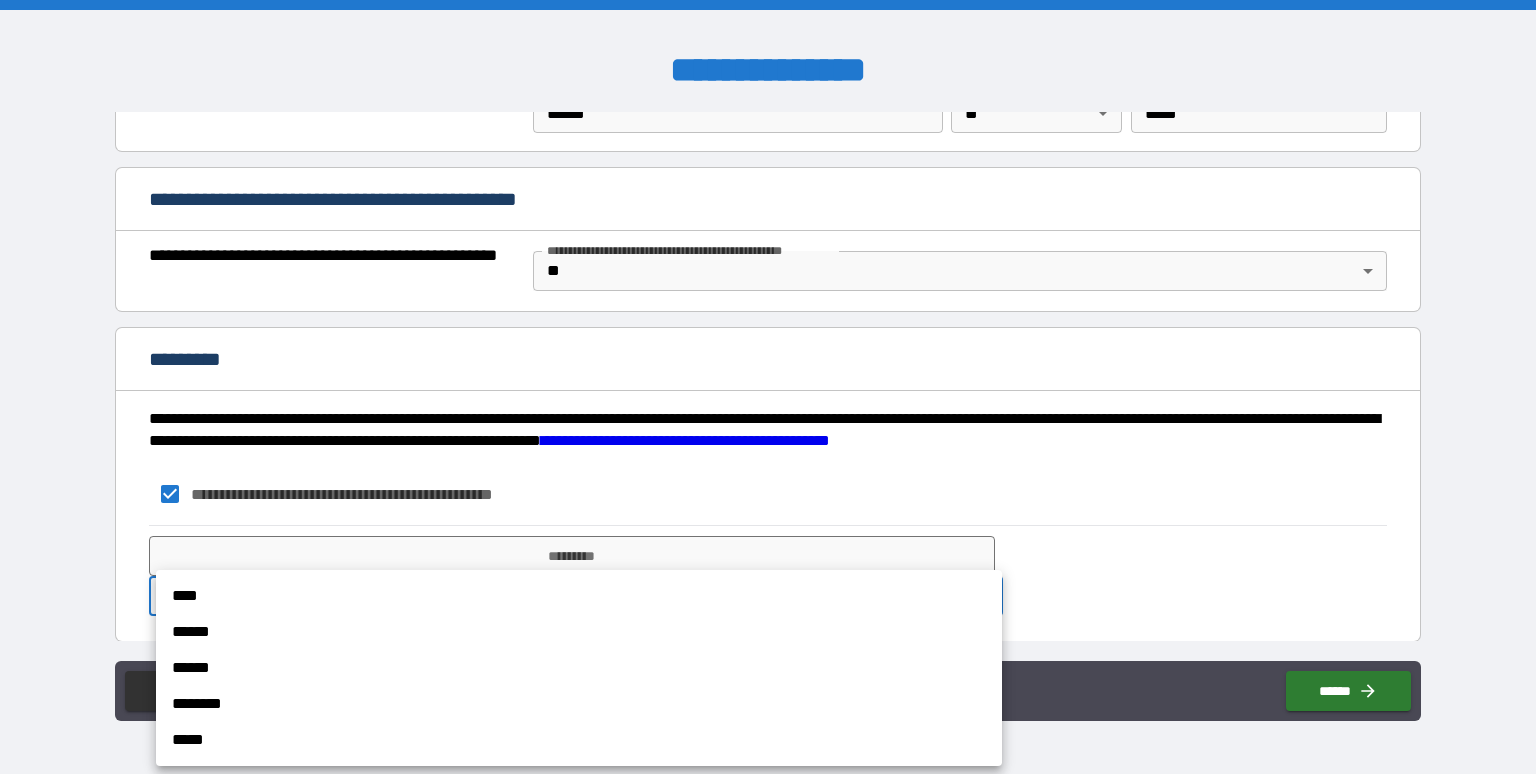 click on "**********" at bounding box center [768, 387] 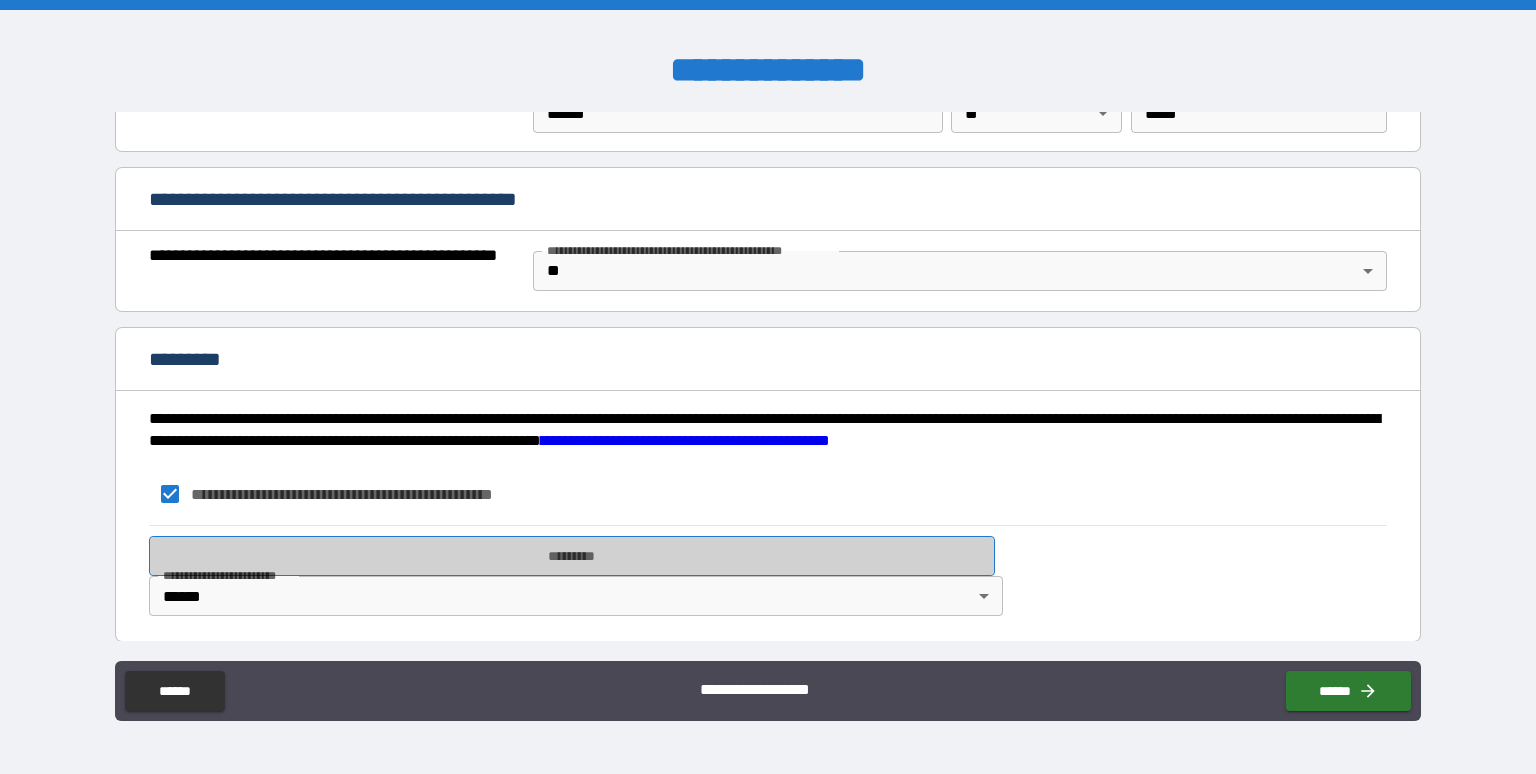 click on "*********" at bounding box center [572, 556] 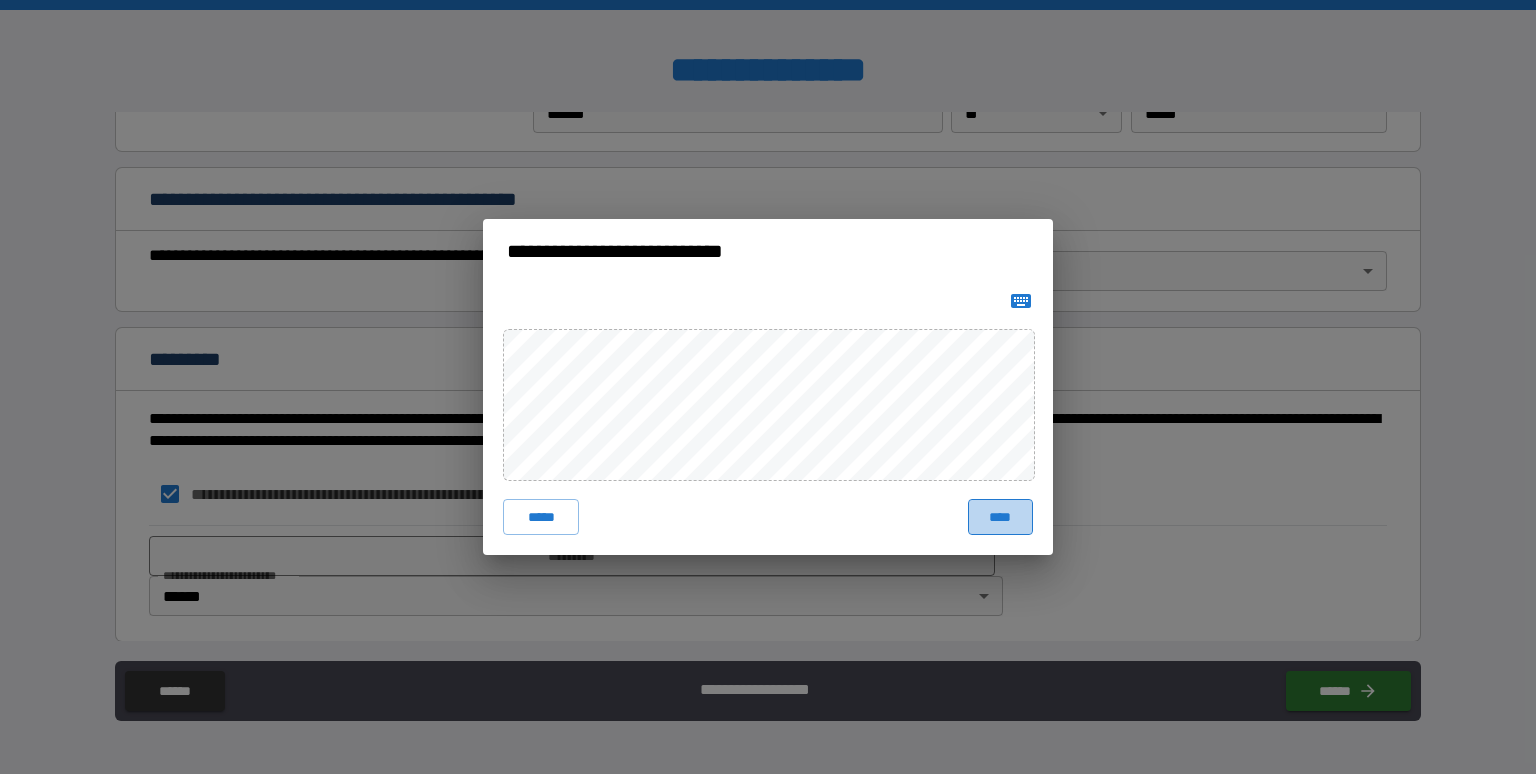 click on "****" at bounding box center [1000, 517] 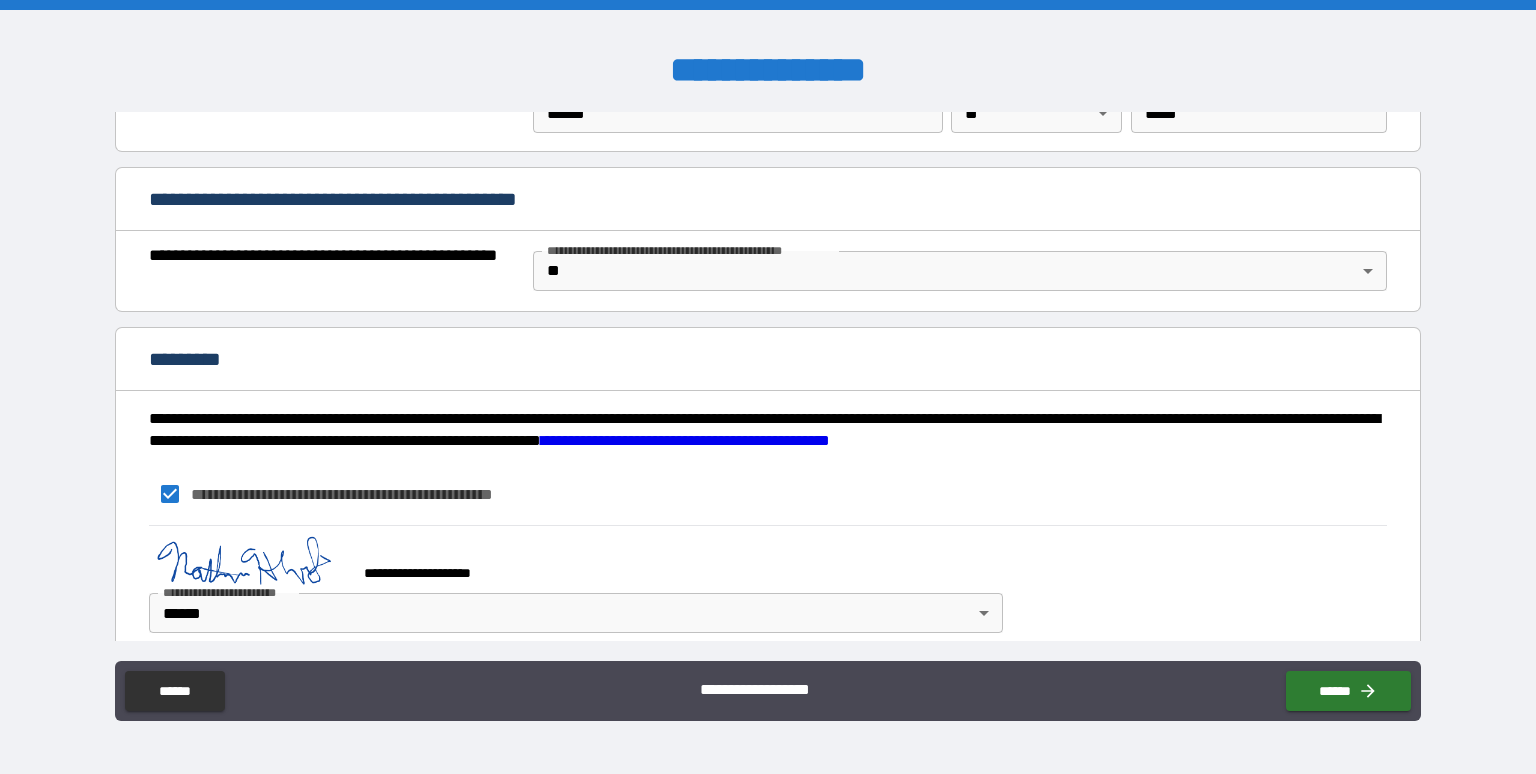 scroll, scrollTop: 1408, scrollLeft: 0, axis: vertical 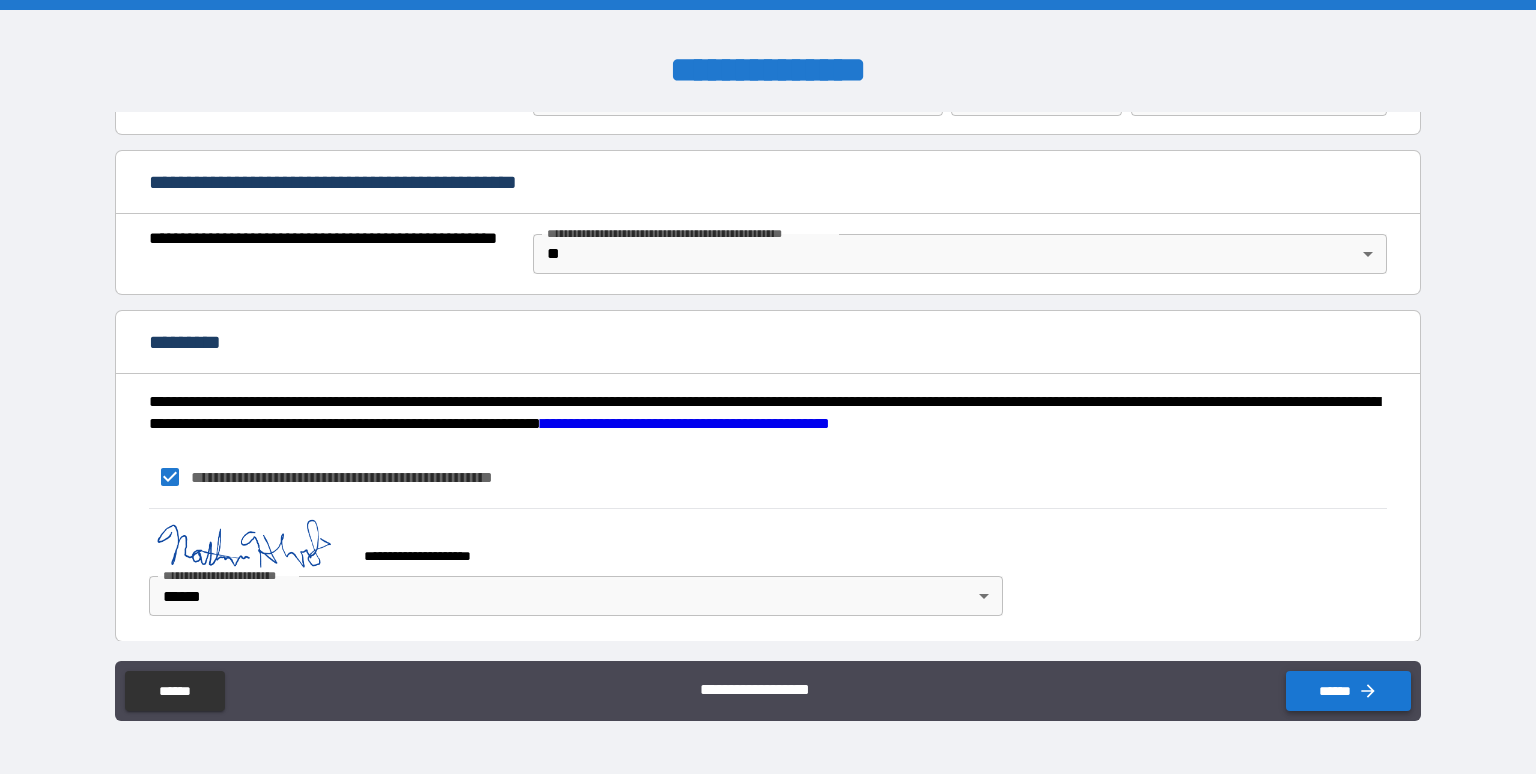 click on "******" at bounding box center [1348, 691] 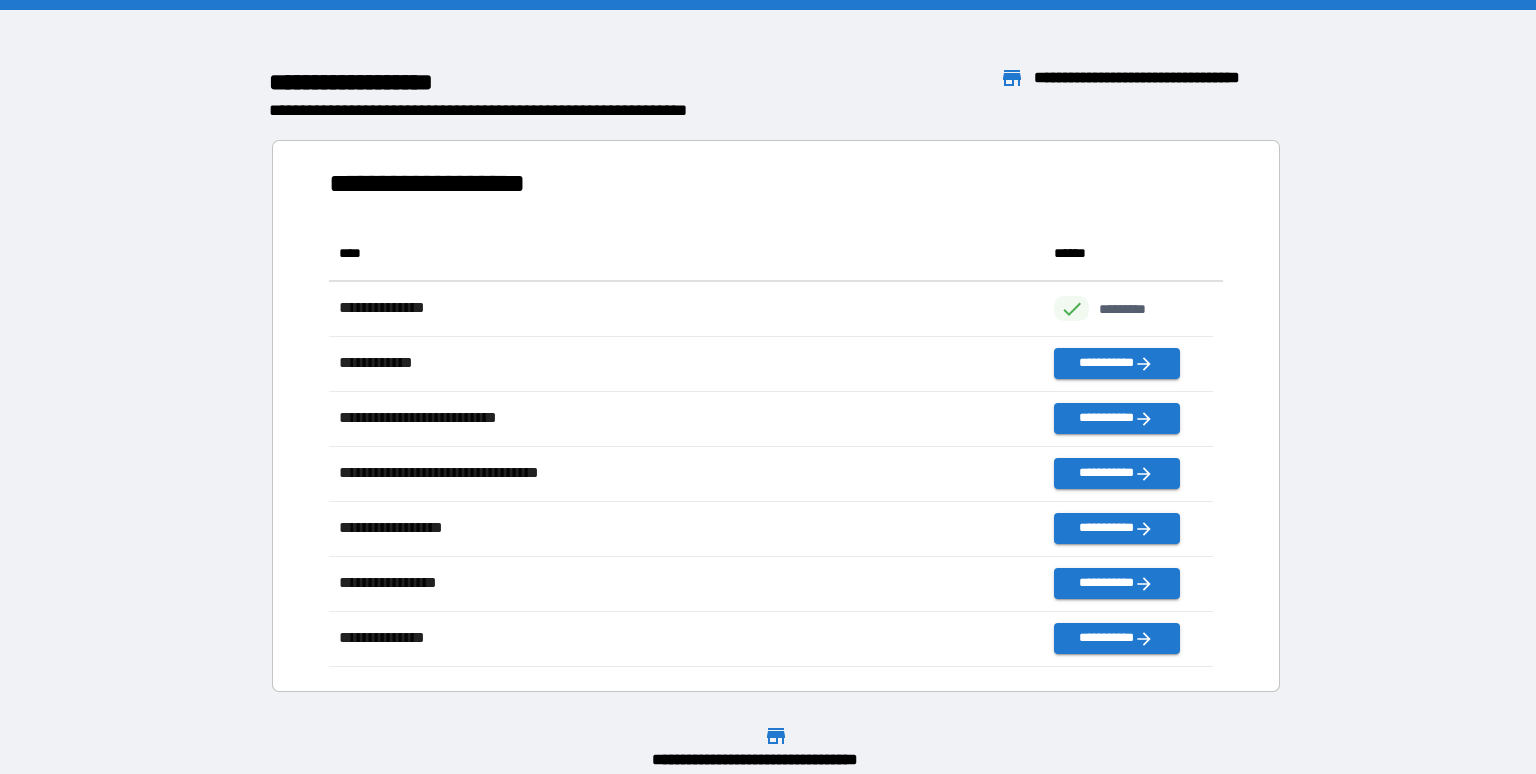 scroll, scrollTop: 16, scrollLeft: 16, axis: both 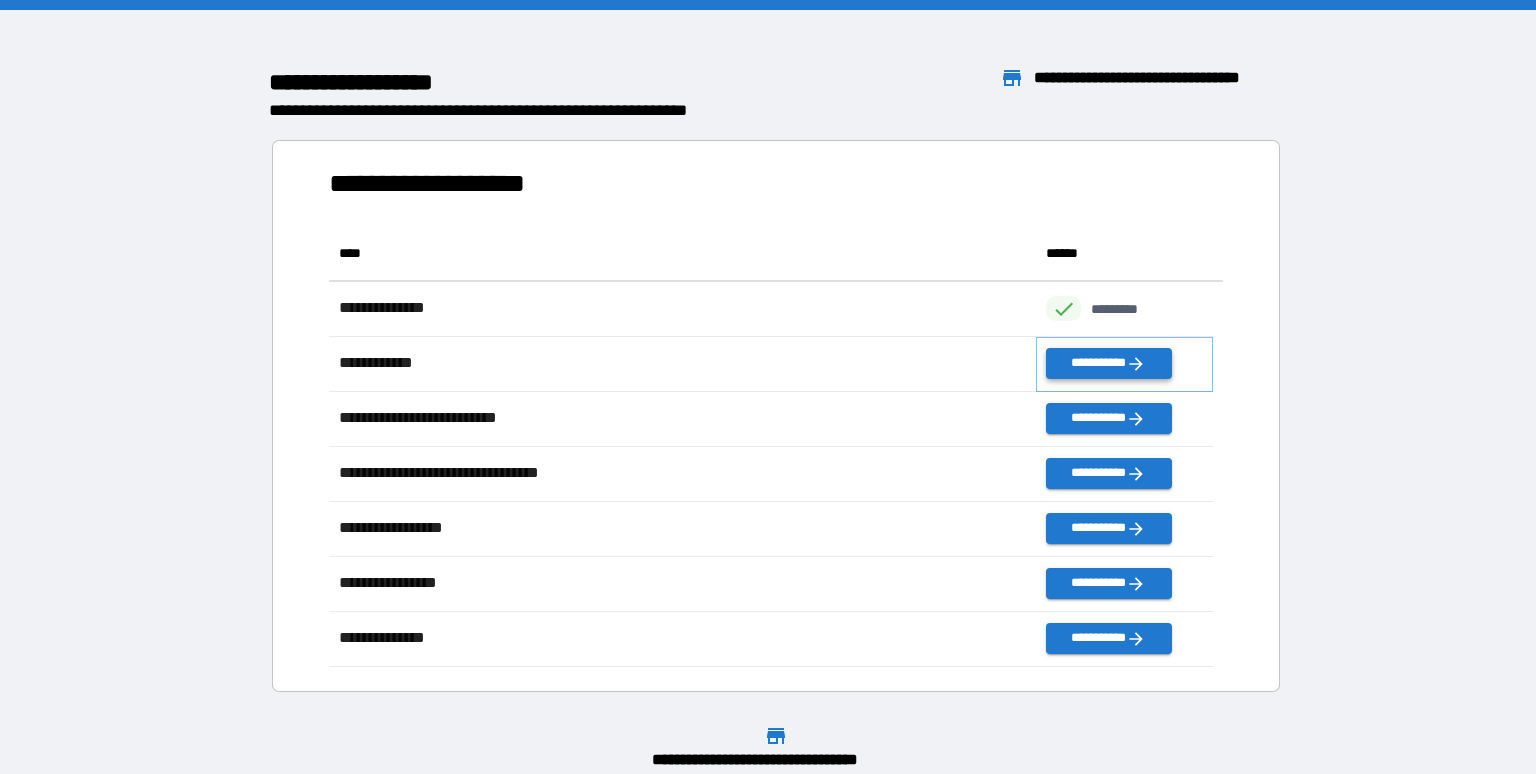 click on "**********" at bounding box center (1108, 363) 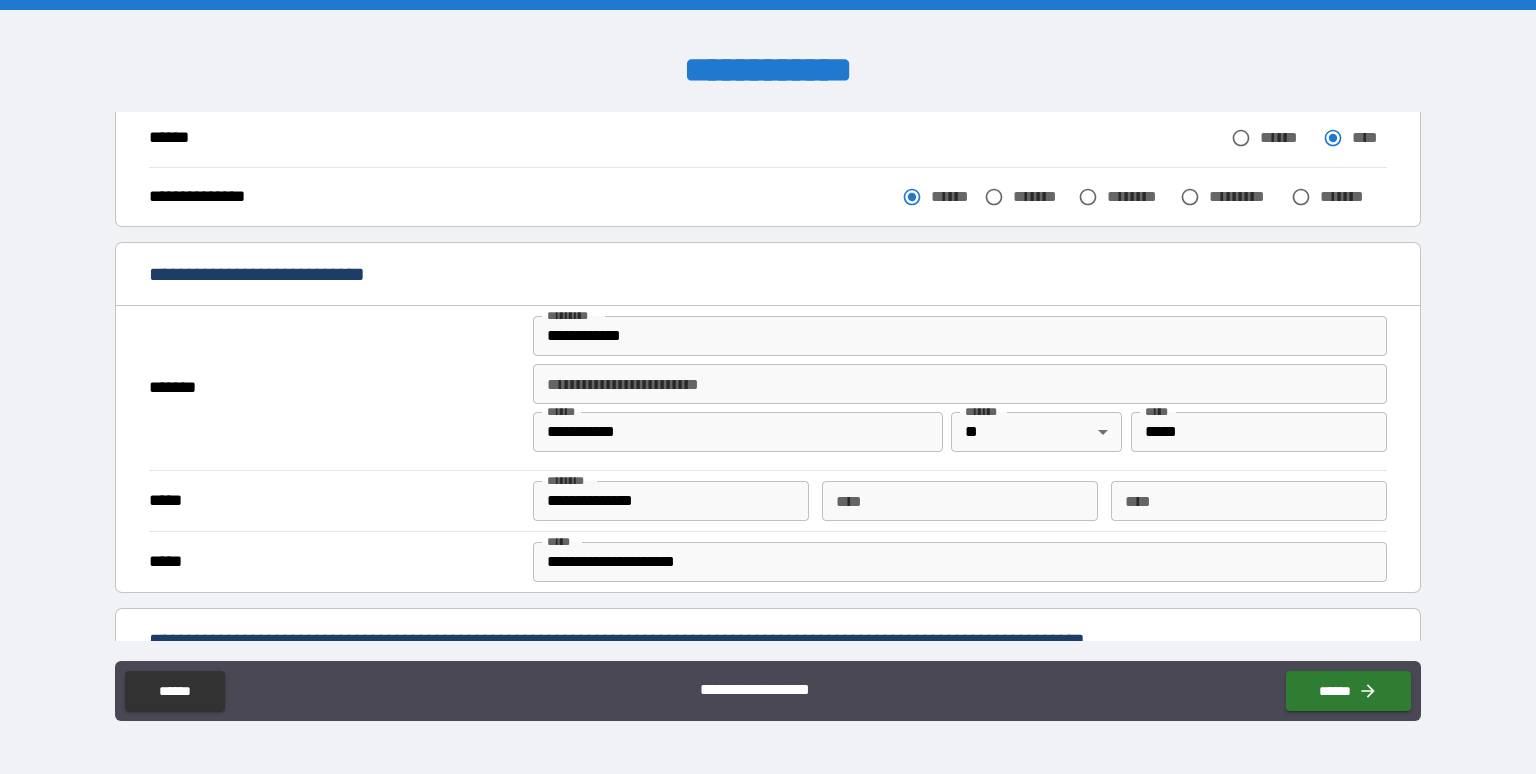 scroll, scrollTop: 533, scrollLeft: 0, axis: vertical 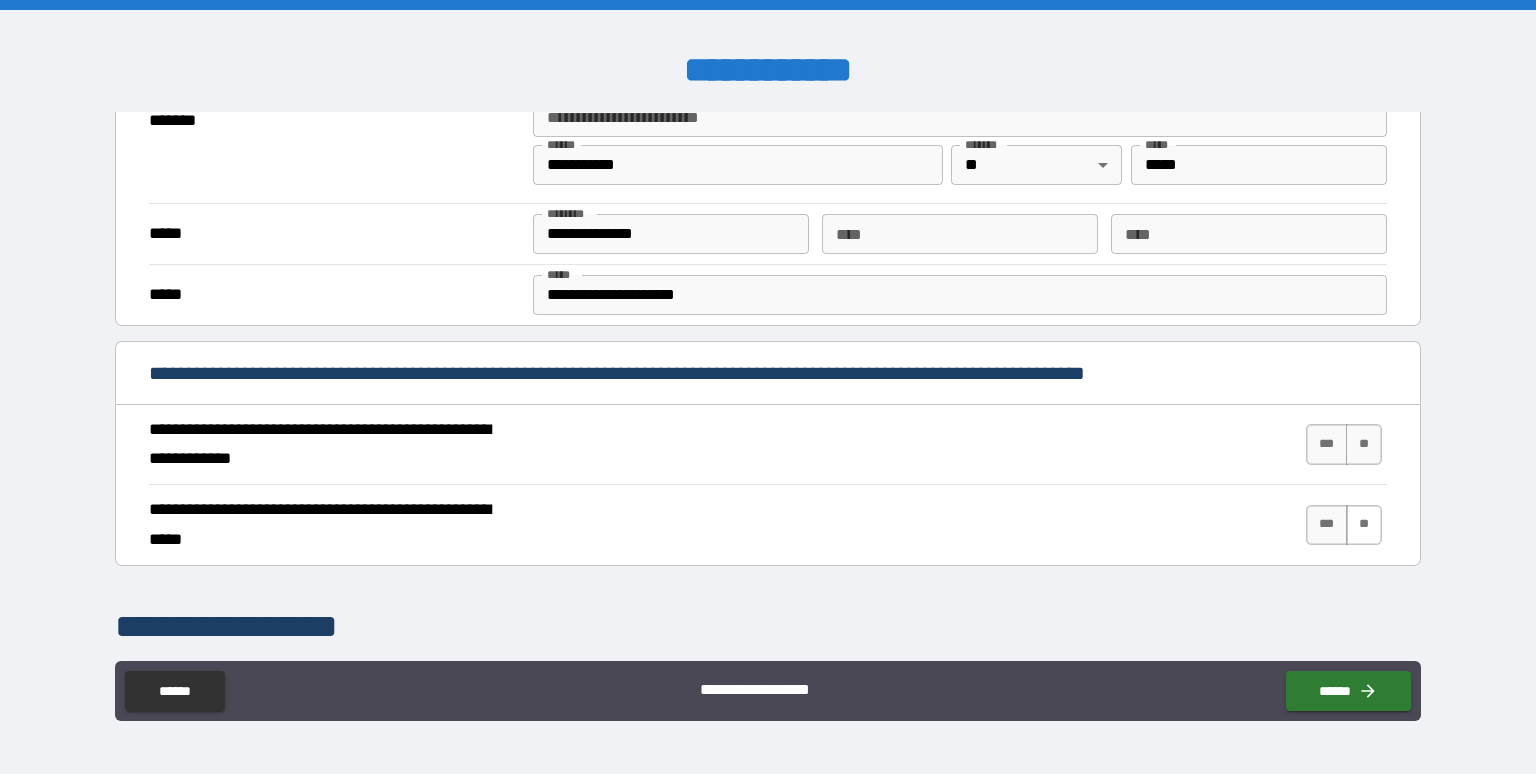 click on "**" at bounding box center [1364, 525] 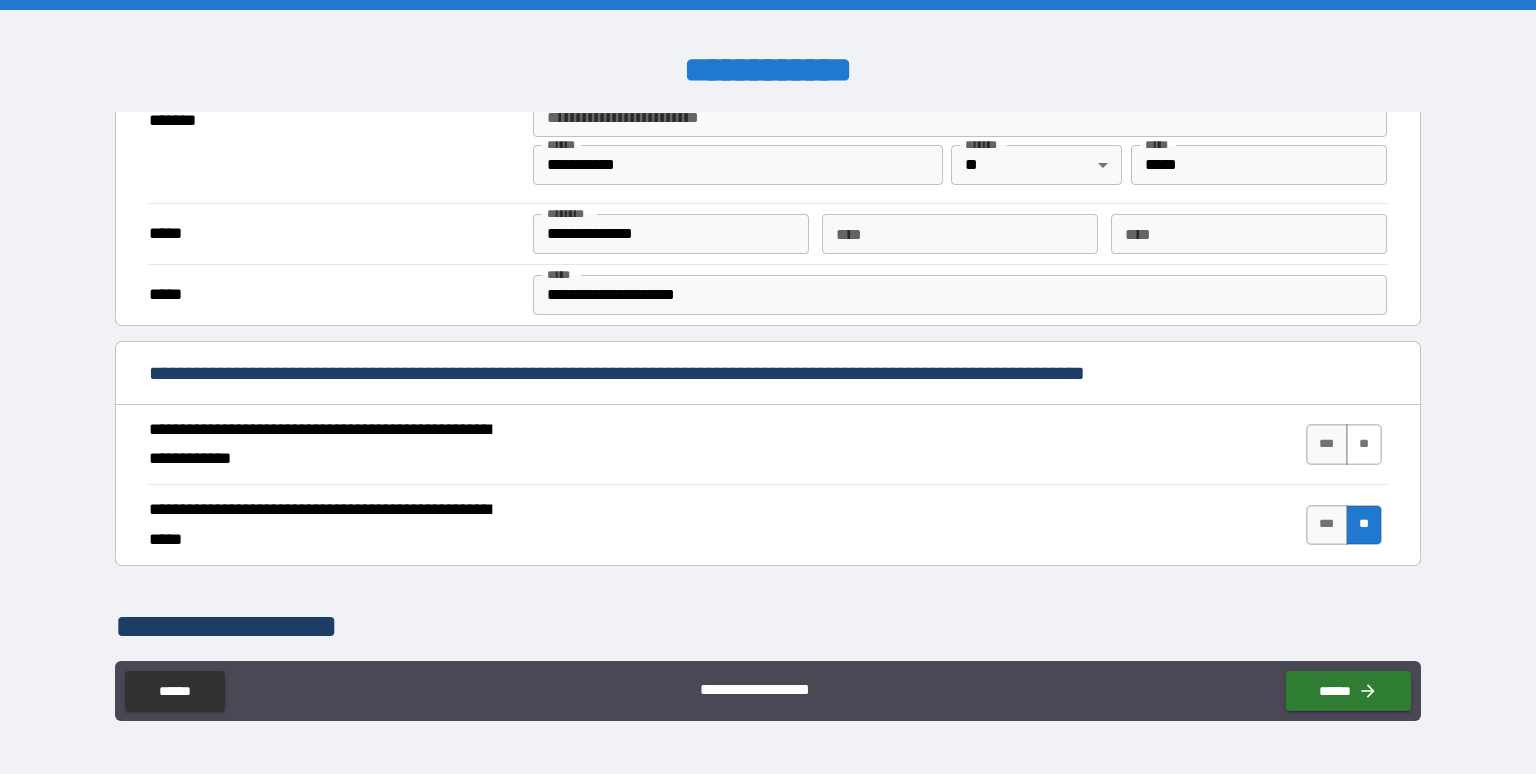 click on "**" at bounding box center (1364, 444) 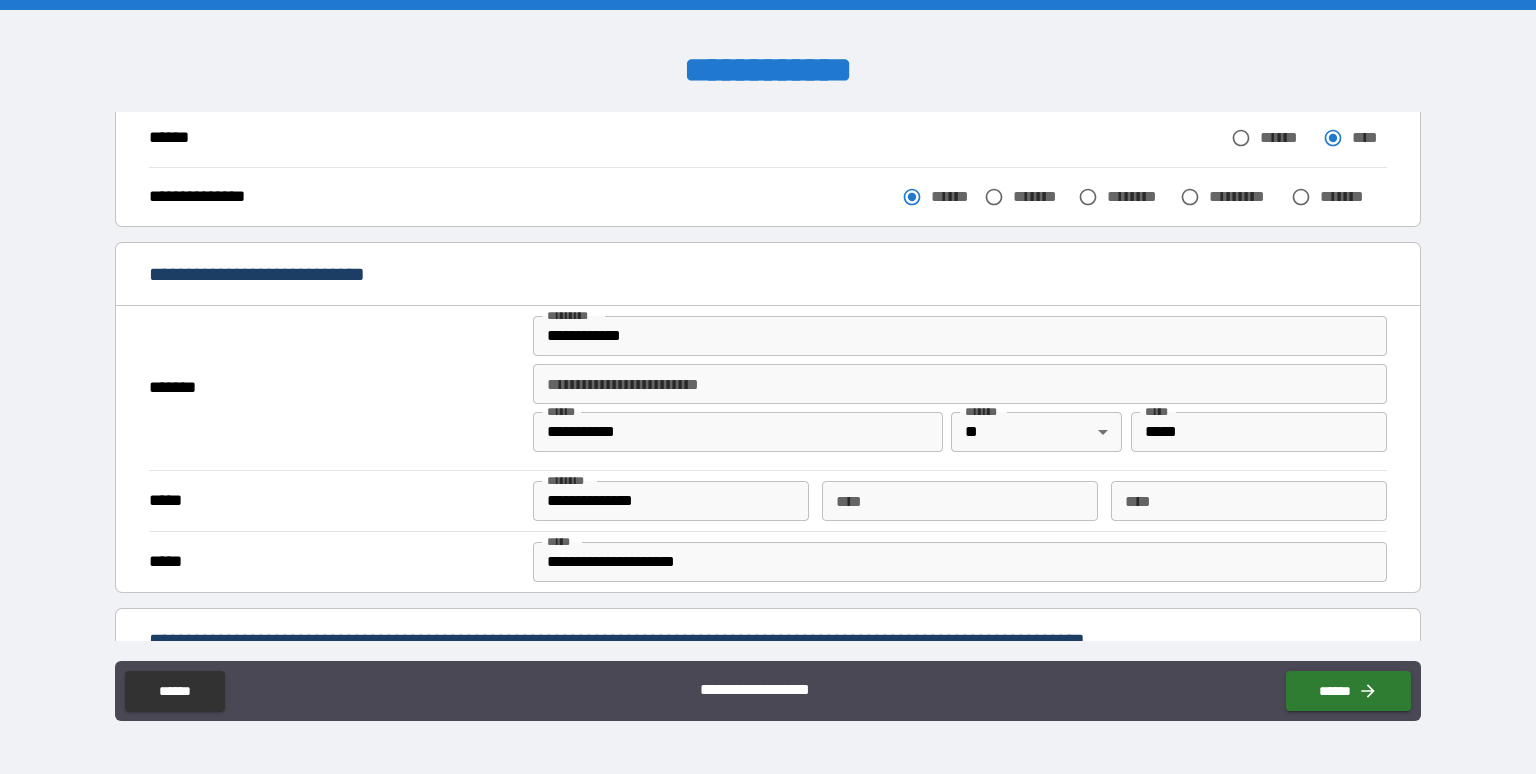 scroll, scrollTop: 0, scrollLeft: 0, axis: both 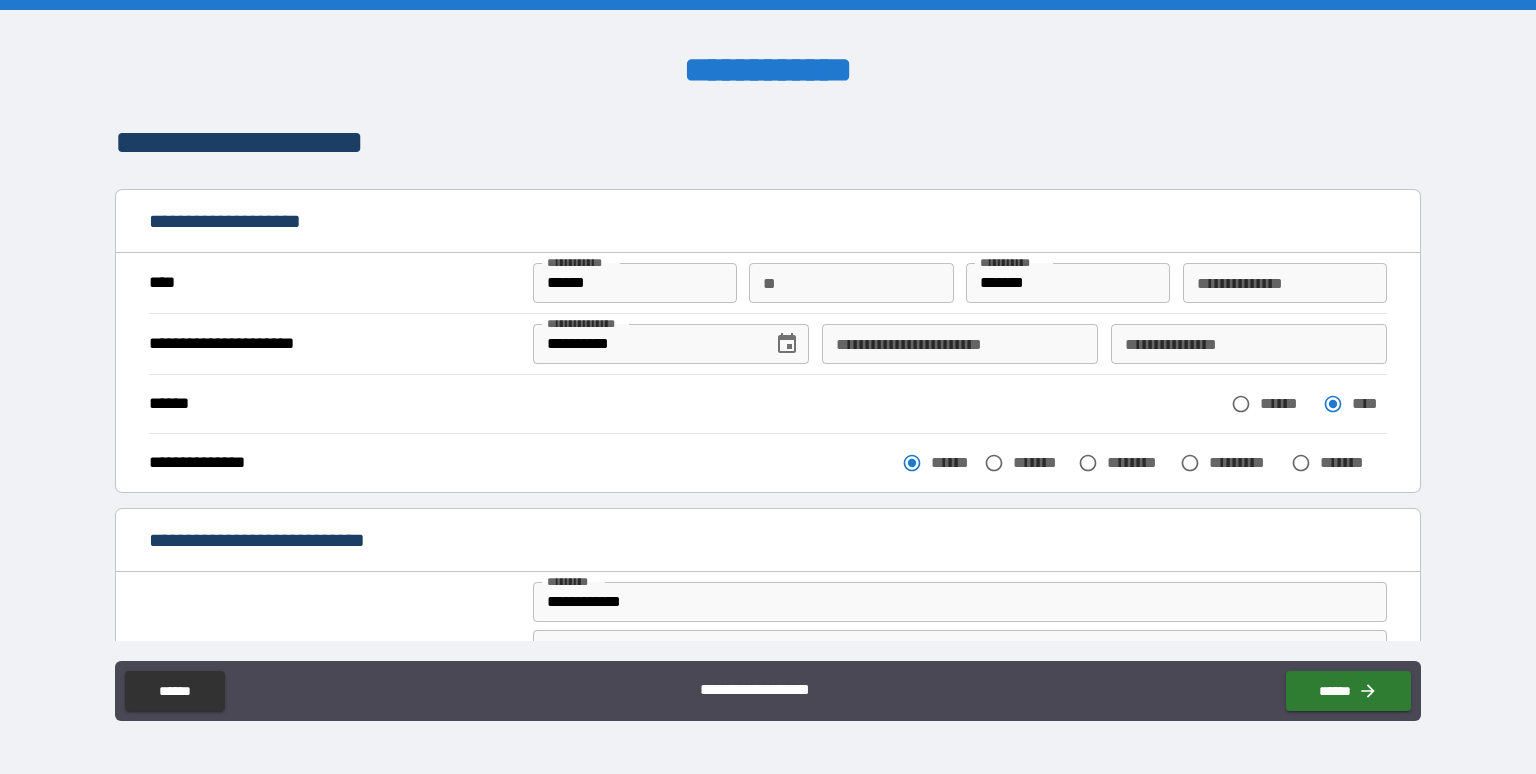click on "**********" at bounding box center [960, 344] 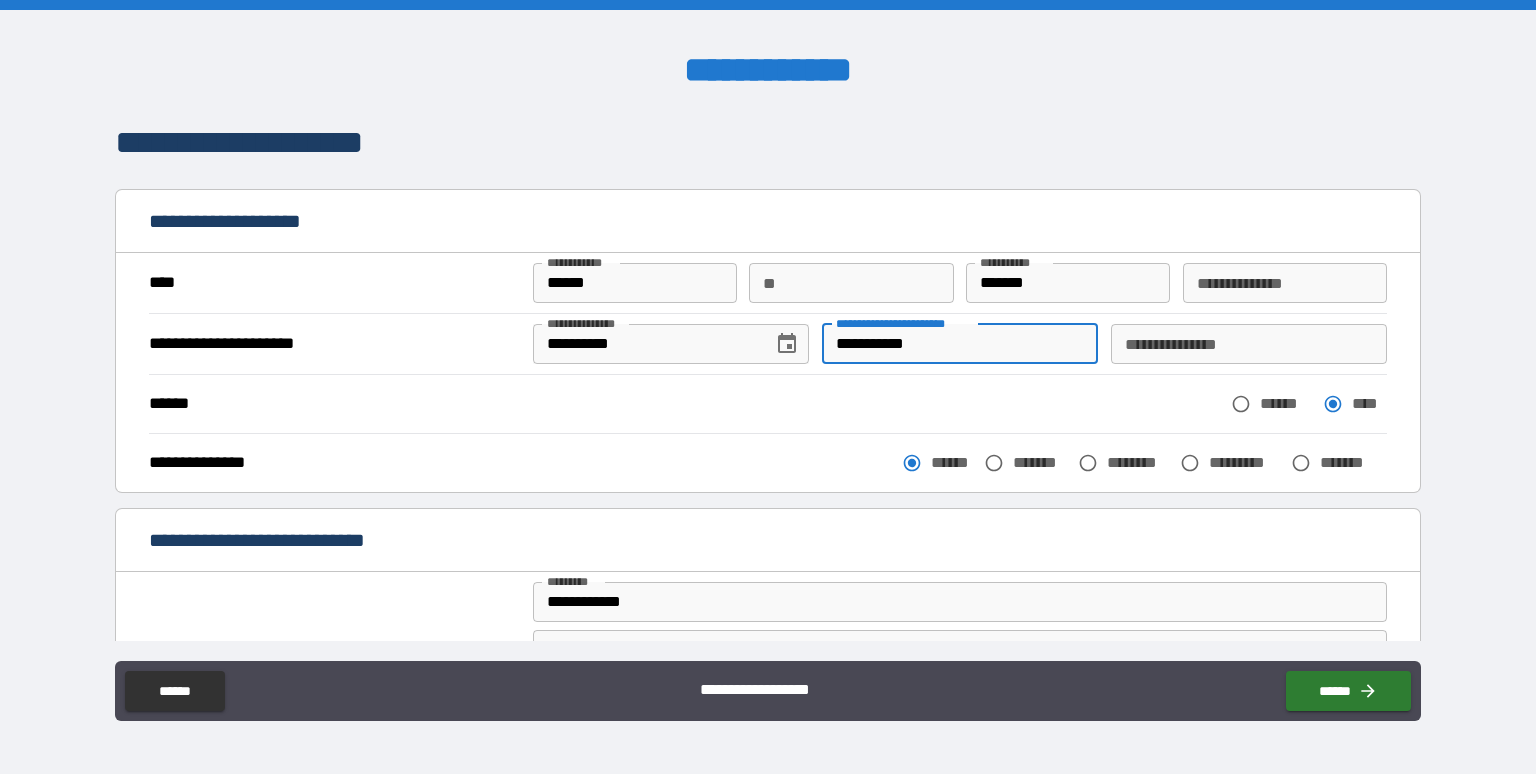 type on "**********" 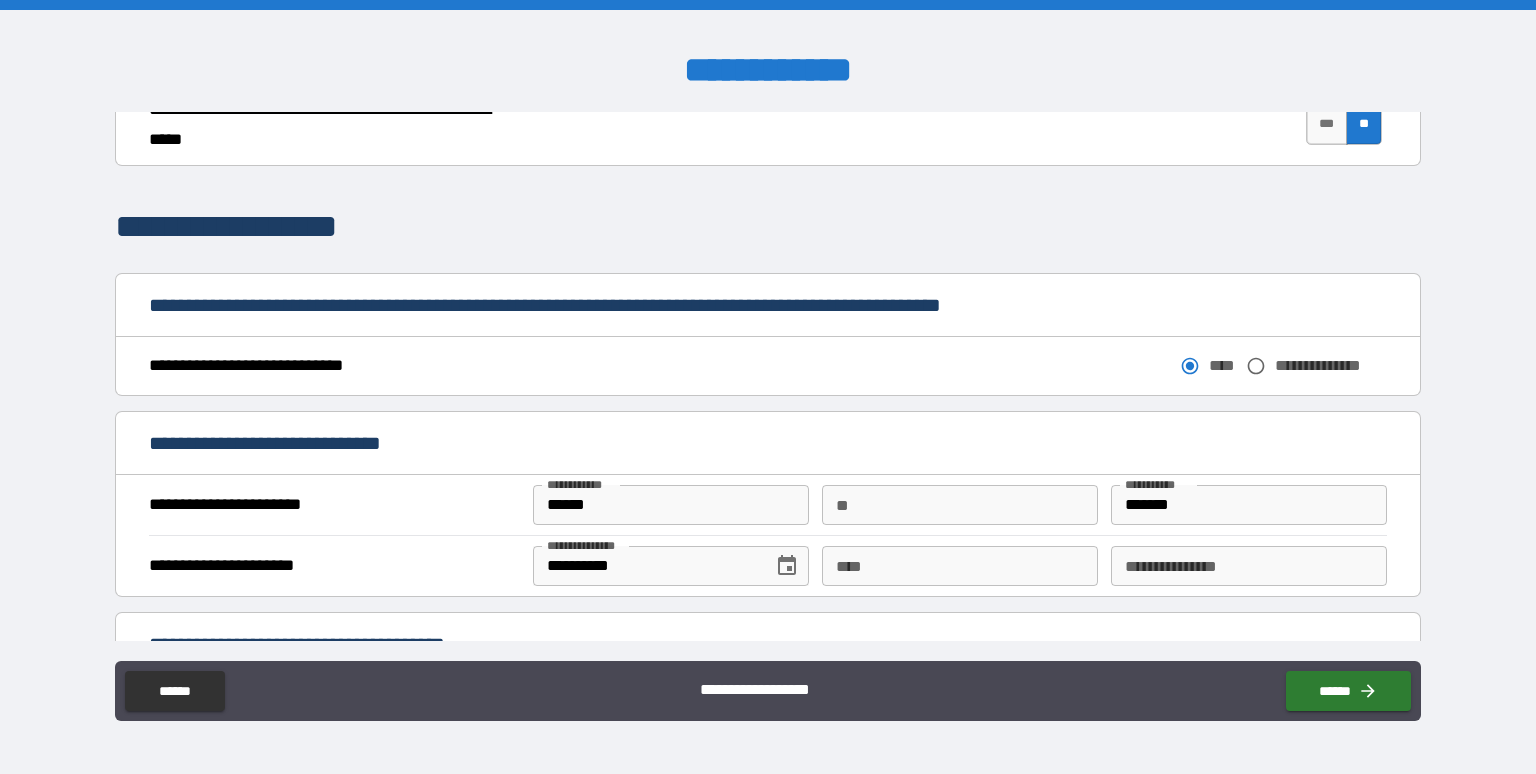 scroll, scrollTop: 1200, scrollLeft: 0, axis: vertical 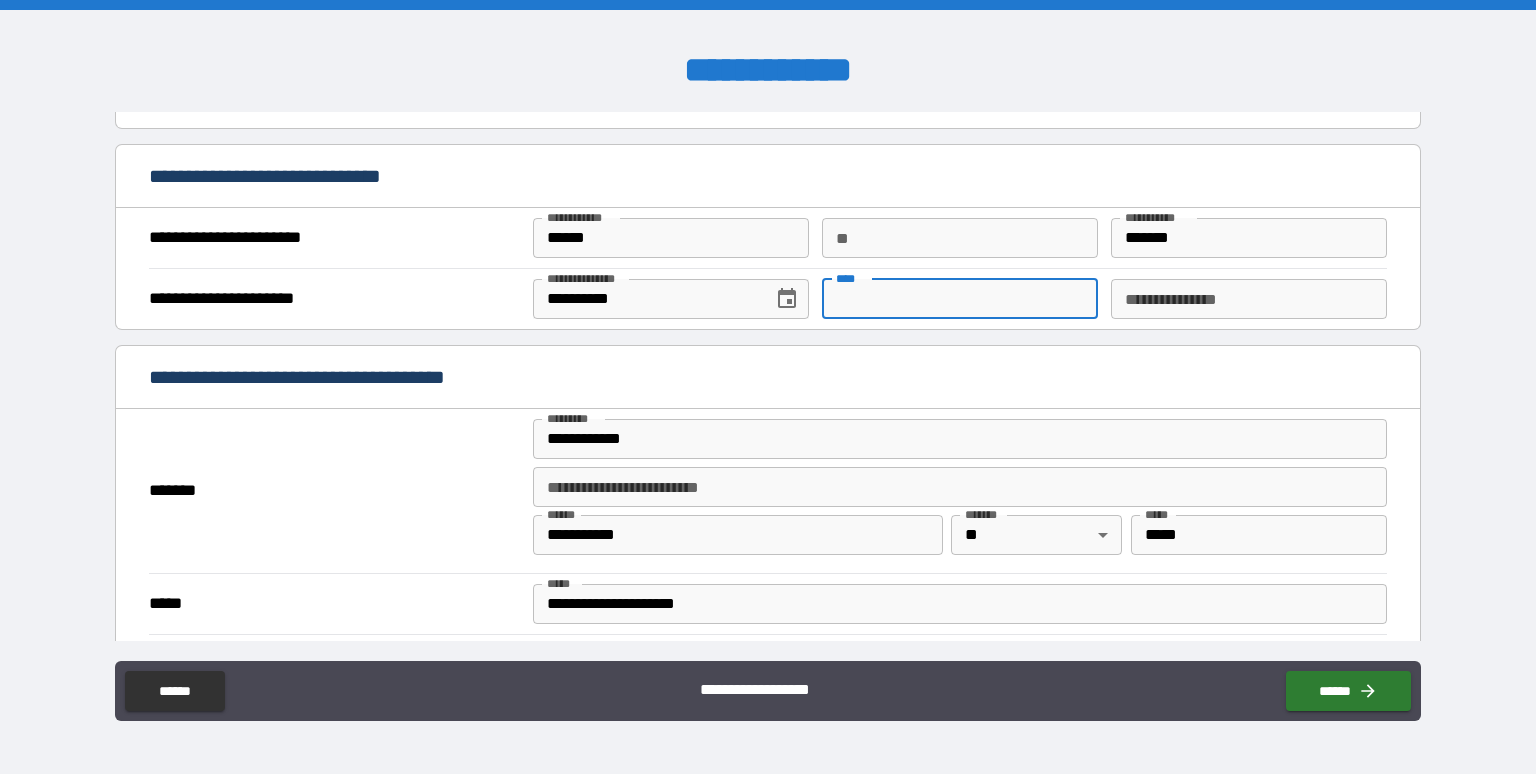 click on "****" at bounding box center (960, 299) 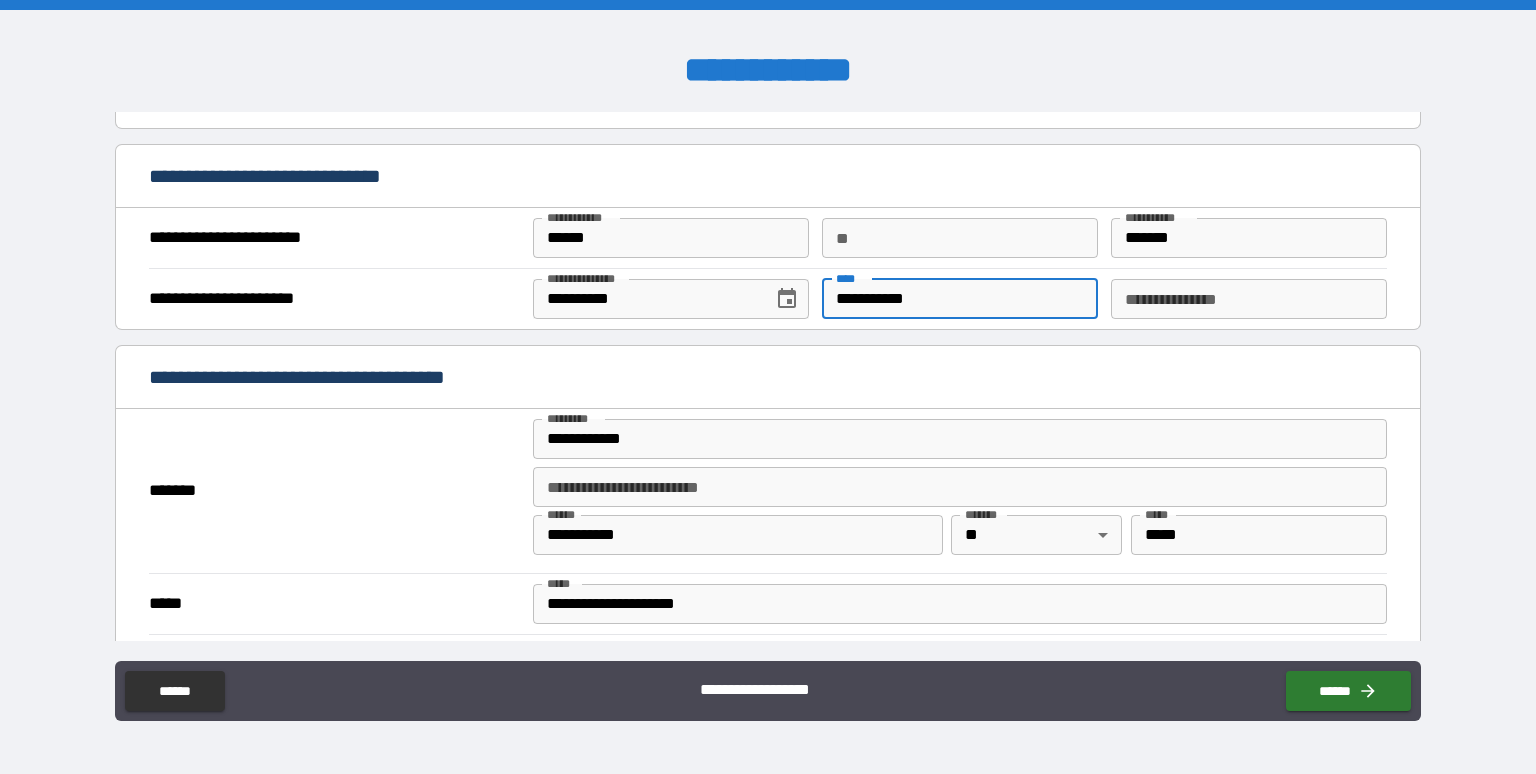type on "**********" 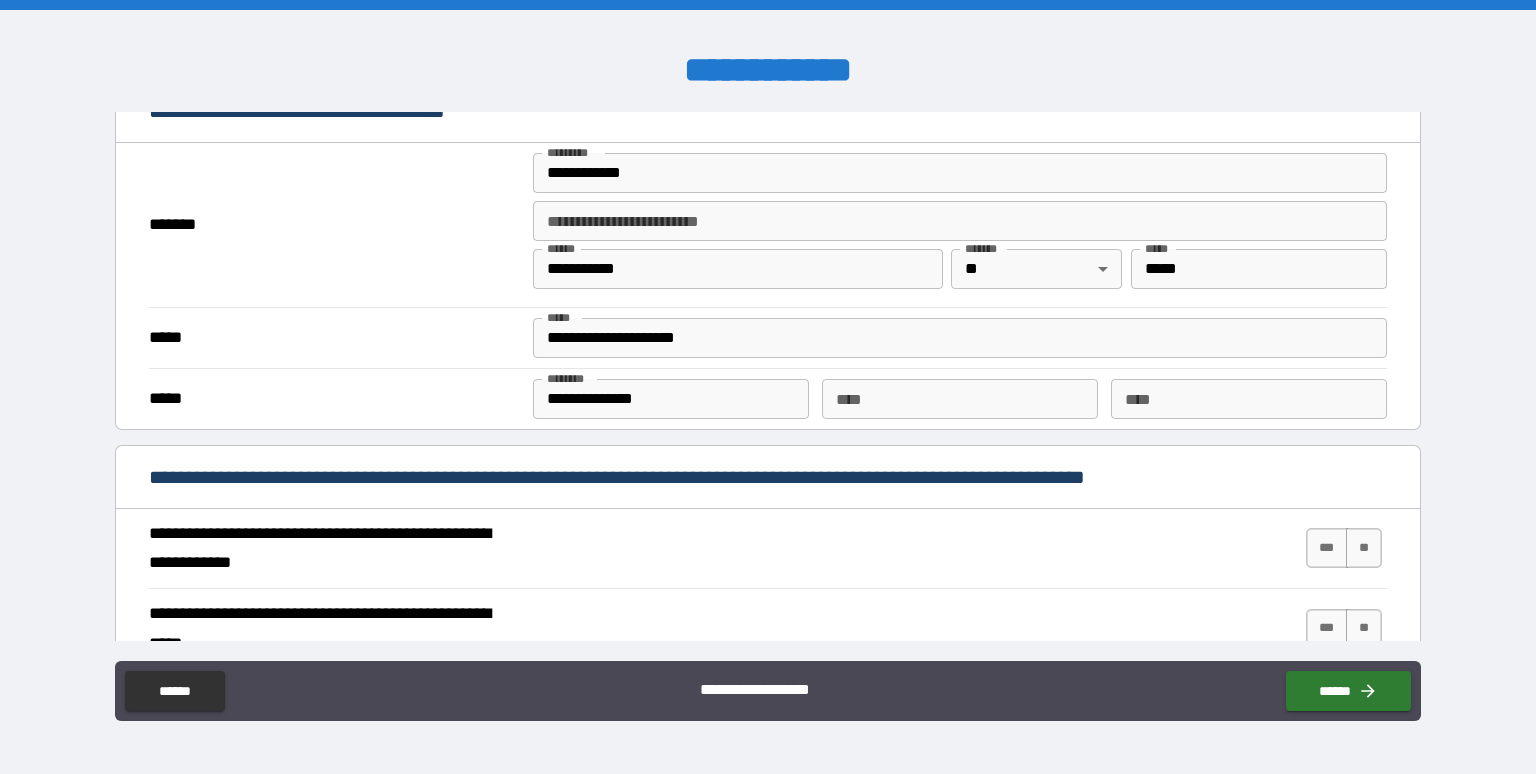 scroll, scrollTop: 1600, scrollLeft: 0, axis: vertical 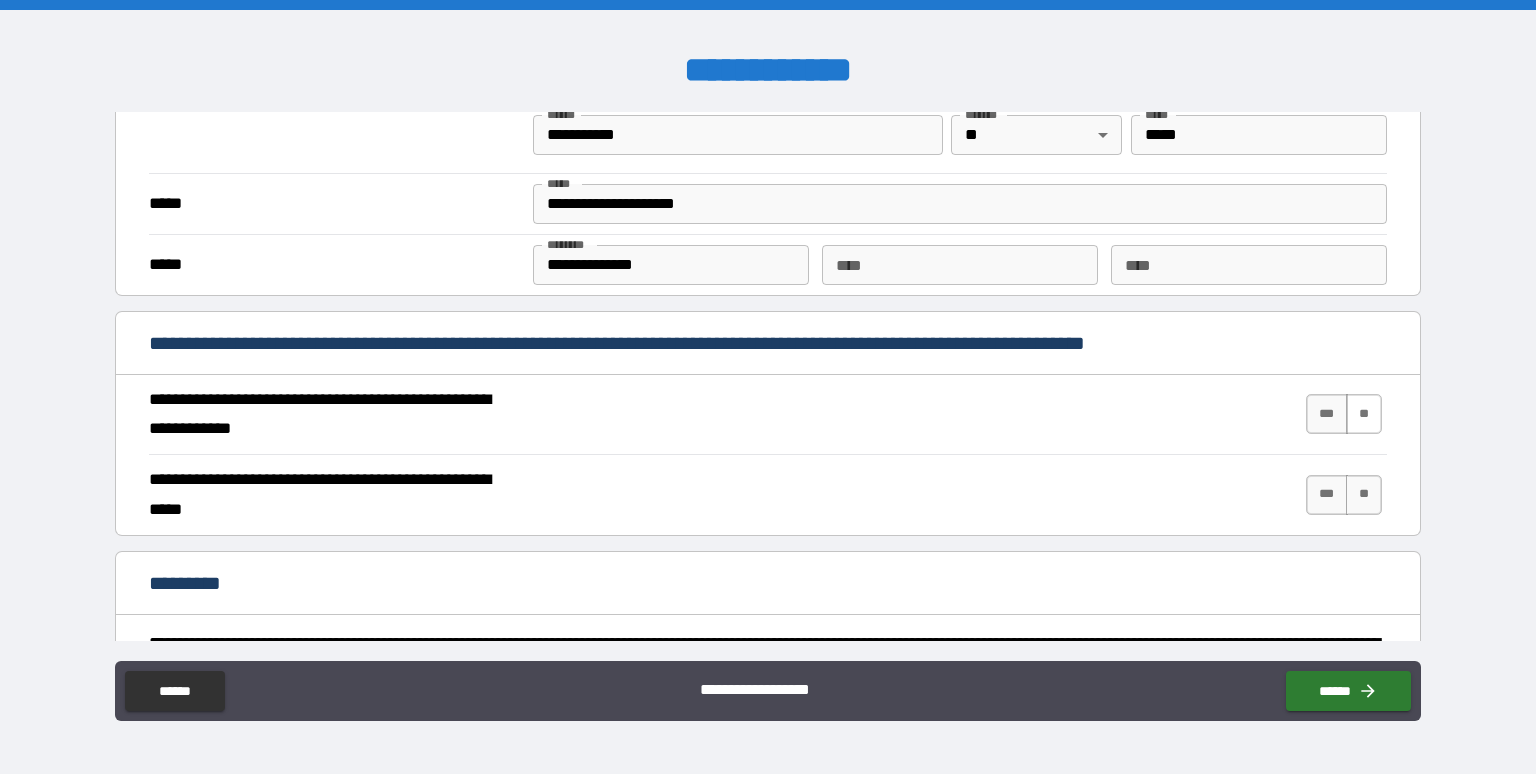 click on "**" at bounding box center (1364, 414) 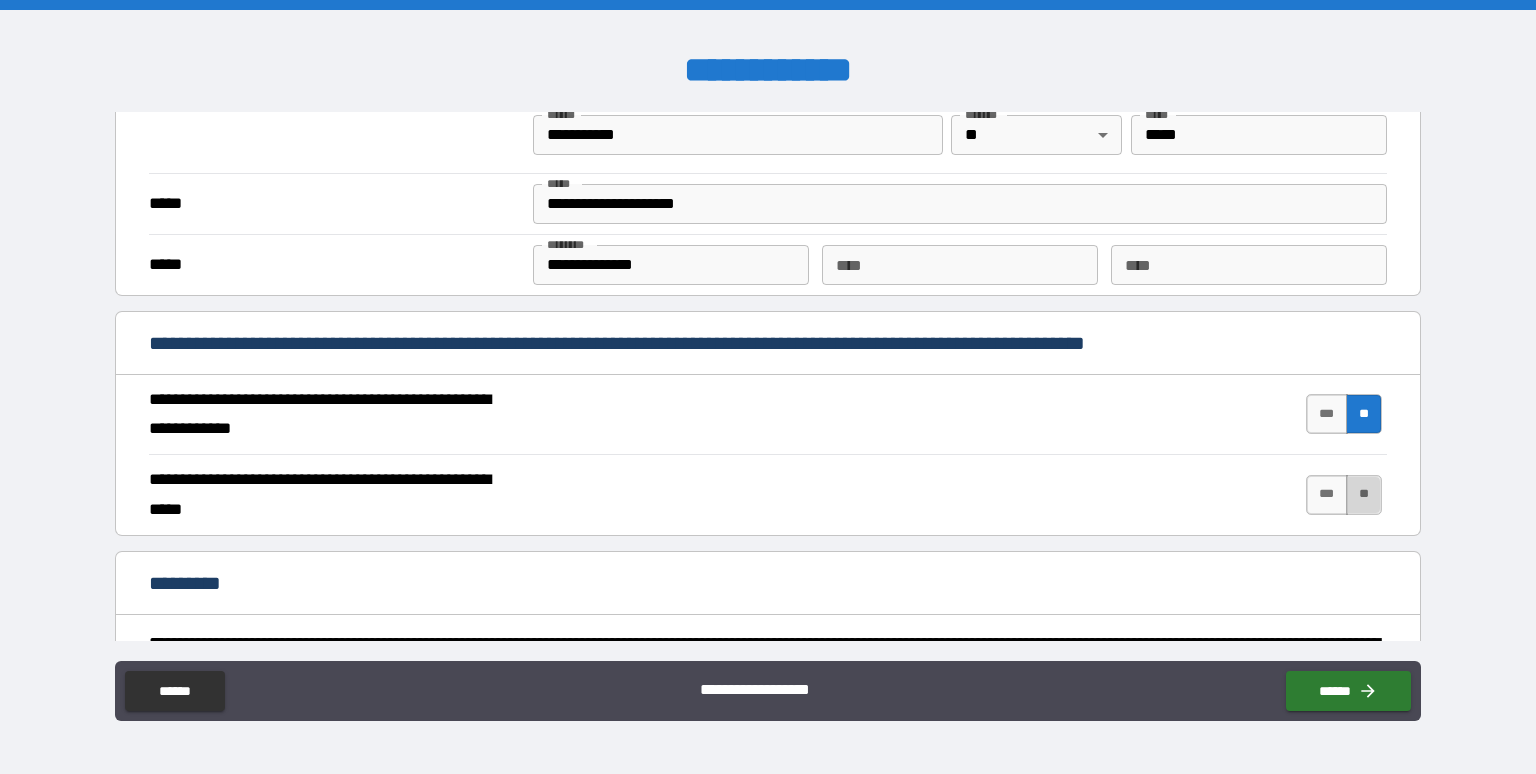click on "**" at bounding box center [1364, 495] 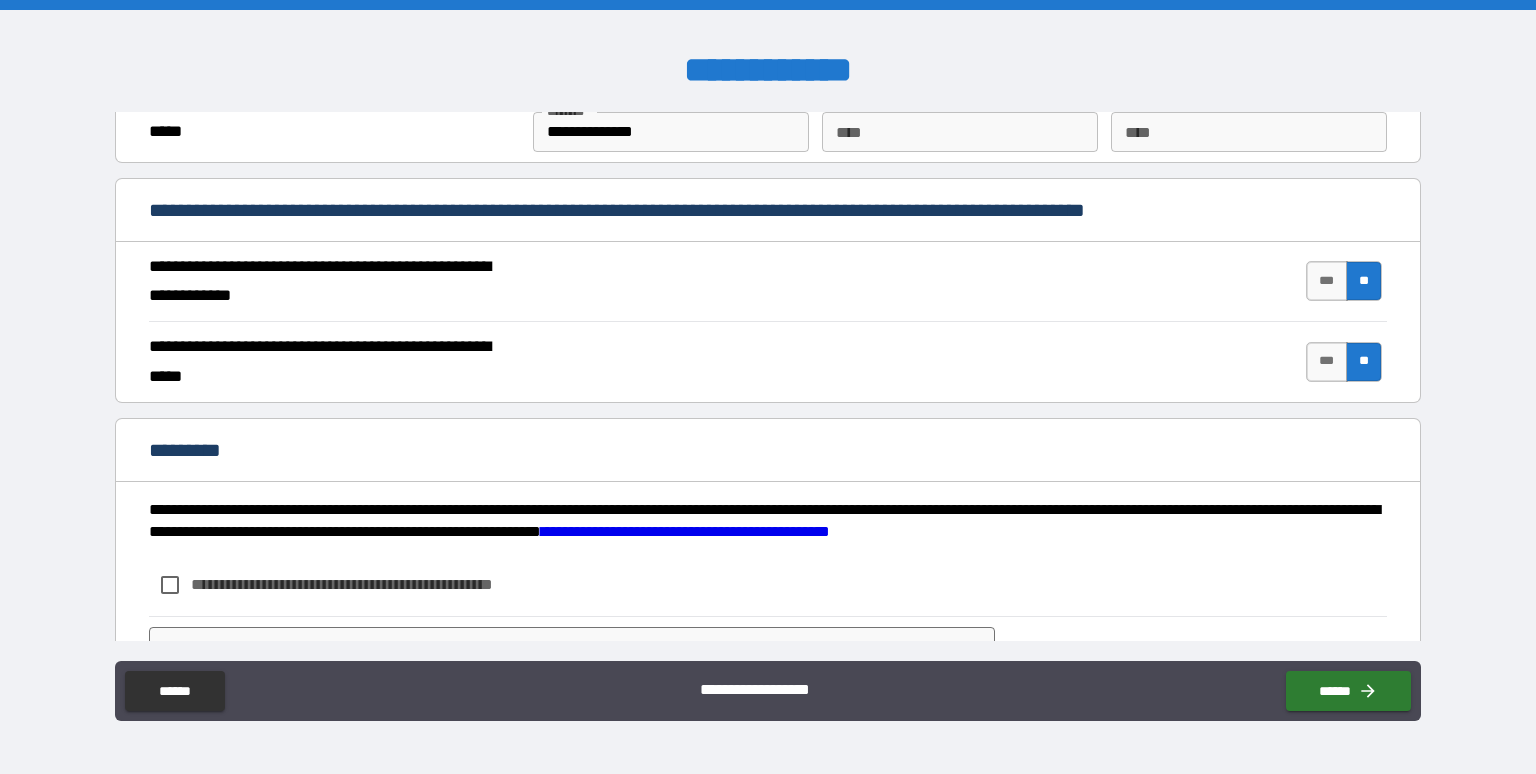 scroll, scrollTop: 1823, scrollLeft: 0, axis: vertical 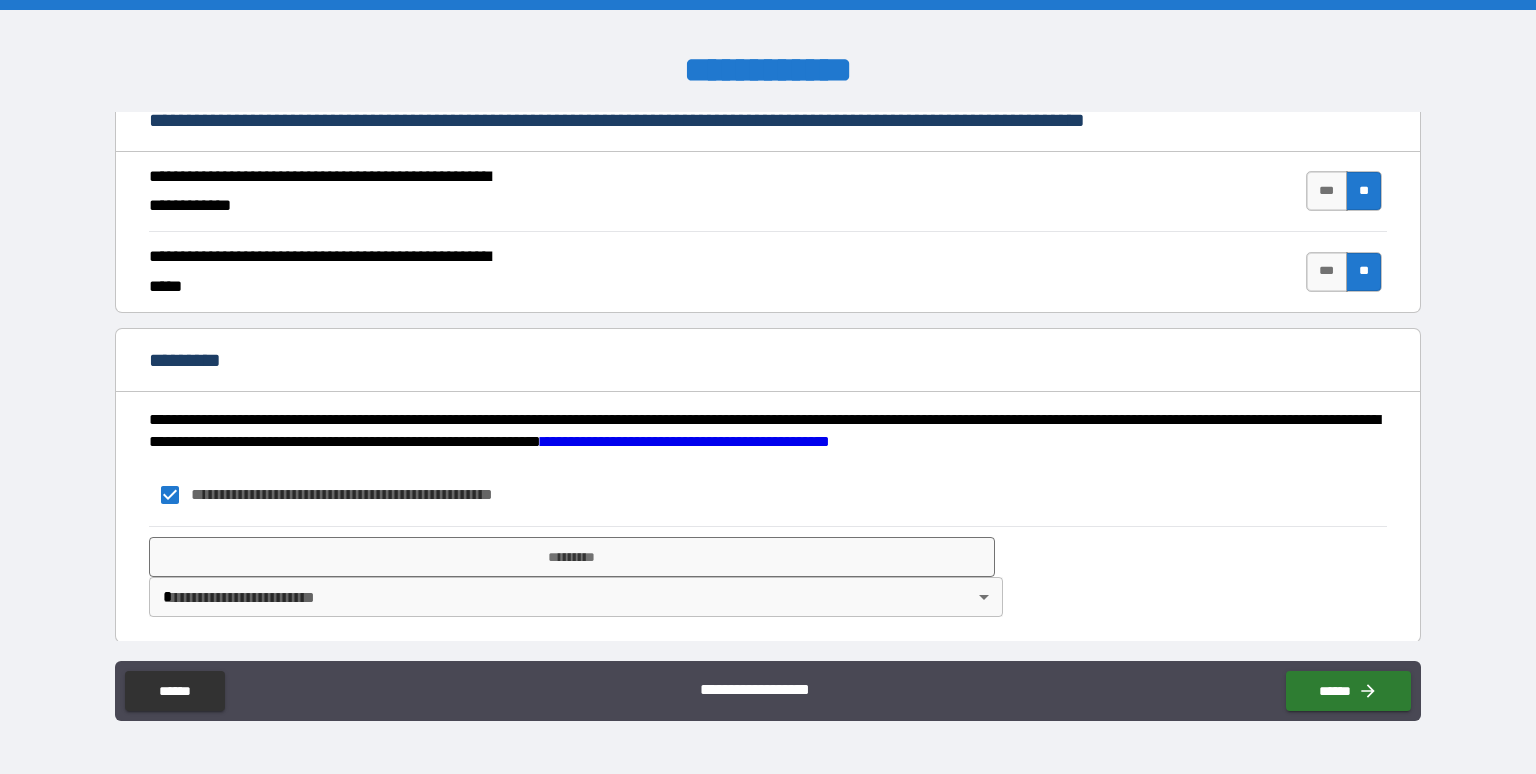 click on "**********" at bounding box center [768, 387] 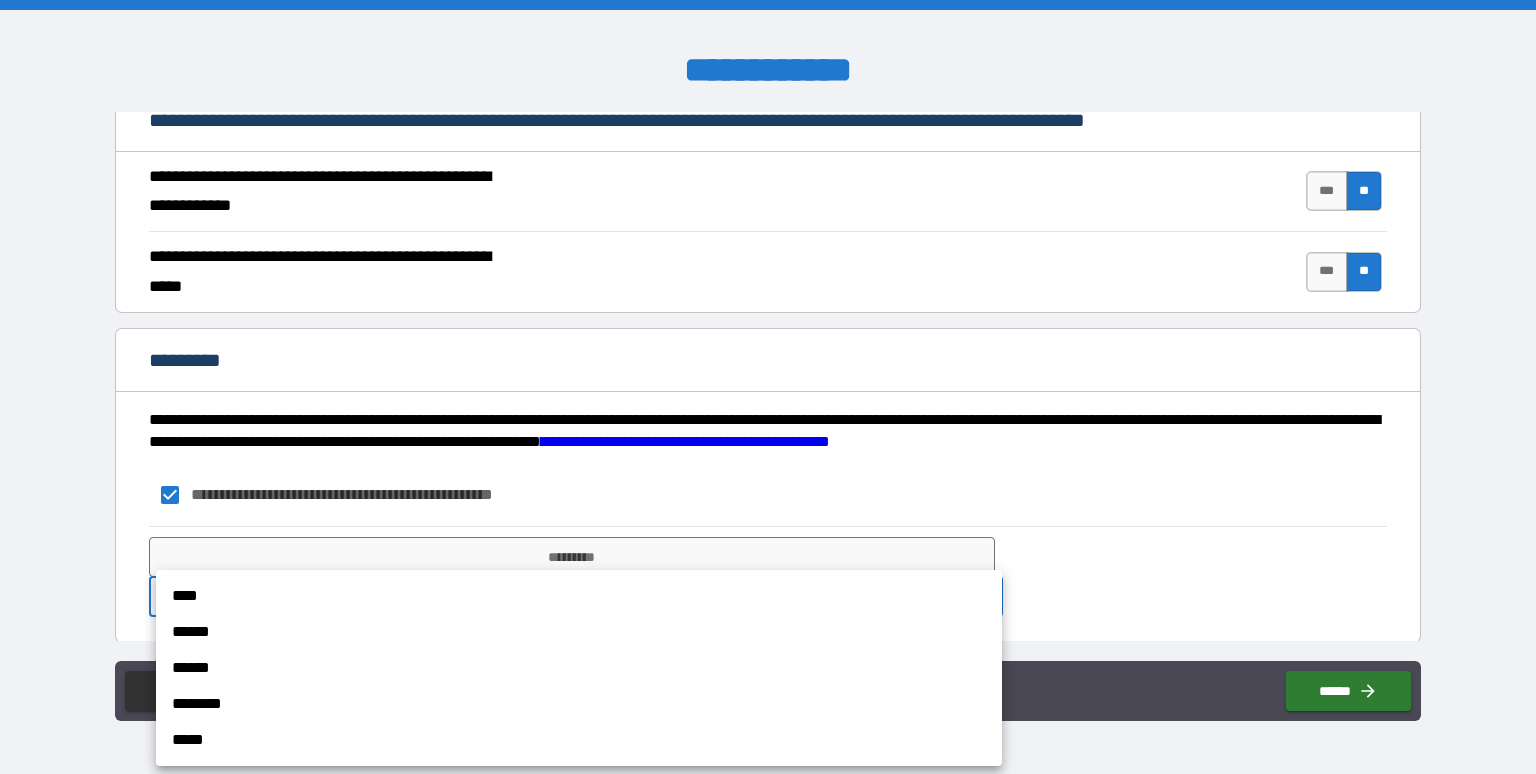 click on "******" at bounding box center [579, 632] 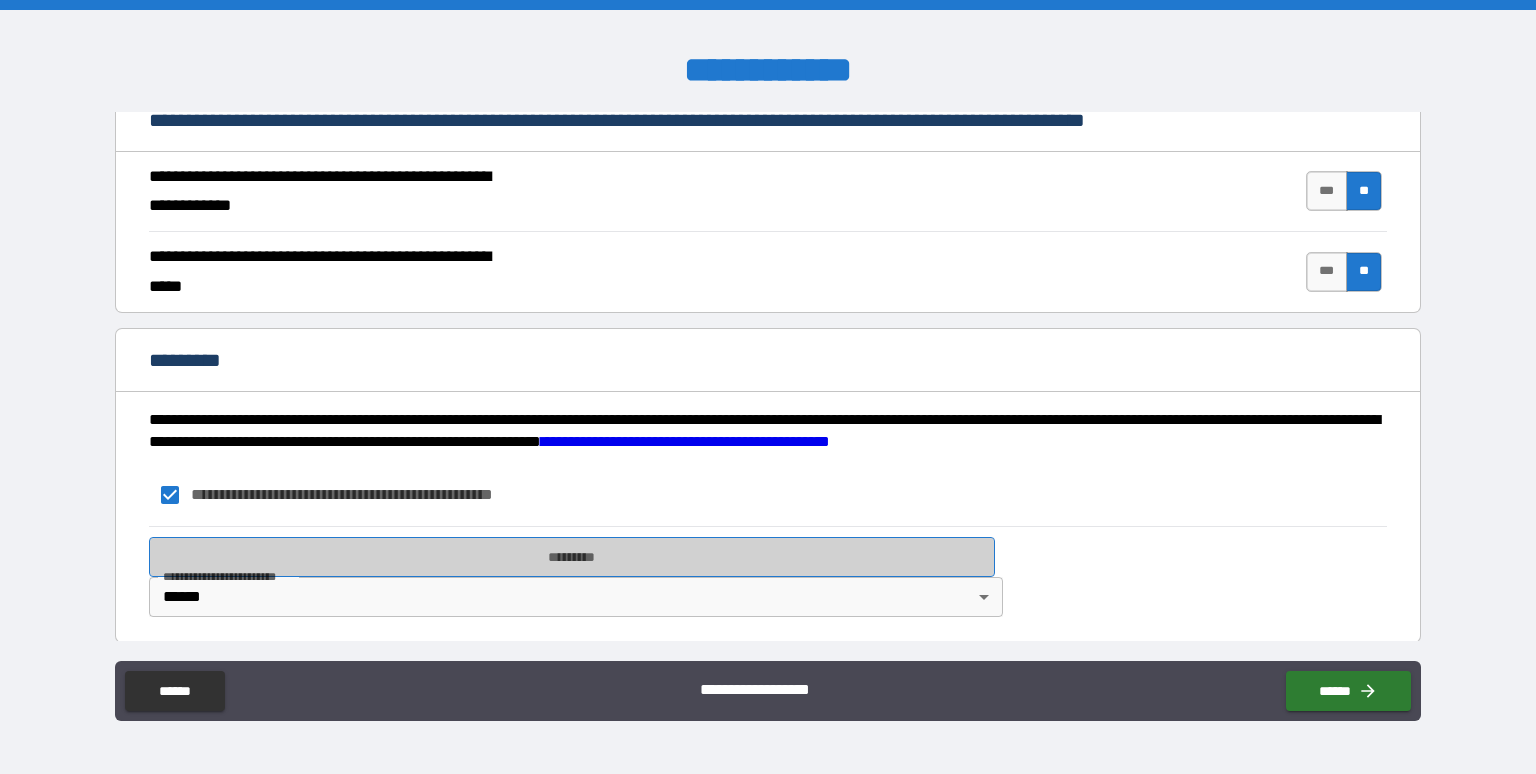 click on "*********" at bounding box center (572, 557) 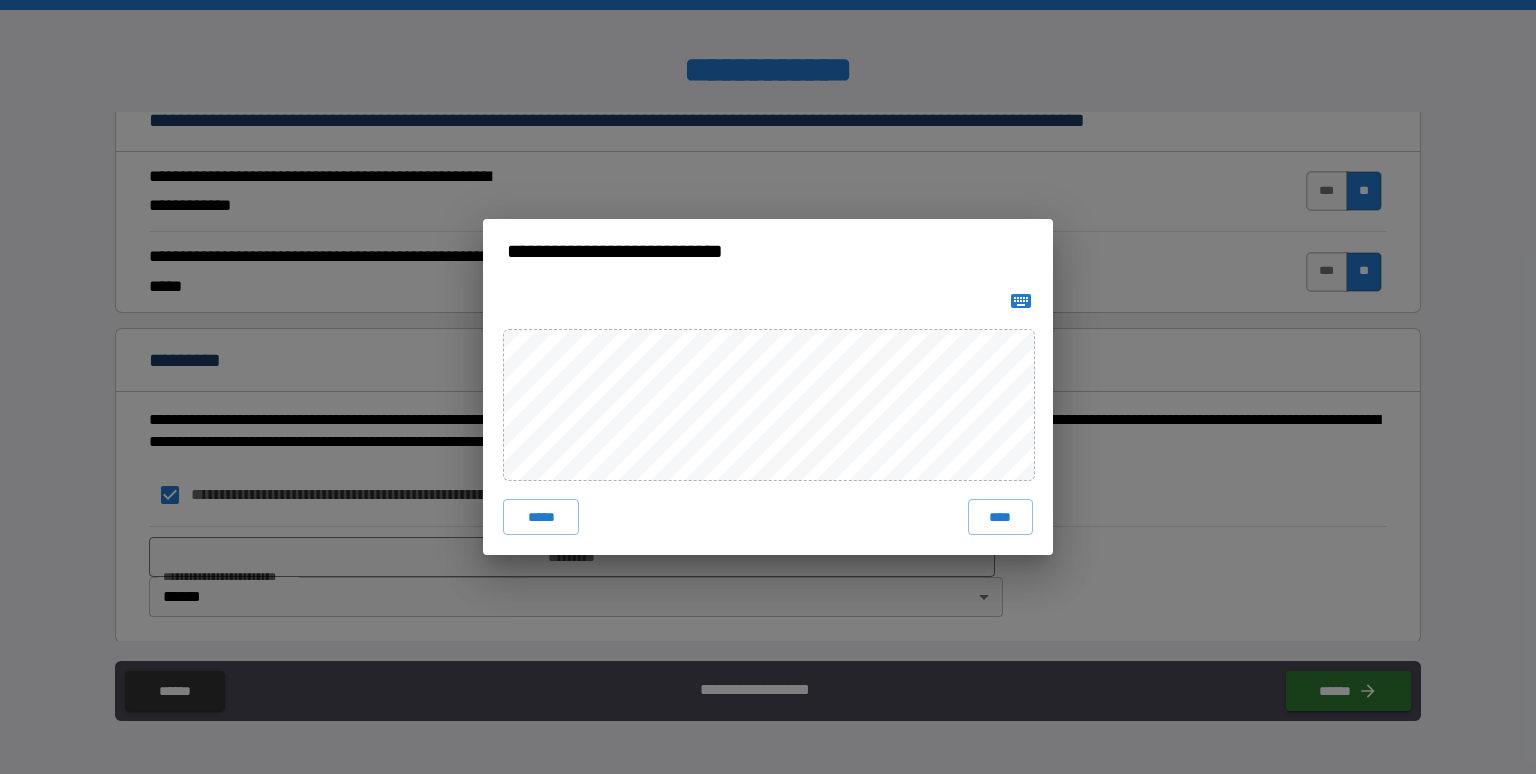 click on "****" at bounding box center [1000, 517] 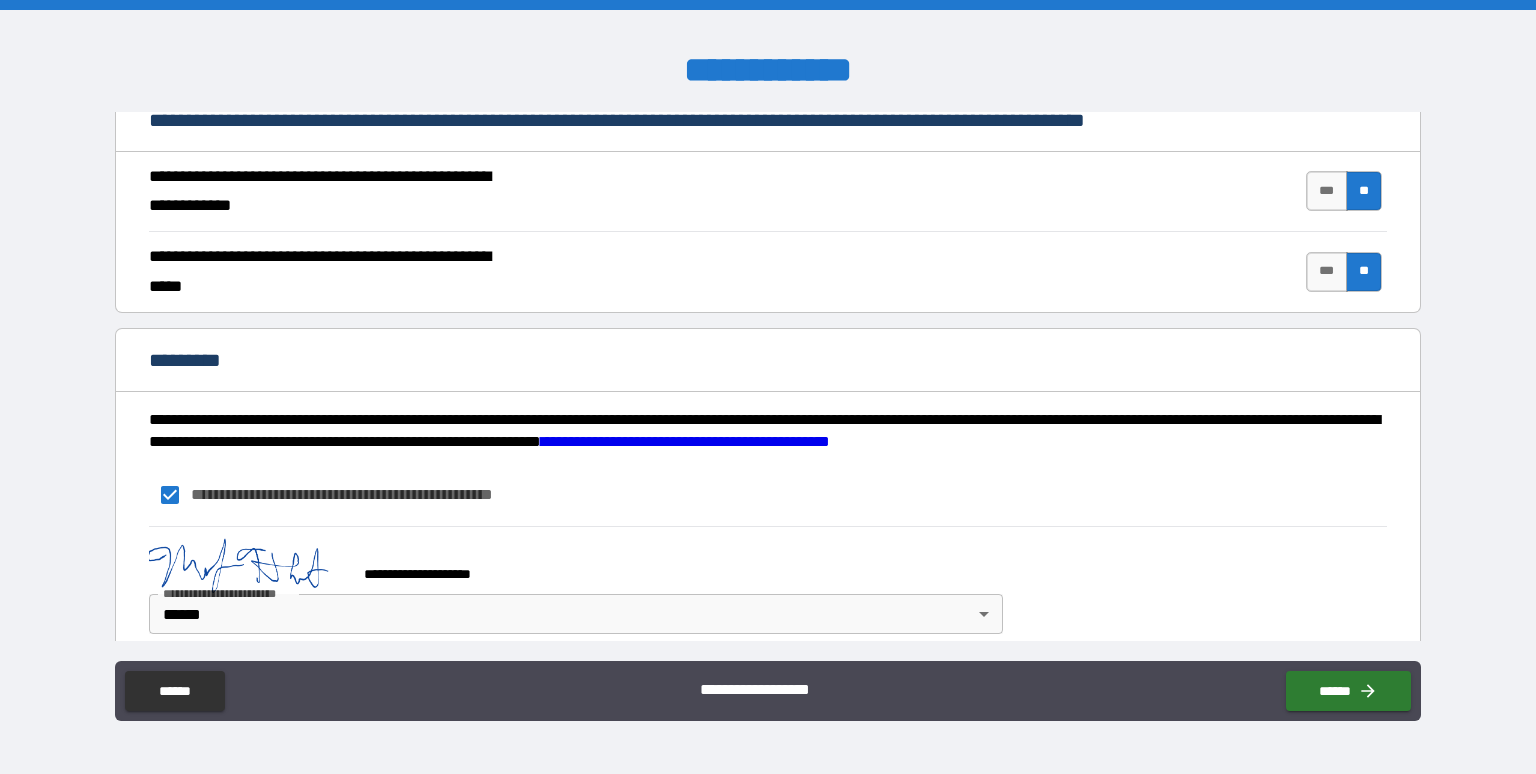 scroll, scrollTop: 1840, scrollLeft: 0, axis: vertical 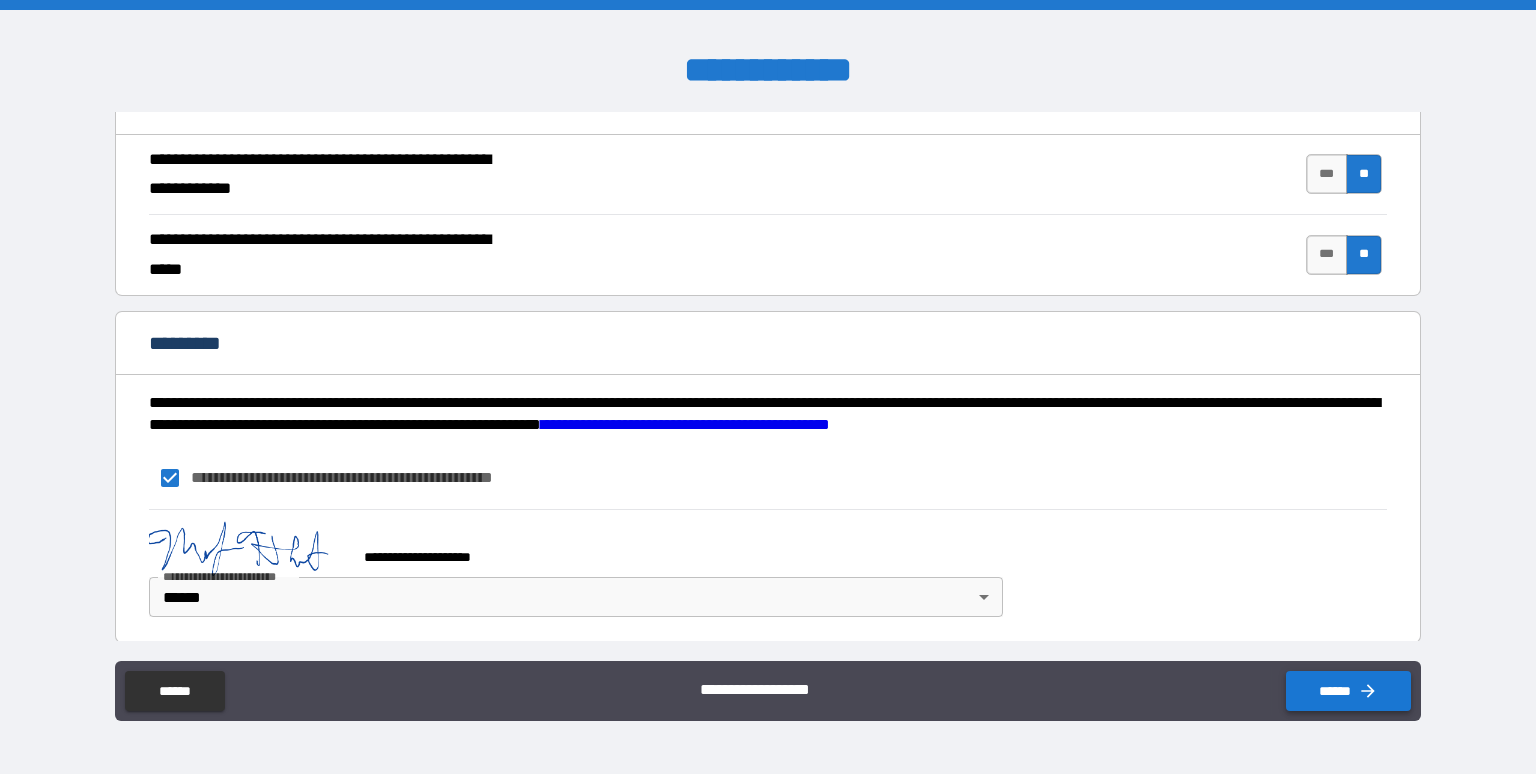 click on "******" at bounding box center [1348, 691] 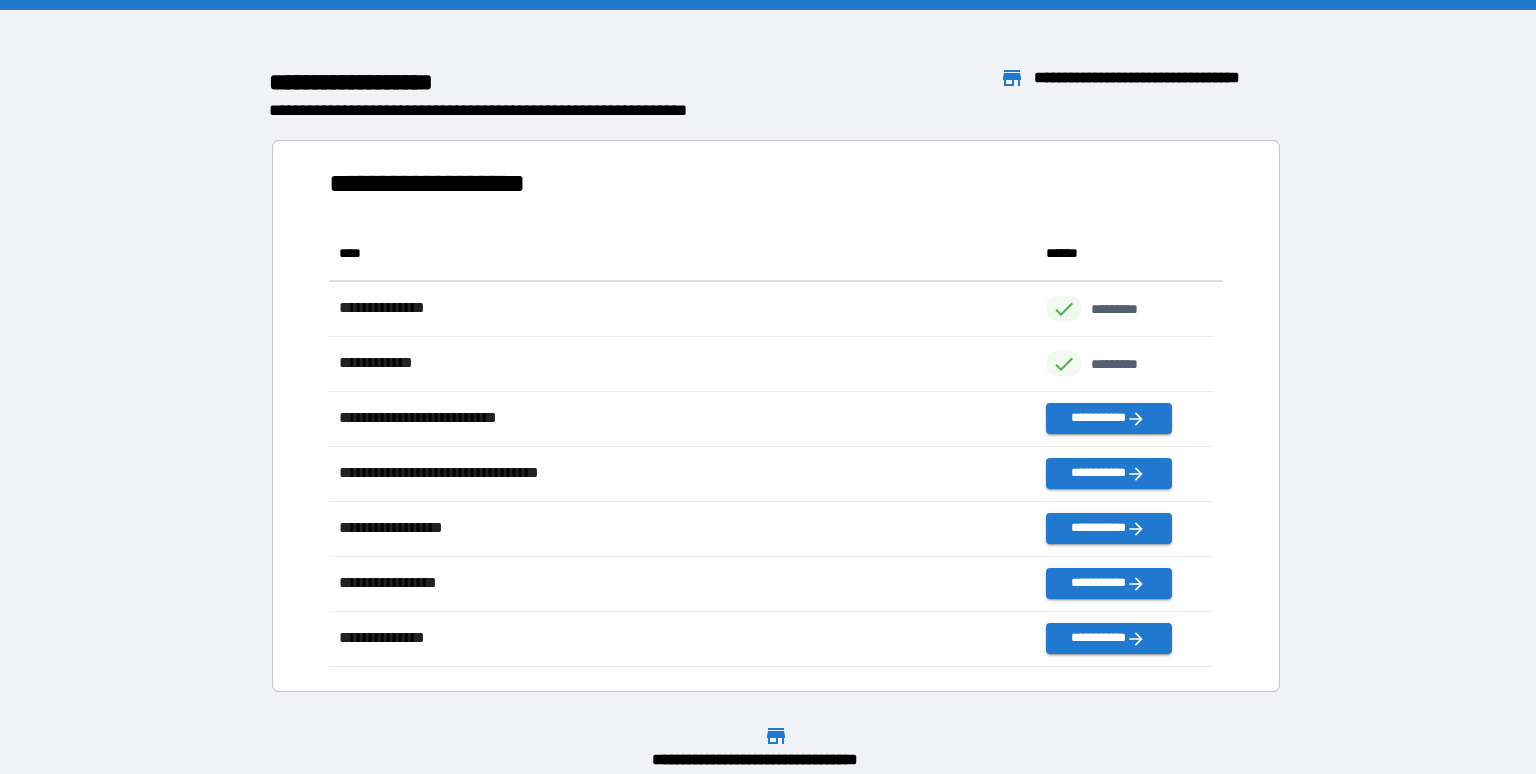 scroll, scrollTop: 16, scrollLeft: 16, axis: both 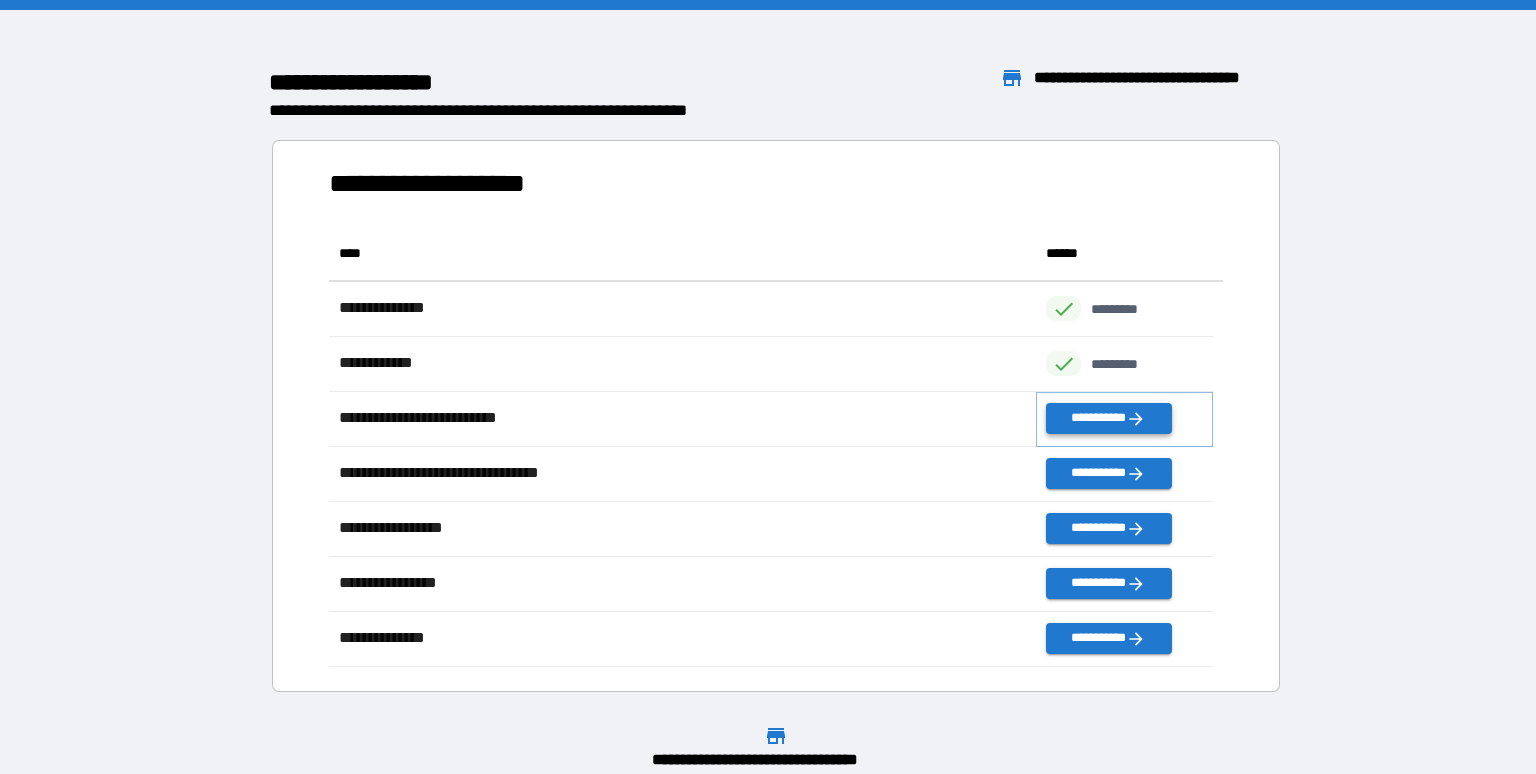 click on "**********" at bounding box center (1108, 418) 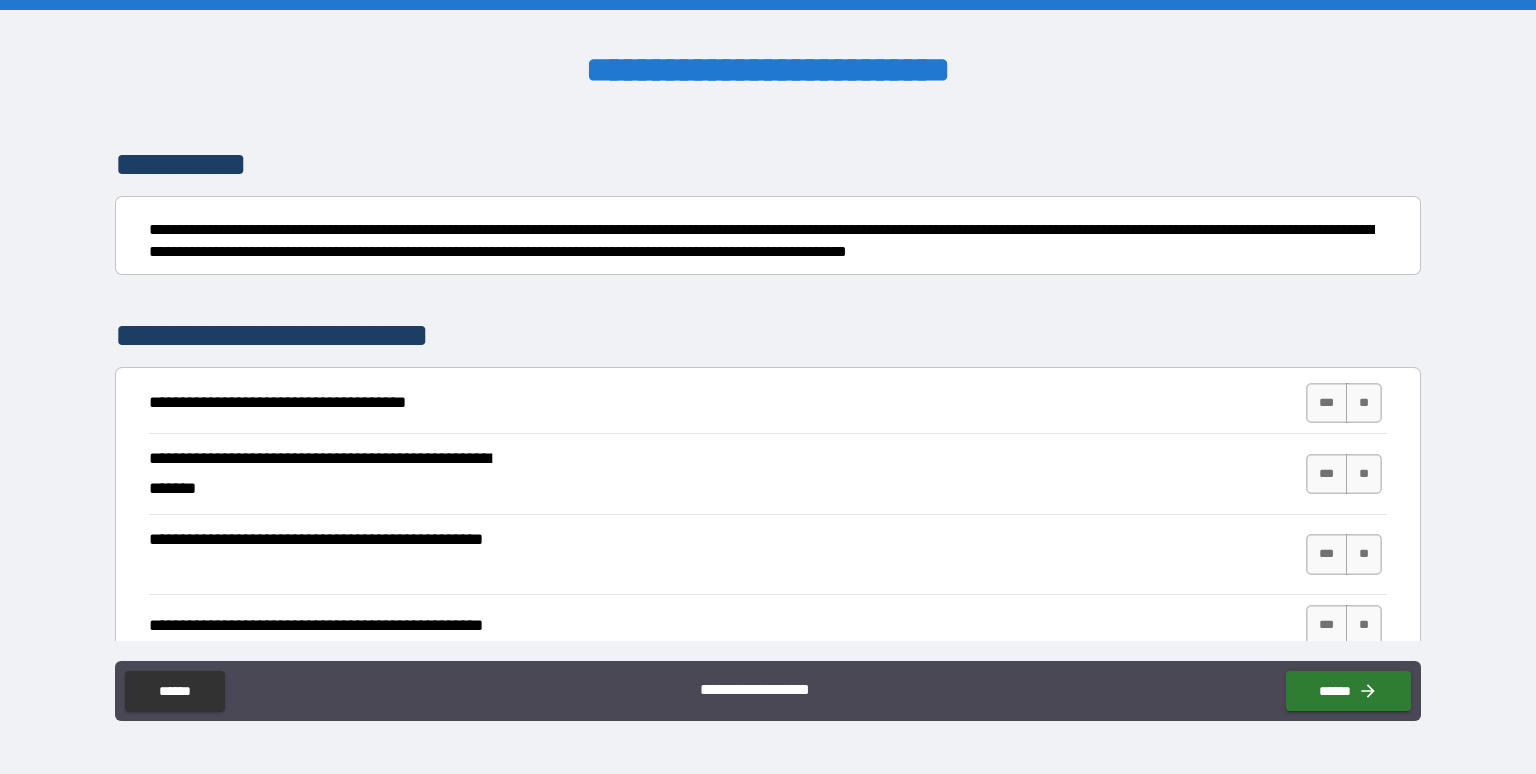 scroll, scrollTop: 266, scrollLeft: 0, axis: vertical 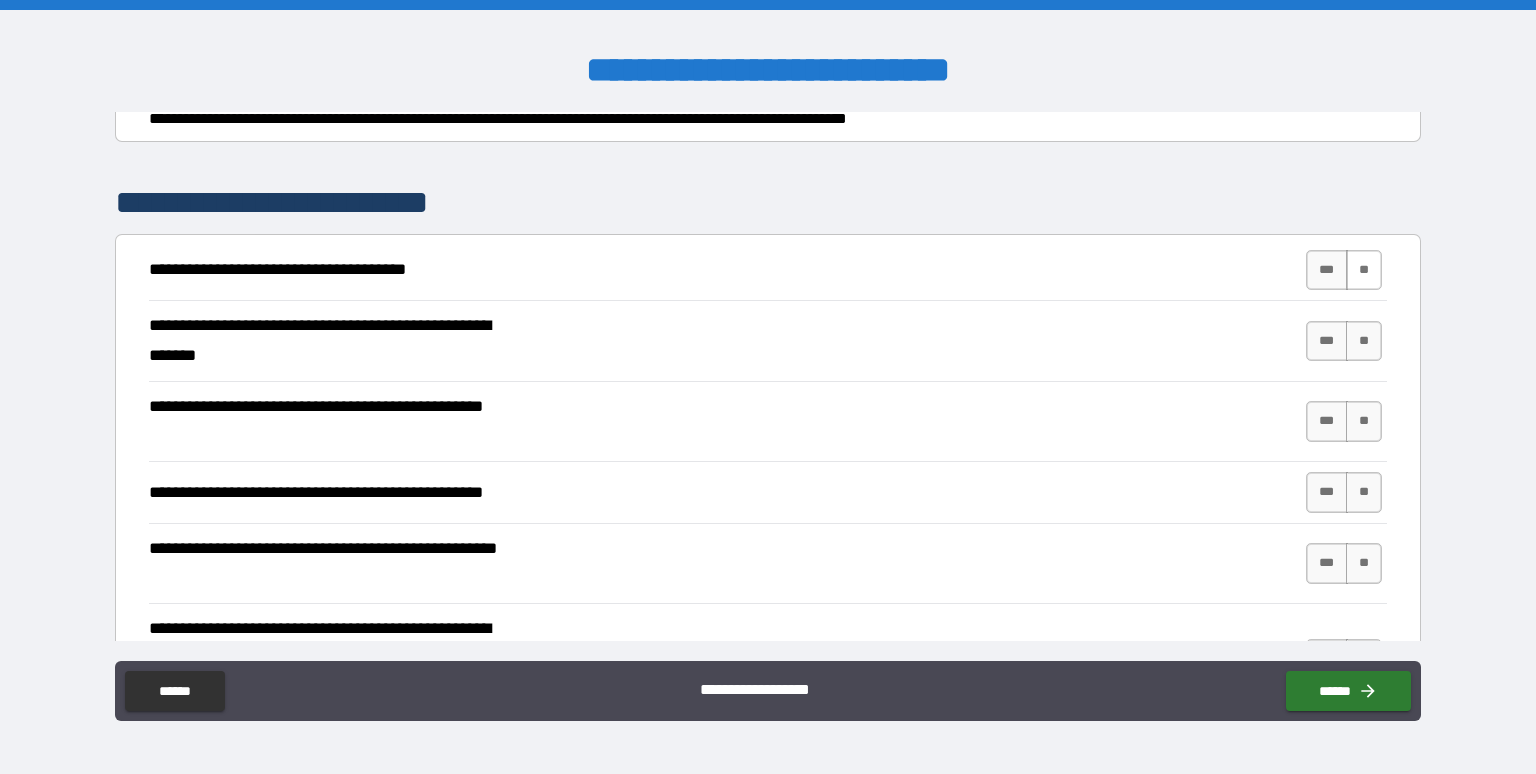 click on "**" at bounding box center (1364, 270) 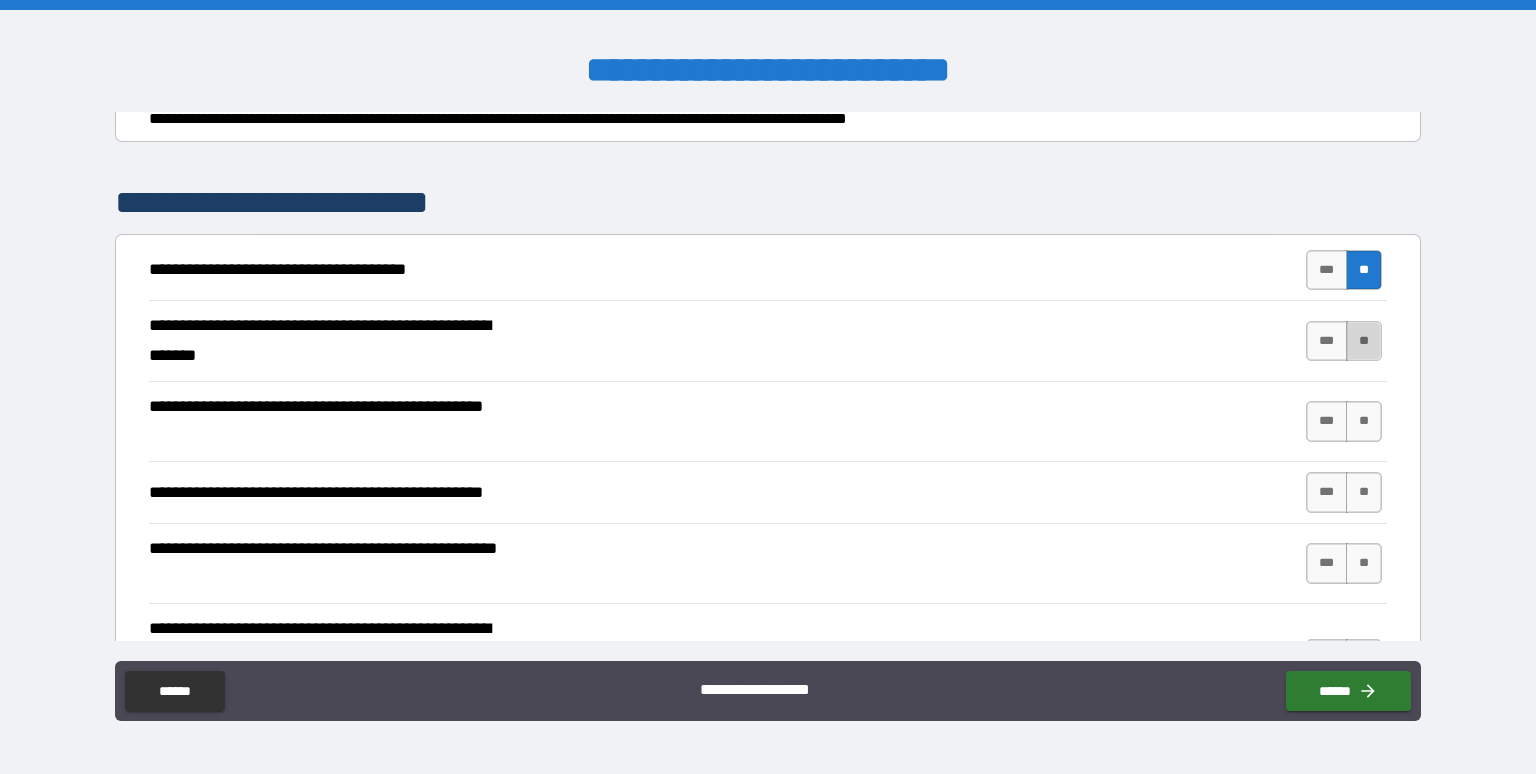 click on "**" at bounding box center (1364, 341) 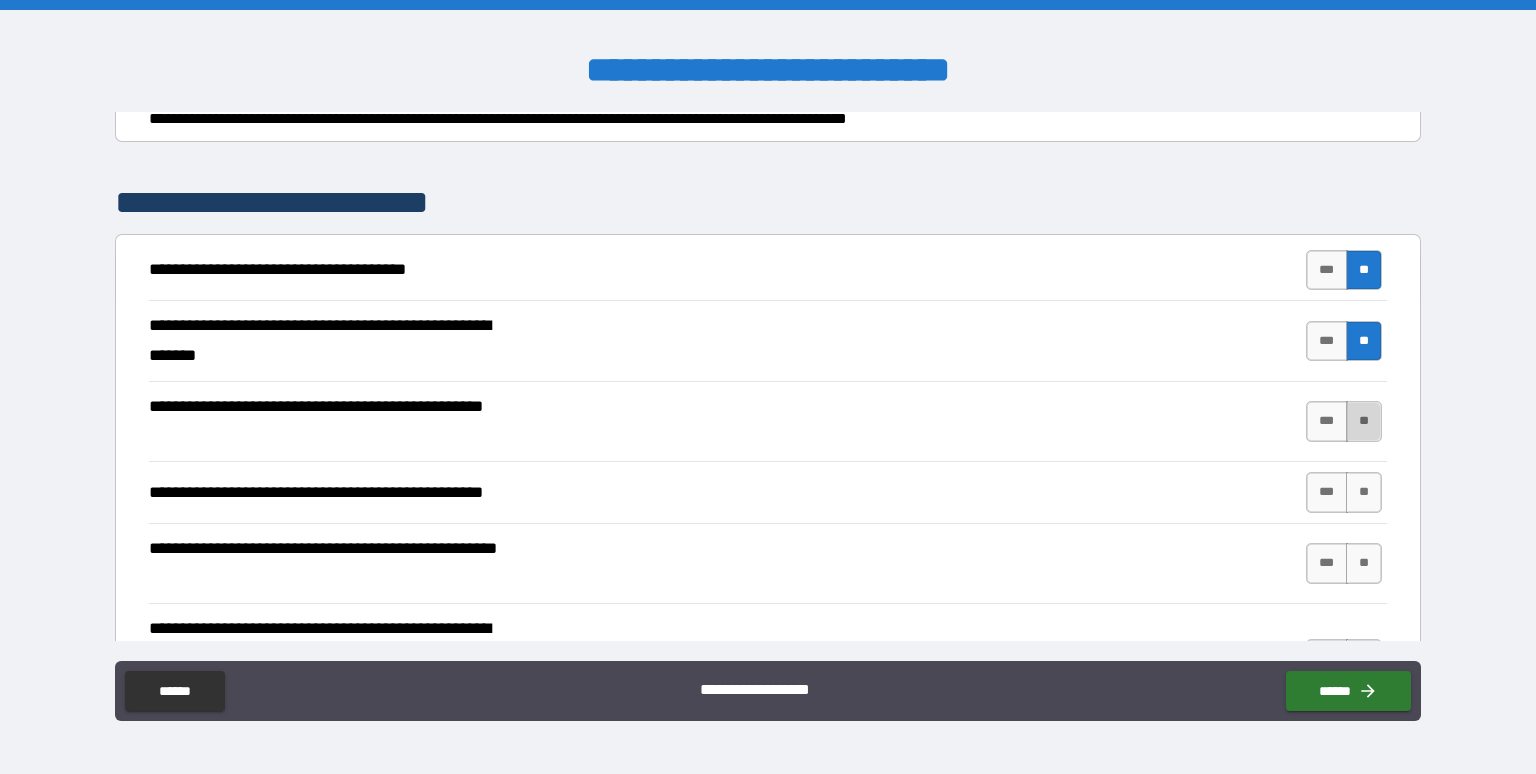 click on "**" at bounding box center [1364, 421] 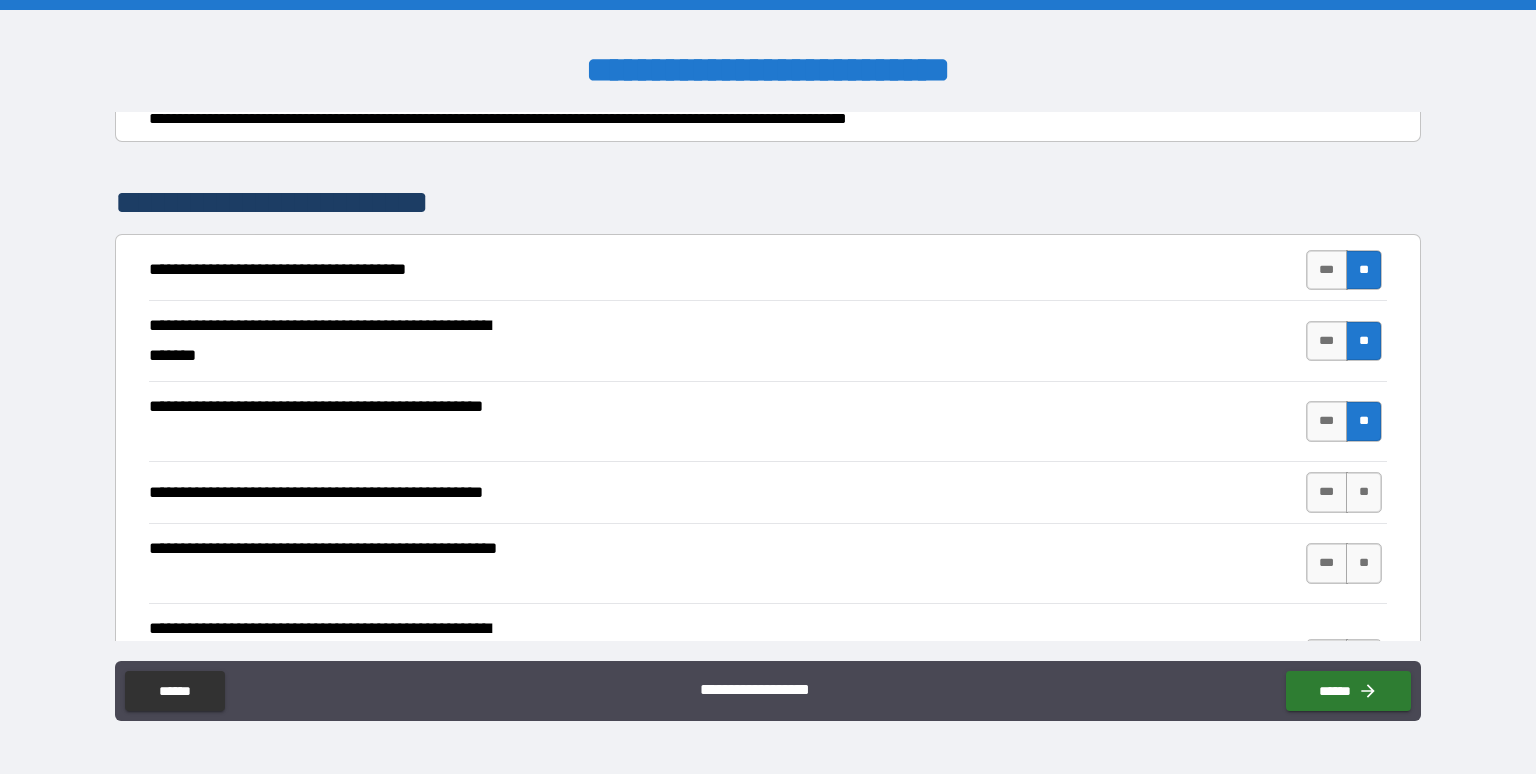 scroll, scrollTop: 400, scrollLeft: 0, axis: vertical 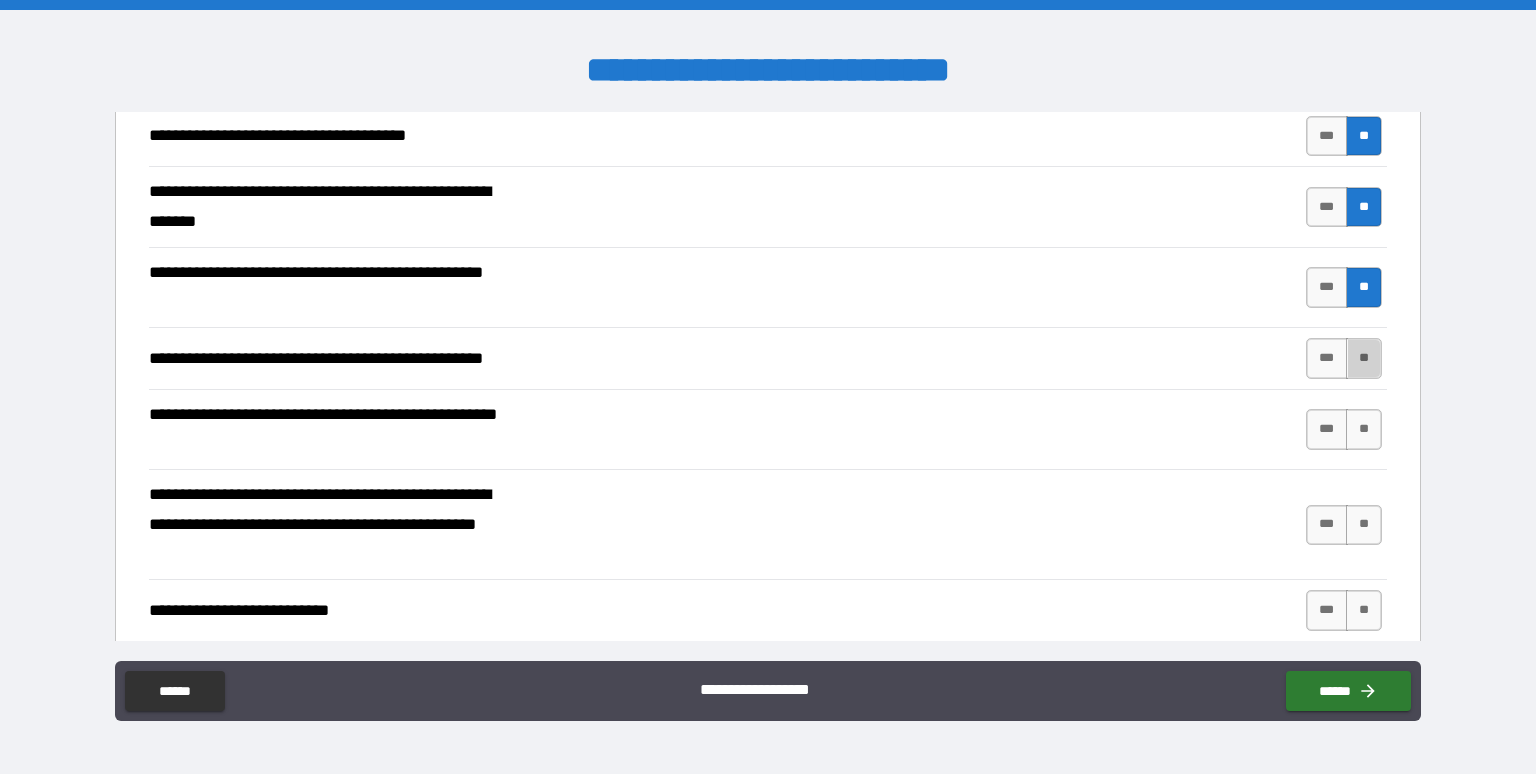 drag, startPoint x: 1353, startPoint y: 366, endPoint x: 1355, endPoint y: 397, distance: 31.06445 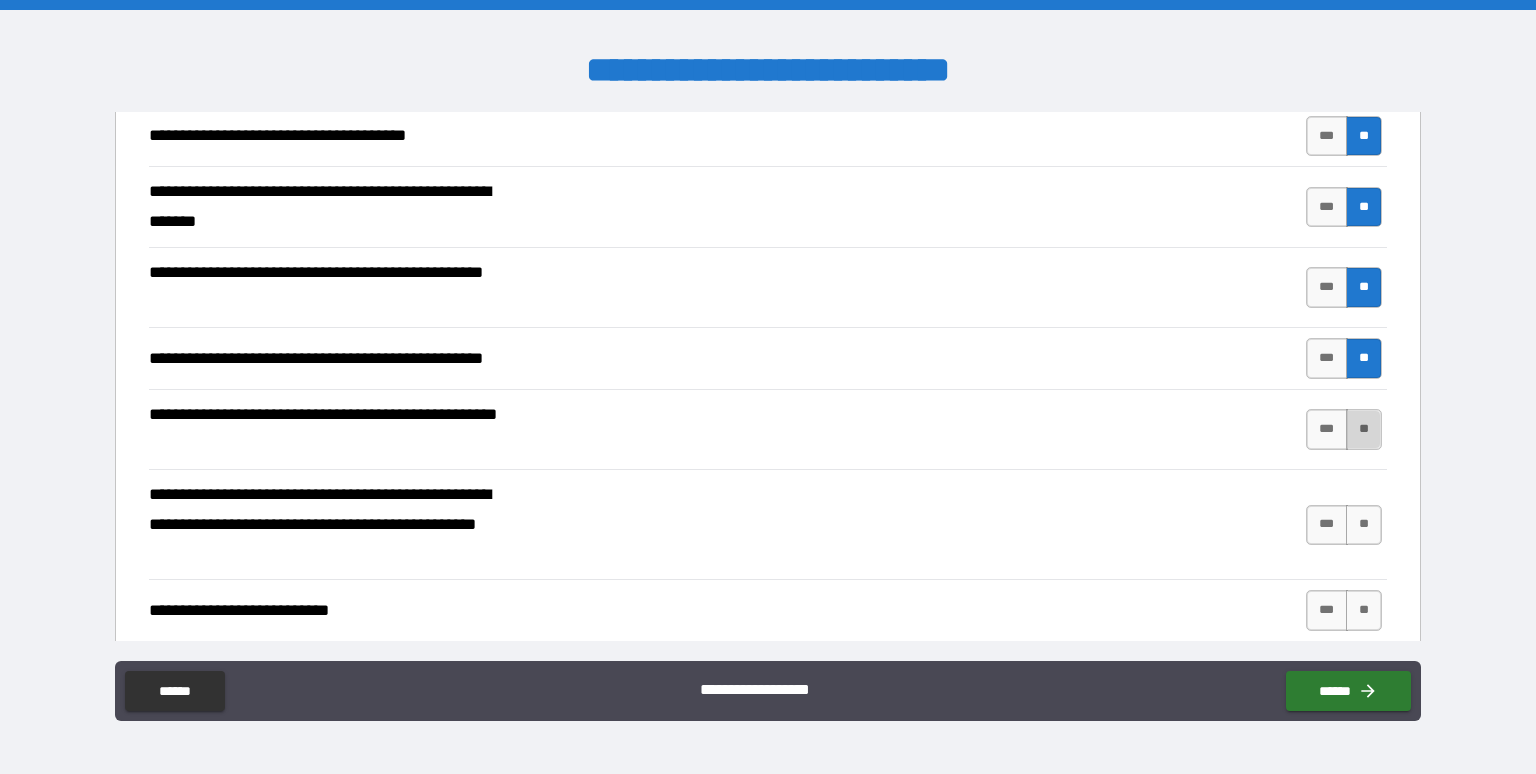 click on "**" at bounding box center [1364, 429] 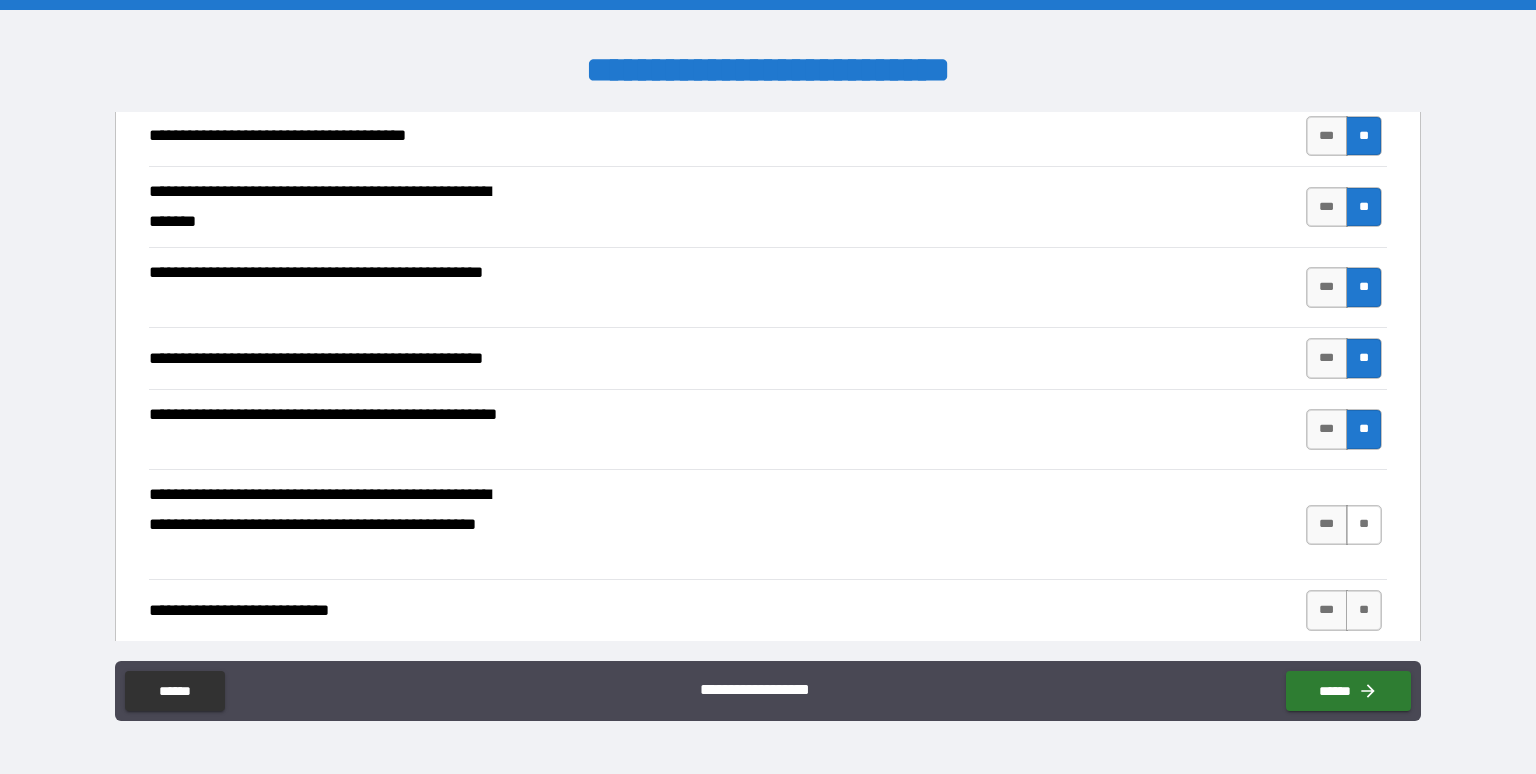 click on "**" at bounding box center (1364, 525) 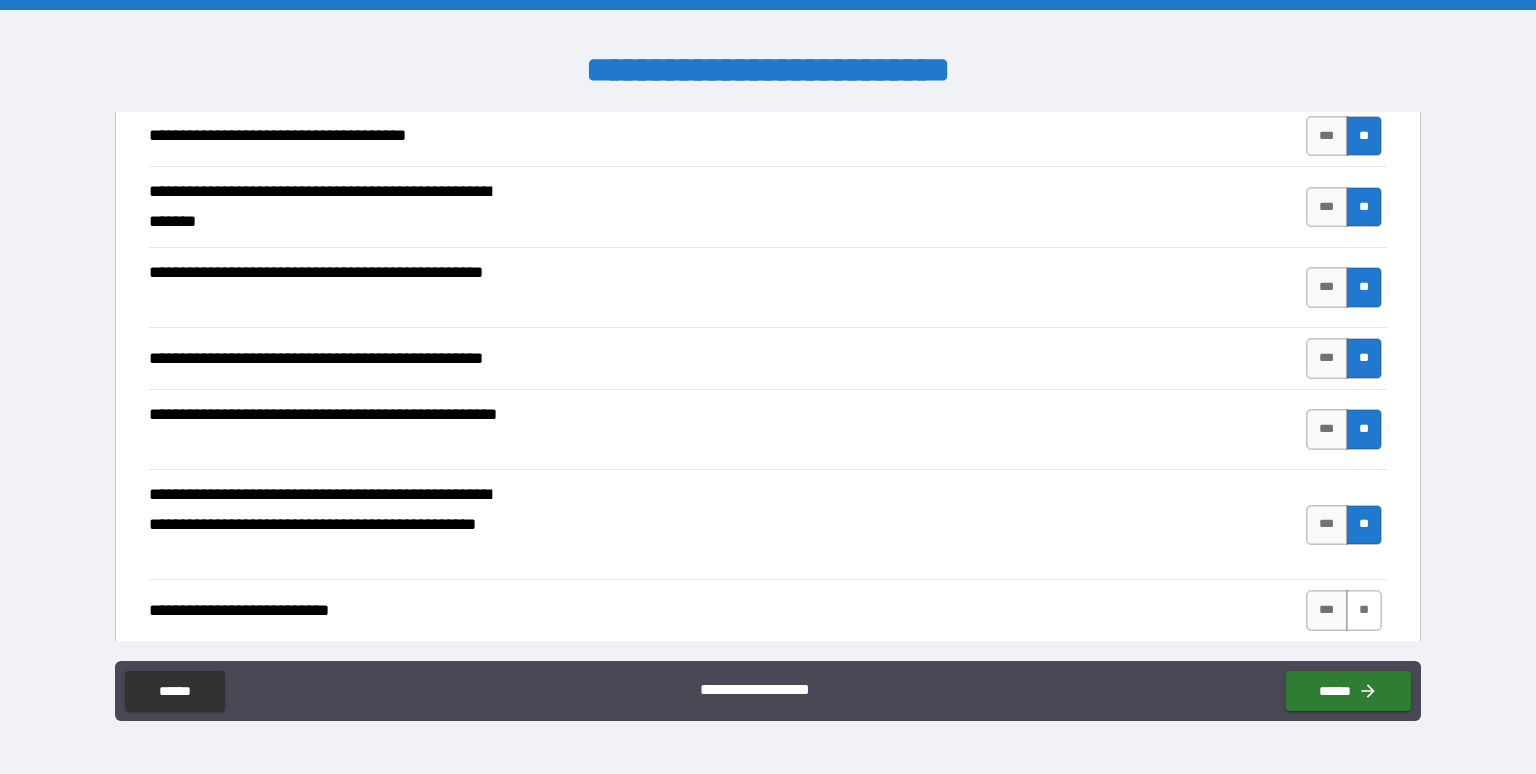 click on "**" at bounding box center (1364, 610) 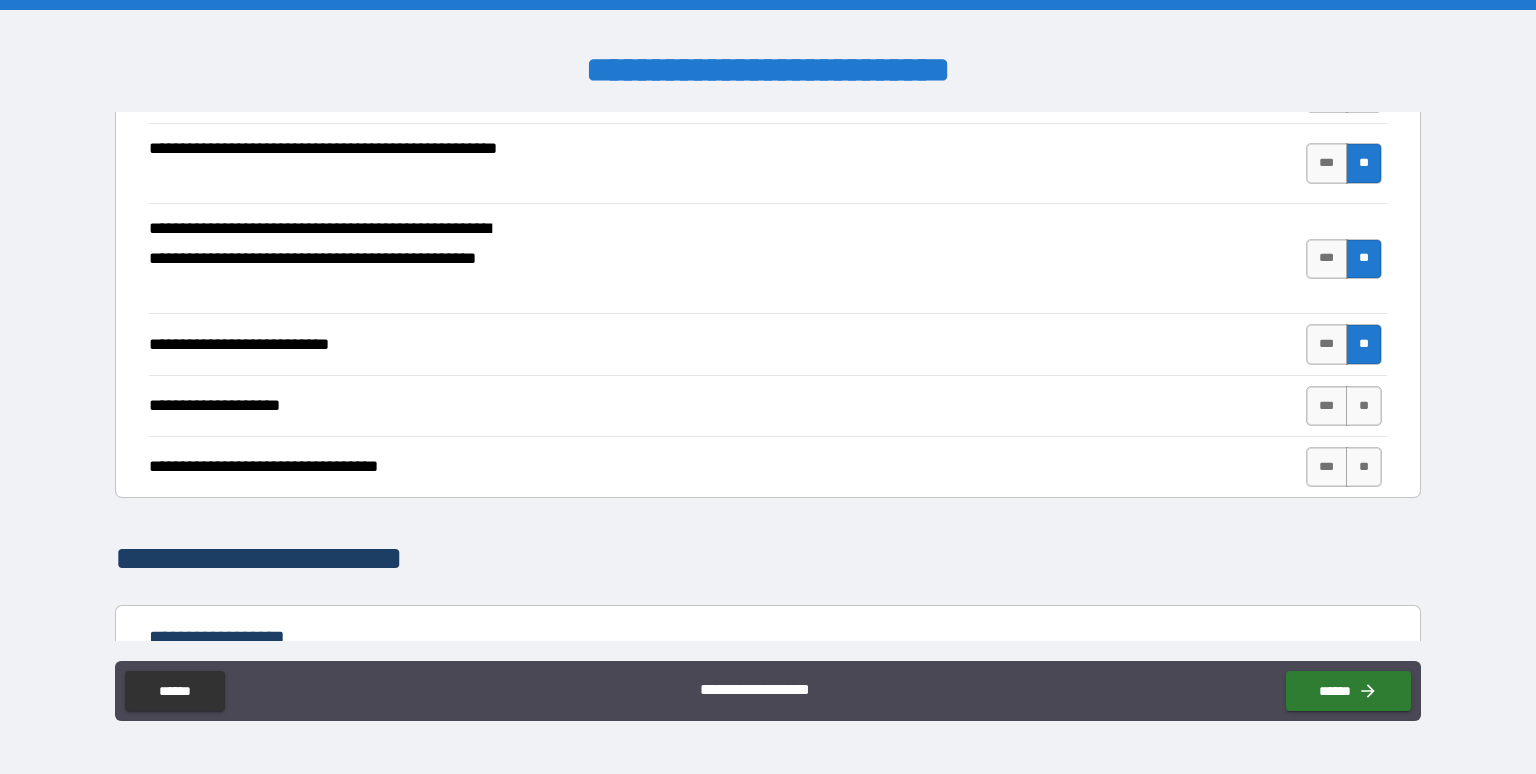 scroll, scrollTop: 800, scrollLeft: 0, axis: vertical 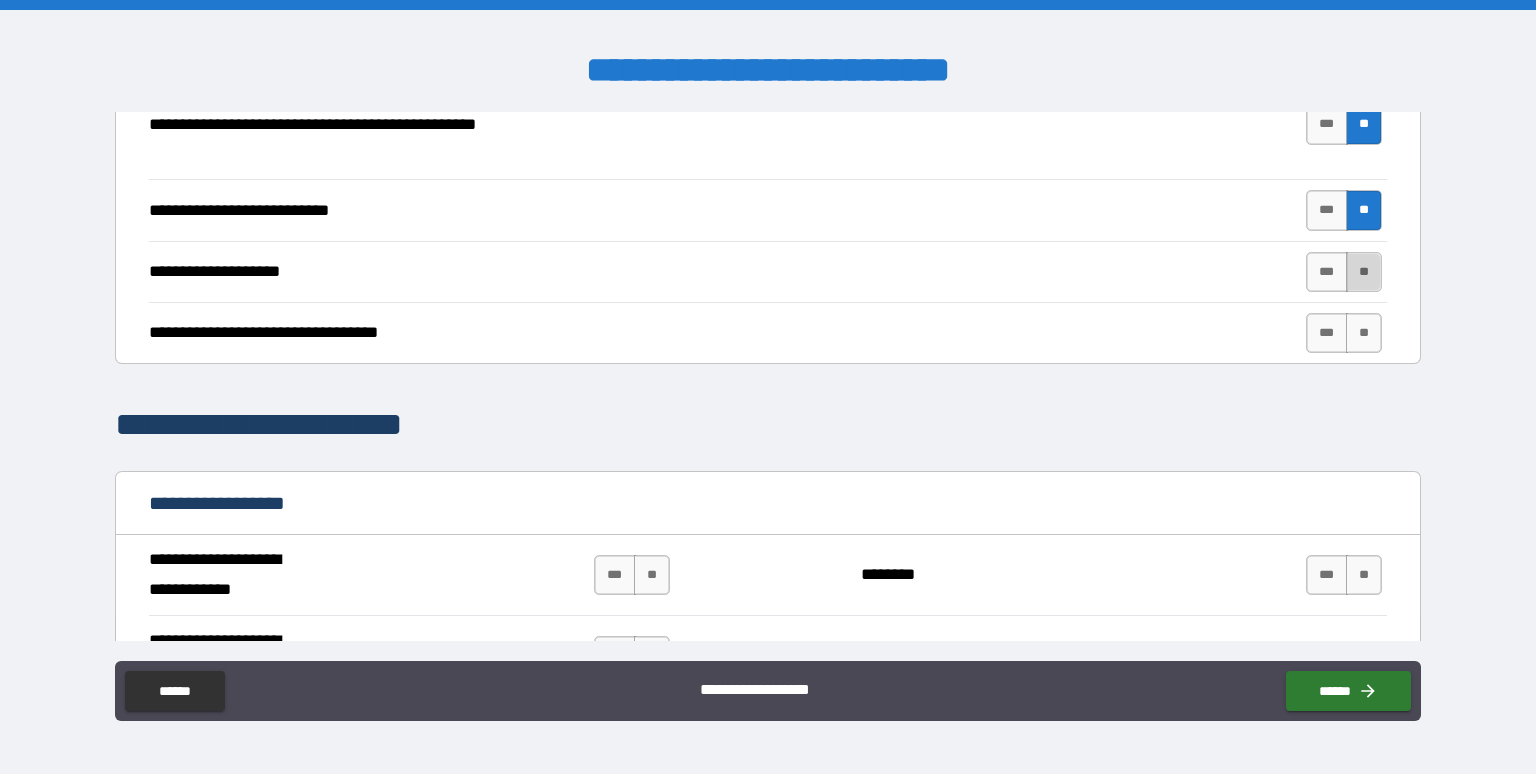 click on "**" at bounding box center (1364, 272) 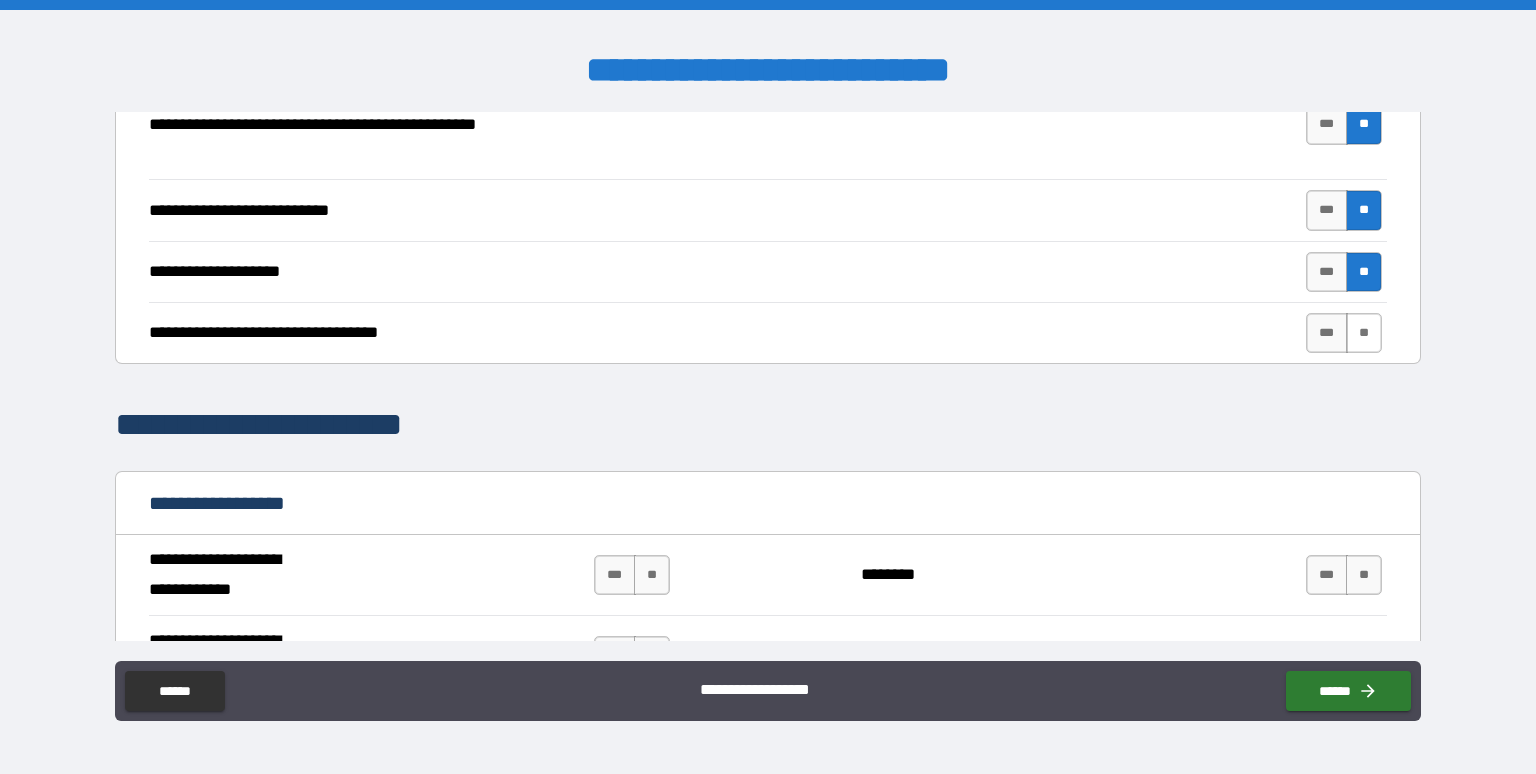 click on "**" at bounding box center (1364, 333) 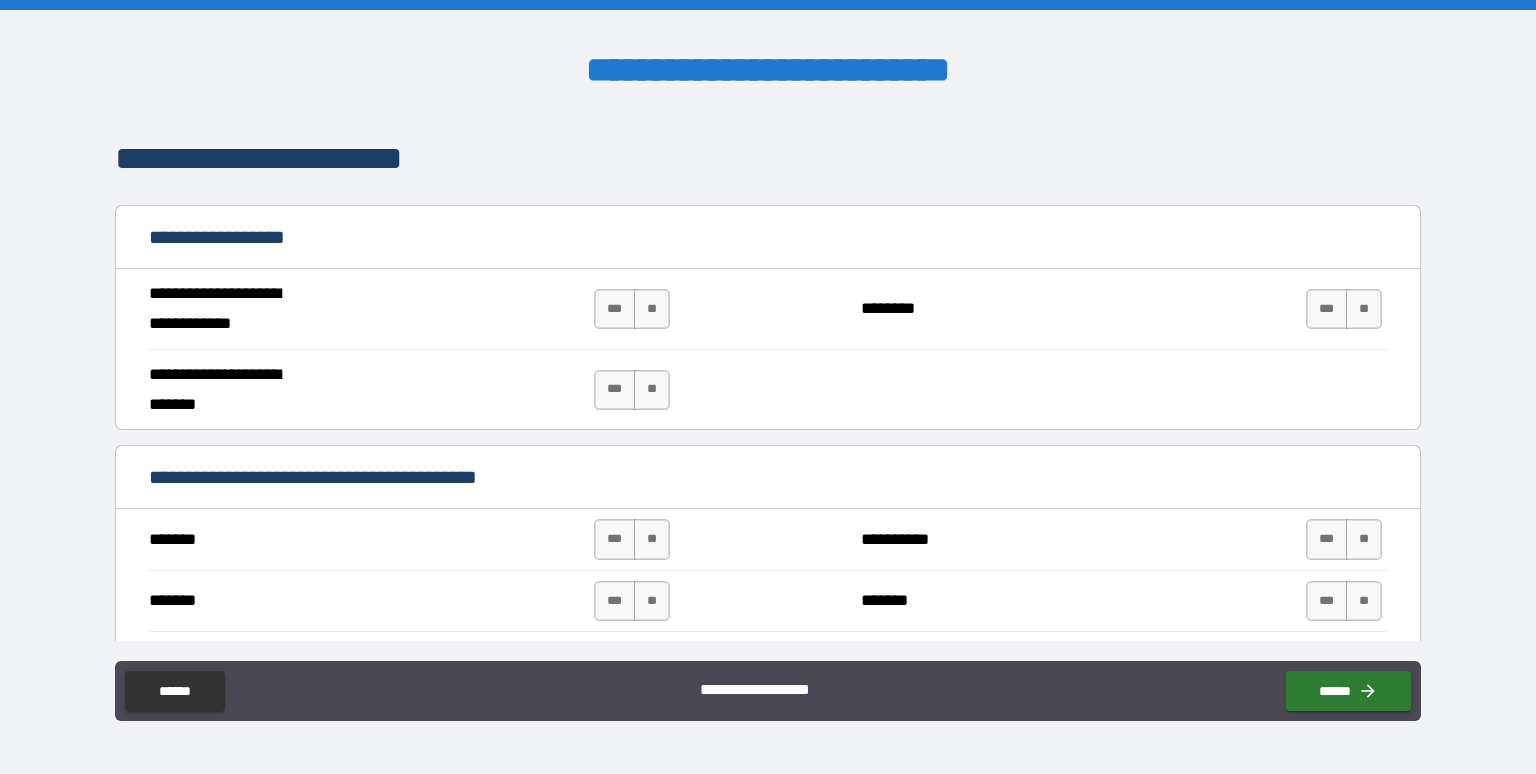 scroll, scrollTop: 1200, scrollLeft: 0, axis: vertical 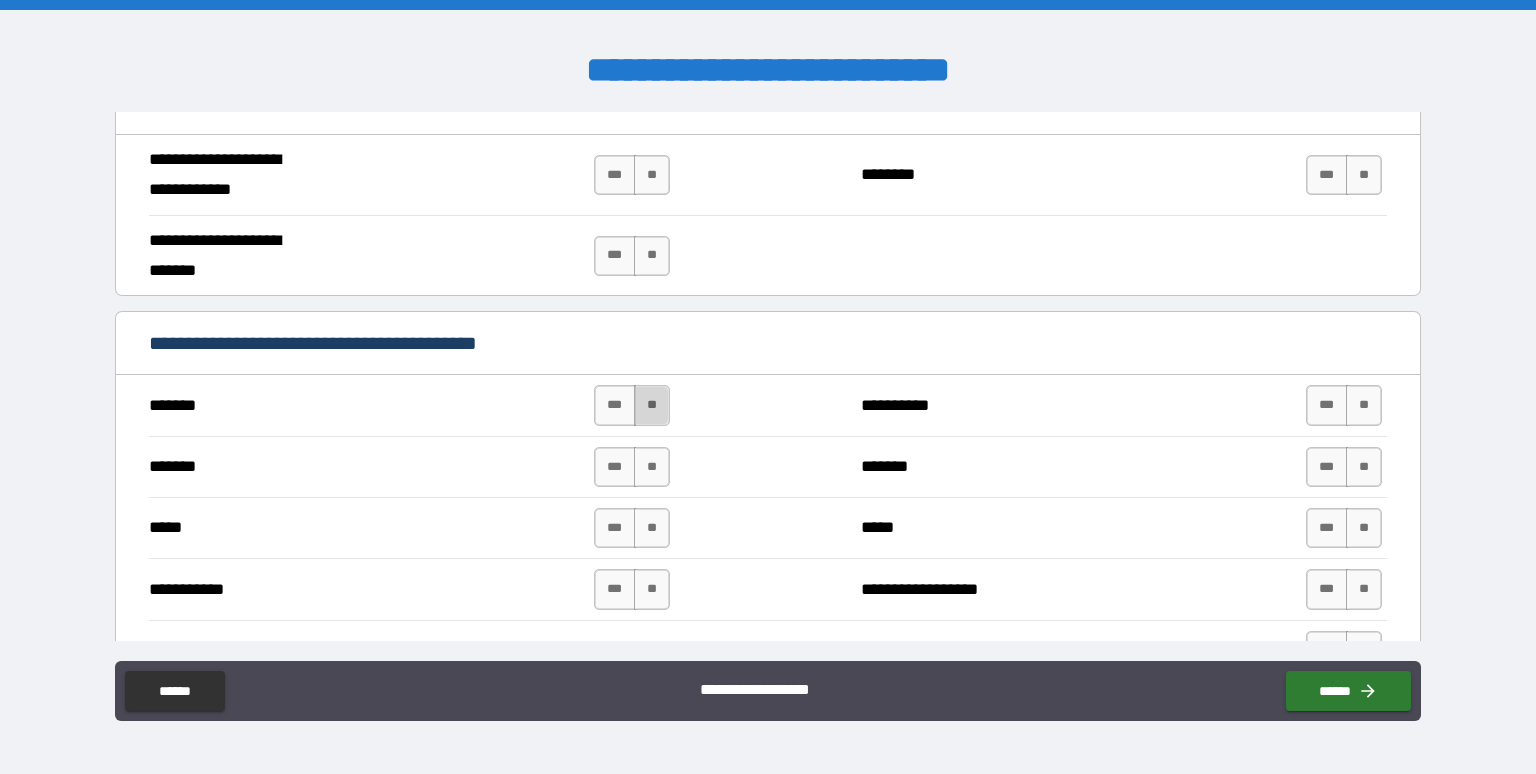 click on "**" at bounding box center [652, 405] 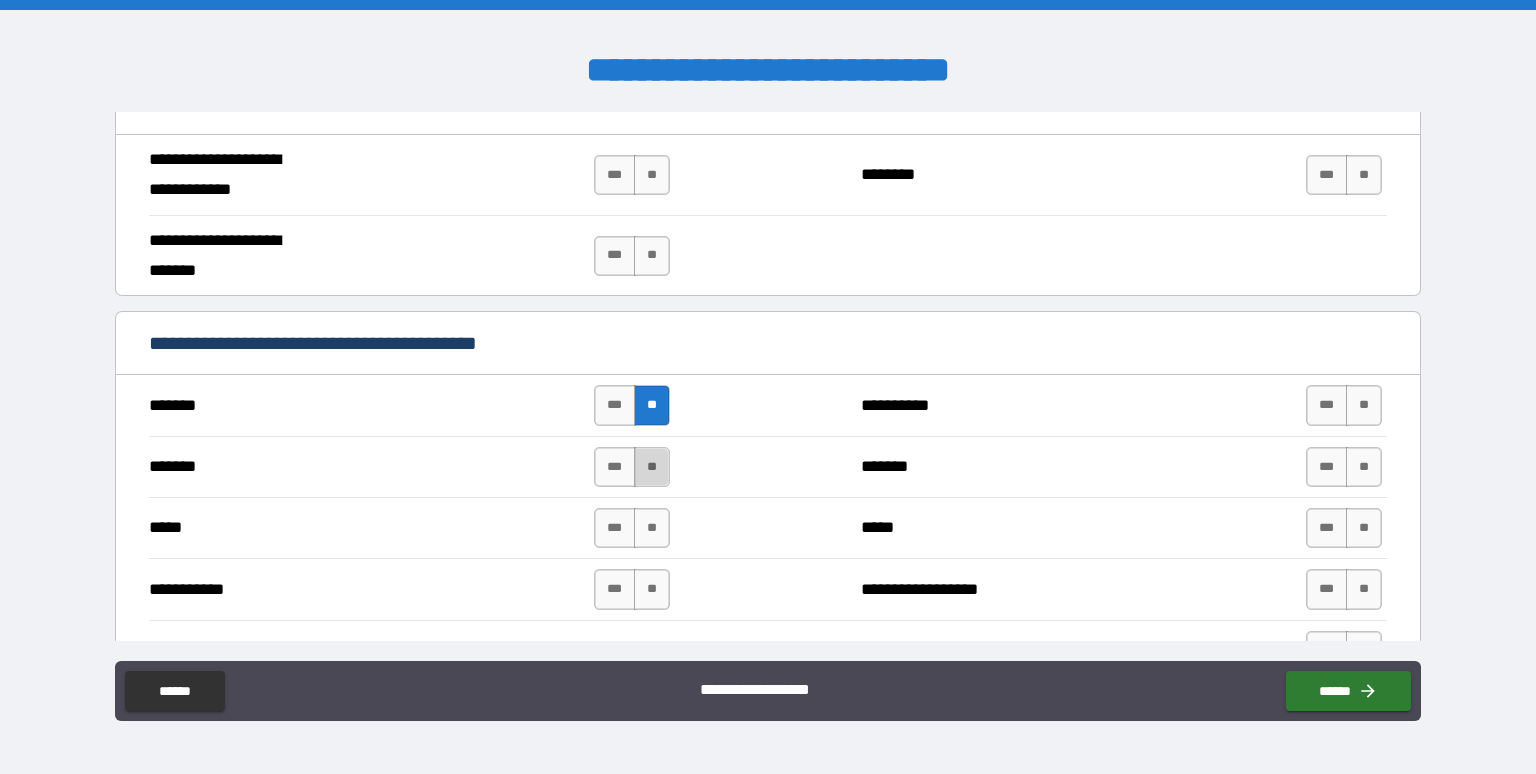 click on "**" at bounding box center [652, 467] 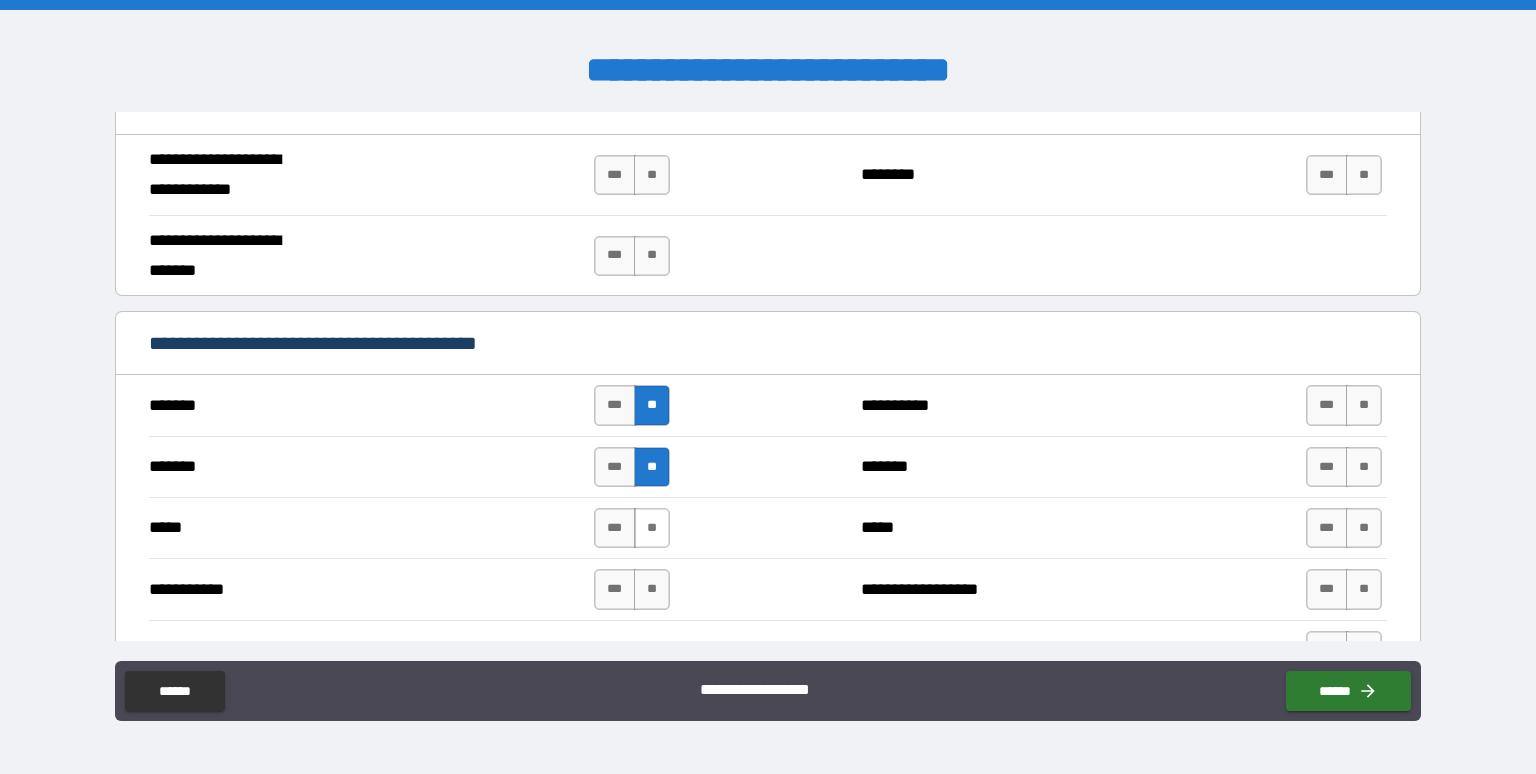 click on "**" at bounding box center [652, 528] 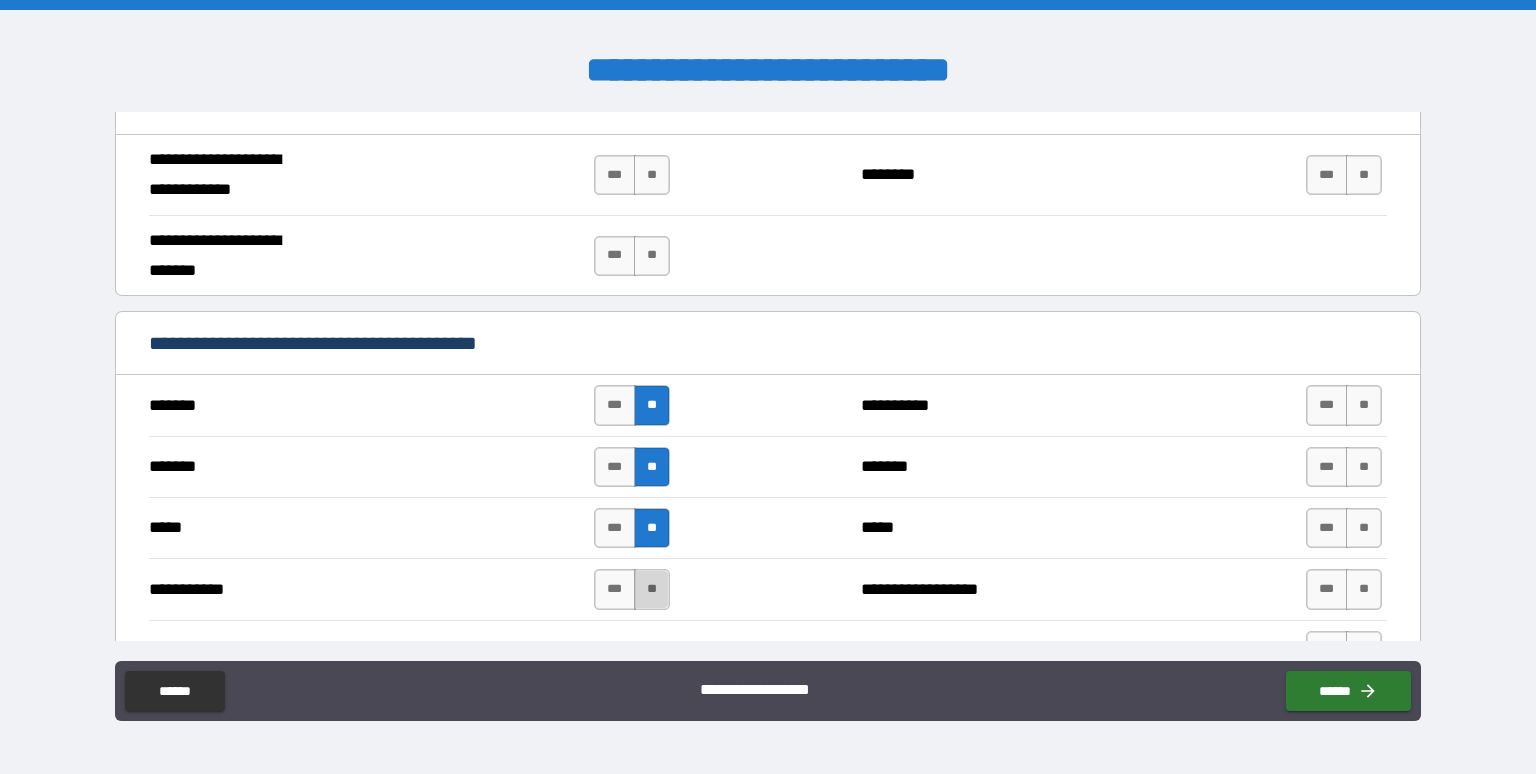 click on "**" at bounding box center (652, 589) 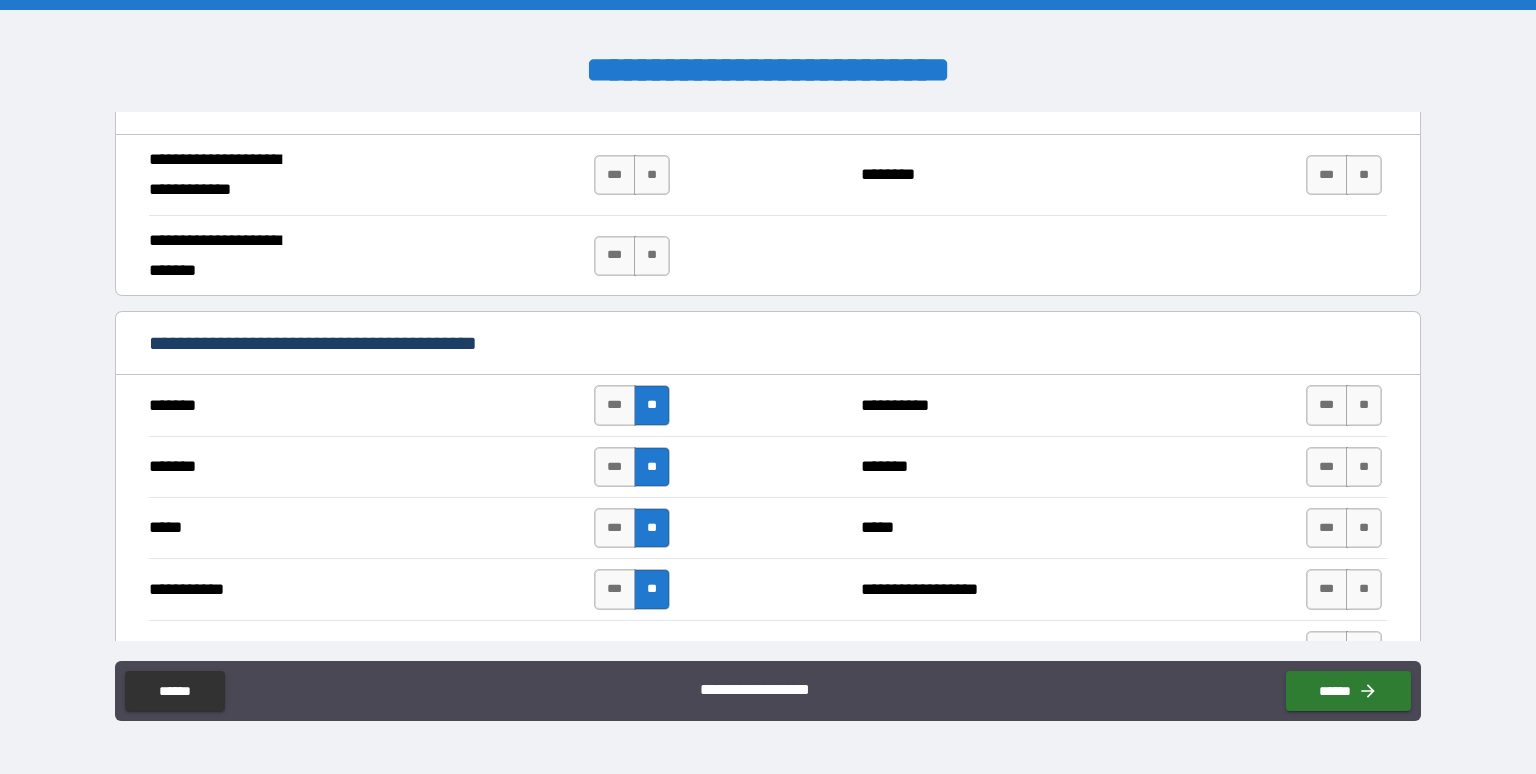 click on "**********" at bounding box center (768, 410) 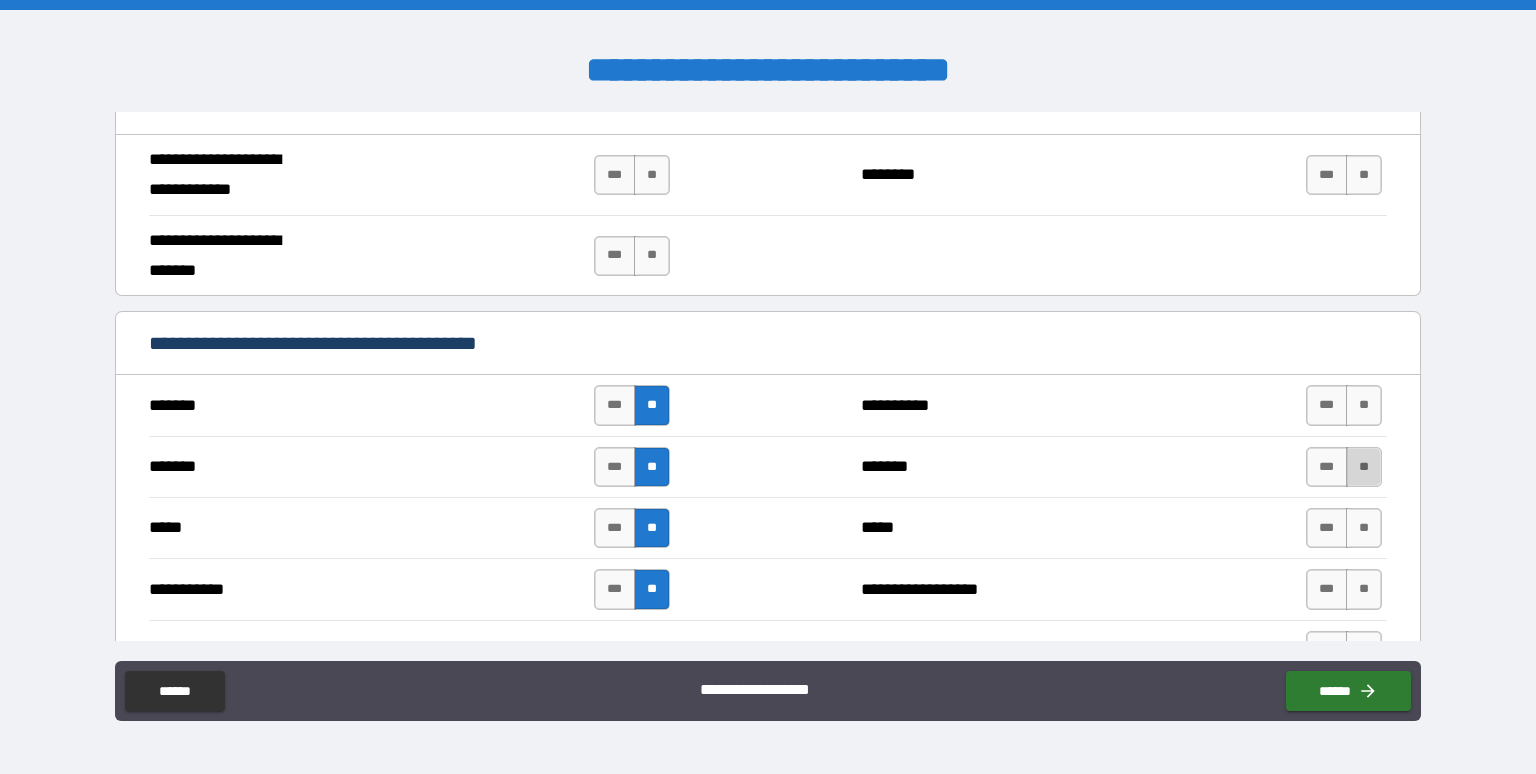 click on "**" at bounding box center (1364, 467) 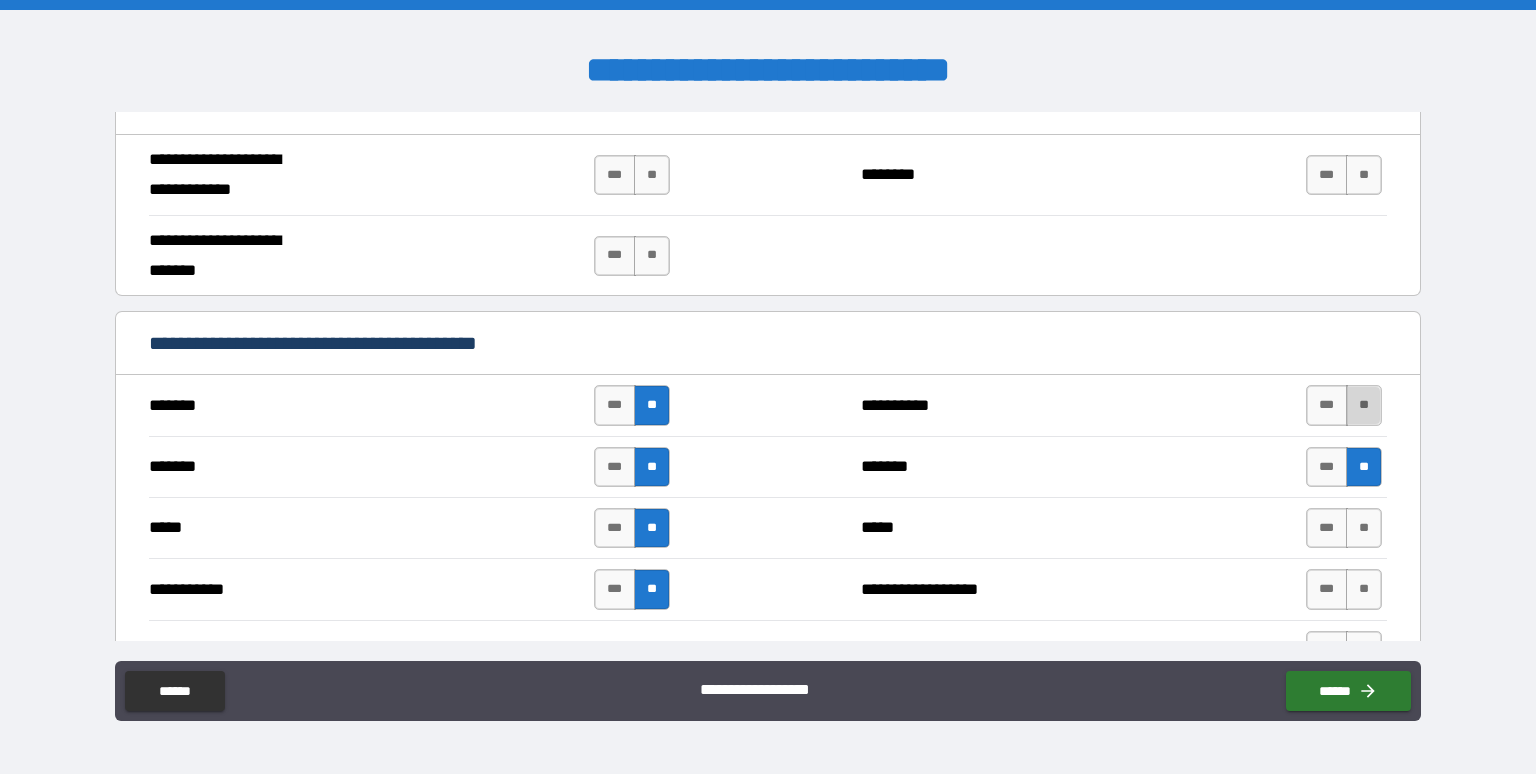 click on "**" at bounding box center [1364, 405] 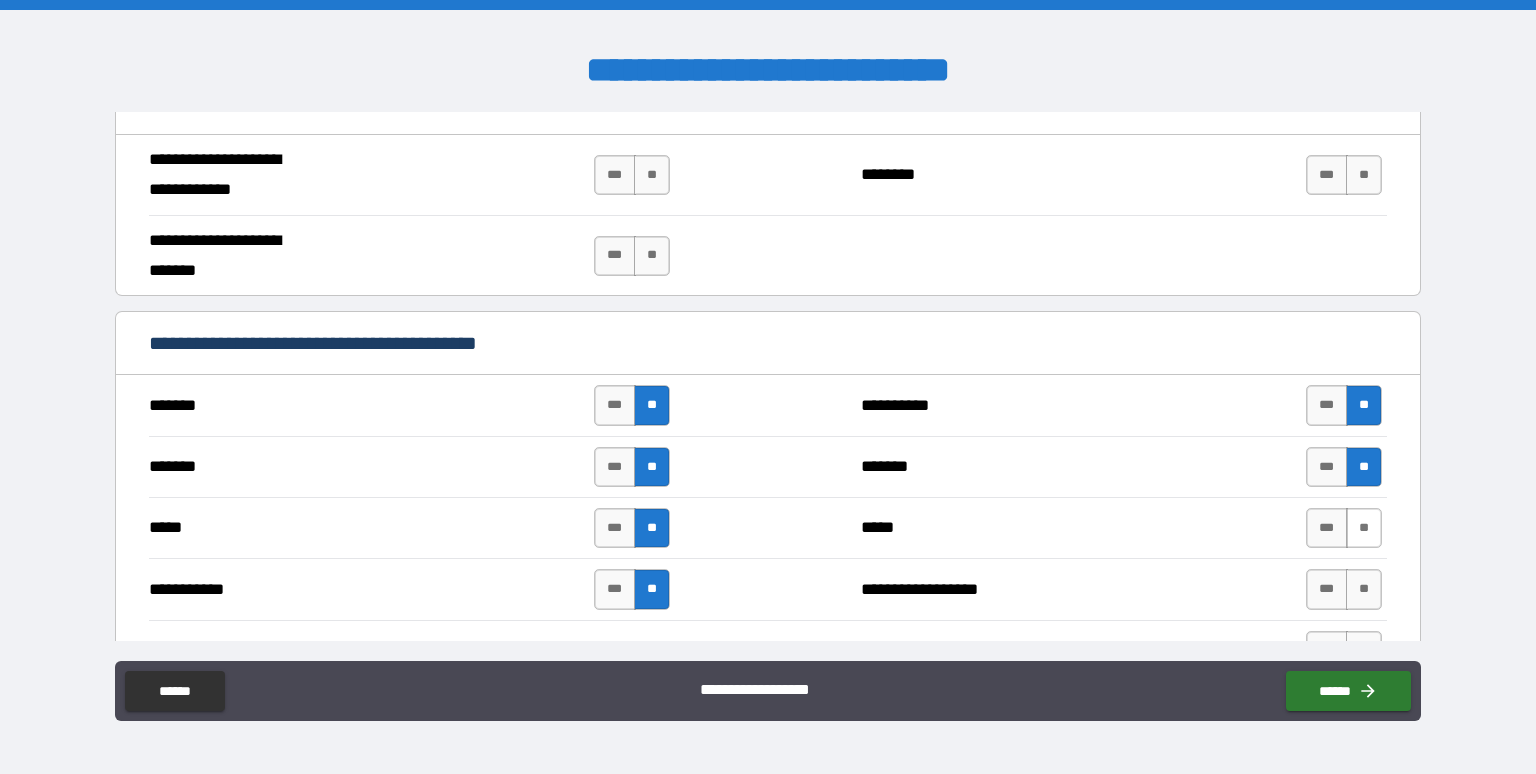 click on "**" at bounding box center [1364, 528] 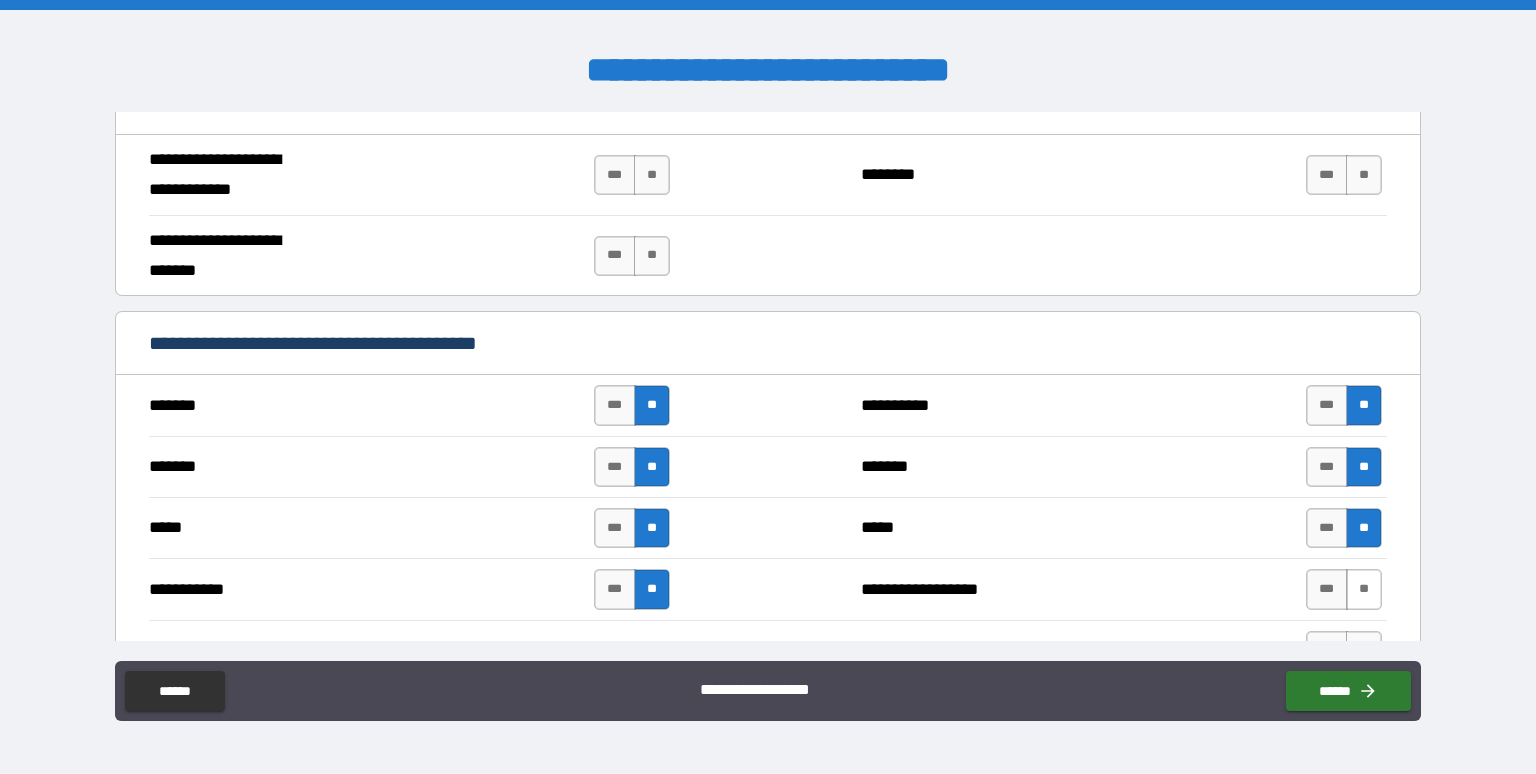 click on "**" at bounding box center [1364, 589] 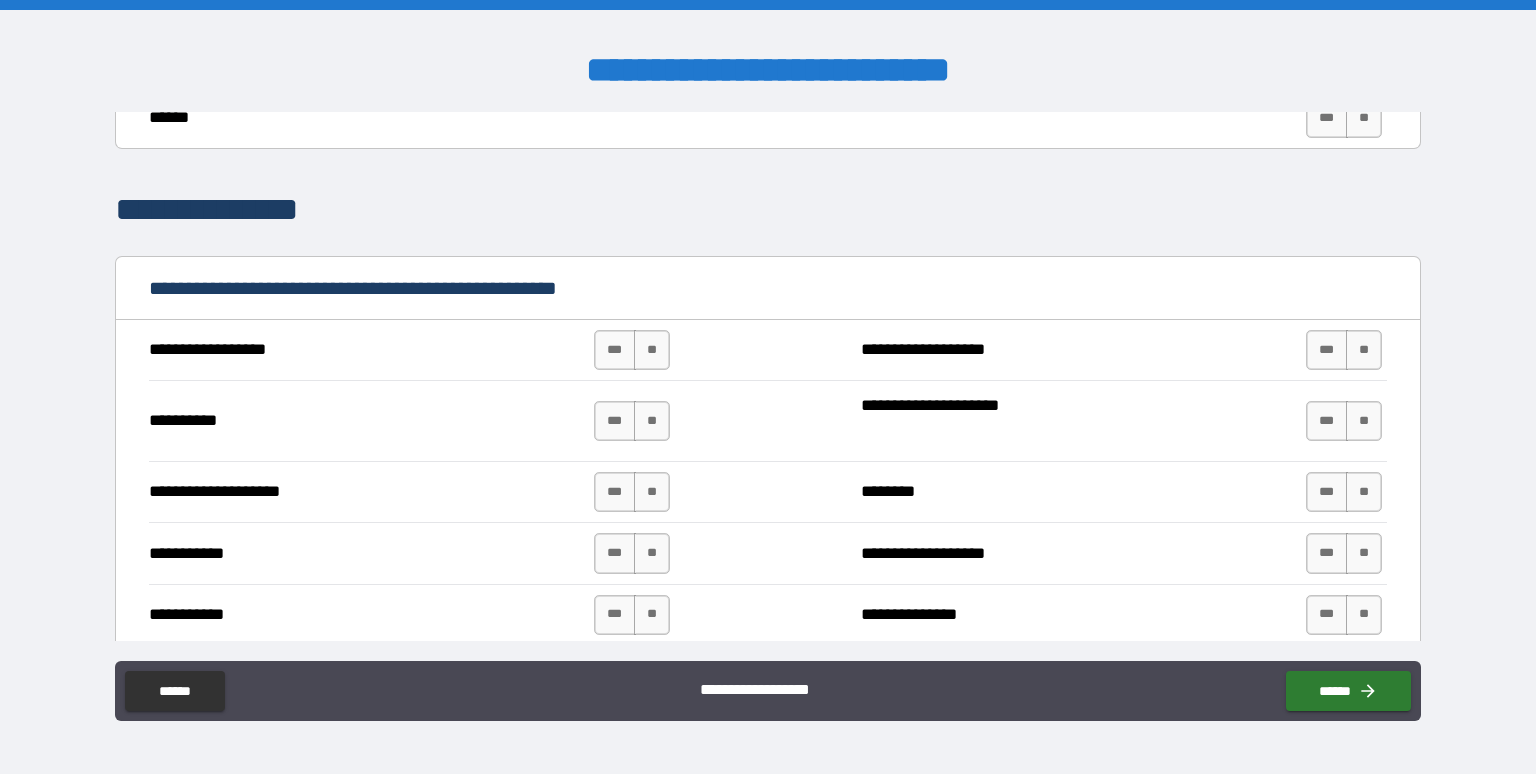 scroll, scrollTop: 1866, scrollLeft: 0, axis: vertical 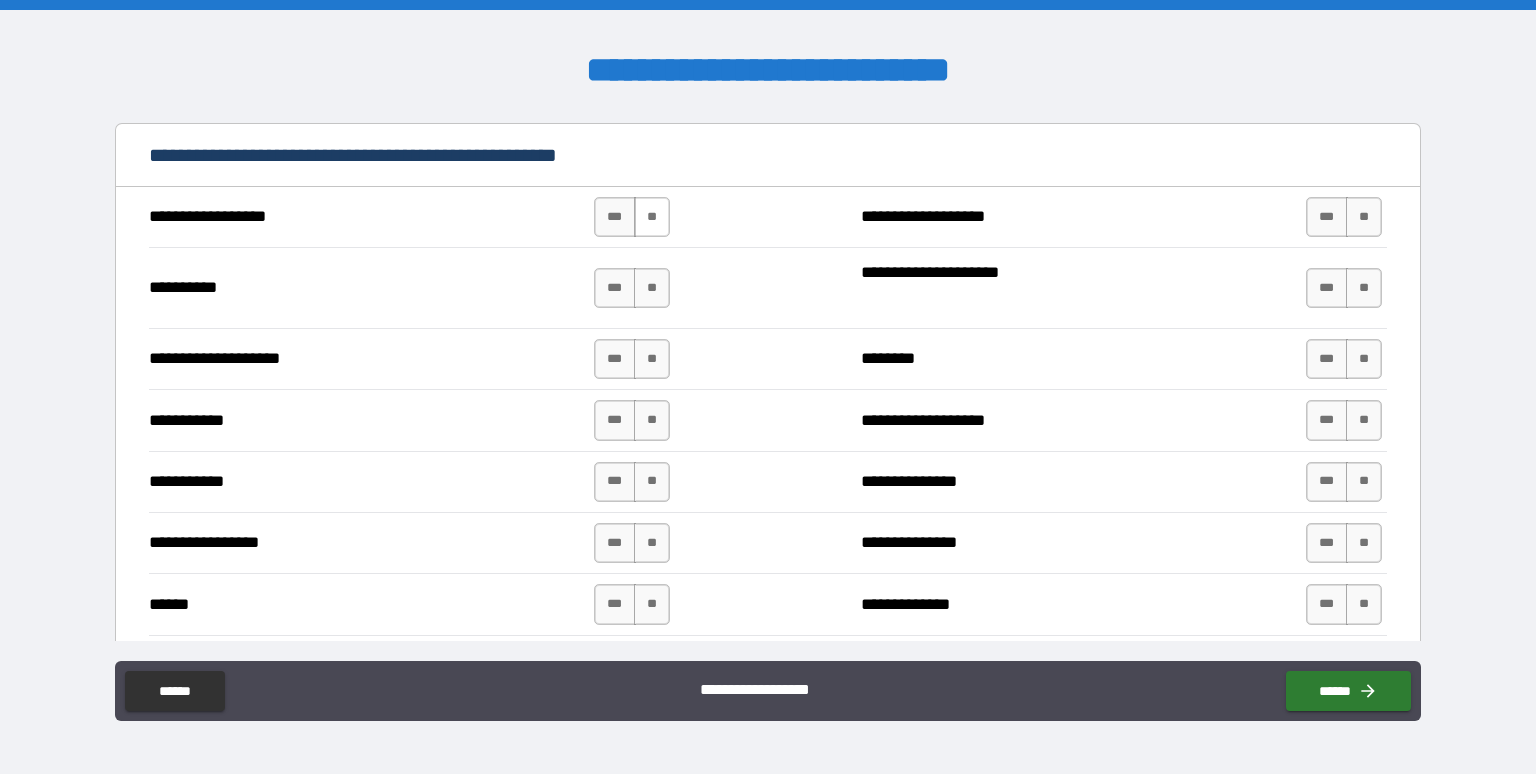 click on "**" at bounding box center [652, 217] 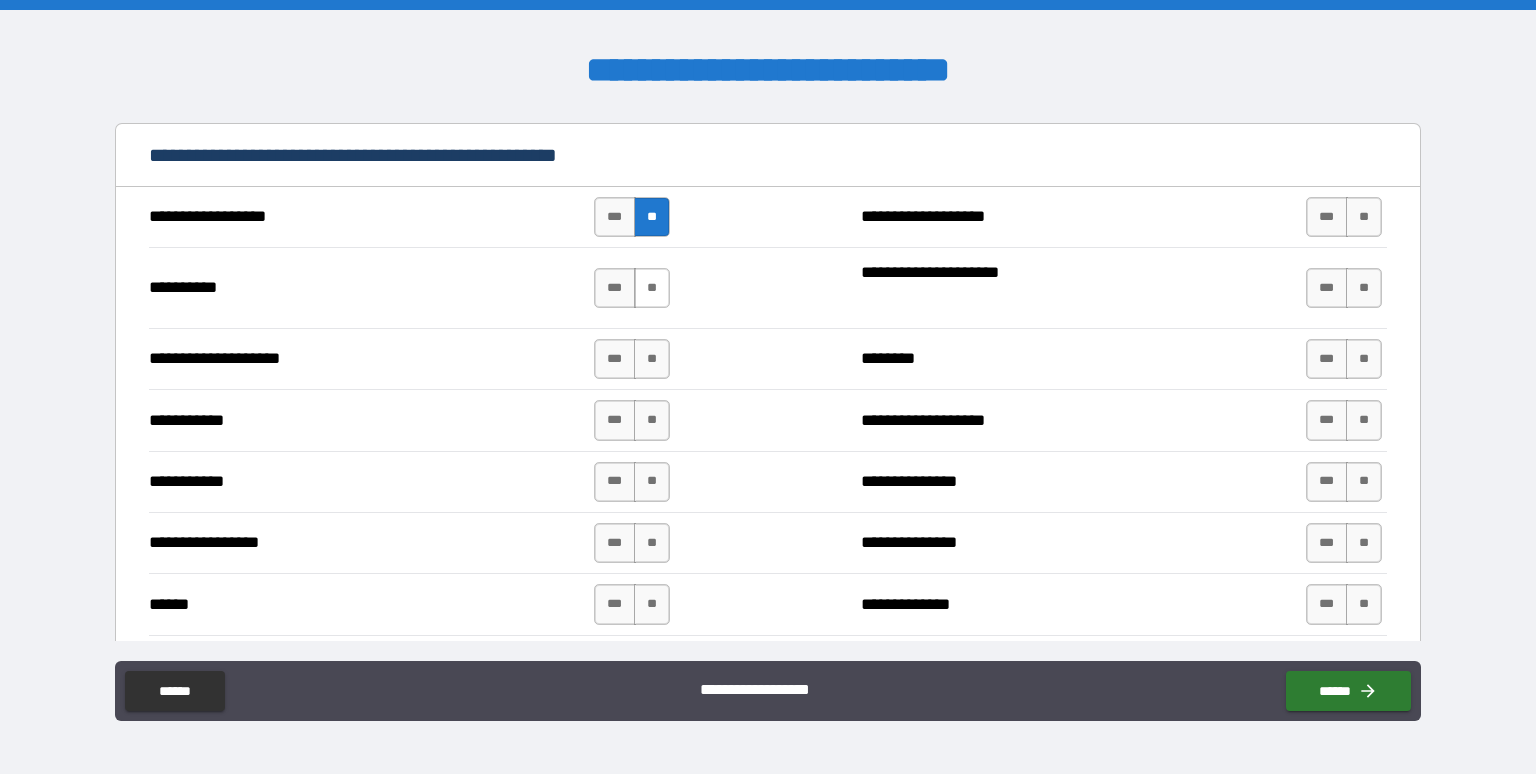 click on "**" at bounding box center (652, 288) 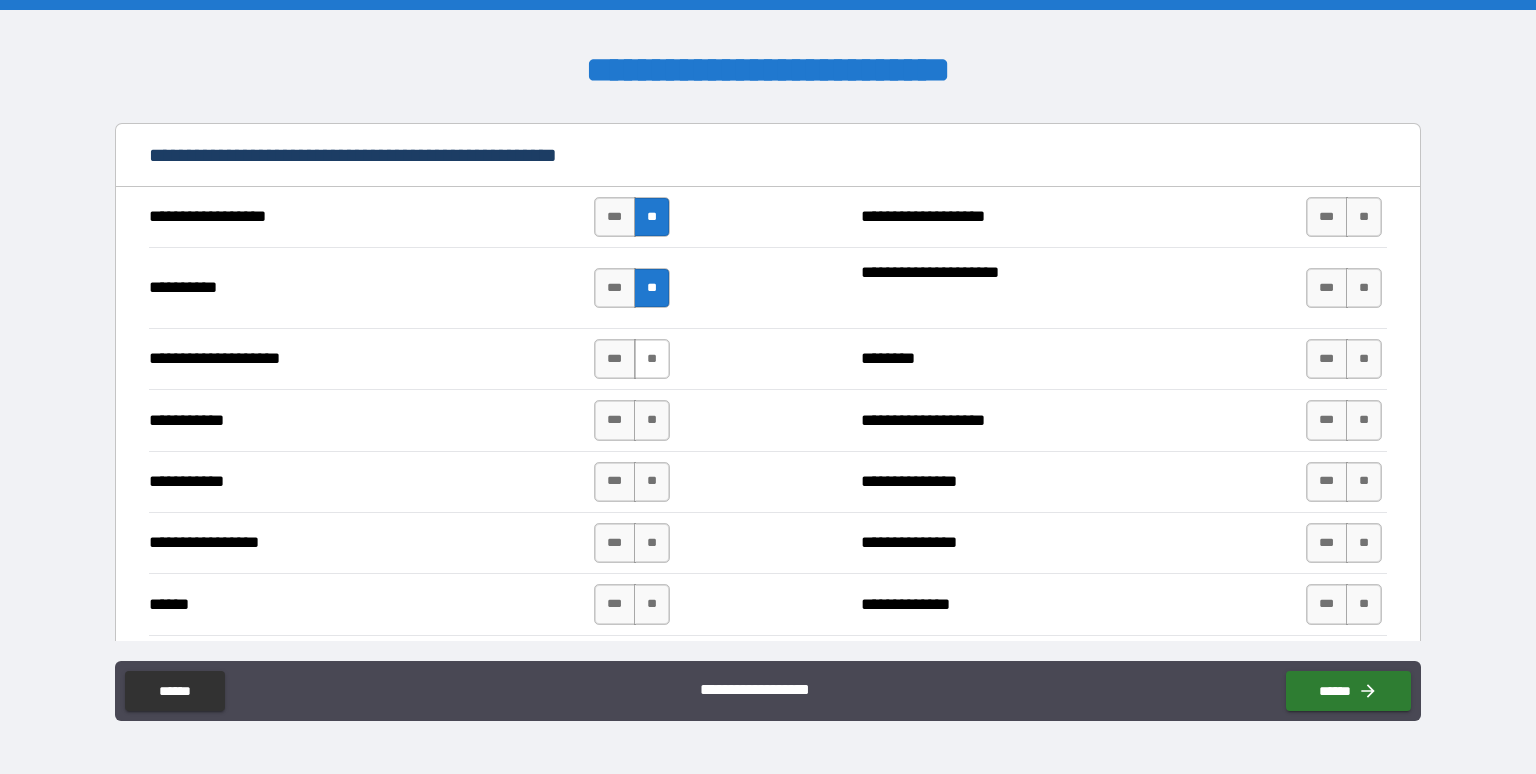 click on "**" at bounding box center [652, 359] 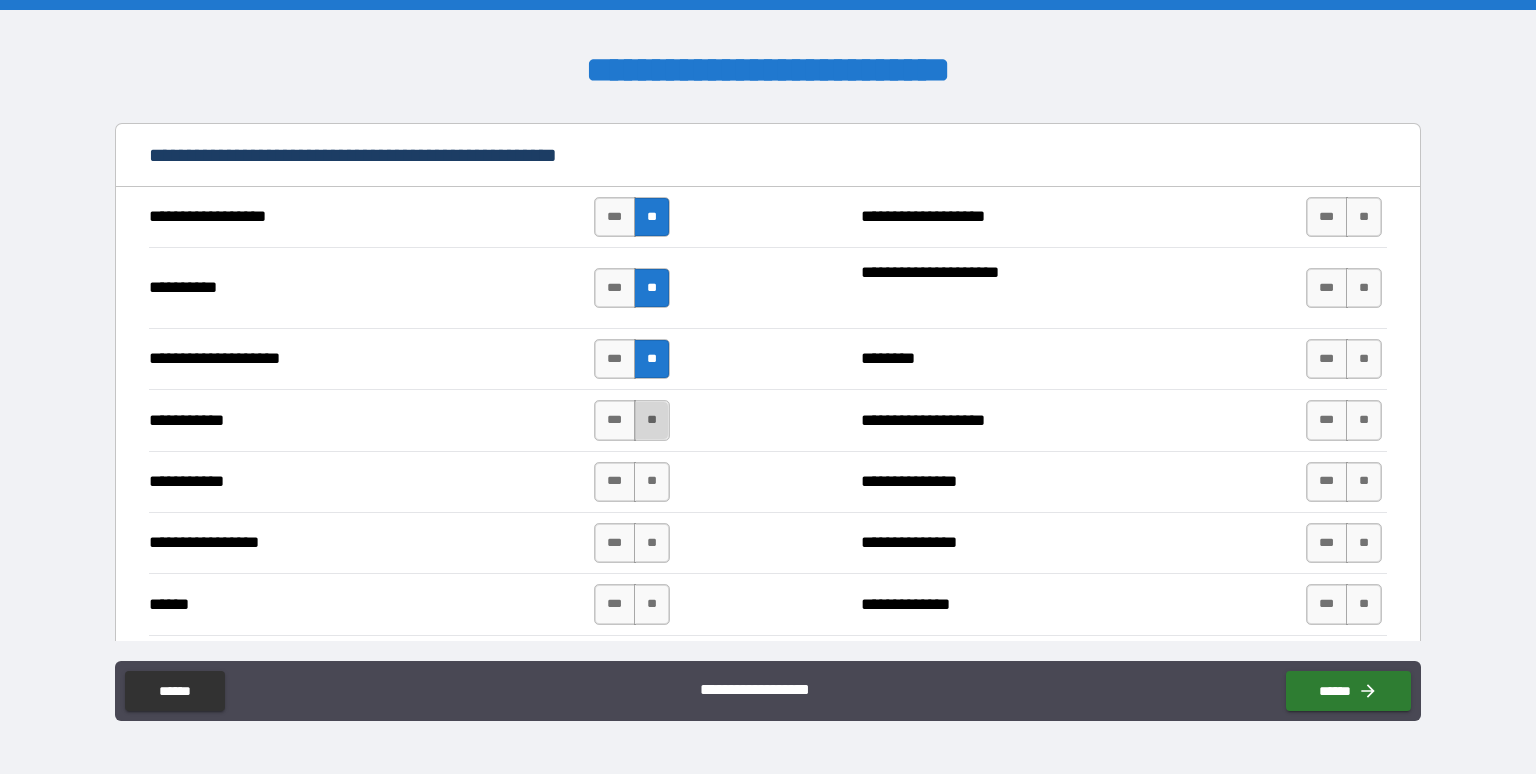 click on "**" at bounding box center [652, 420] 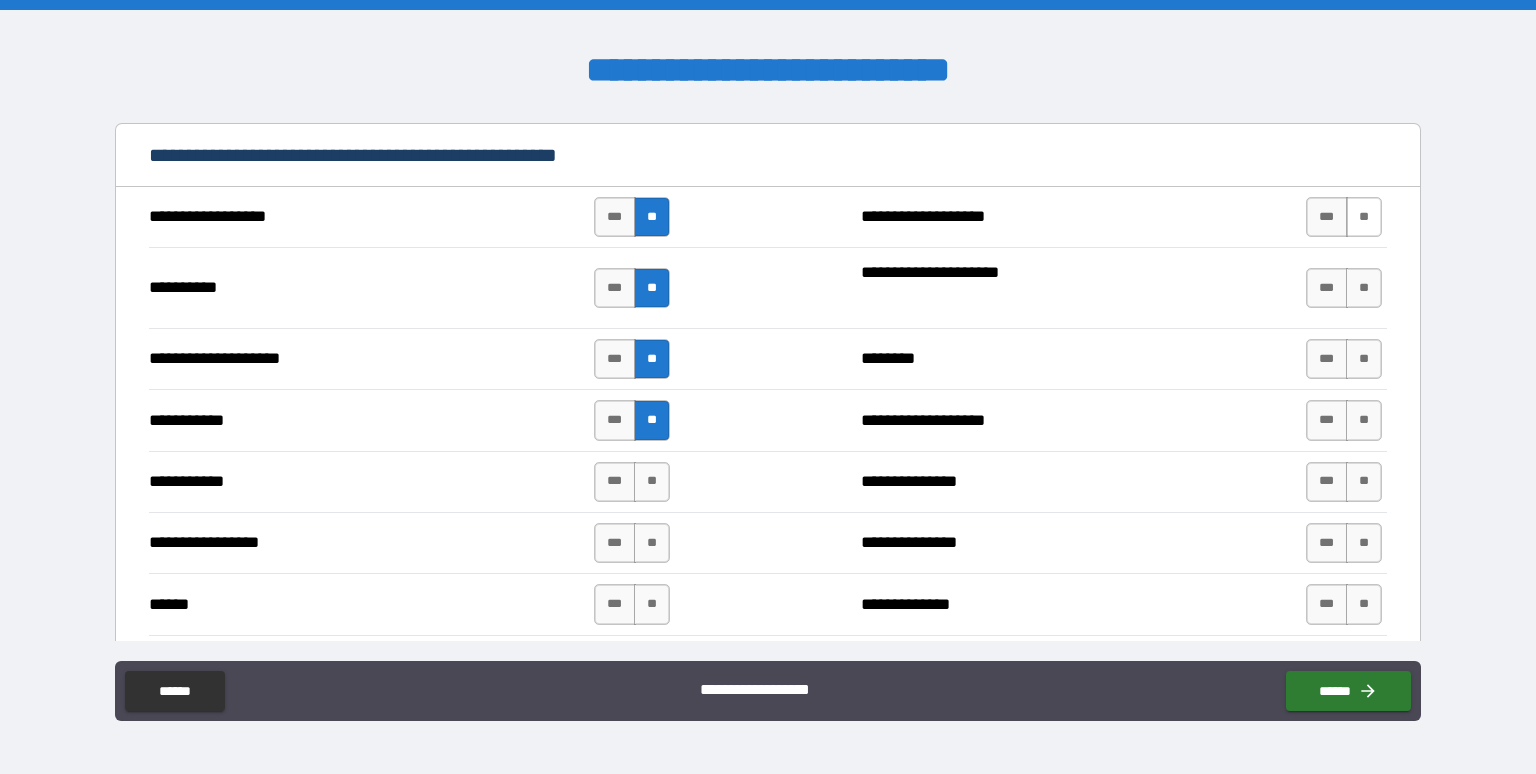 click on "**" at bounding box center [1364, 217] 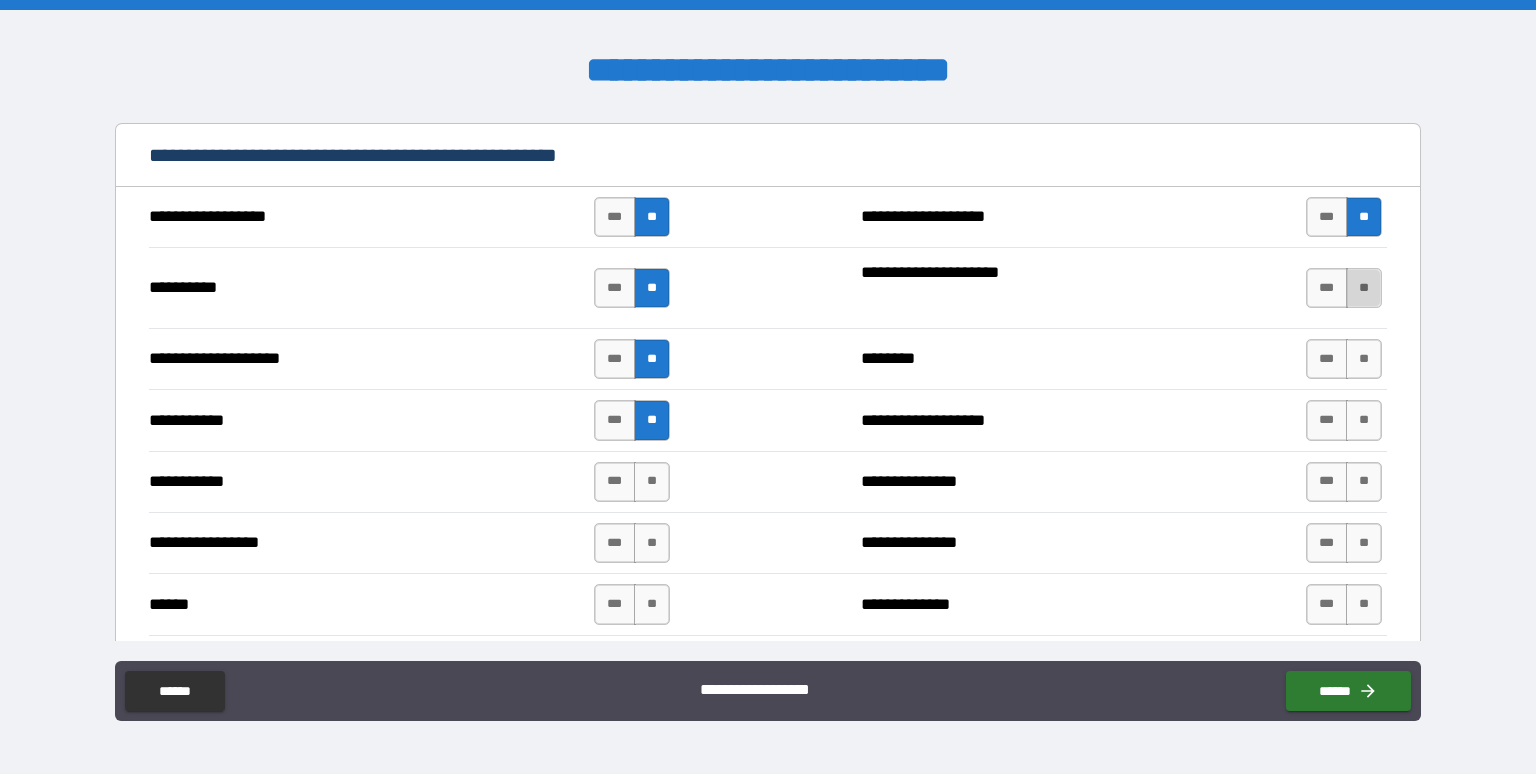 click on "**" at bounding box center (1364, 288) 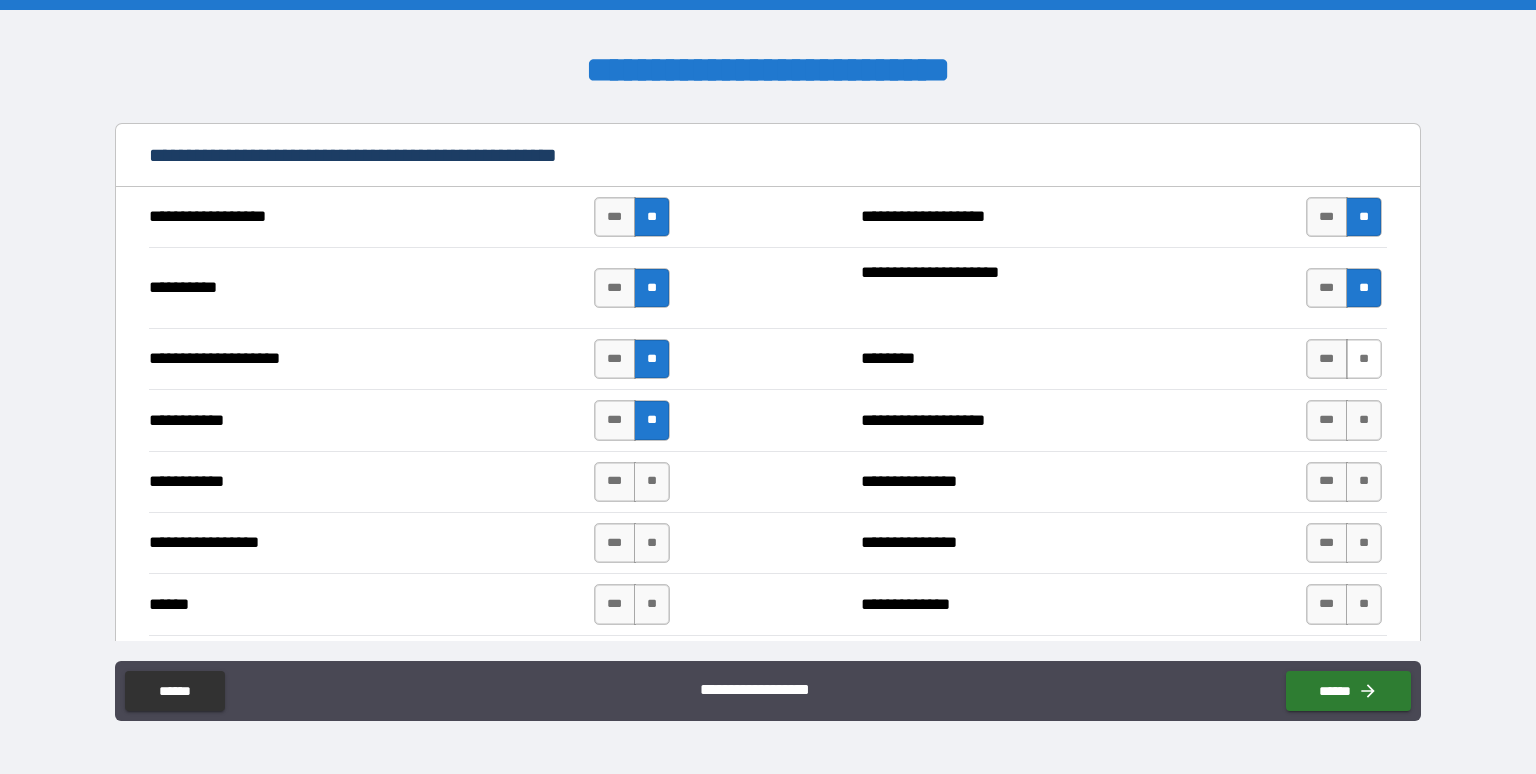 click on "**" at bounding box center (1364, 359) 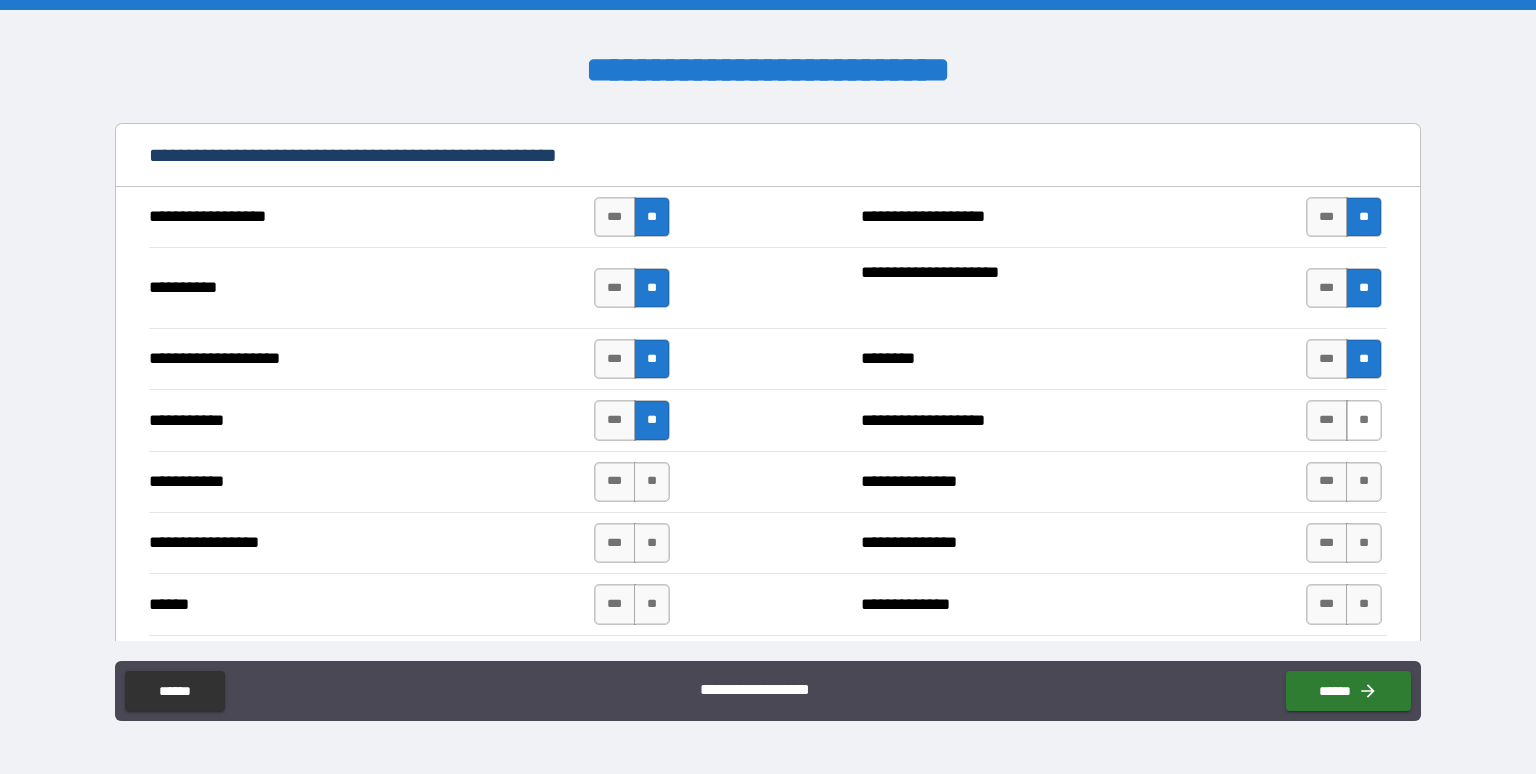 click on "**" at bounding box center [1364, 420] 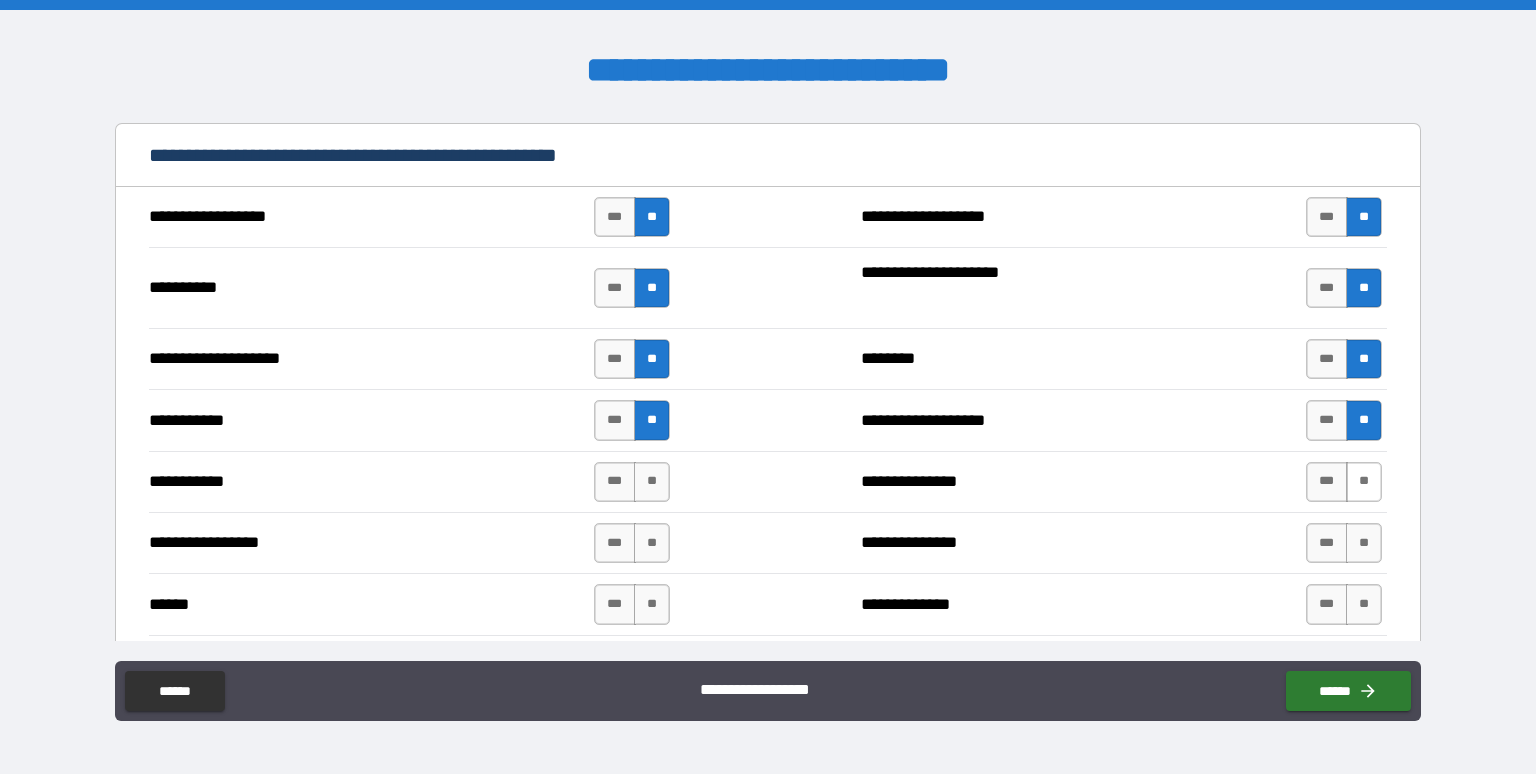 click on "**" at bounding box center (1364, 482) 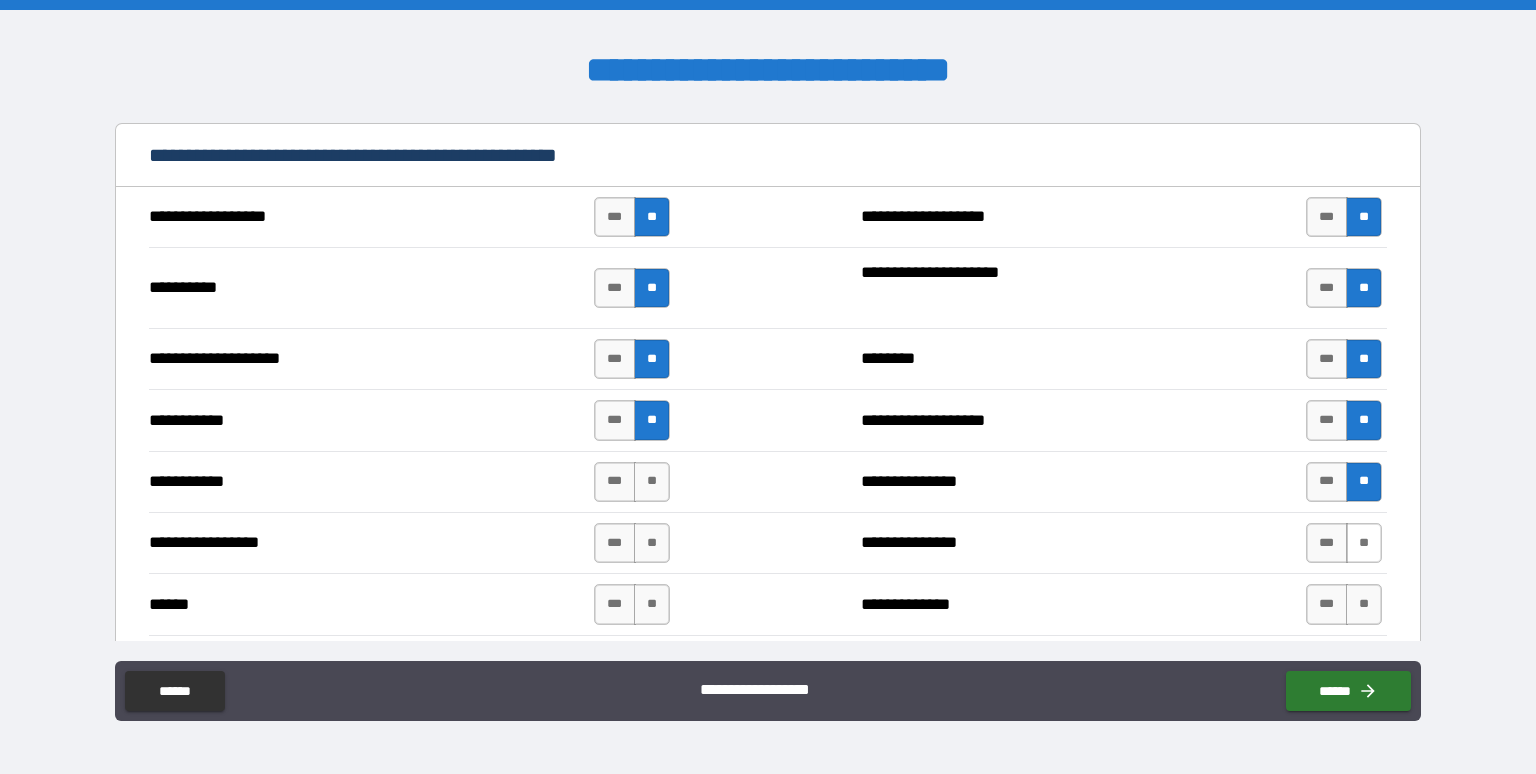 click on "**" at bounding box center [1364, 543] 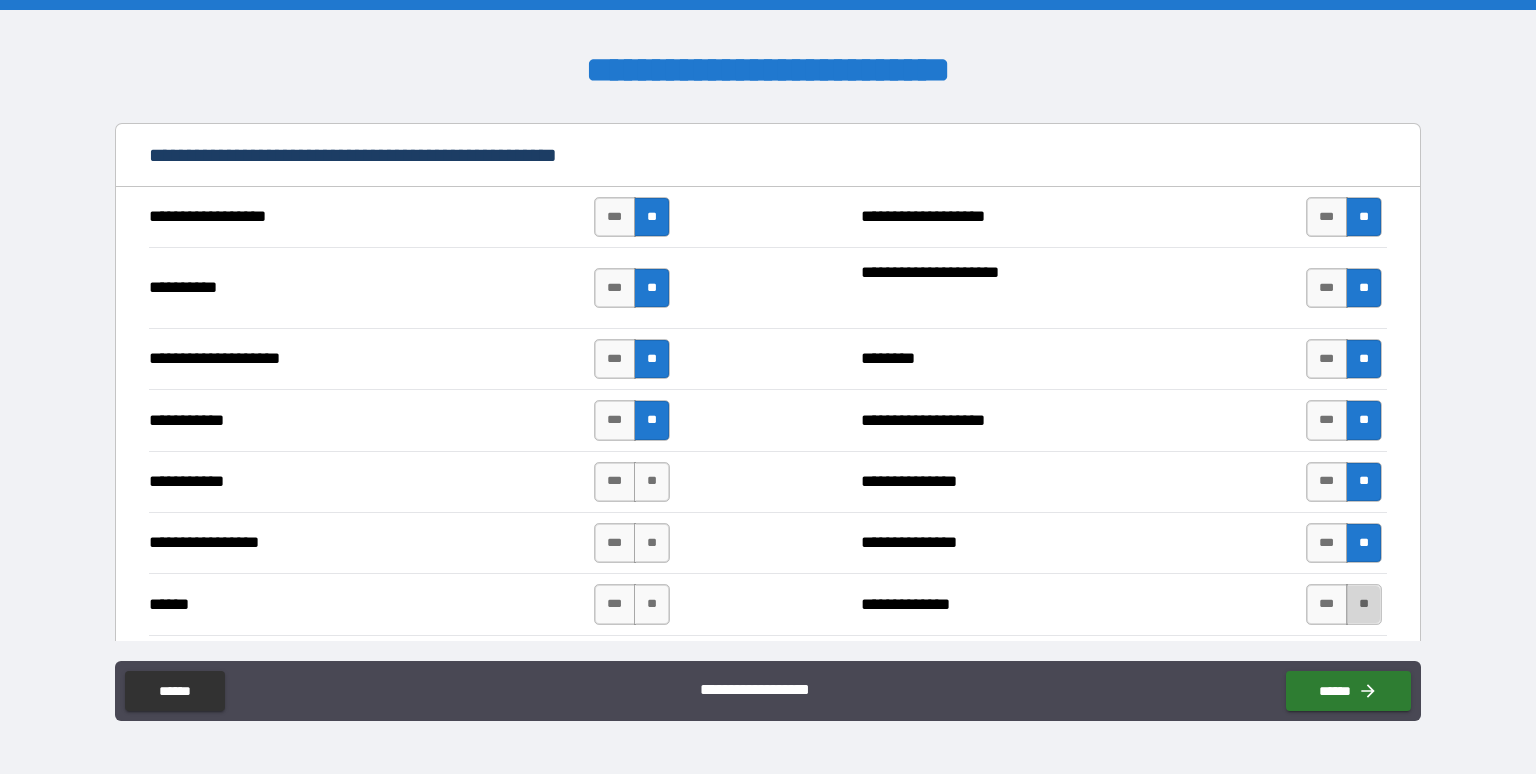 click on "**" at bounding box center [1364, 604] 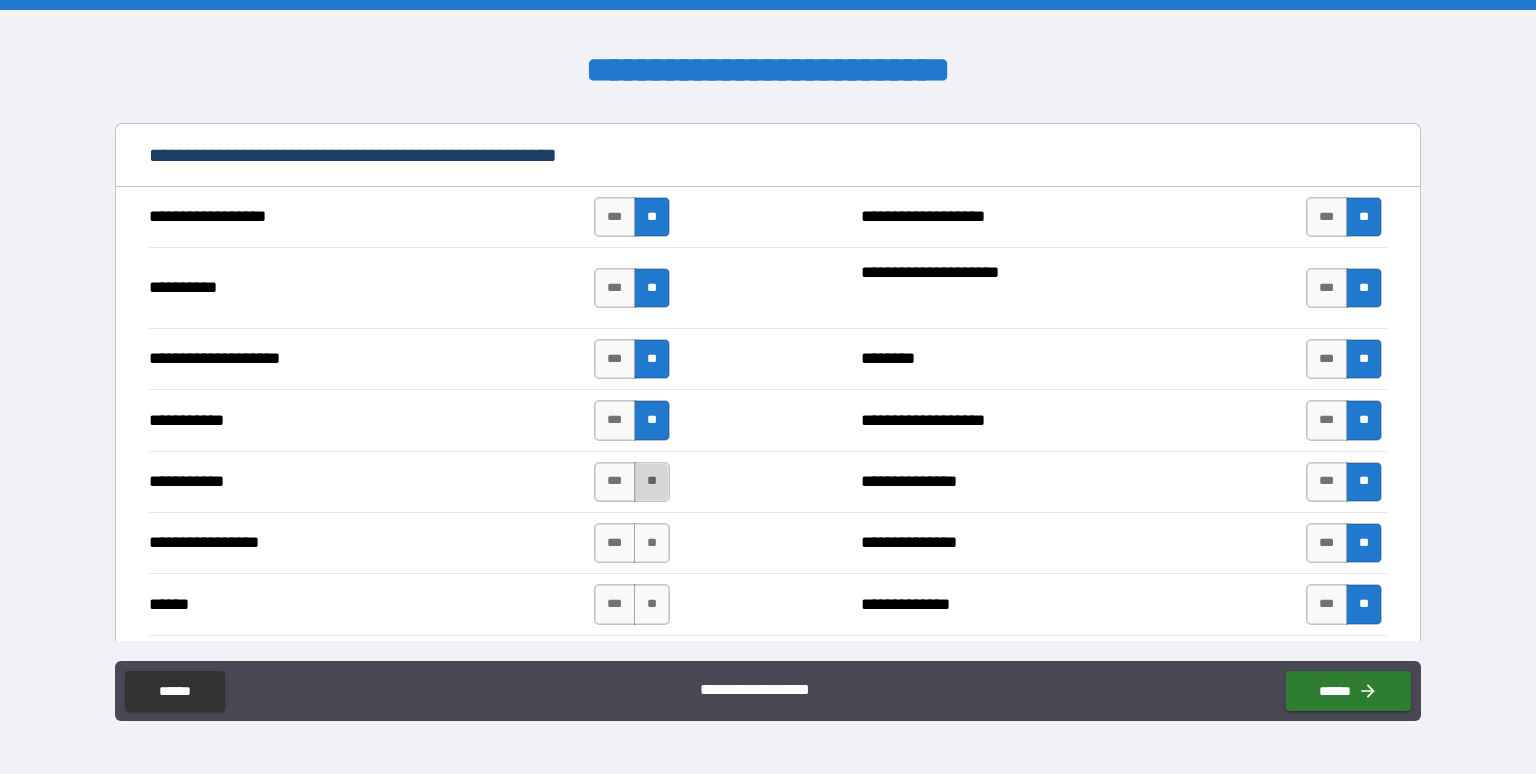 click on "**" at bounding box center (652, 482) 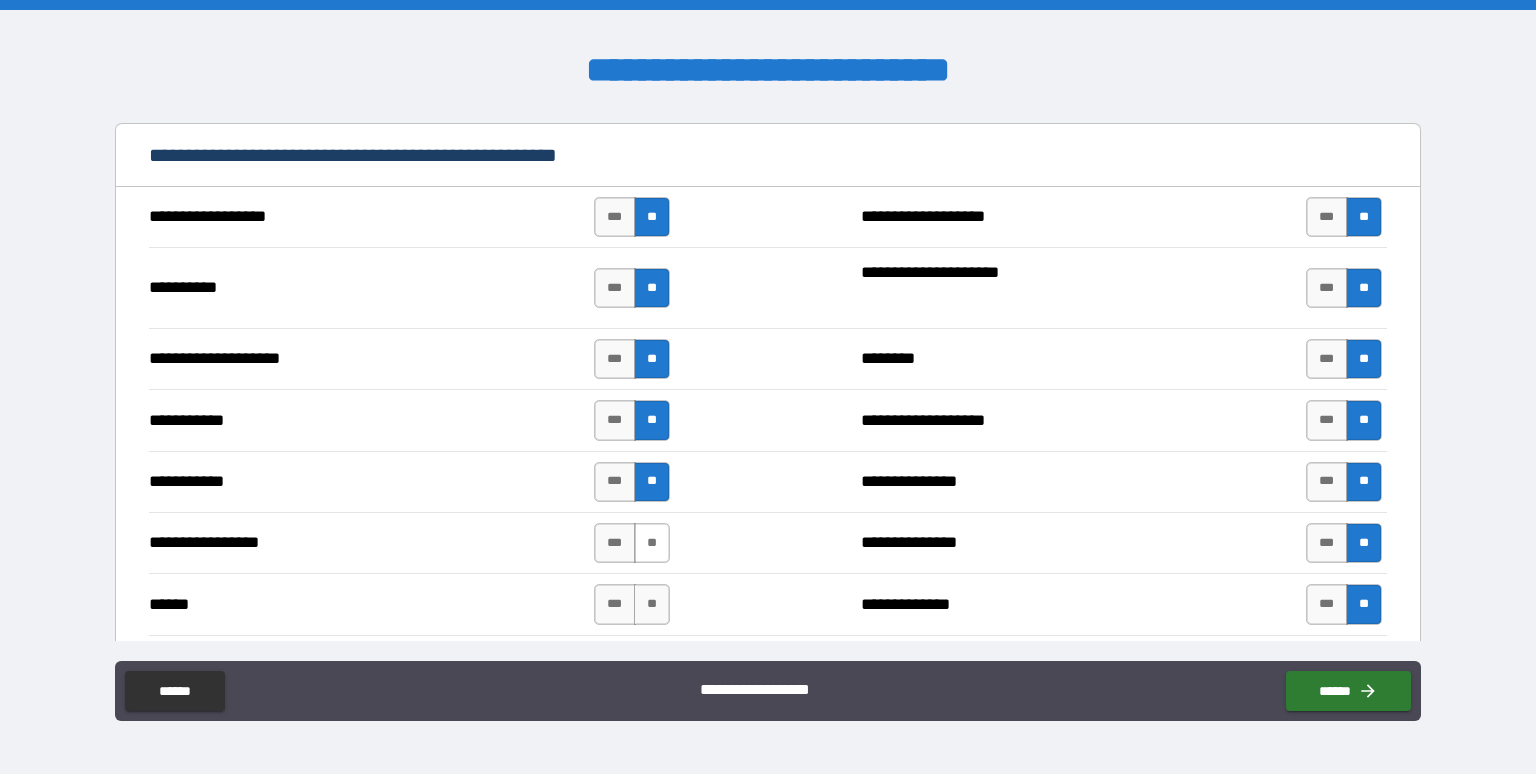 click on "**" at bounding box center [652, 543] 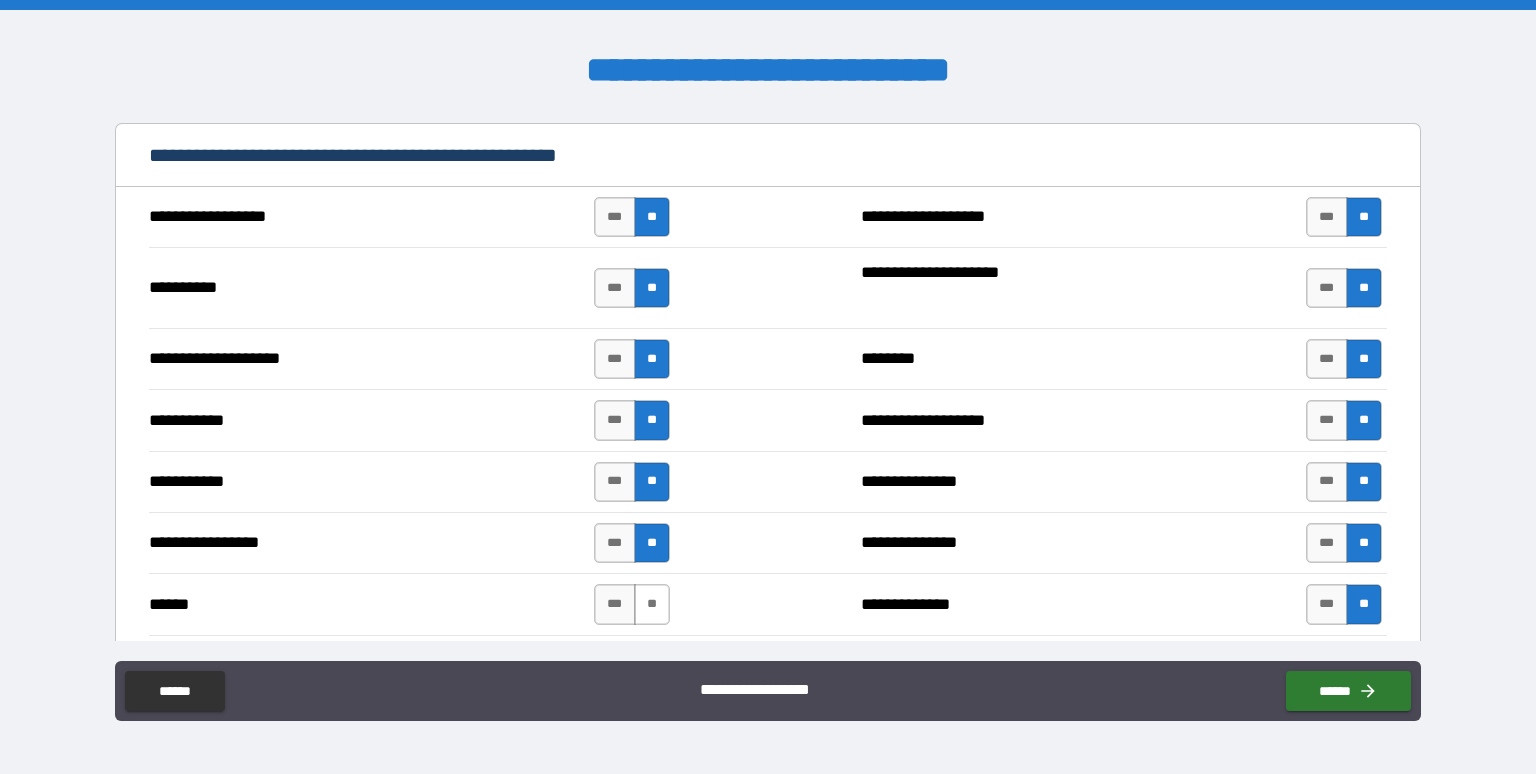 click on "**" at bounding box center [652, 604] 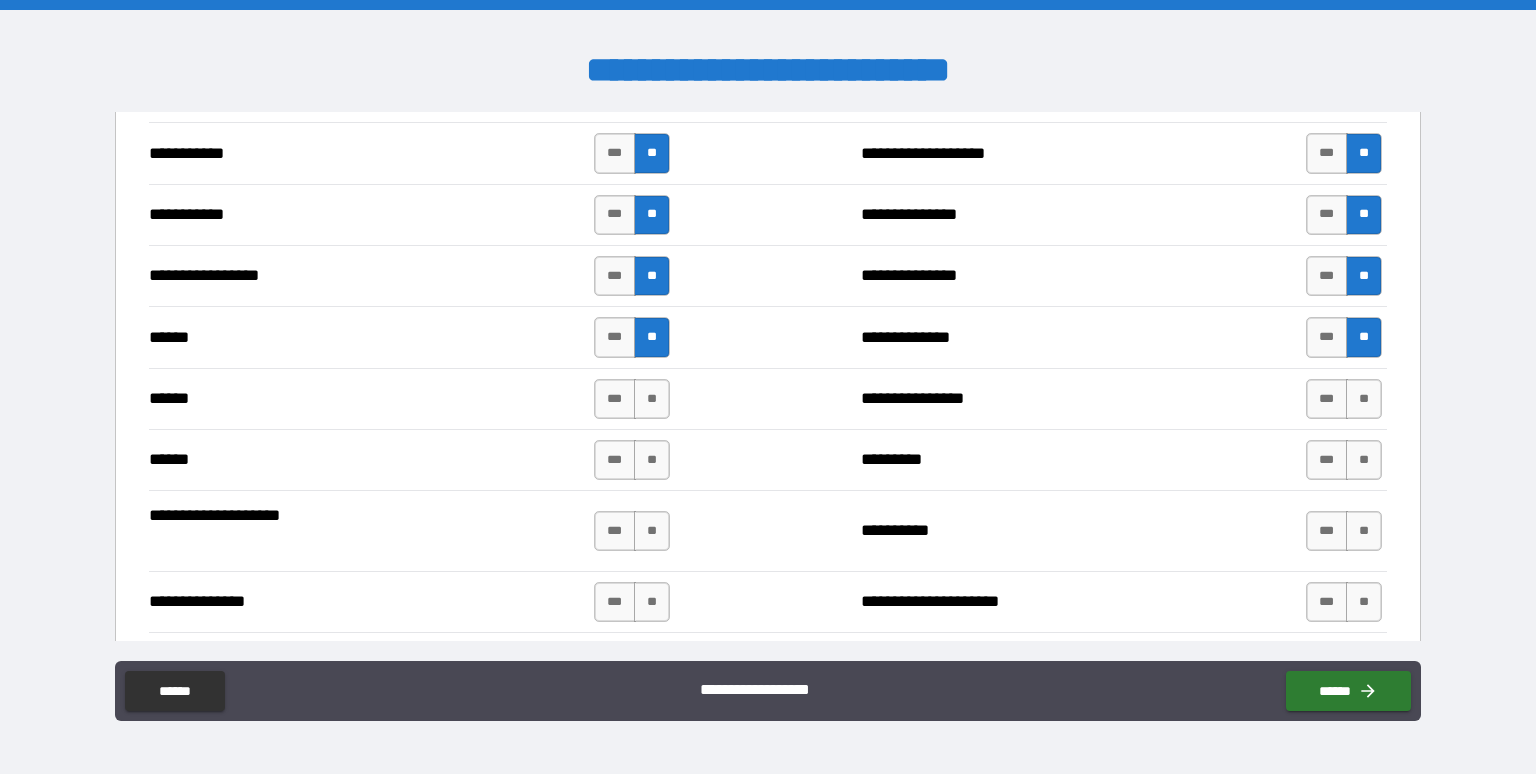 scroll, scrollTop: 2266, scrollLeft: 0, axis: vertical 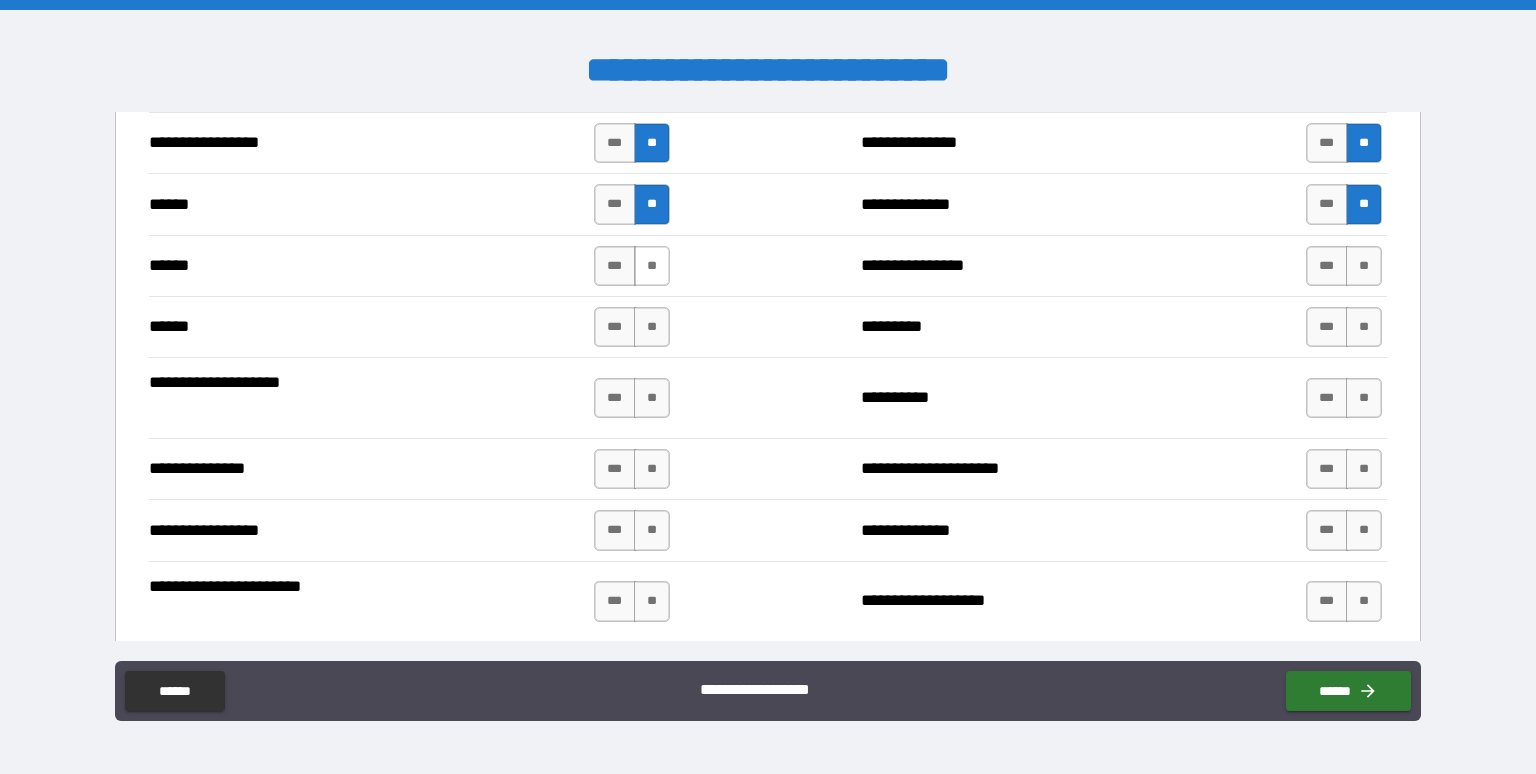 click on "**" at bounding box center [652, 266] 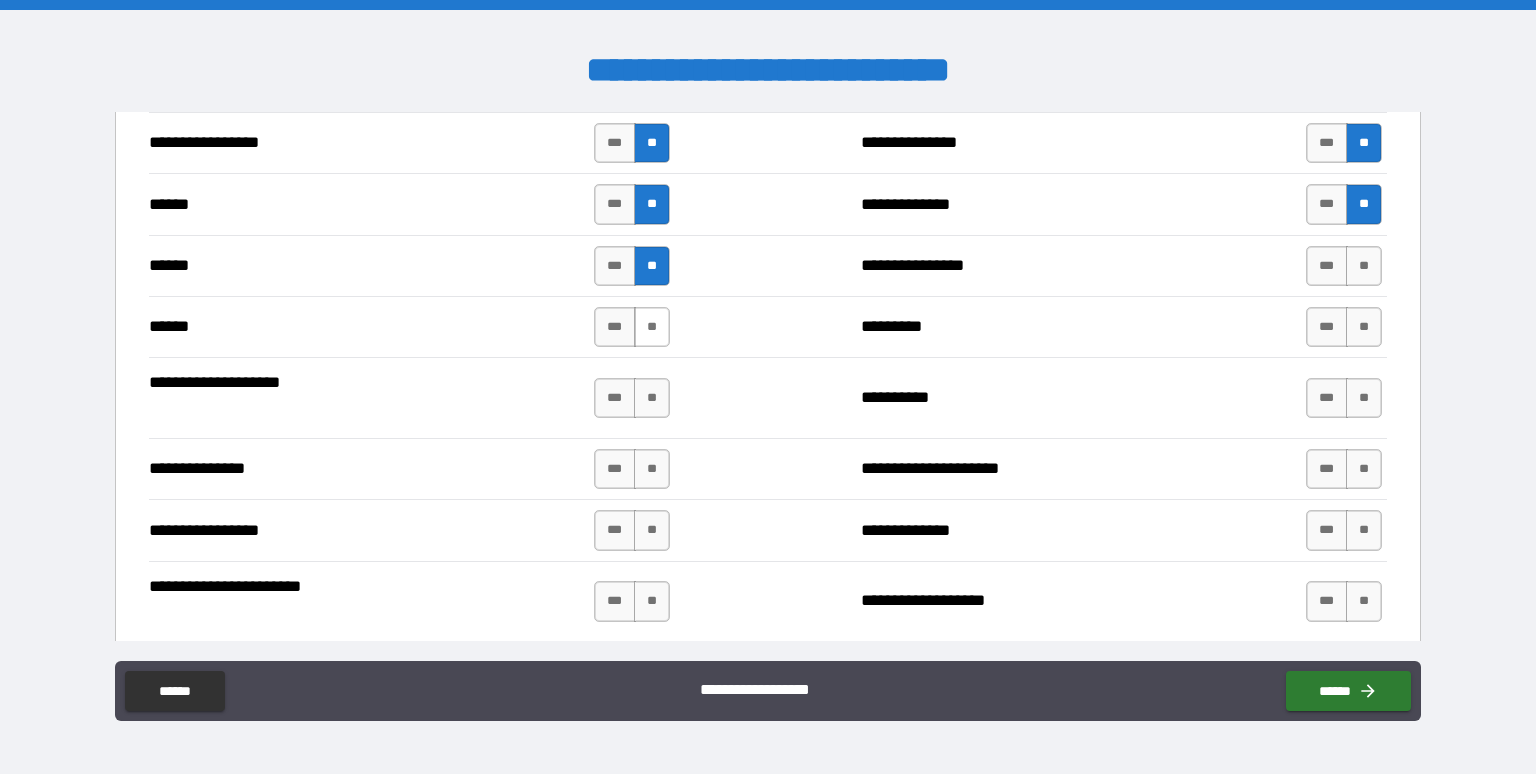 click on "**" at bounding box center [652, 327] 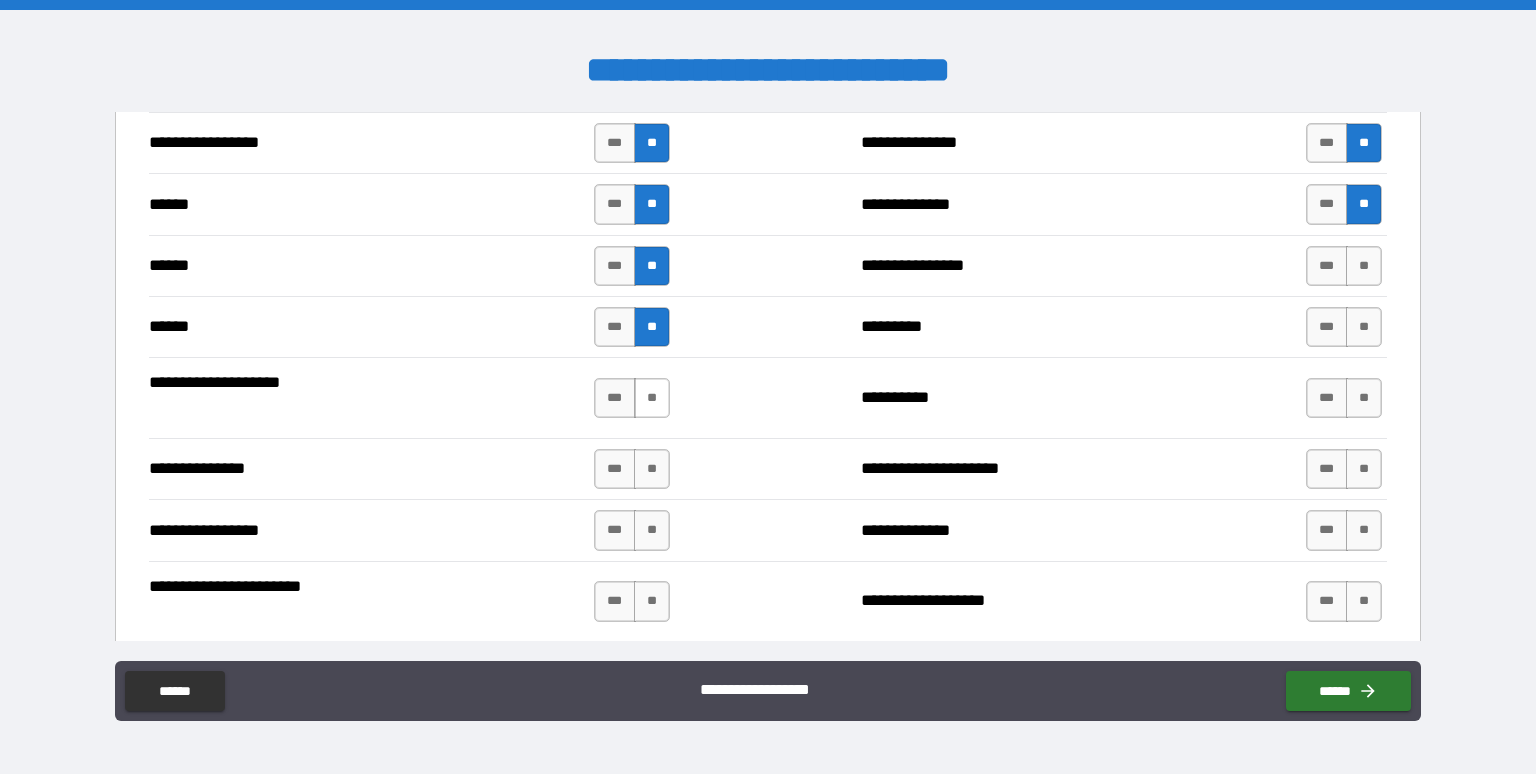 click on "**" at bounding box center [652, 398] 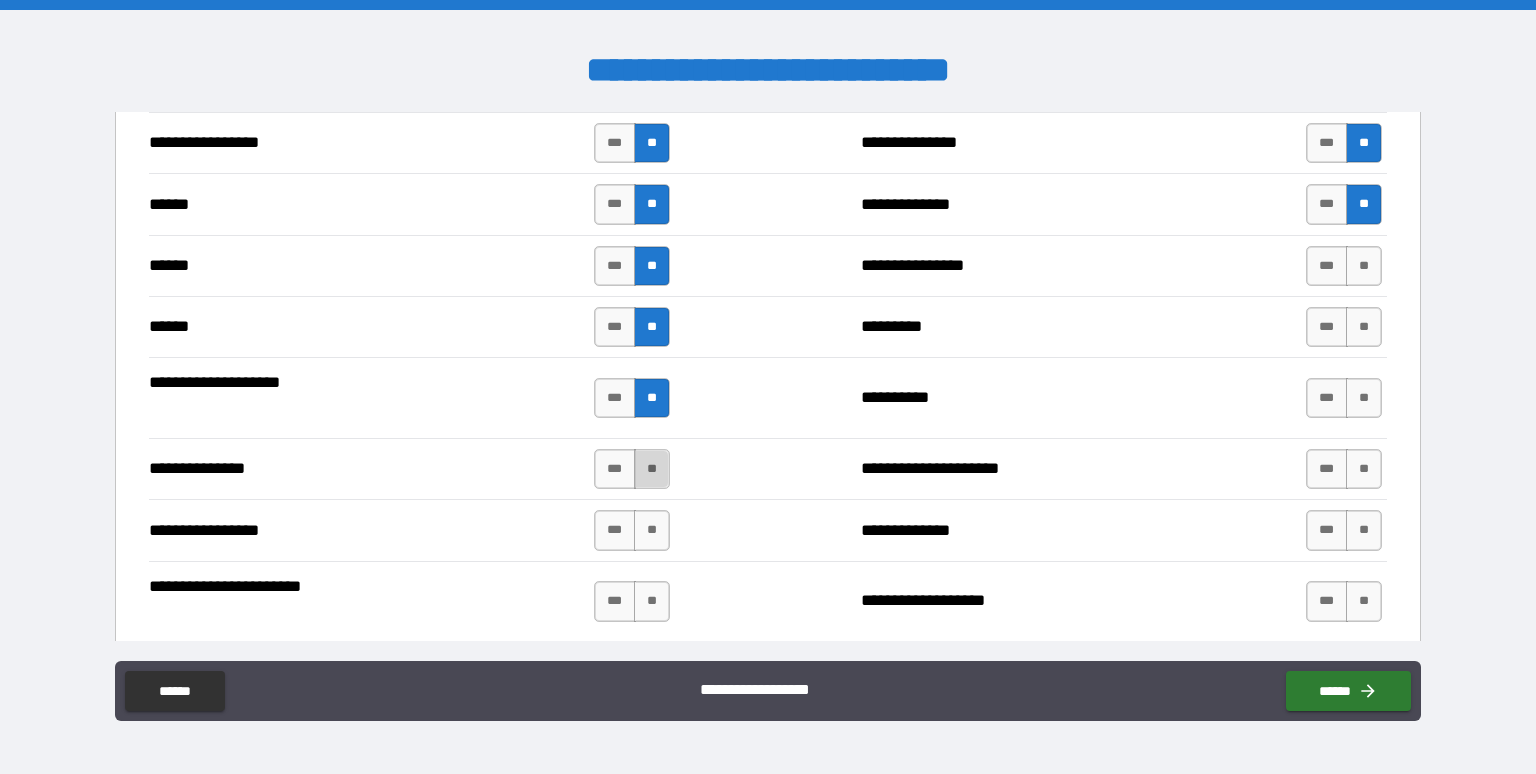 click on "**" at bounding box center [652, 469] 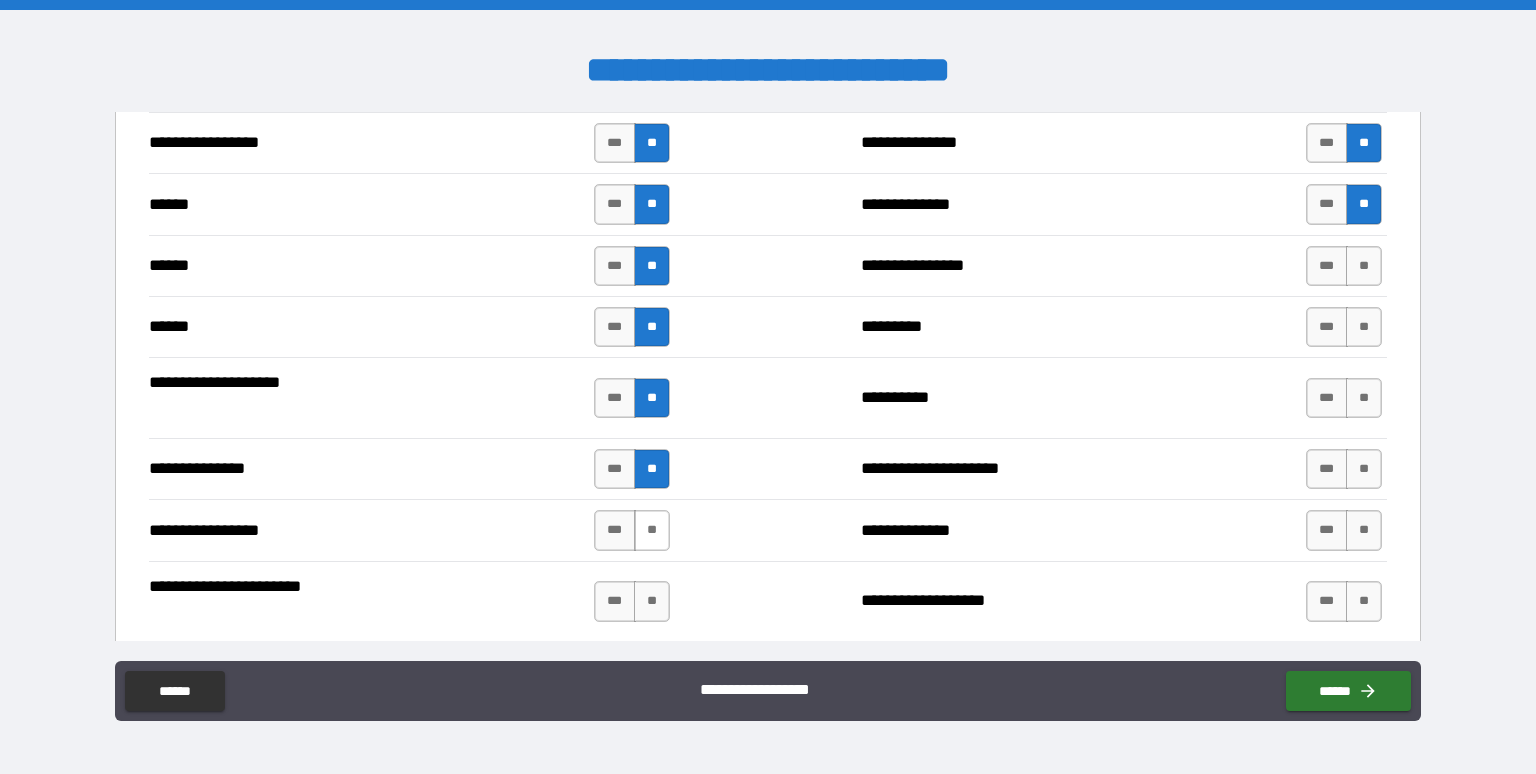 click on "**" at bounding box center (652, 530) 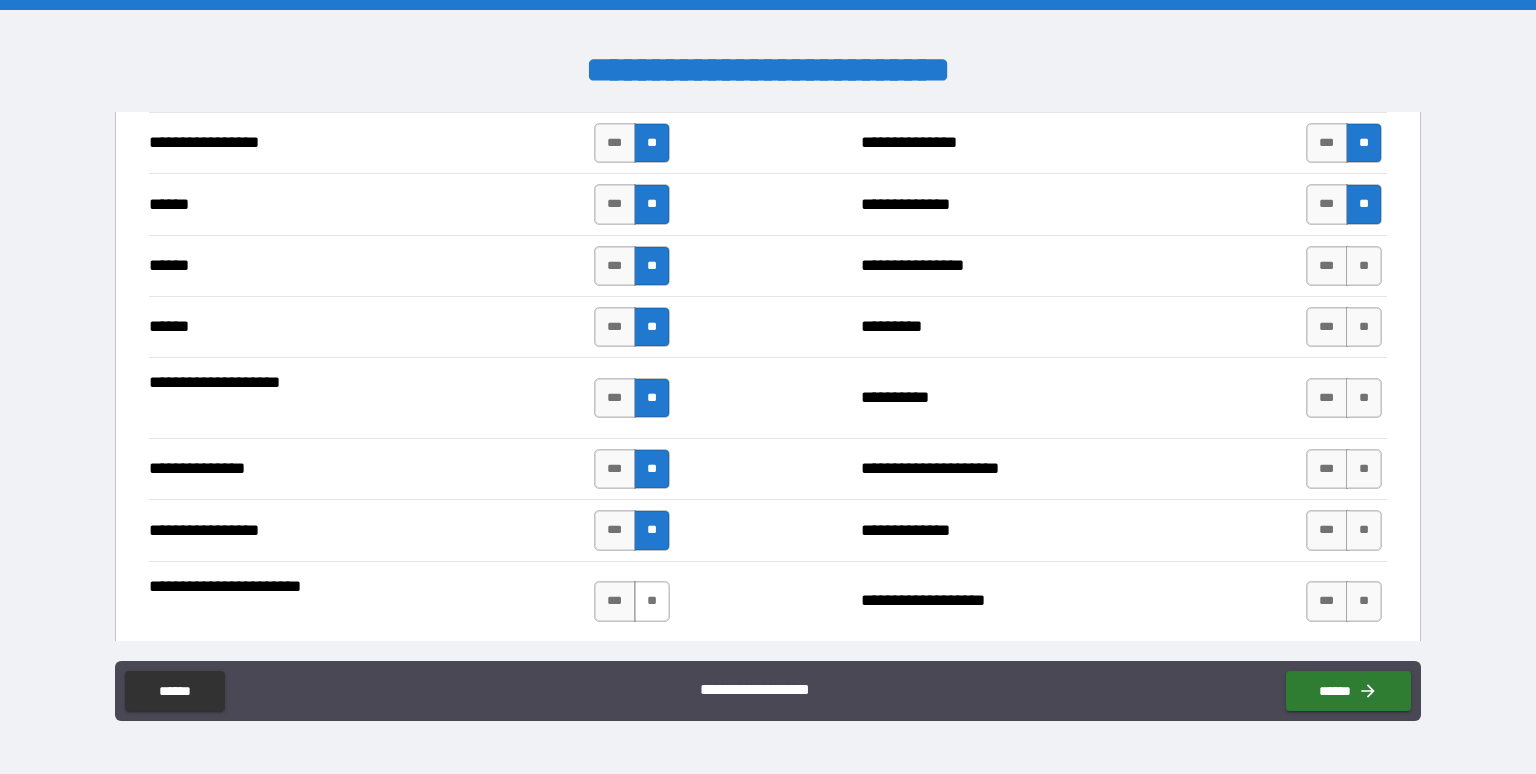 click on "**" at bounding box center (652, 601) 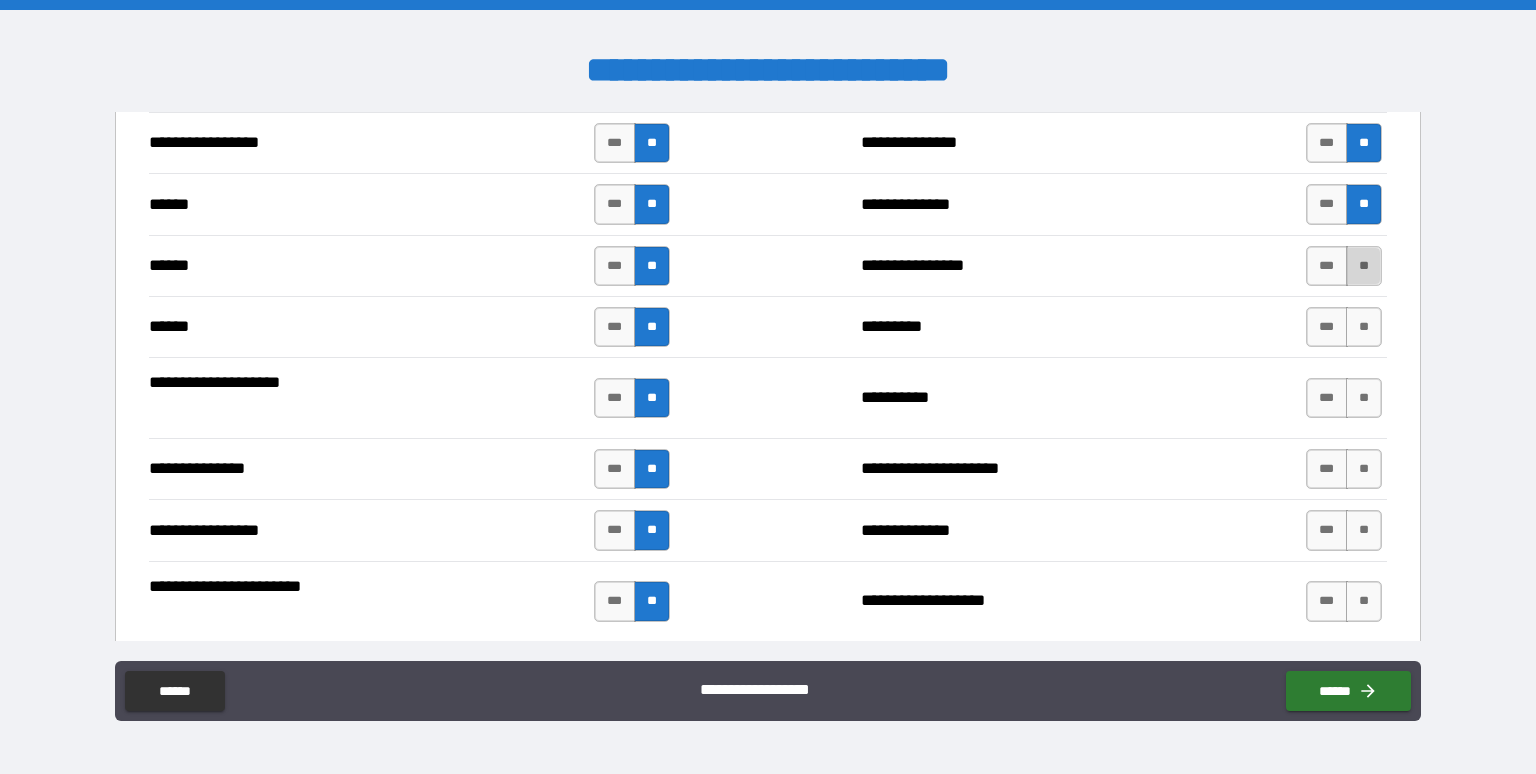 click on "**" at bounding box center (1364, 266) 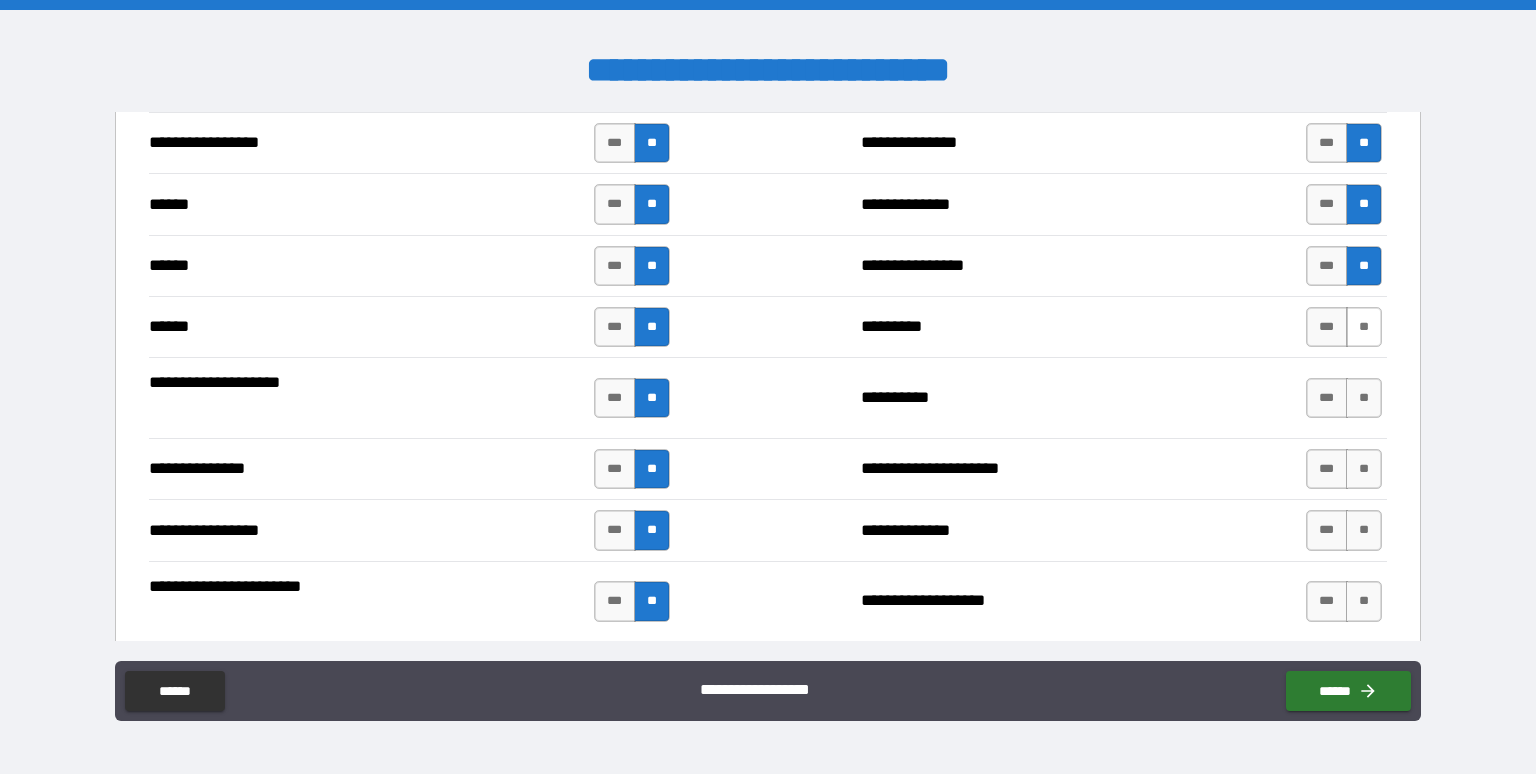 click on "**" at bounding box center (1364, 327) 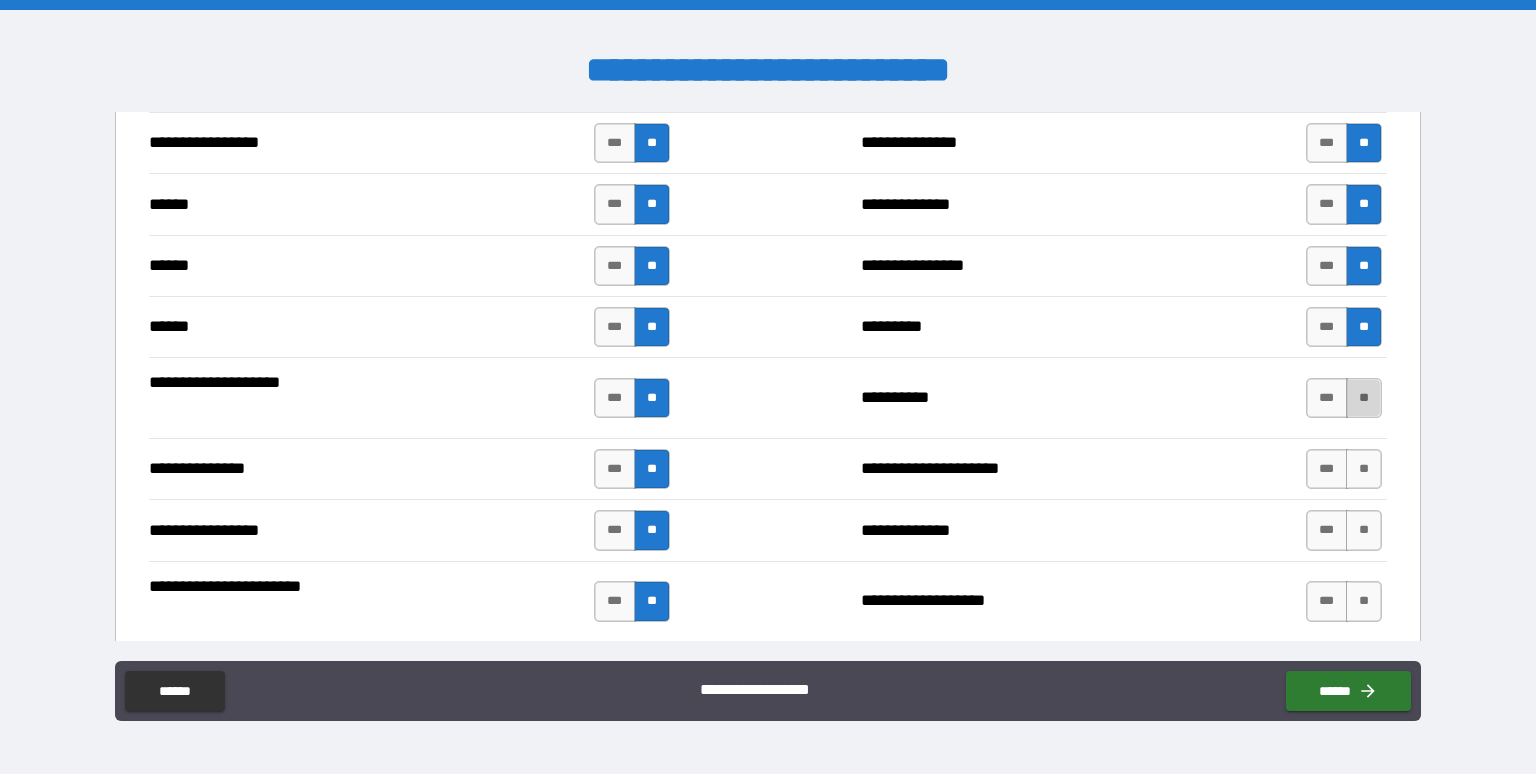 click on "**" at bounding box center (1364, 398) 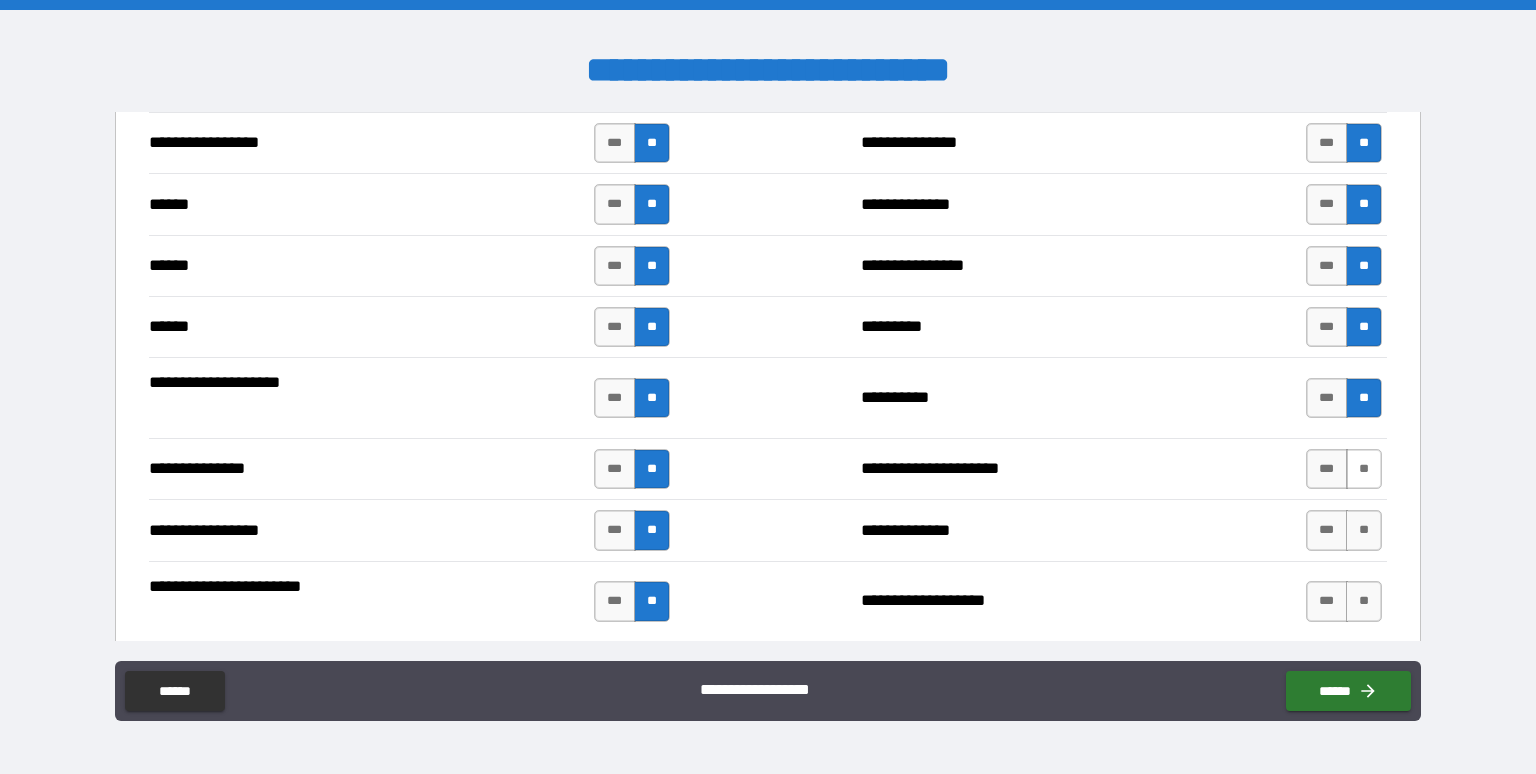 click on "**" at bounding box center (1364, 469) 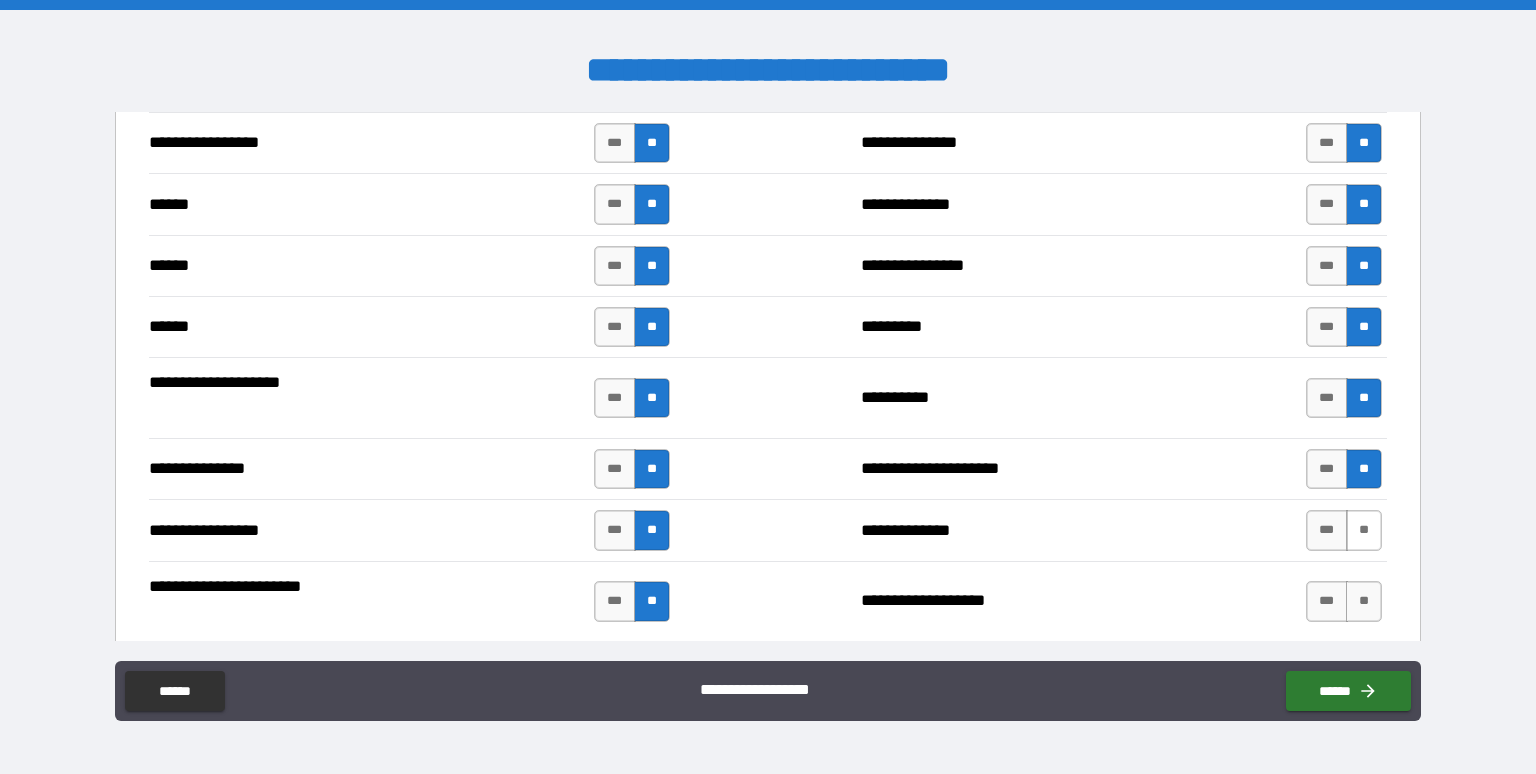 click on "**" at bounding box center (1364, 530) 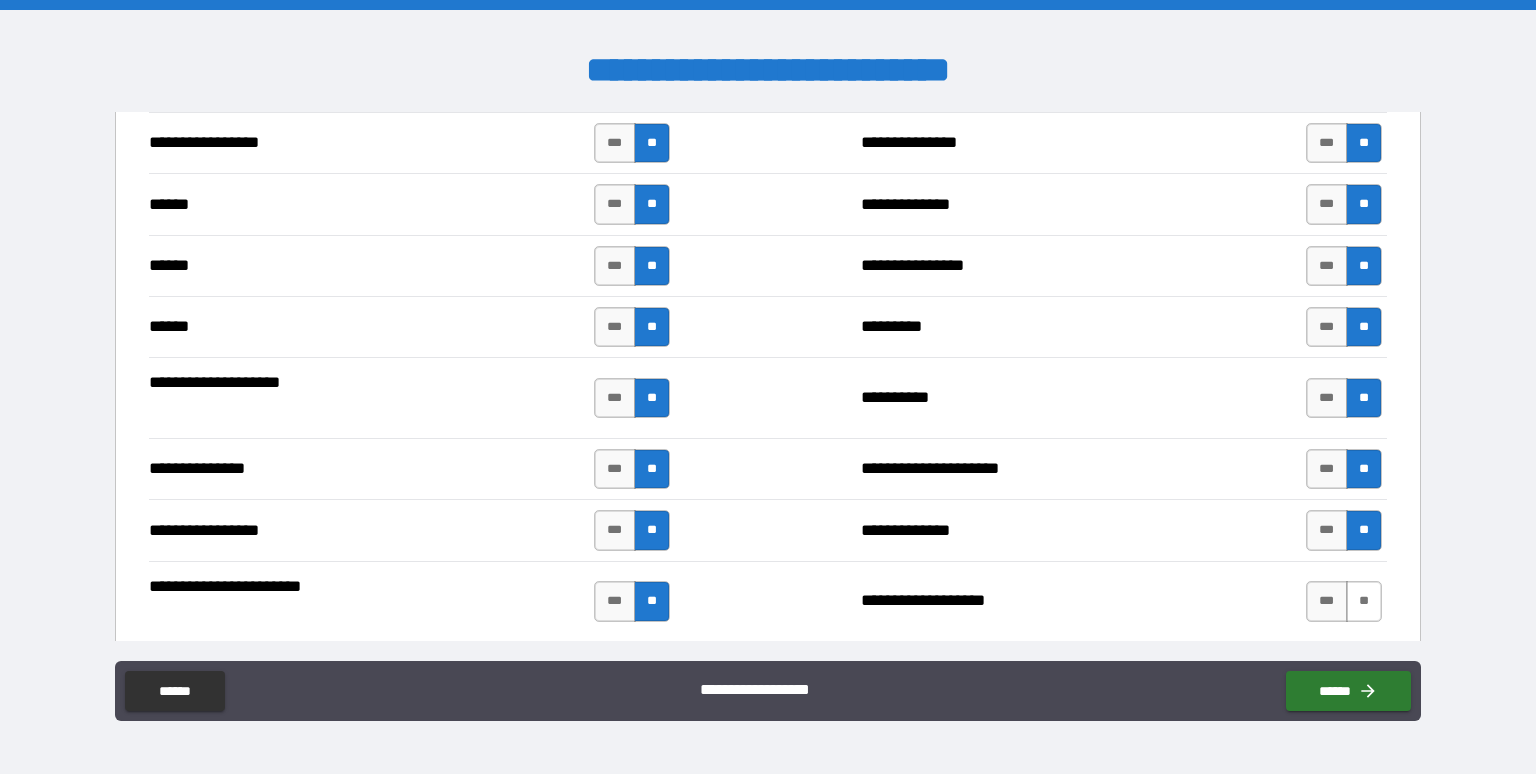 click on "**" at bounding box center [1364, 601] 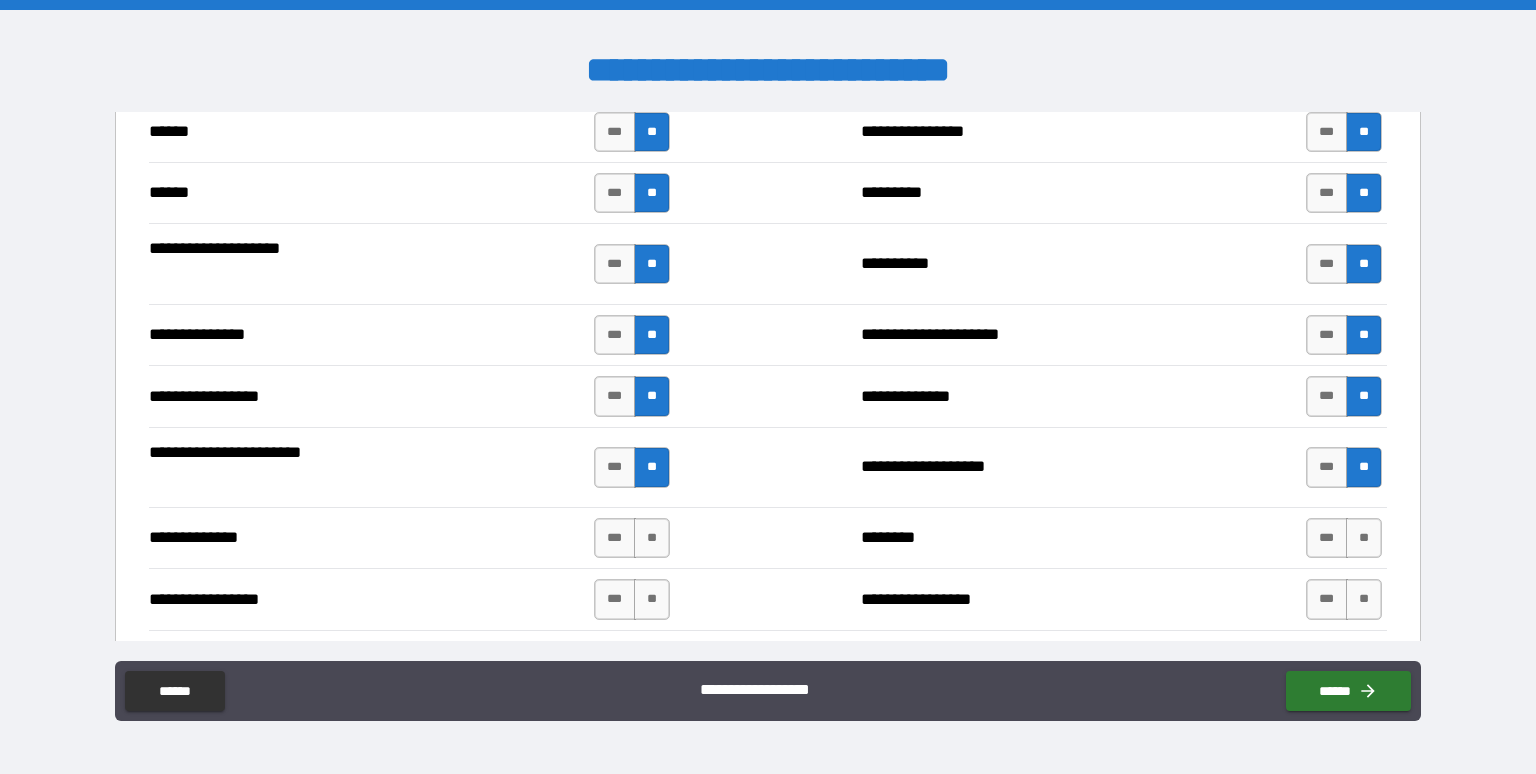 scroll, scrollTop: 2533, scrollLeft: 0, axis: vertical 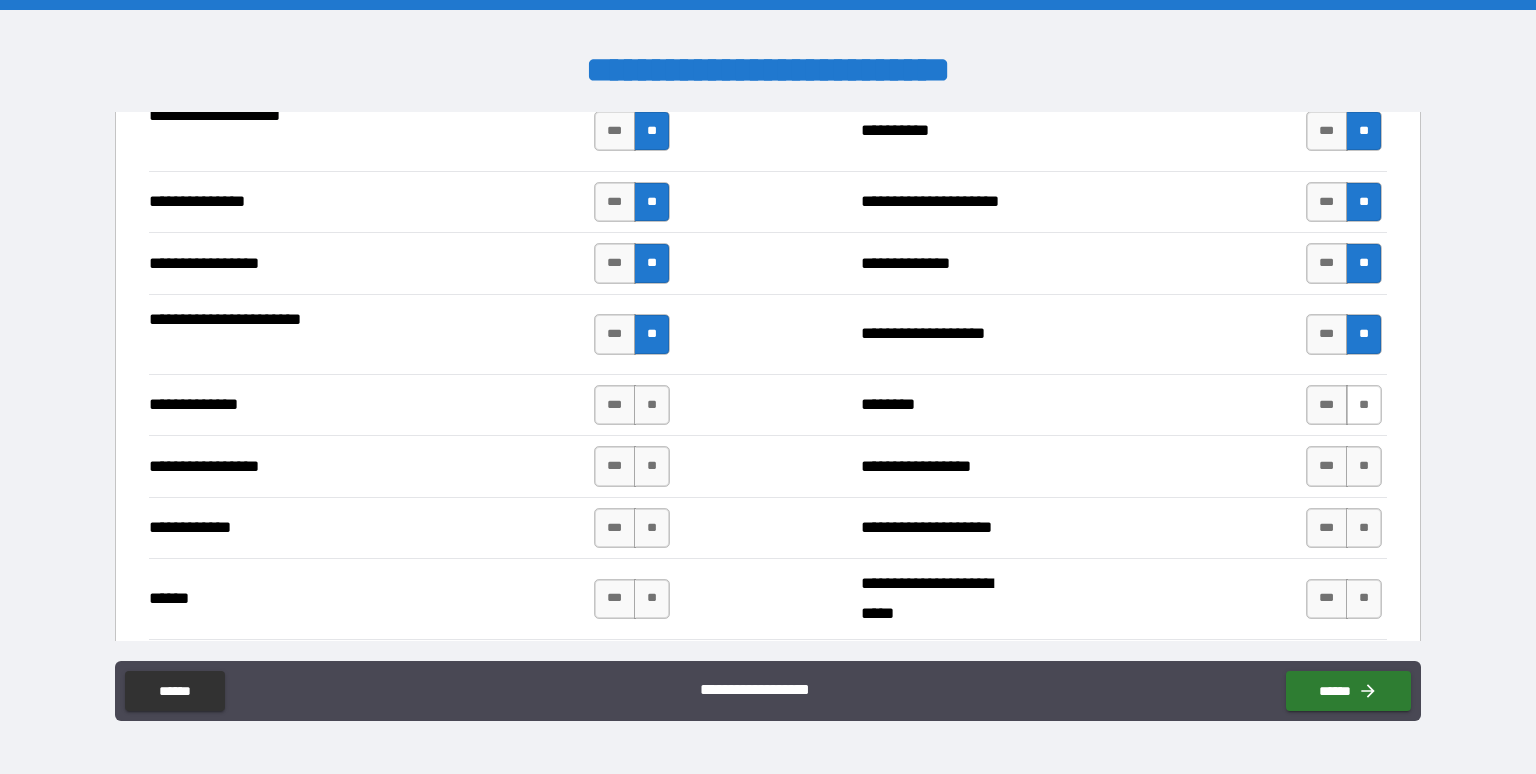 click on "**" at bounding box center [1364, 405] 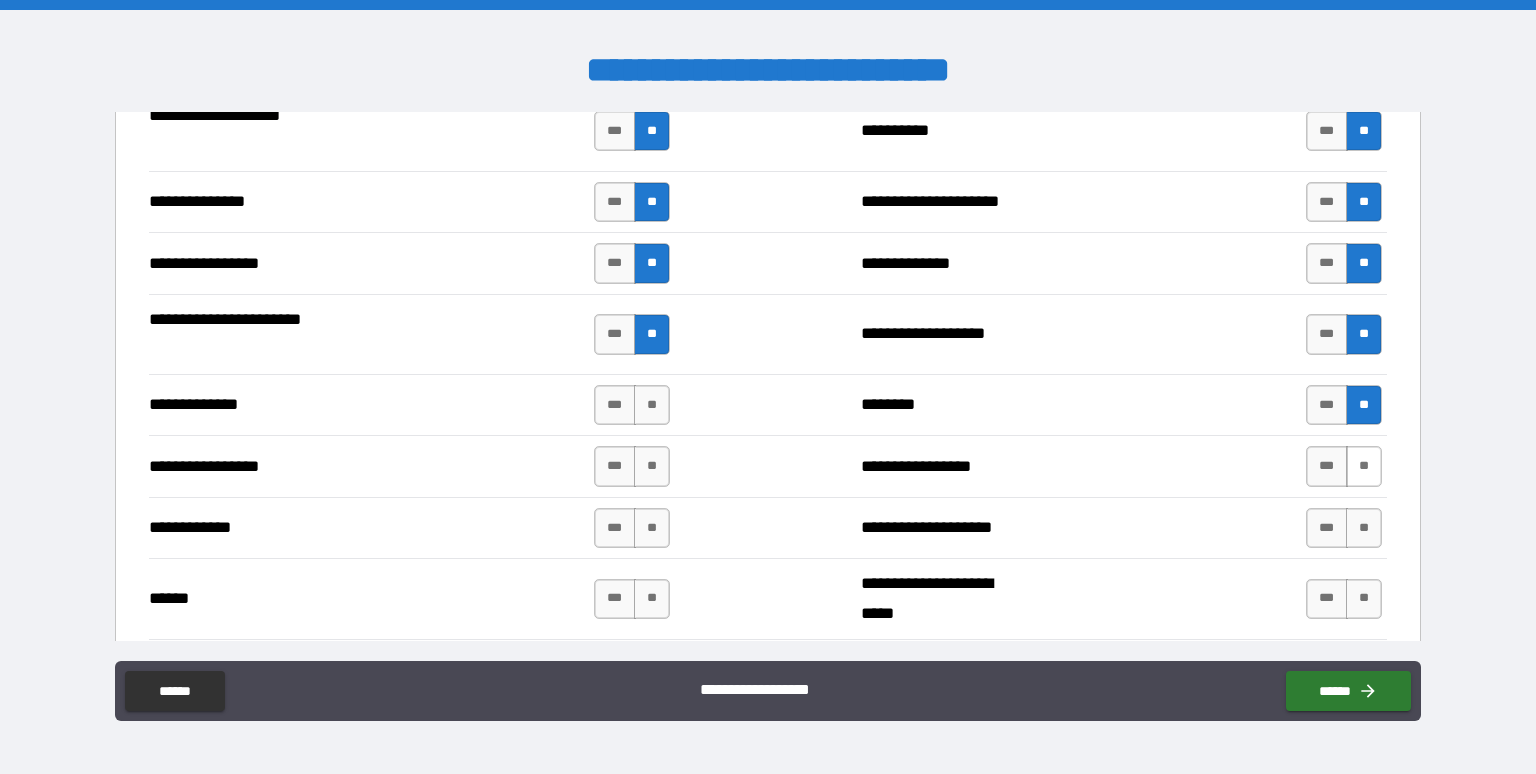 click on "**" at bounding box center [1364, 466] 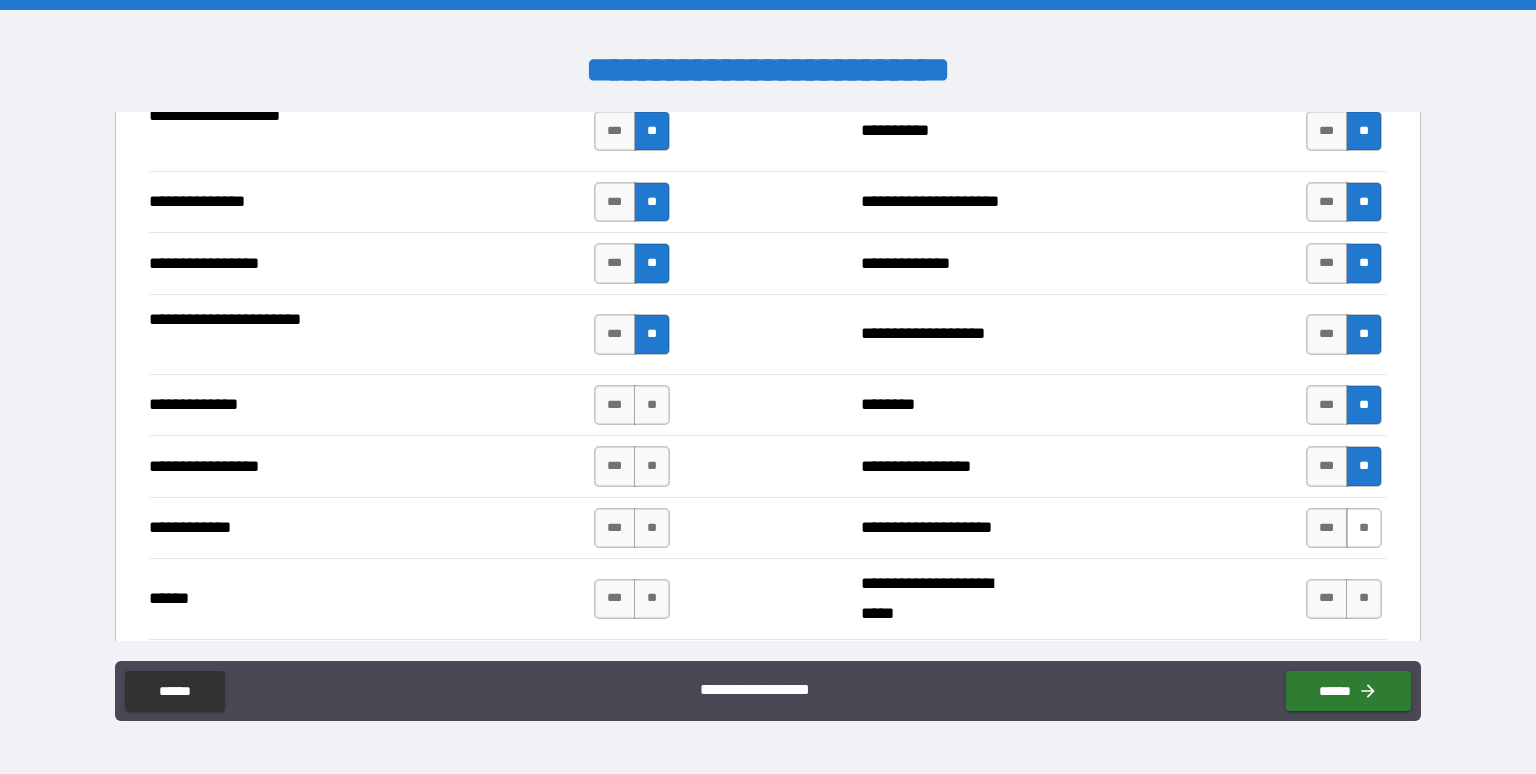 click on "**" at bounding box center (1364, 528) 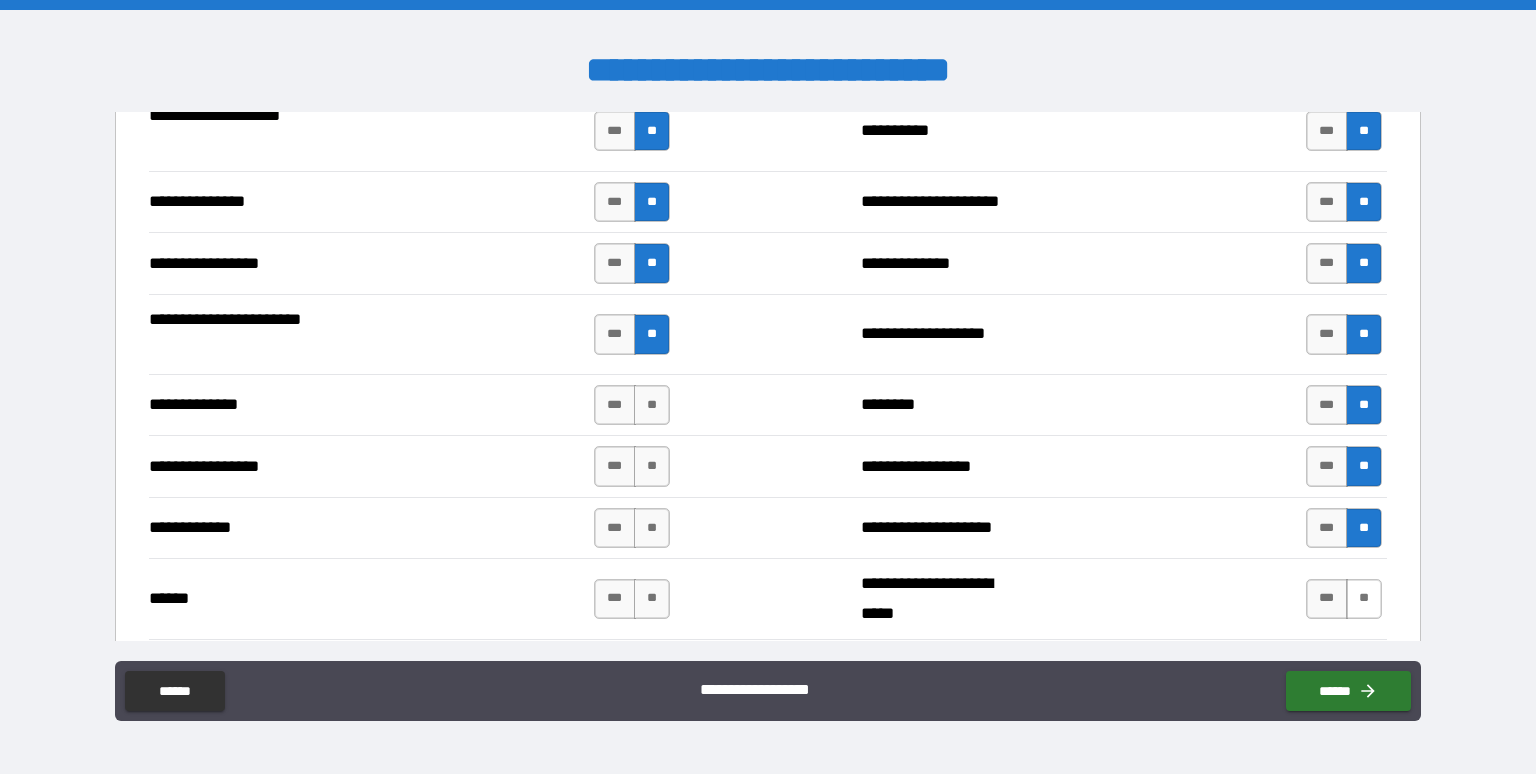 click on "**" at bounding box center [1364, 599] 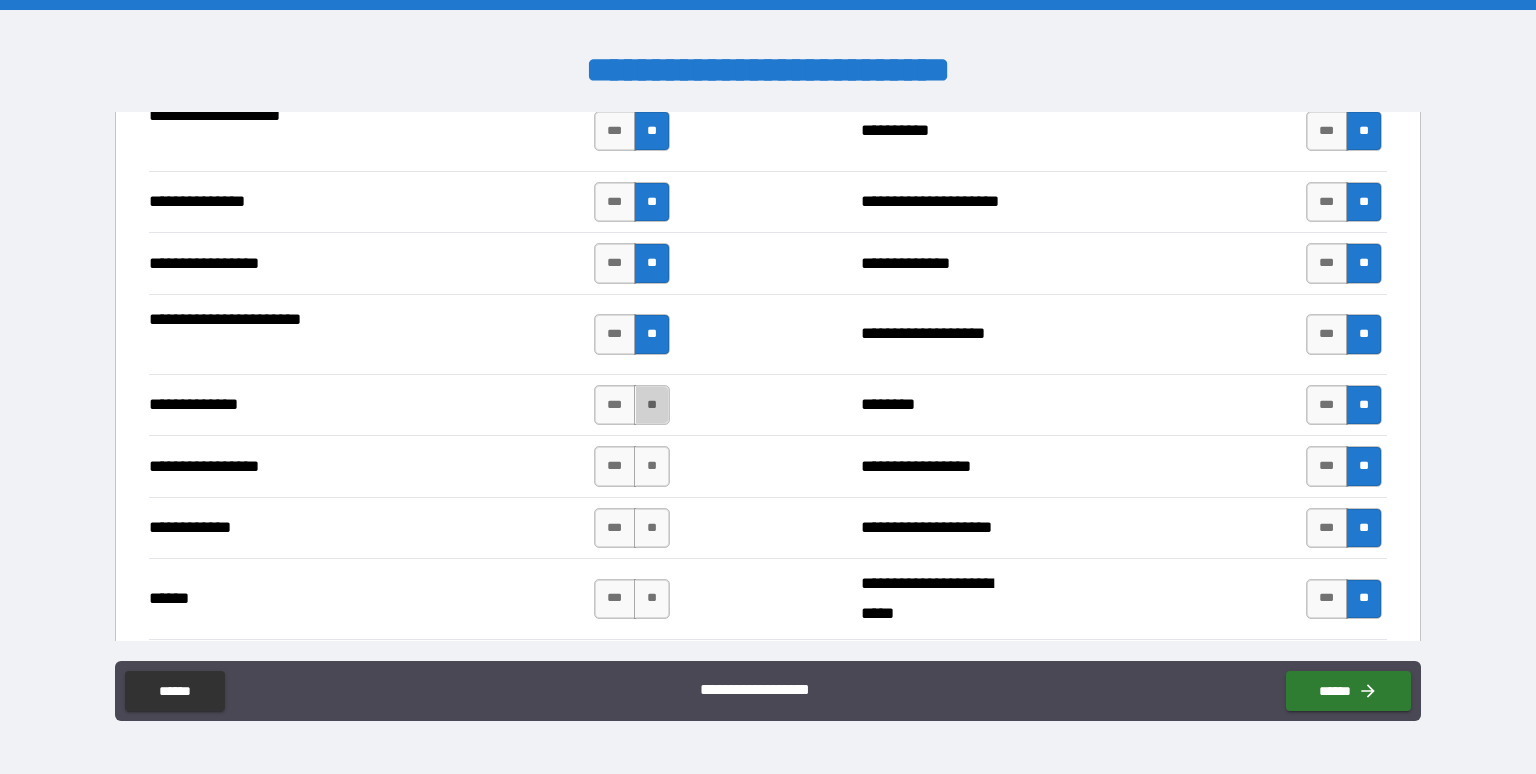 drag, startPoint x: 660, startPoint y: 402, endPoint x: 656, endPoint y: 418, distance: 16.492422 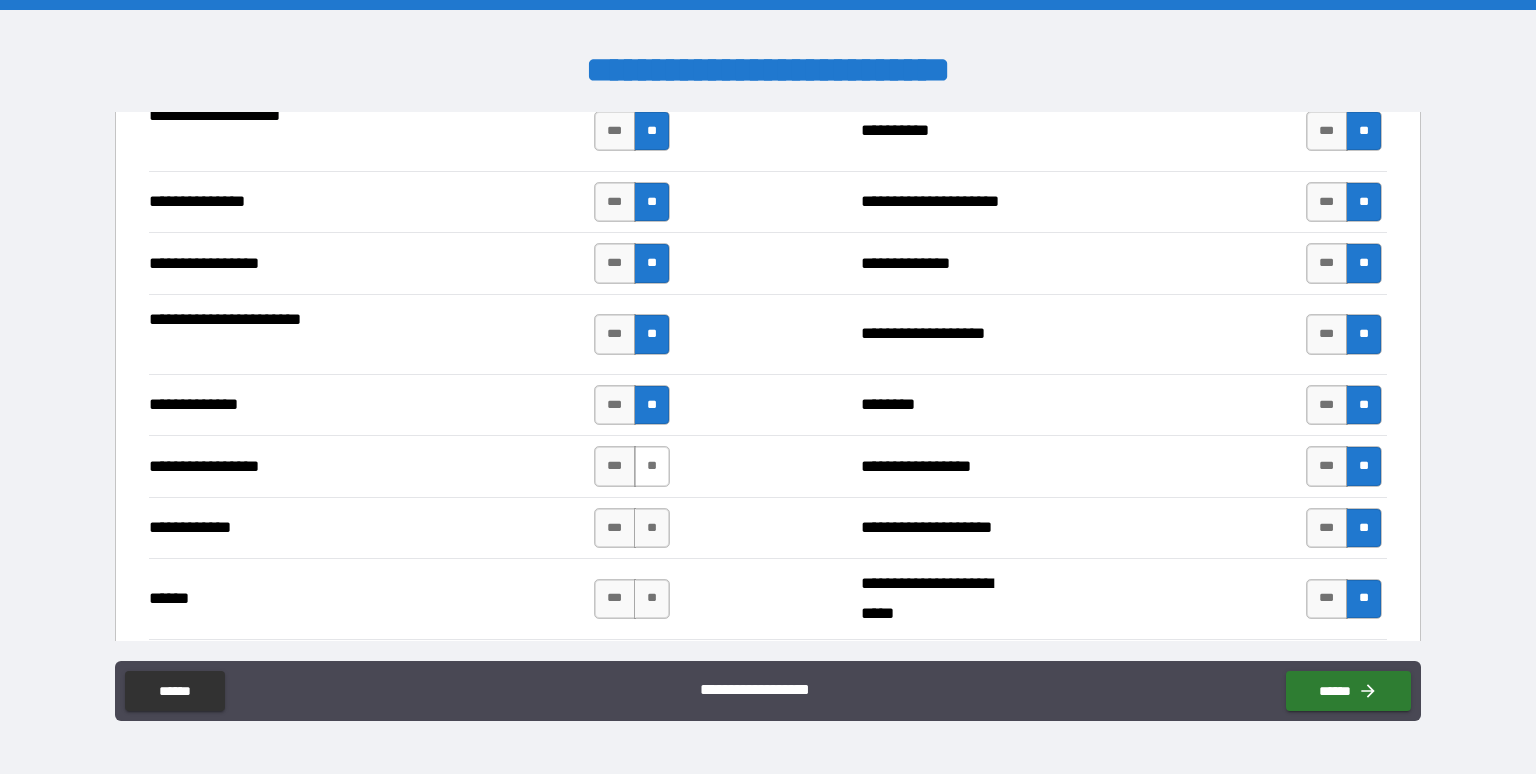 click on "**" at bounding box center [652, 466] 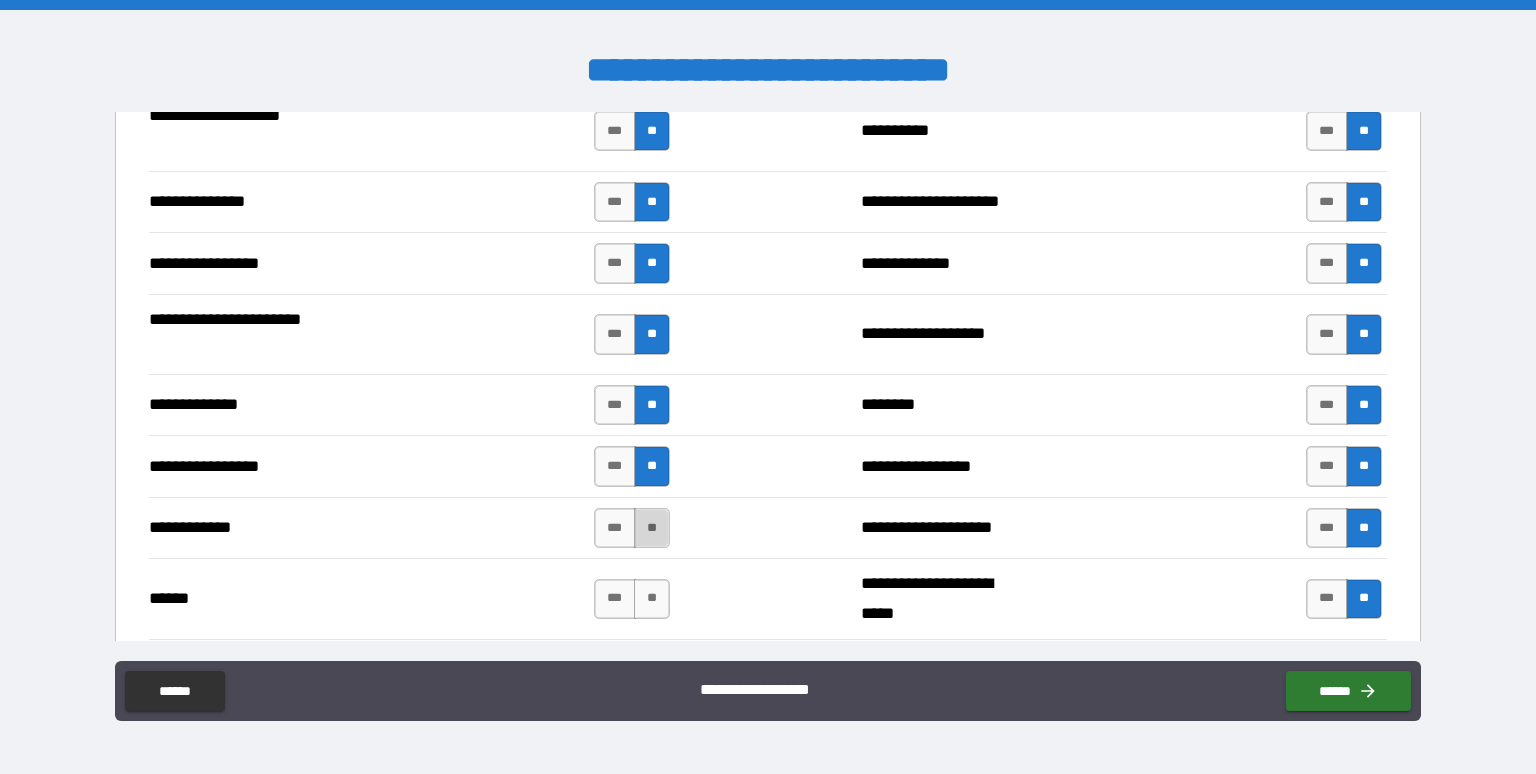 drag, startPoint x: 657, startPoint y: 506, endPoint x: 656, endPoint y: 533, distance: 27.018513 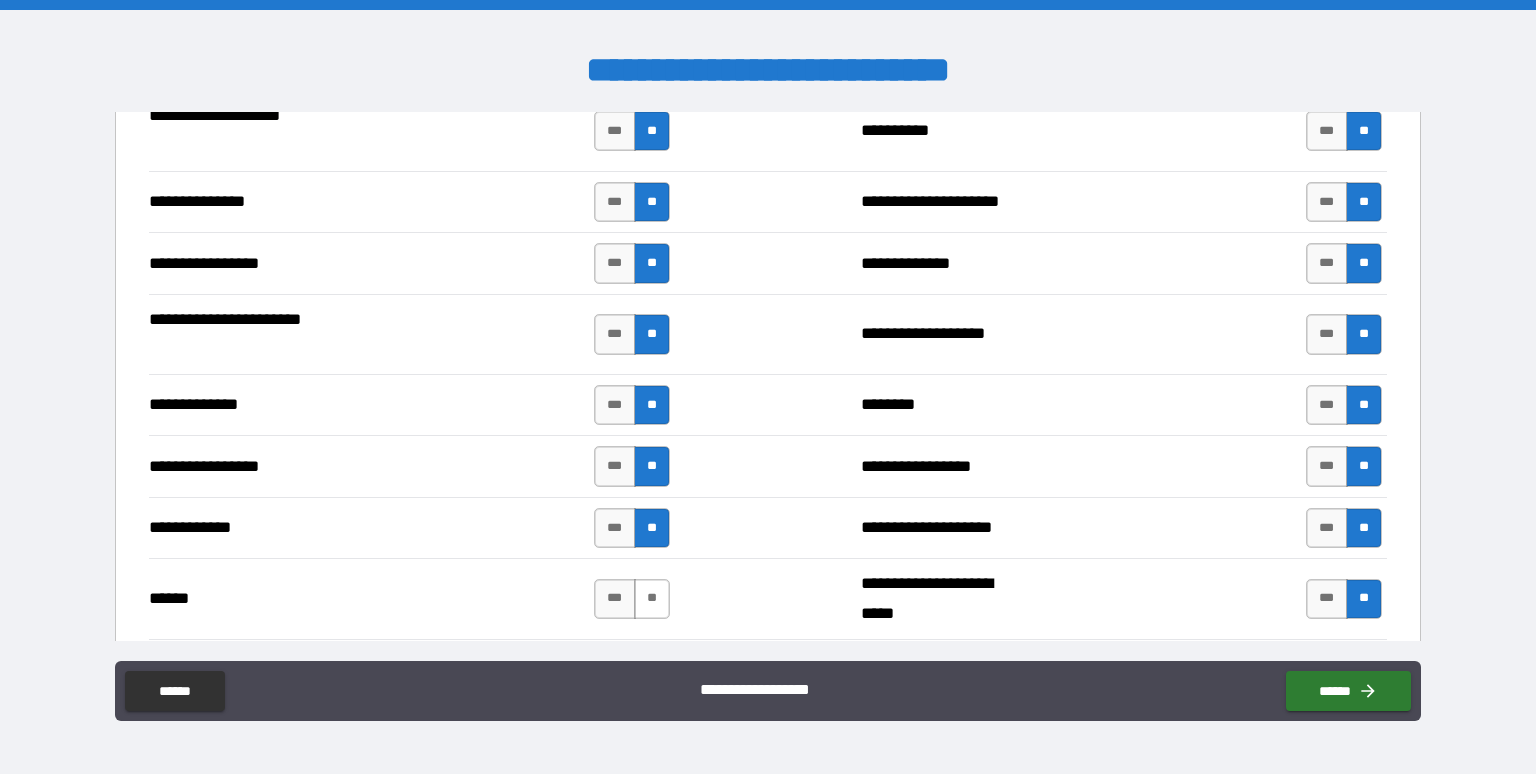 click on "**" at bounding box center (652, 599) 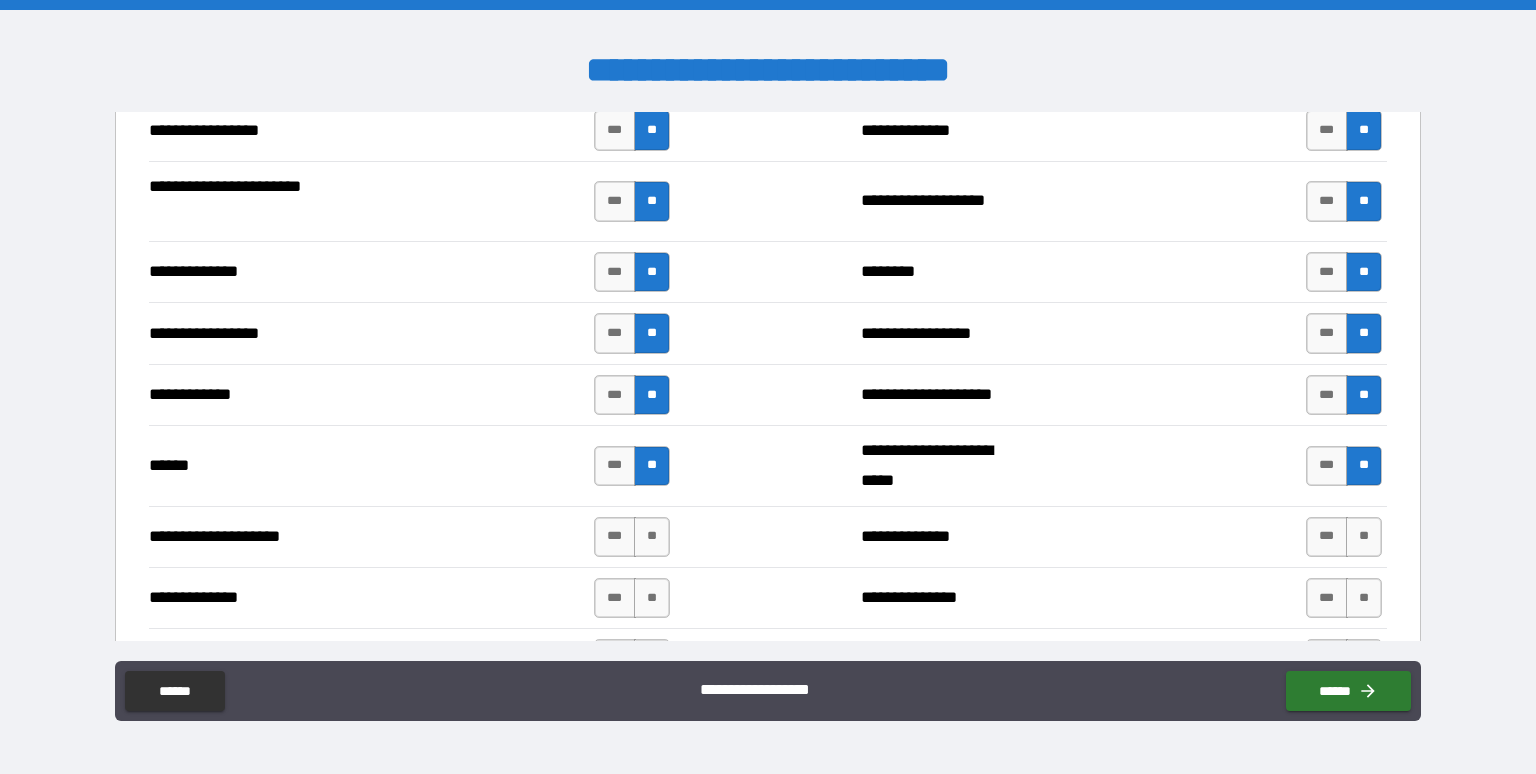 scroll, scrollTop: 2800, scrollLeft: 0, axis: vertical 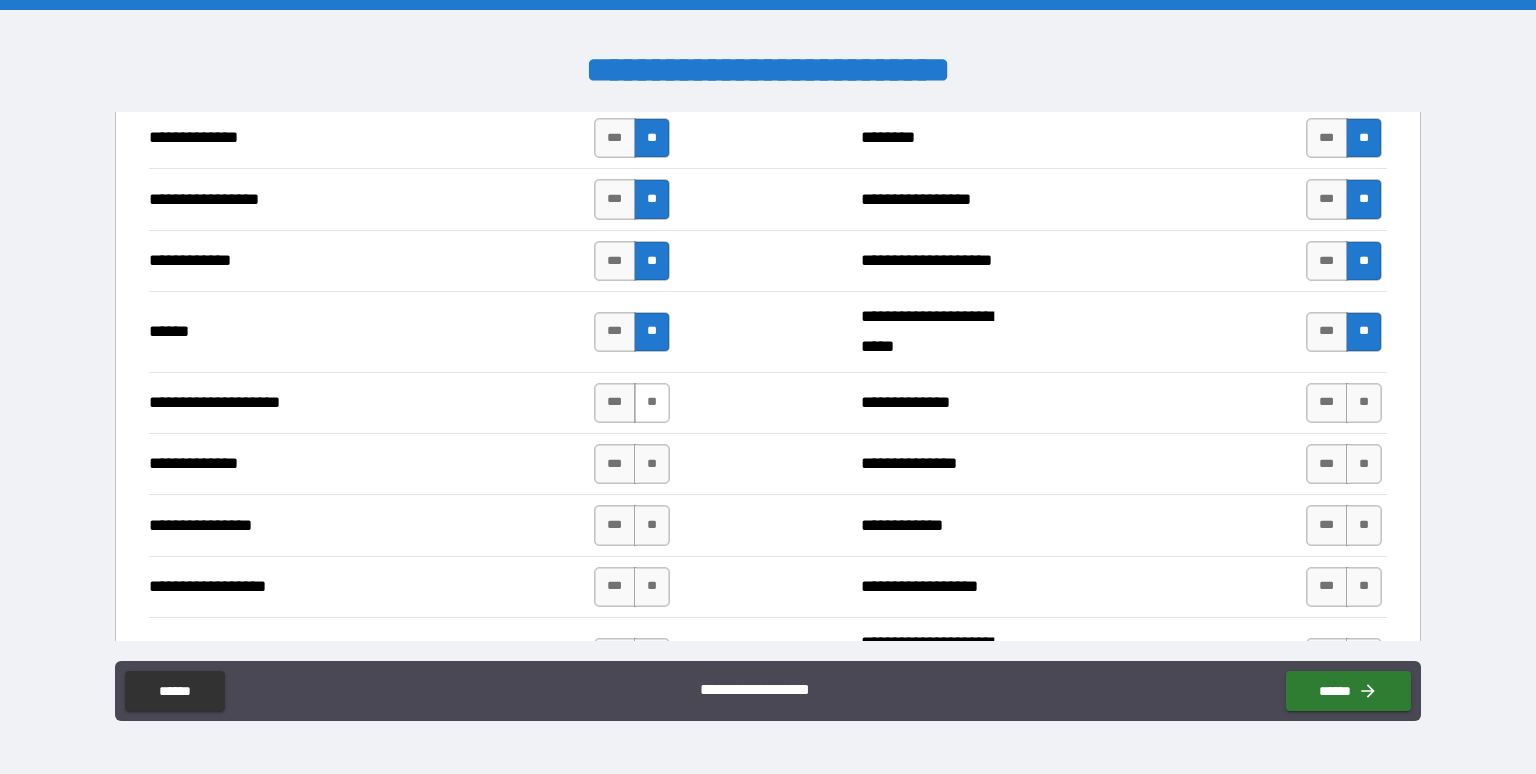 click on "**" at bounding box center [652, 403] 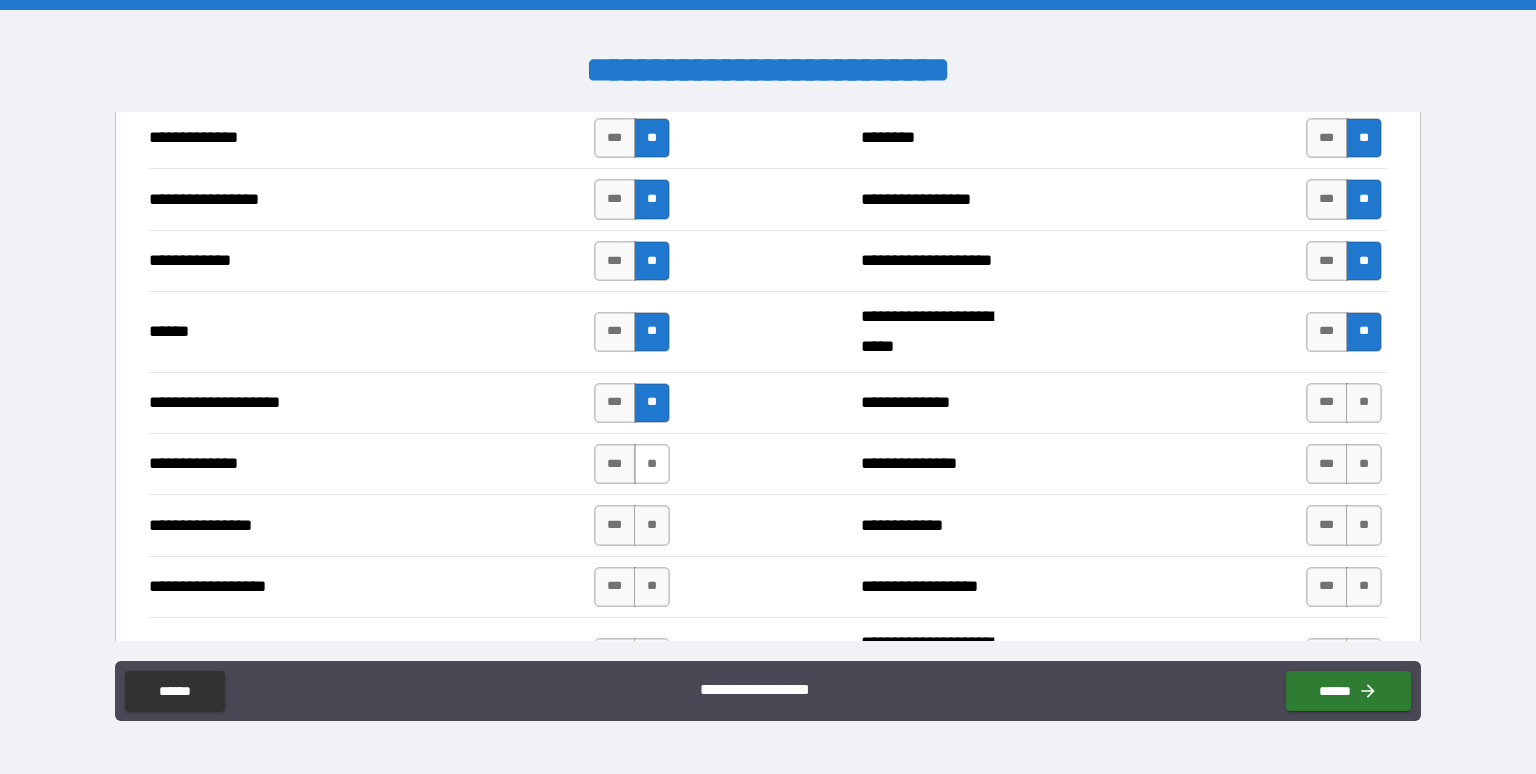 click on "**" at bounding box center (652, 464) 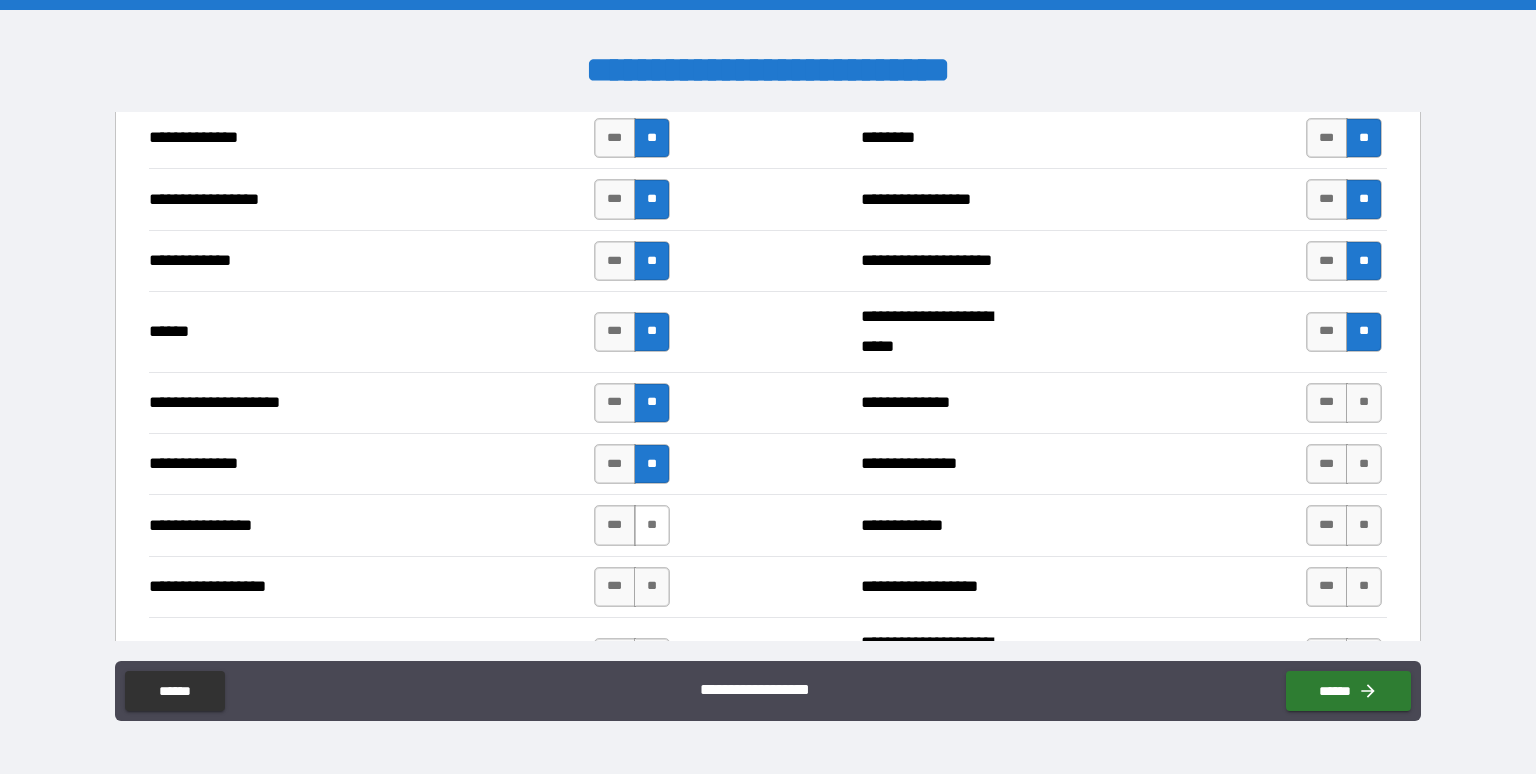 click on "**" at bounding box center (652, 525) 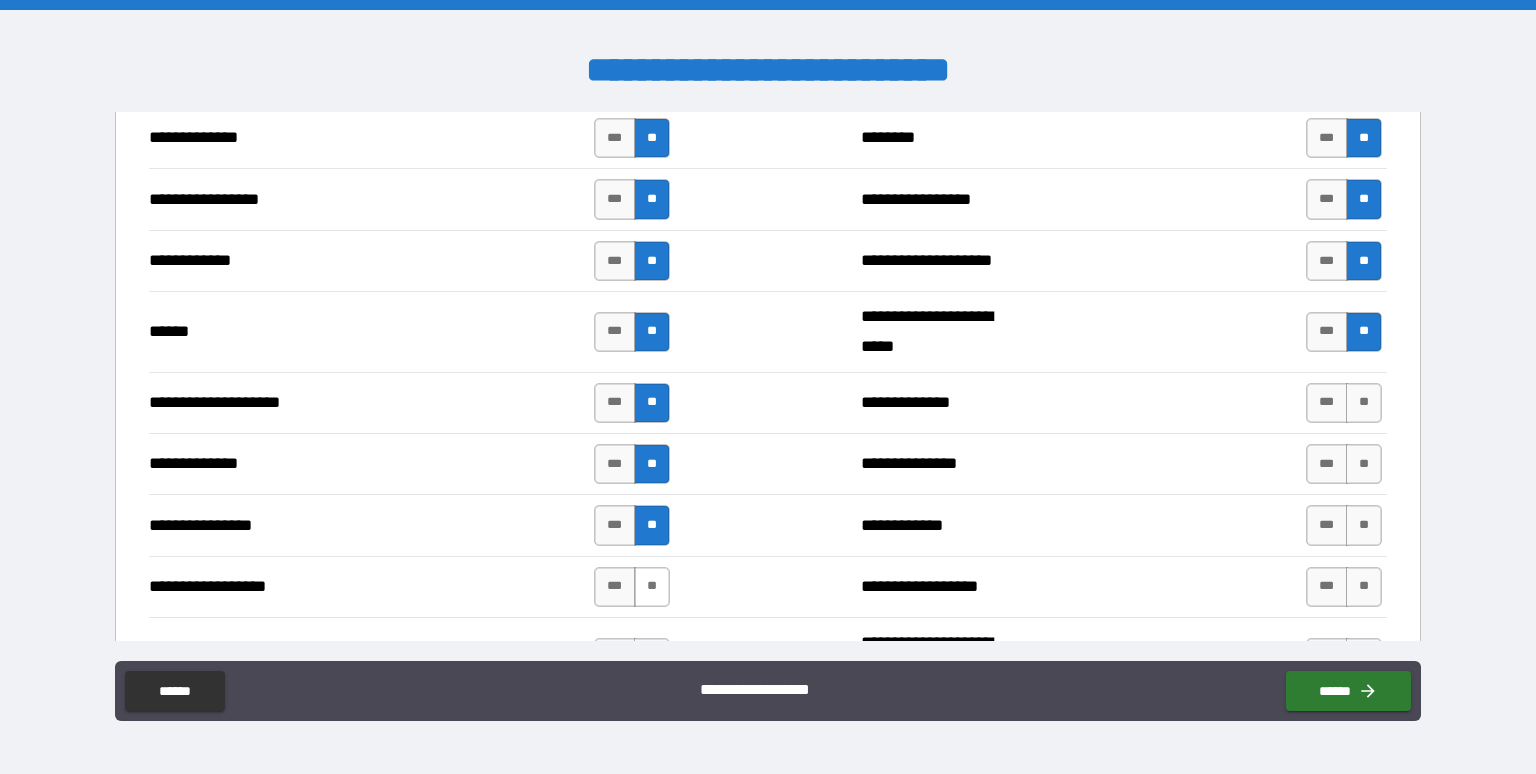 click on "**" at bounding box center (652, 587) 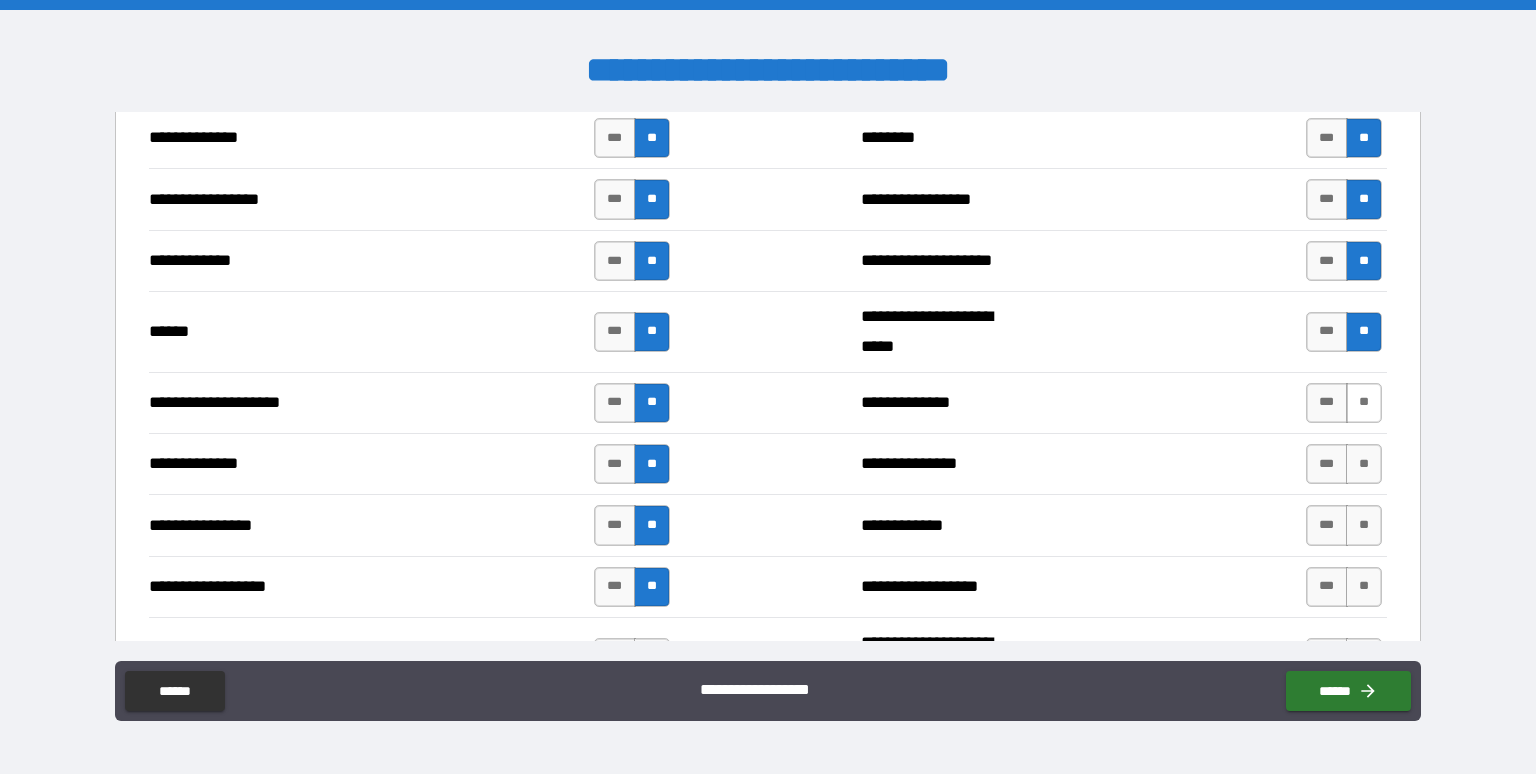 click on "**" at bounding box center [1364, 403] 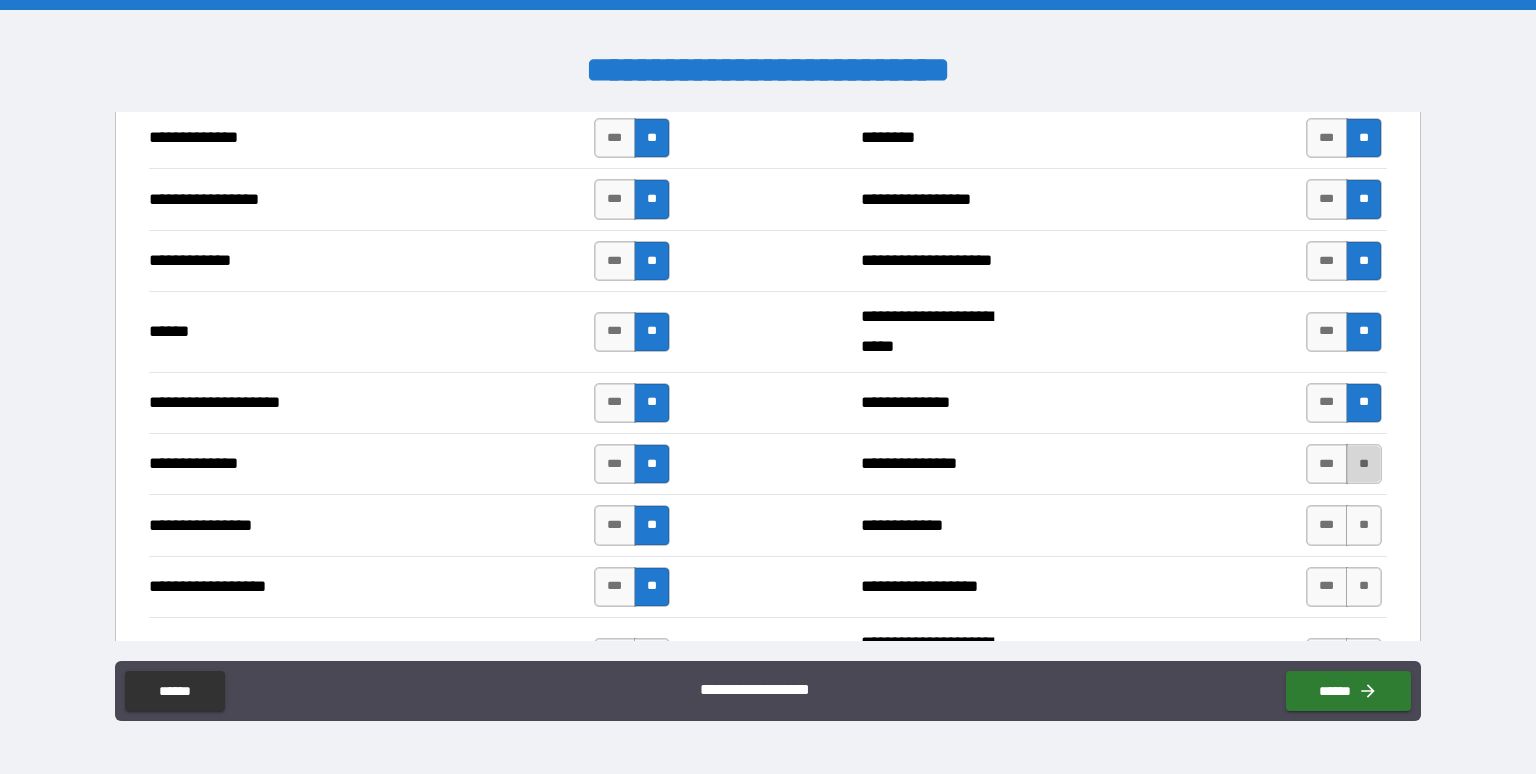 click on "**" at bounding box center (1364, 464) 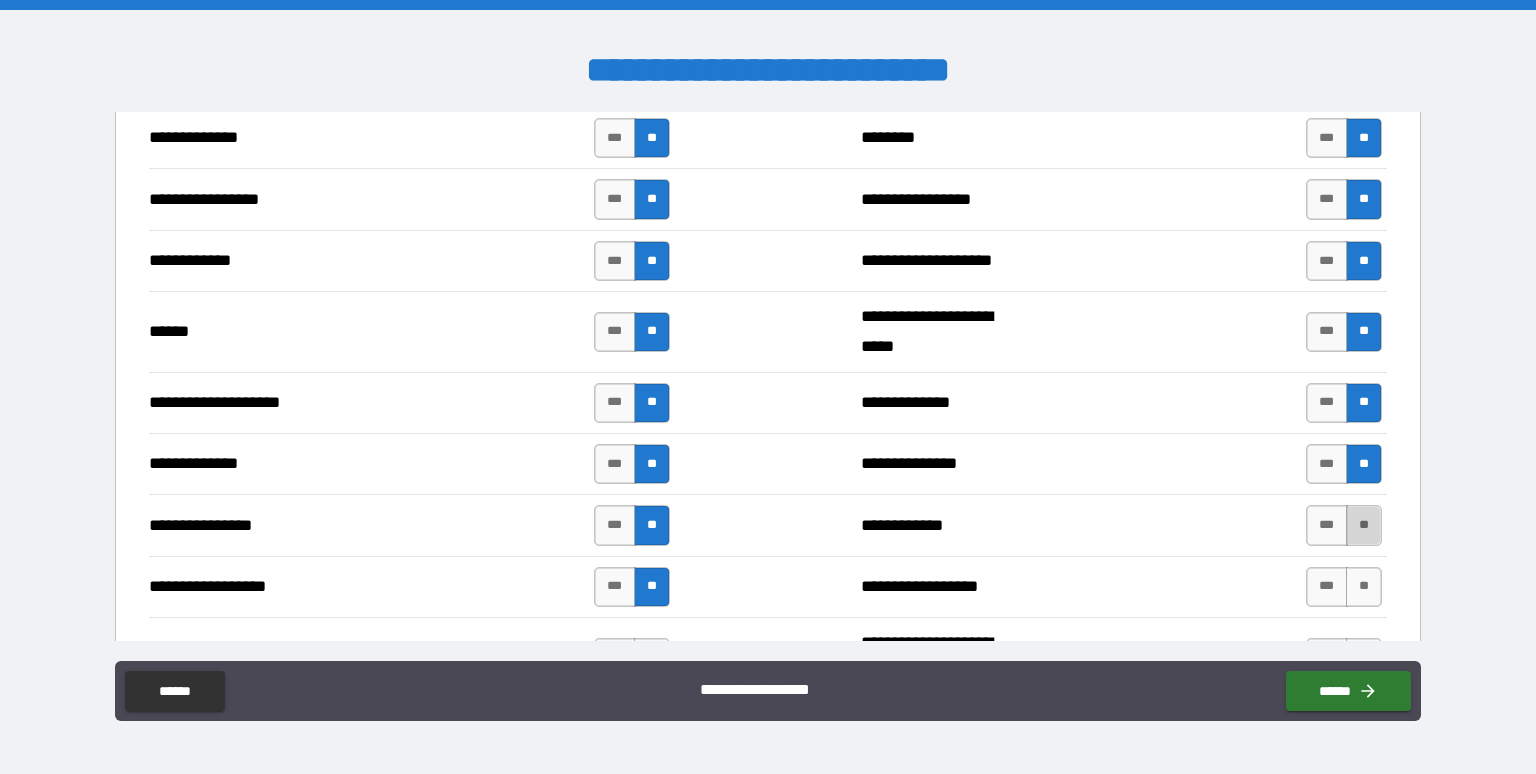 click on "**" at bounding box center [1364, 525] 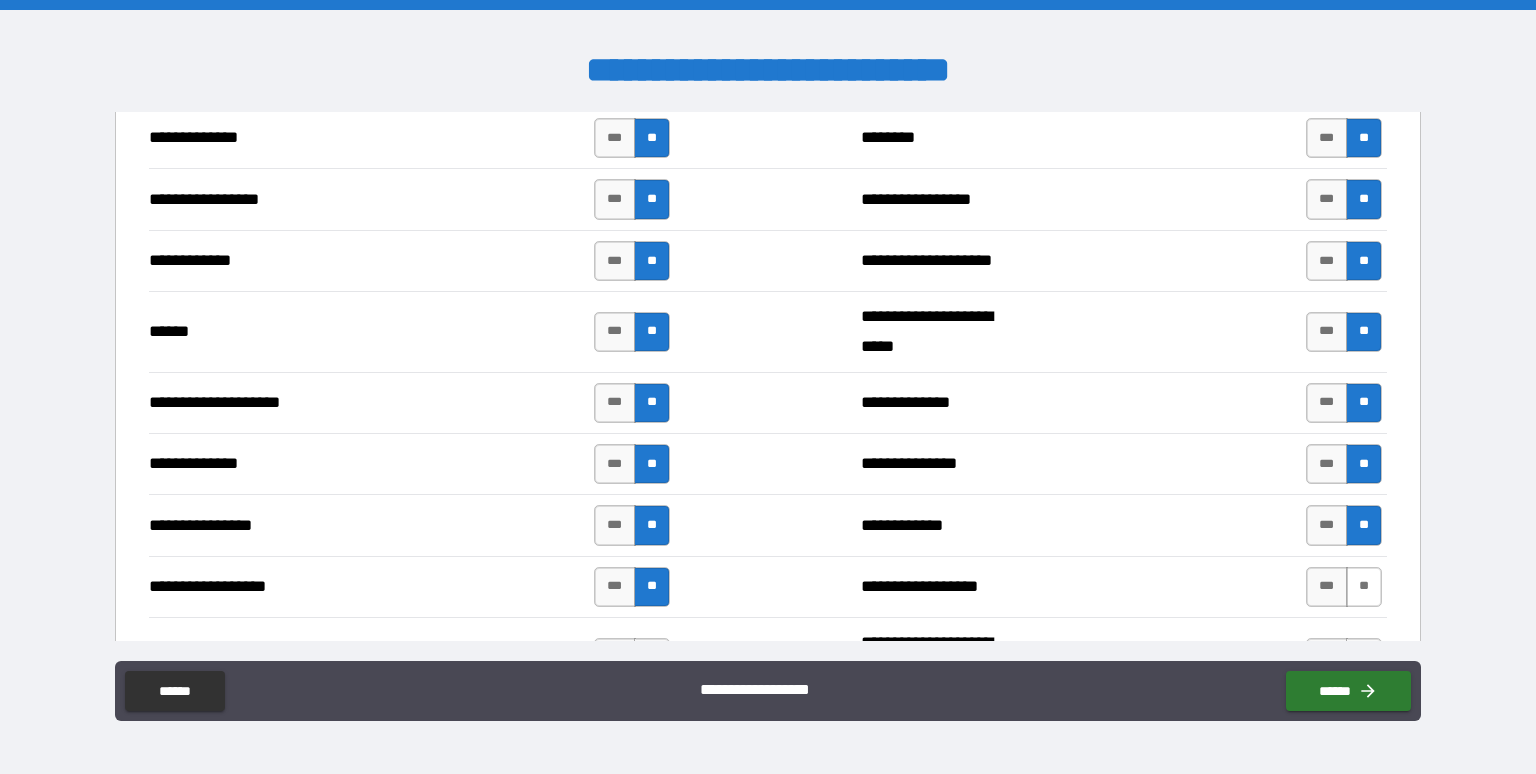 click on "**" at bounding box center (1364, 587) 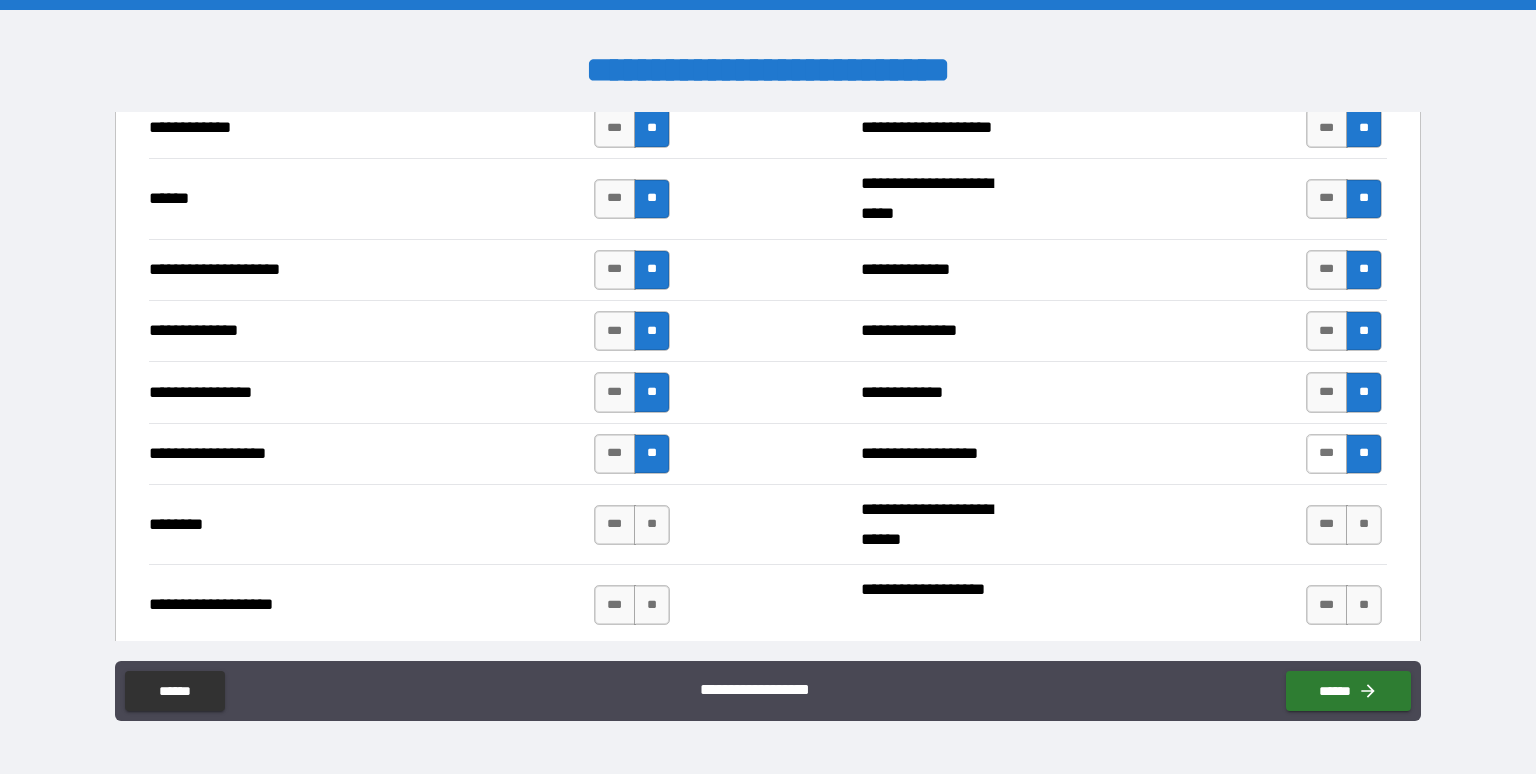 scroll, scrollTop: 3066, scrollLeft: 0, axis: vertical 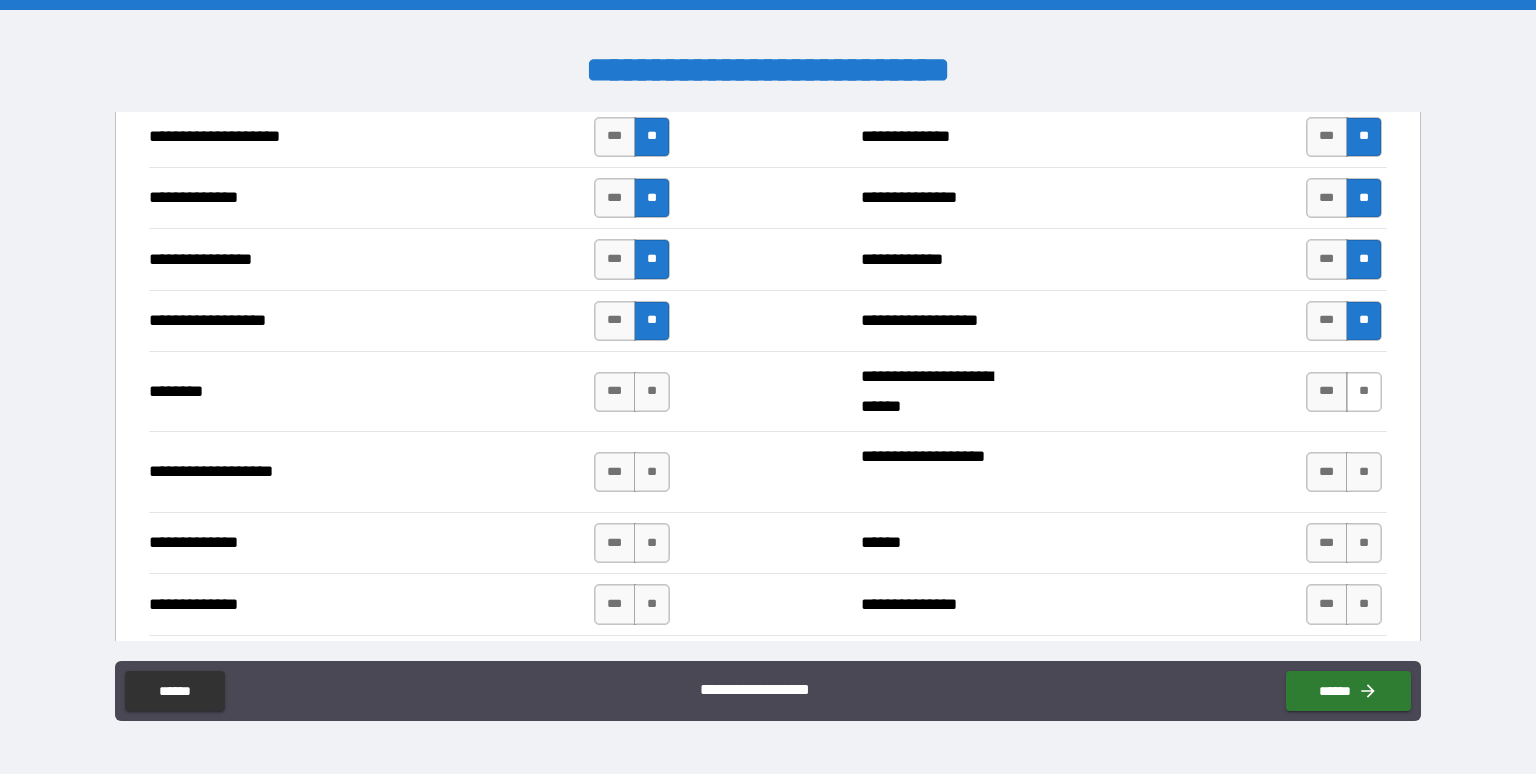 click on "**" at bounding box center (1364, 392) 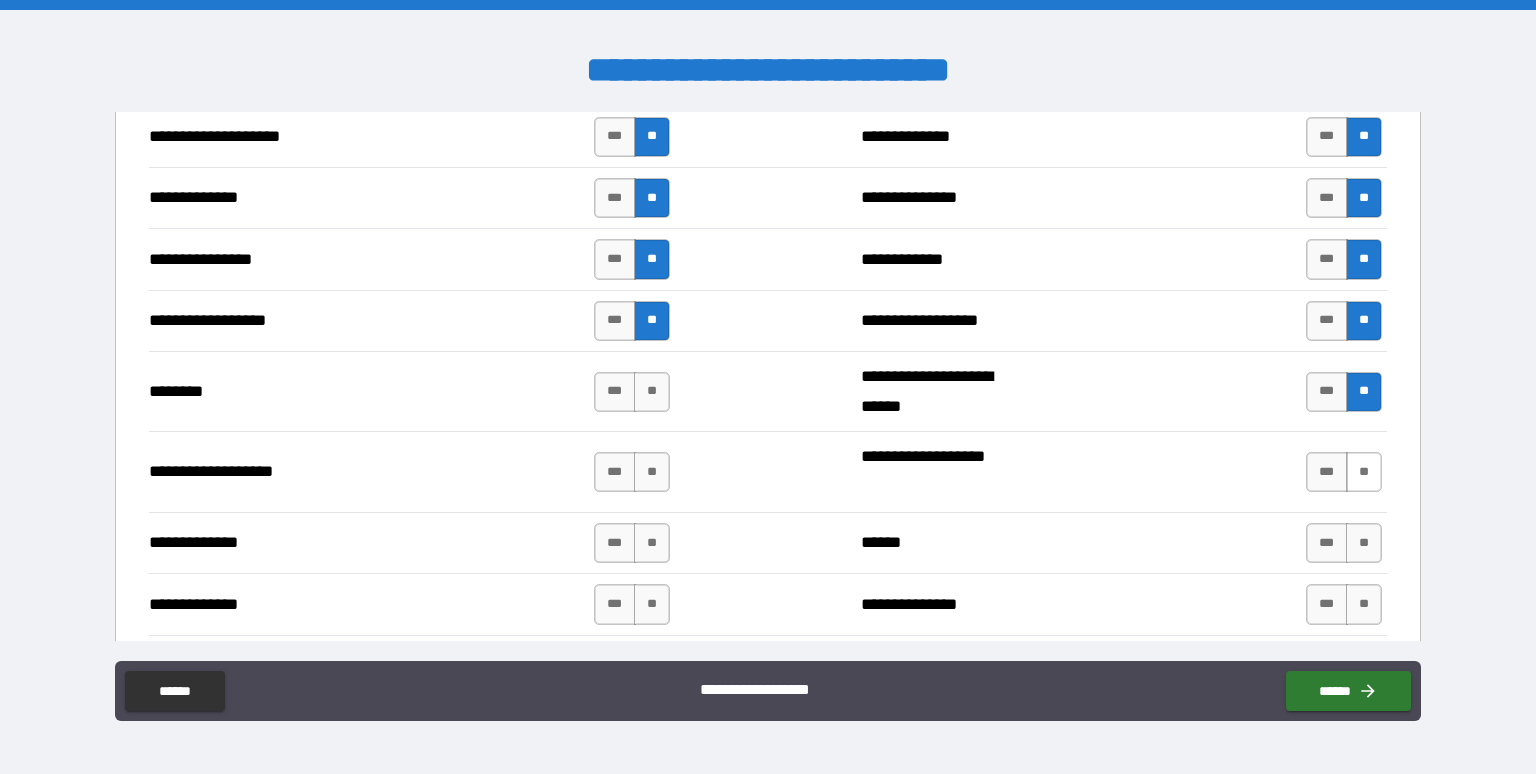 click on "**" at bounding box center [1364, 472] 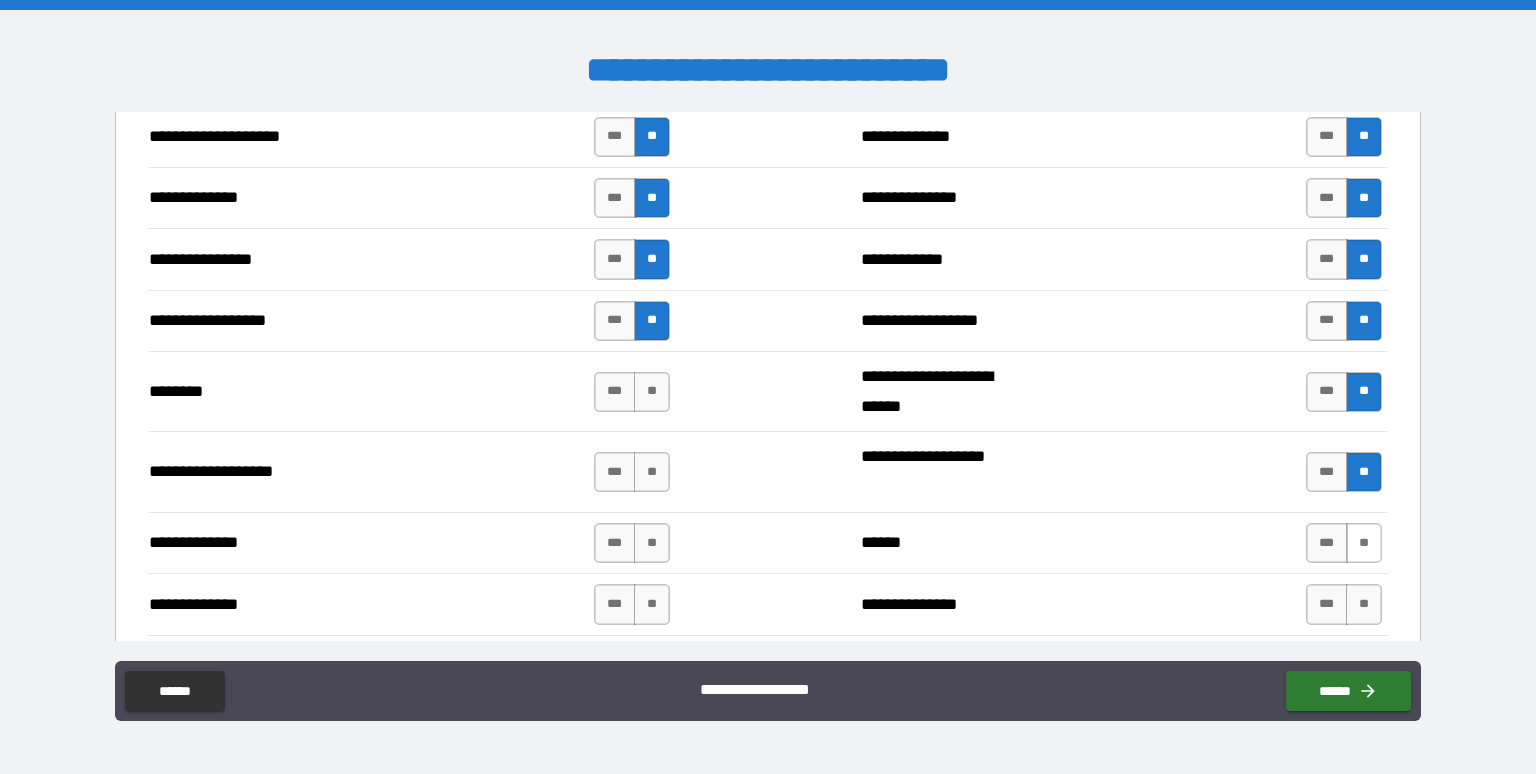 click on "**" at bounding box center (1364, 543) 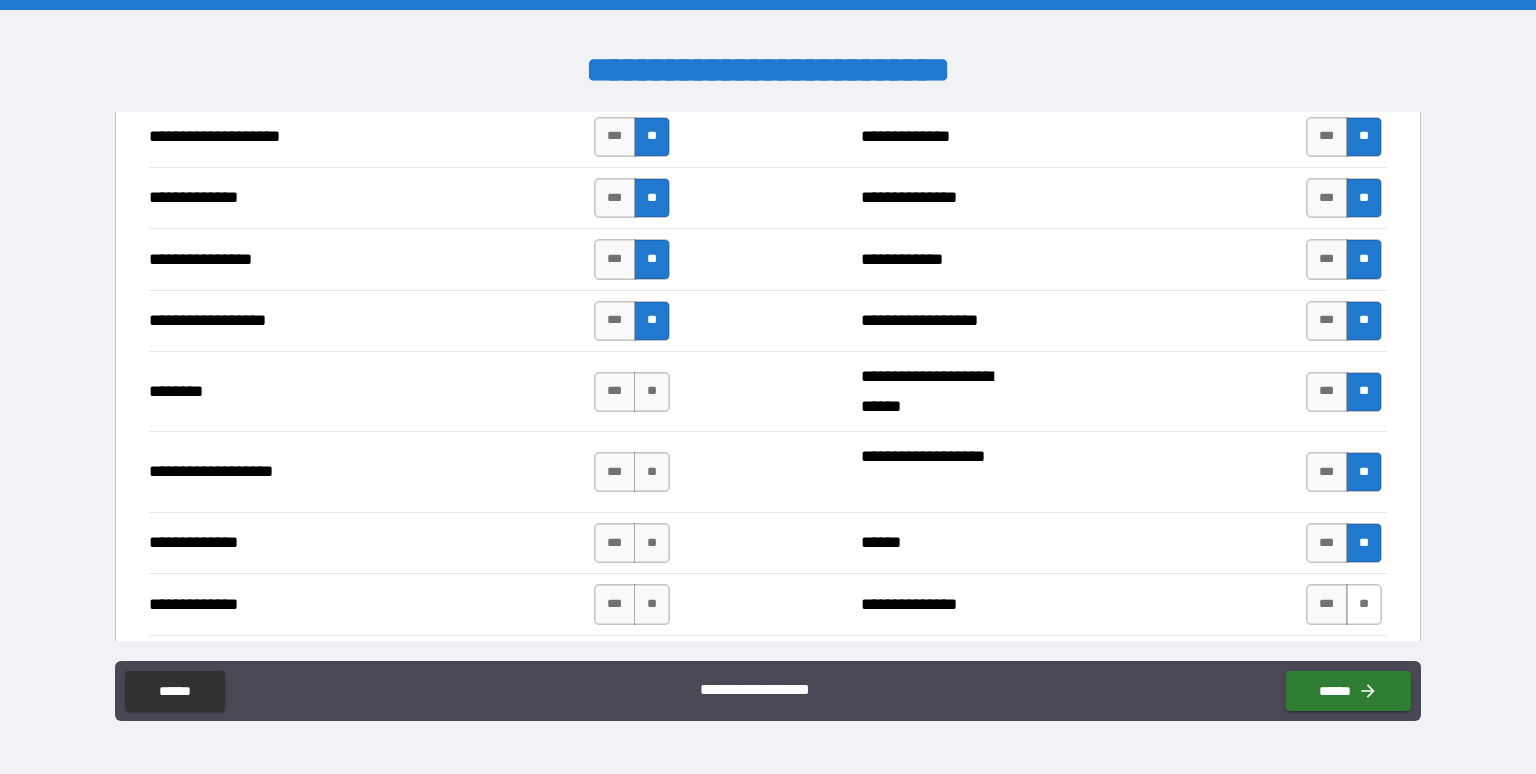 click on "**" at bounding box center [1364, 604] 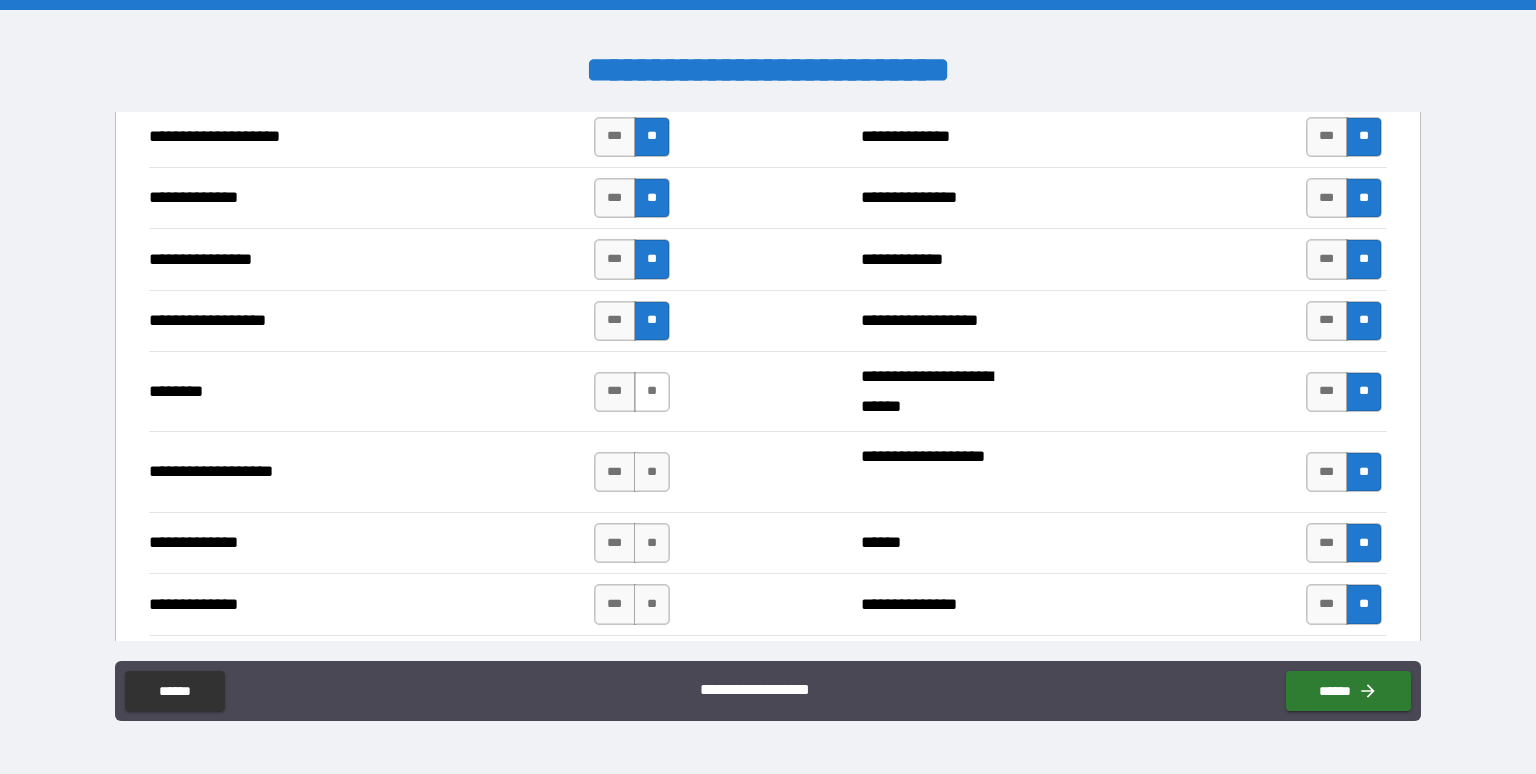 click on "**" at bounding box center (652, 392) 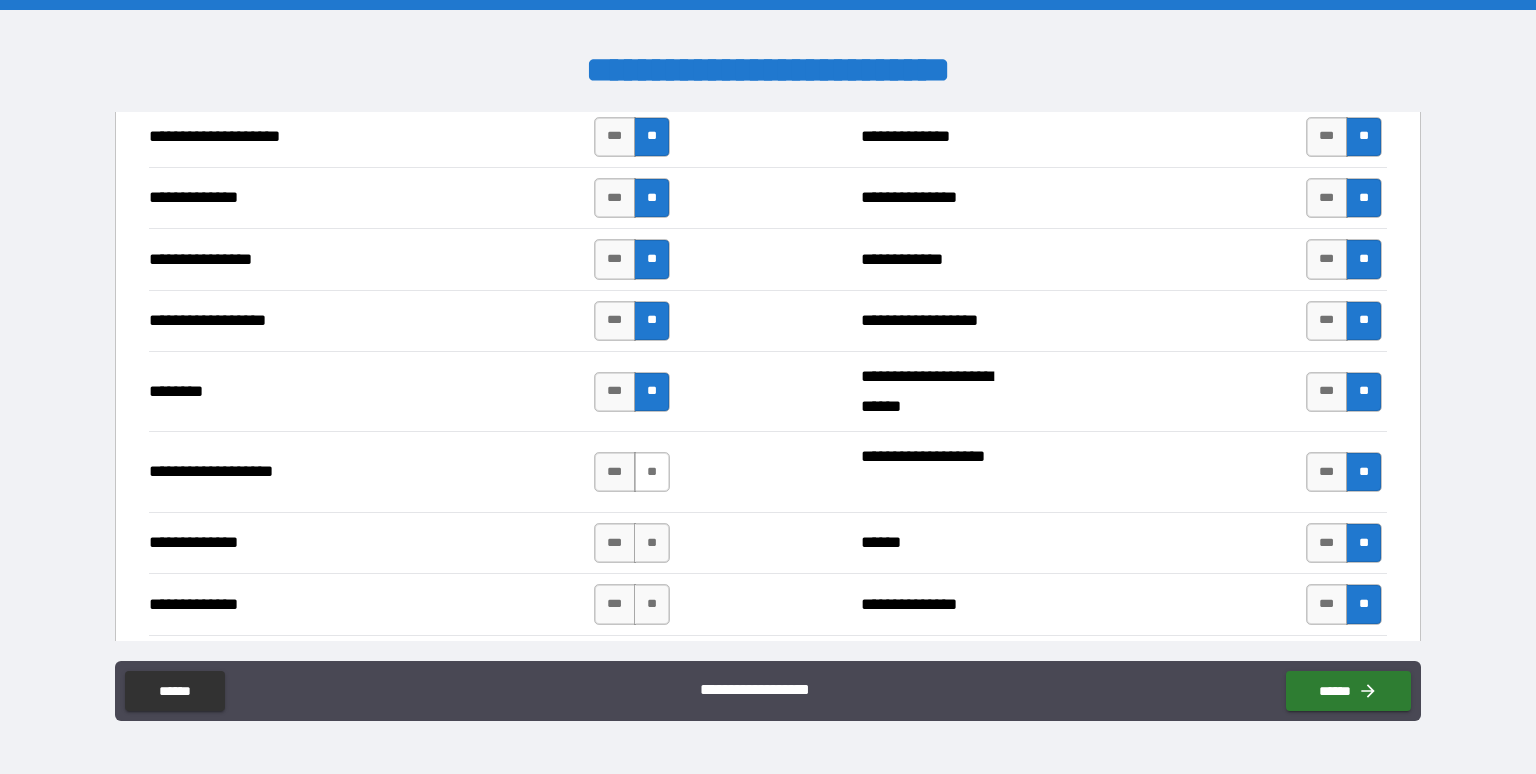 click on "**" at bounding box center [652, 472] 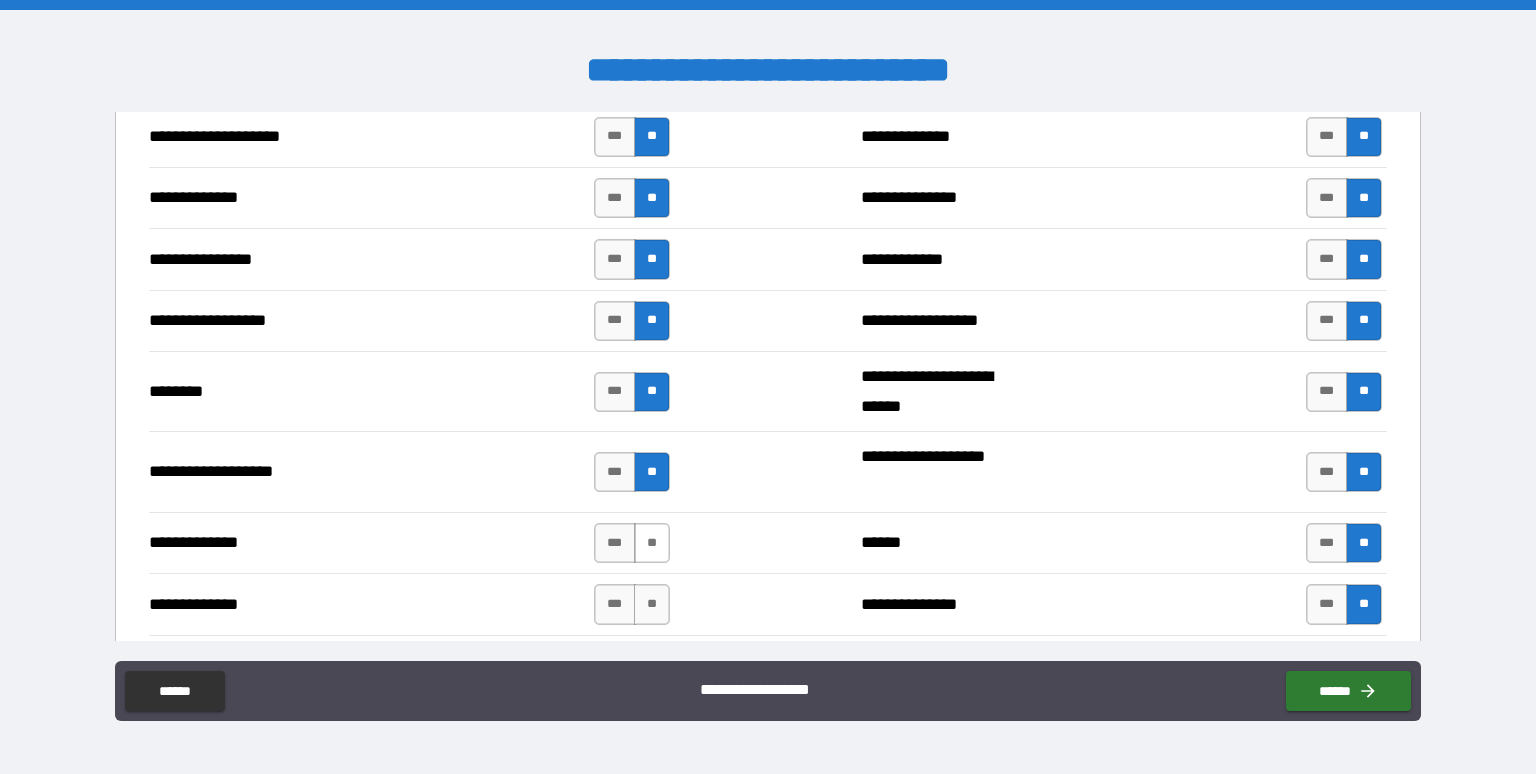 click on "**" at bounding box center (652, 543) 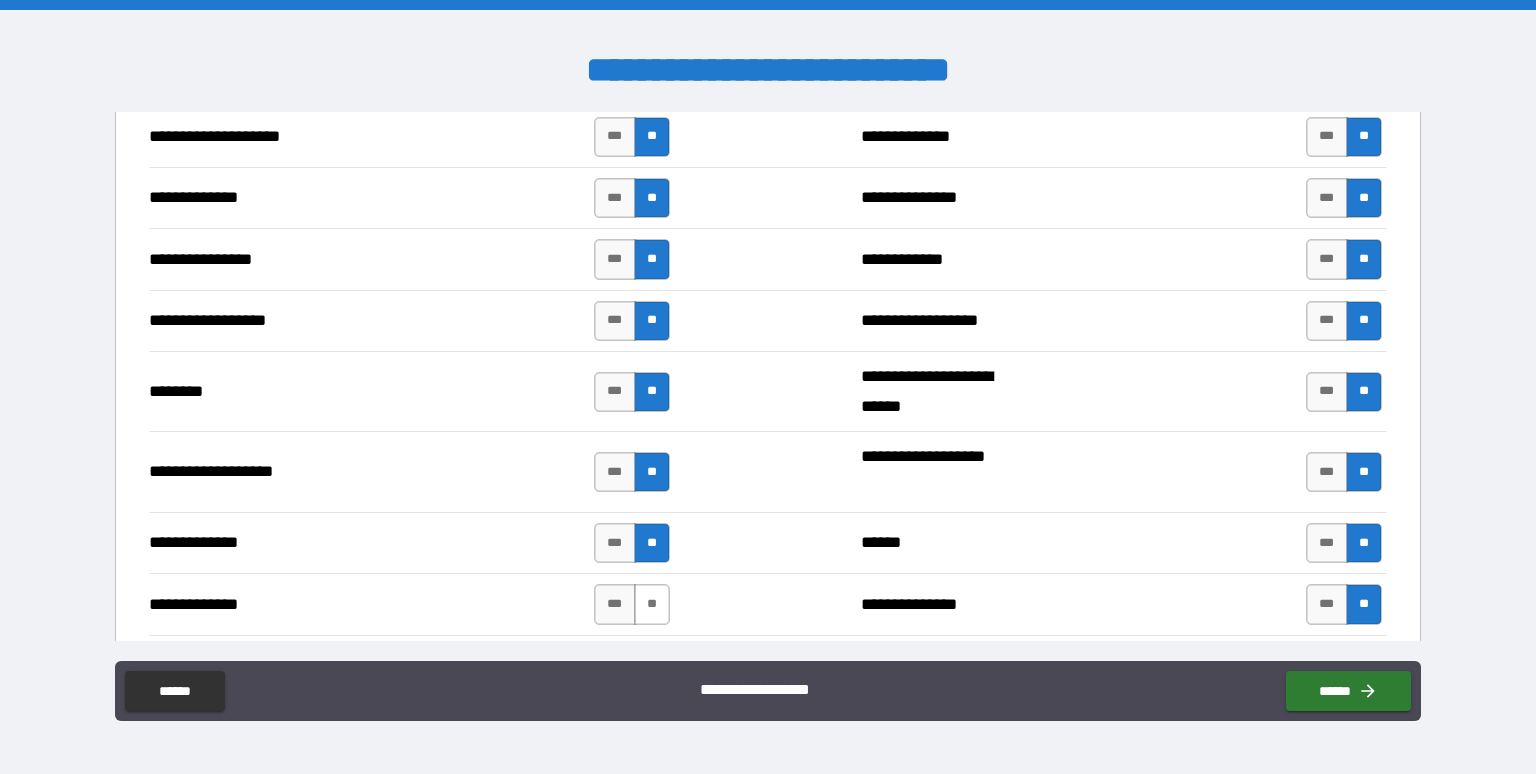 click on "**" at bounding box center (652, 604) 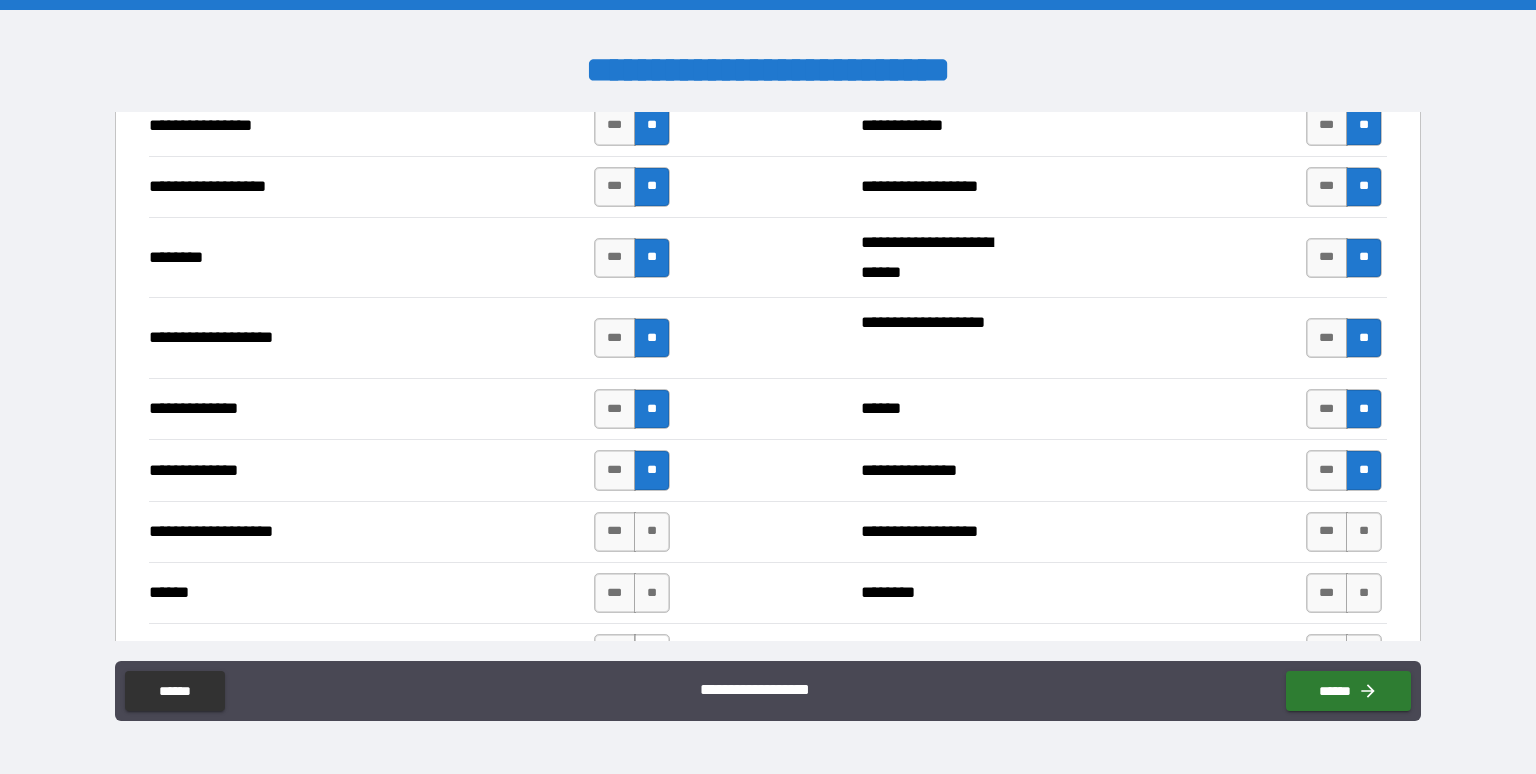 scroll, scrollTop: 3333, scrollLeft: 0, axis: vertical 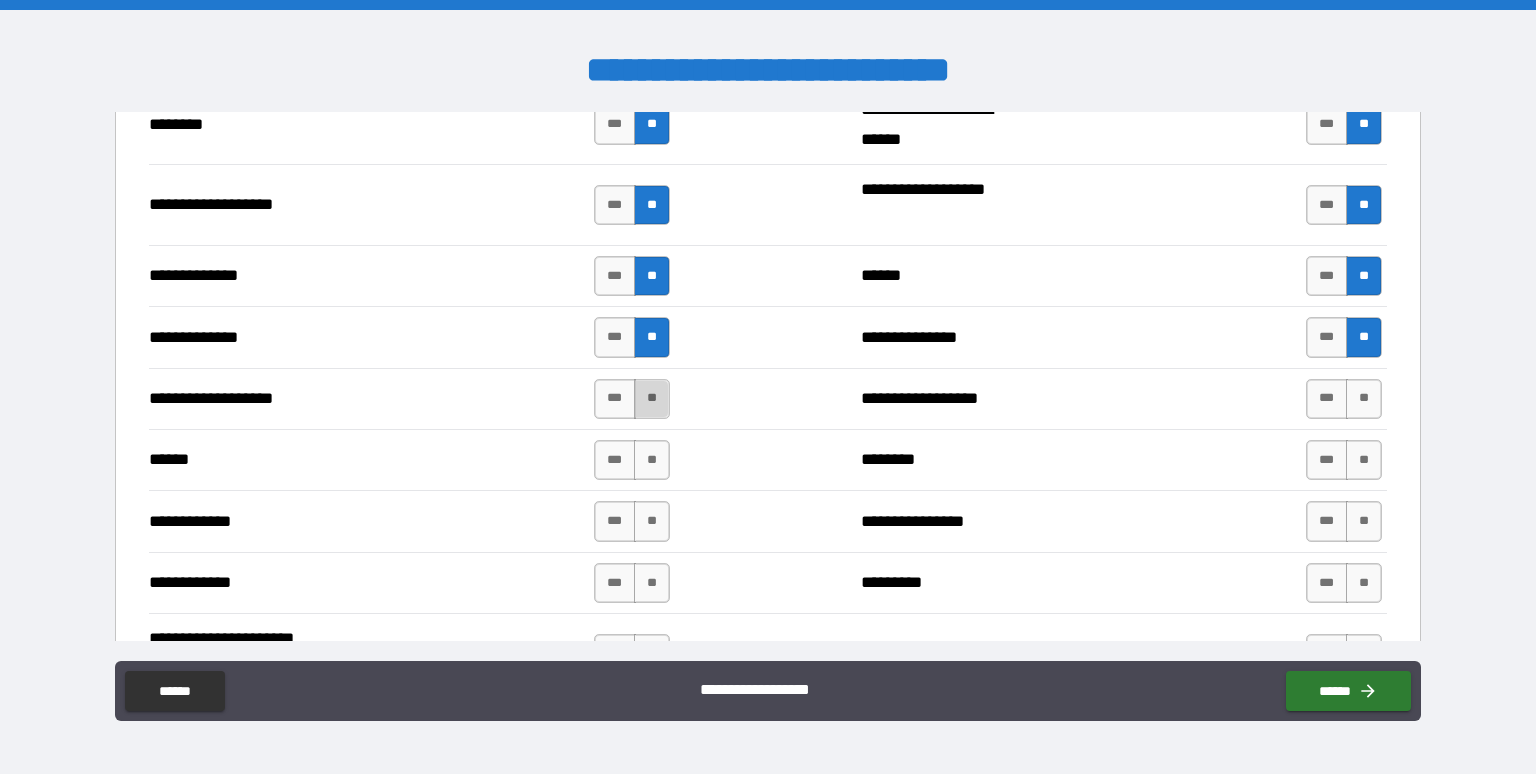 click on "**" at bounding box center (652, 399) 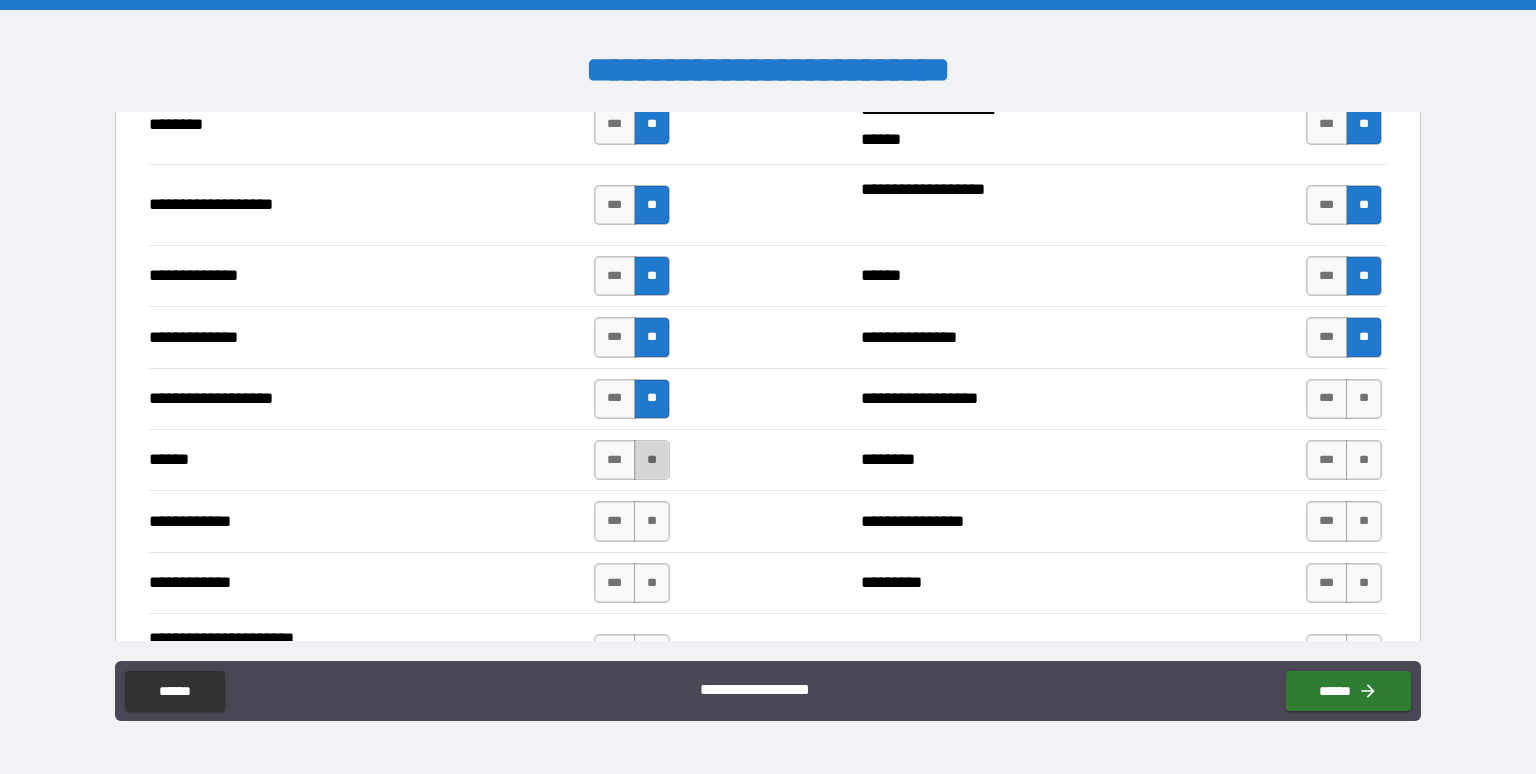 click on "**" at bounding box center (652, 460) 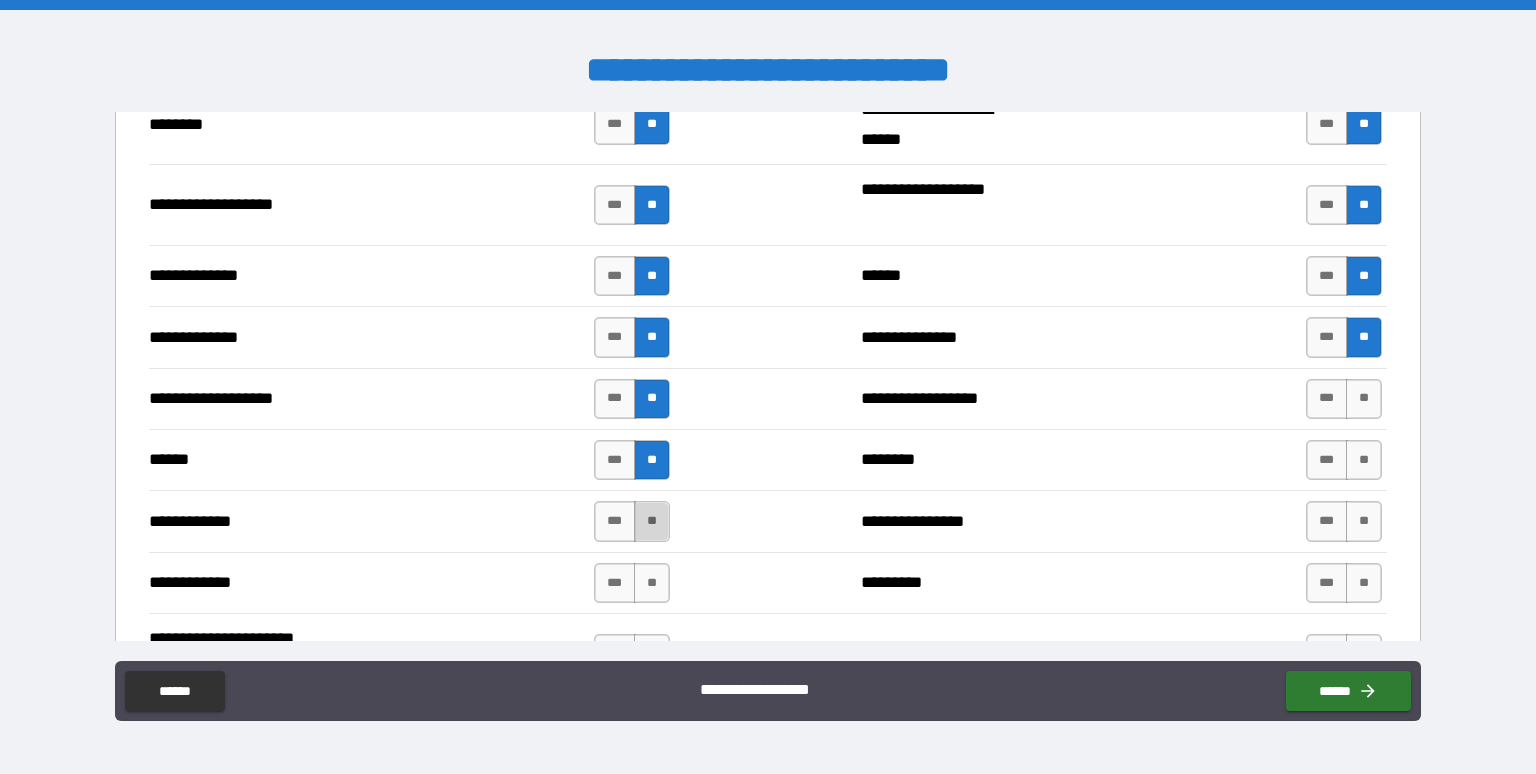 click on "**" at bounding box center [652, 521] 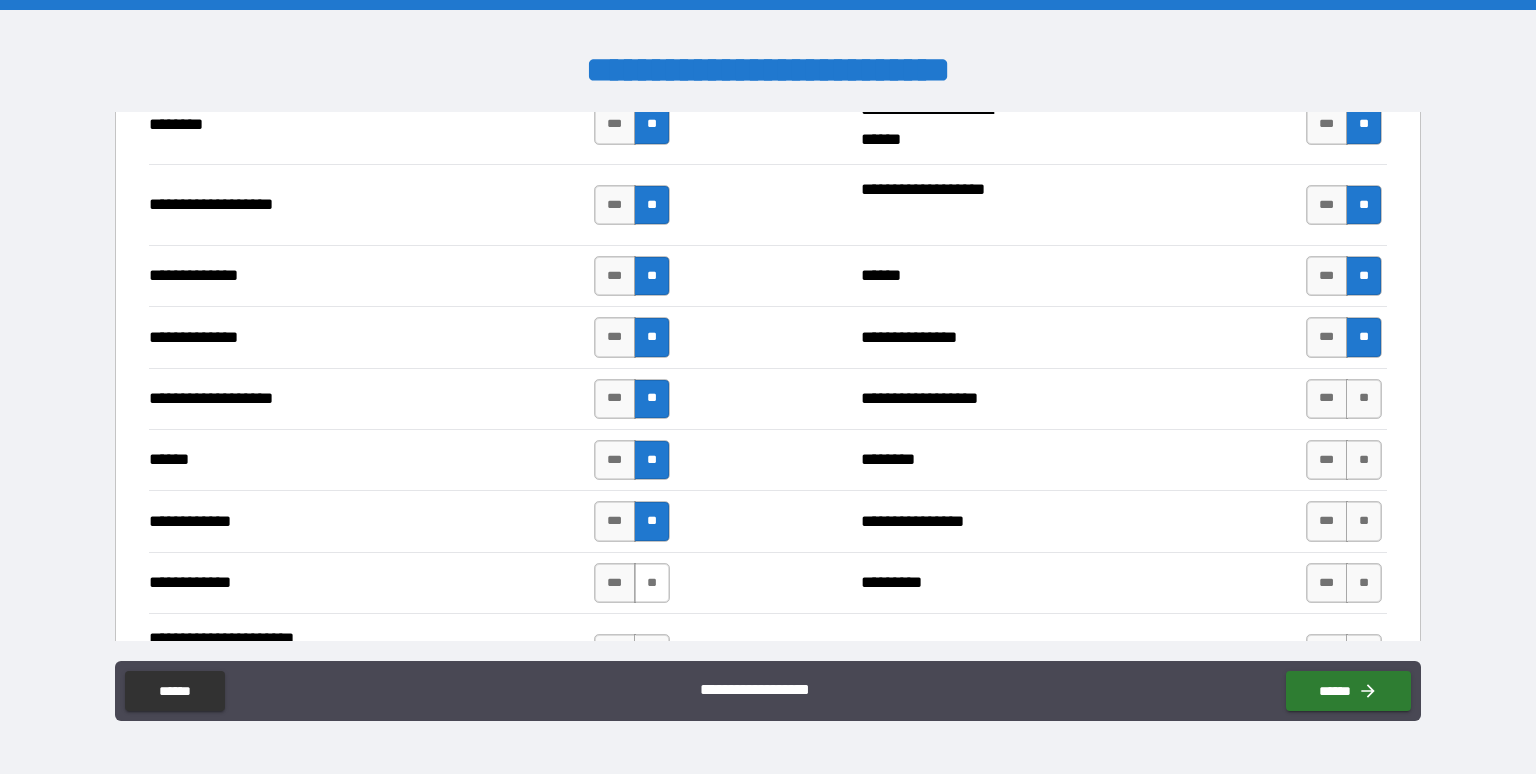 click on "**" at bounding box center (652, 583) 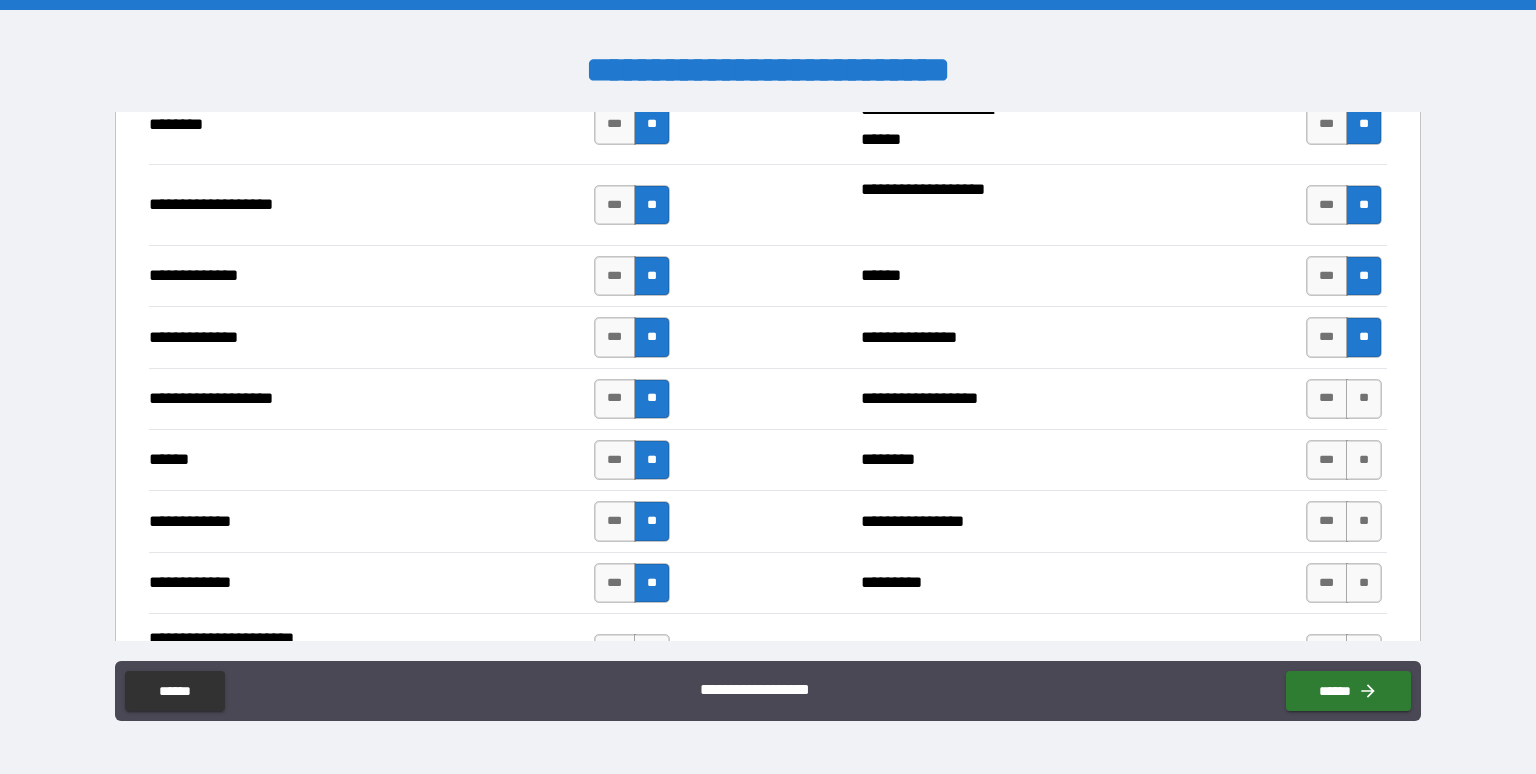 scroll, scrollTop: 3466, scrollLeft: 0, axis: vertical 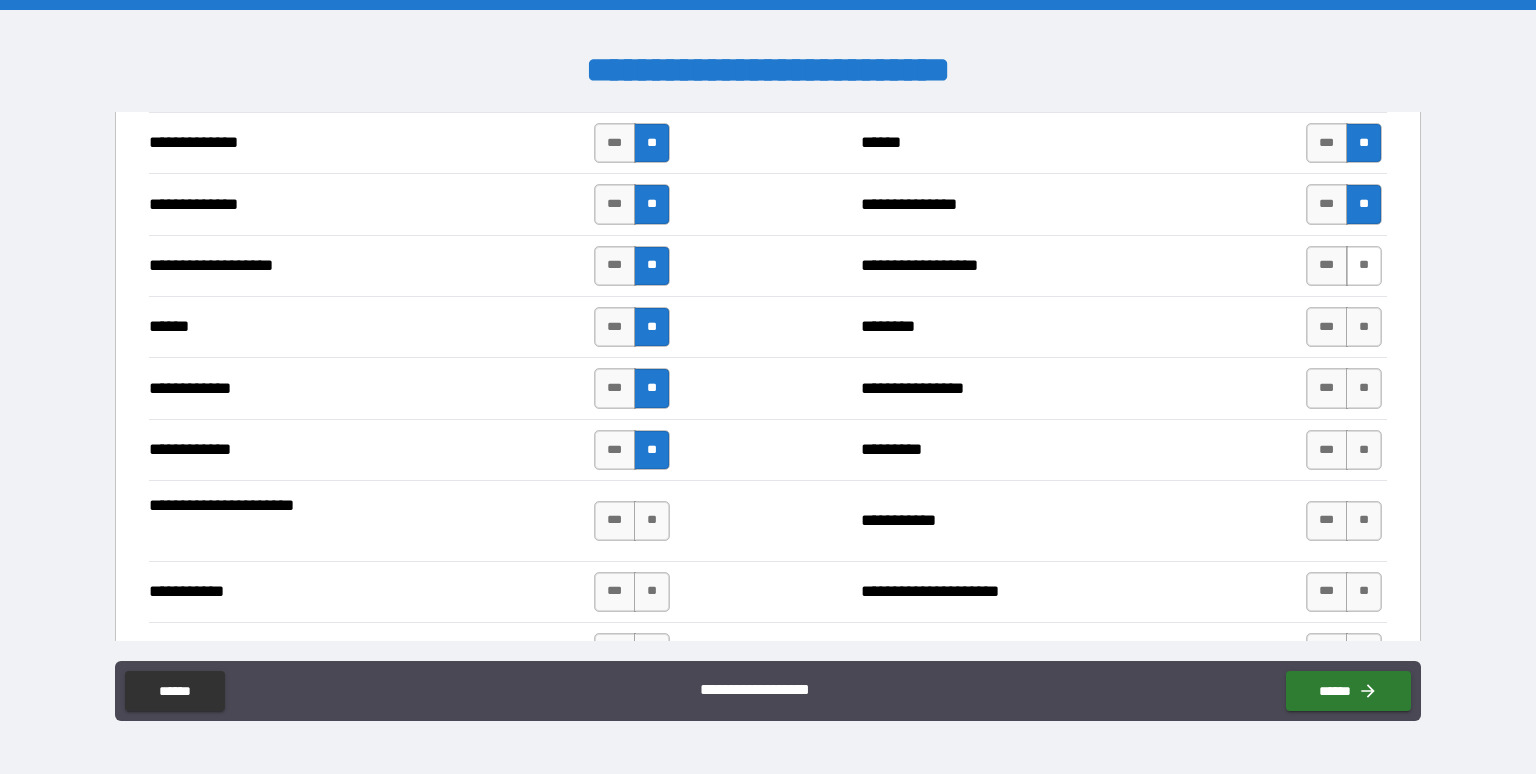 click on "**" at bounding box center [1364, 266] 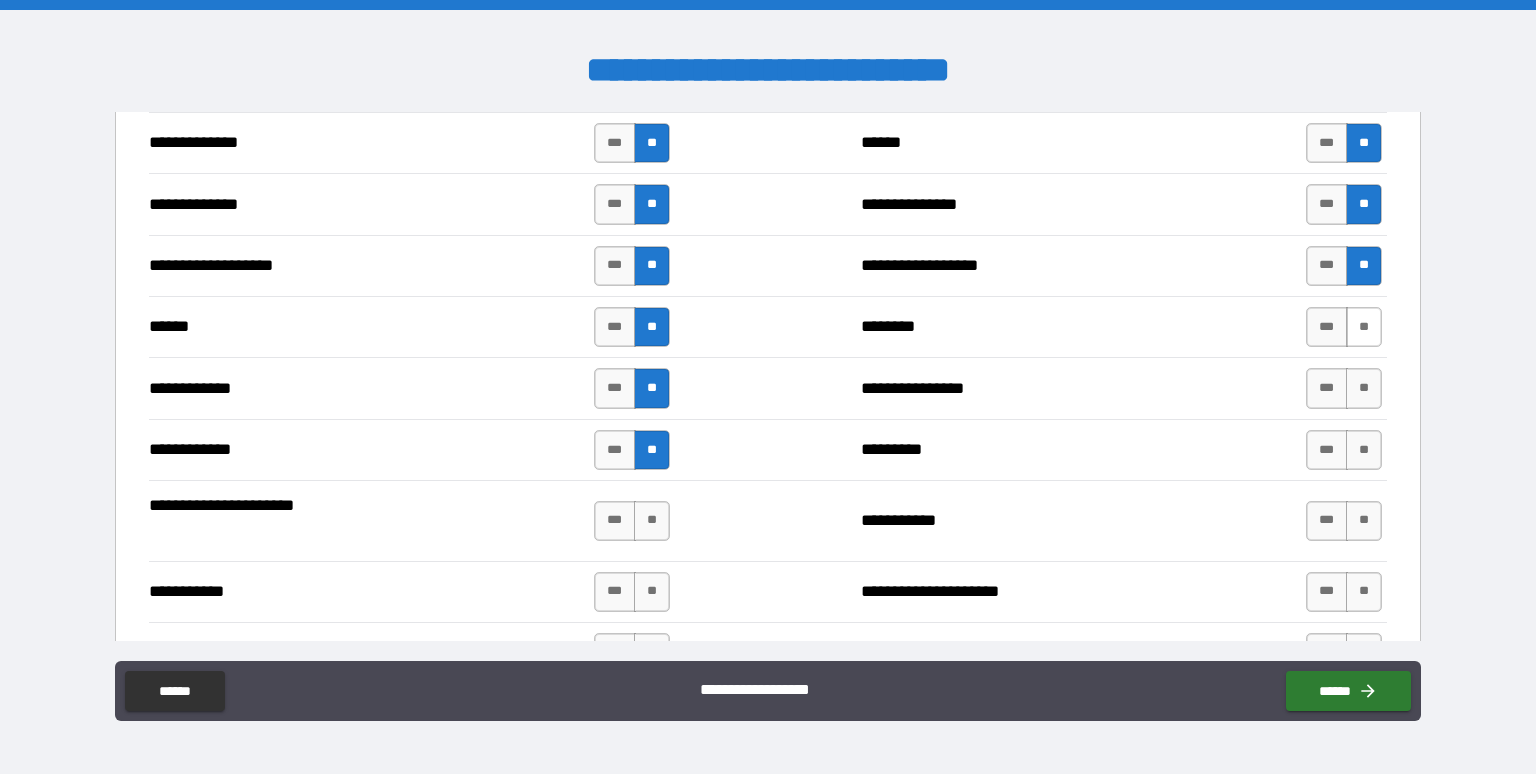 click on "**" at bounding box center (1364, 327) 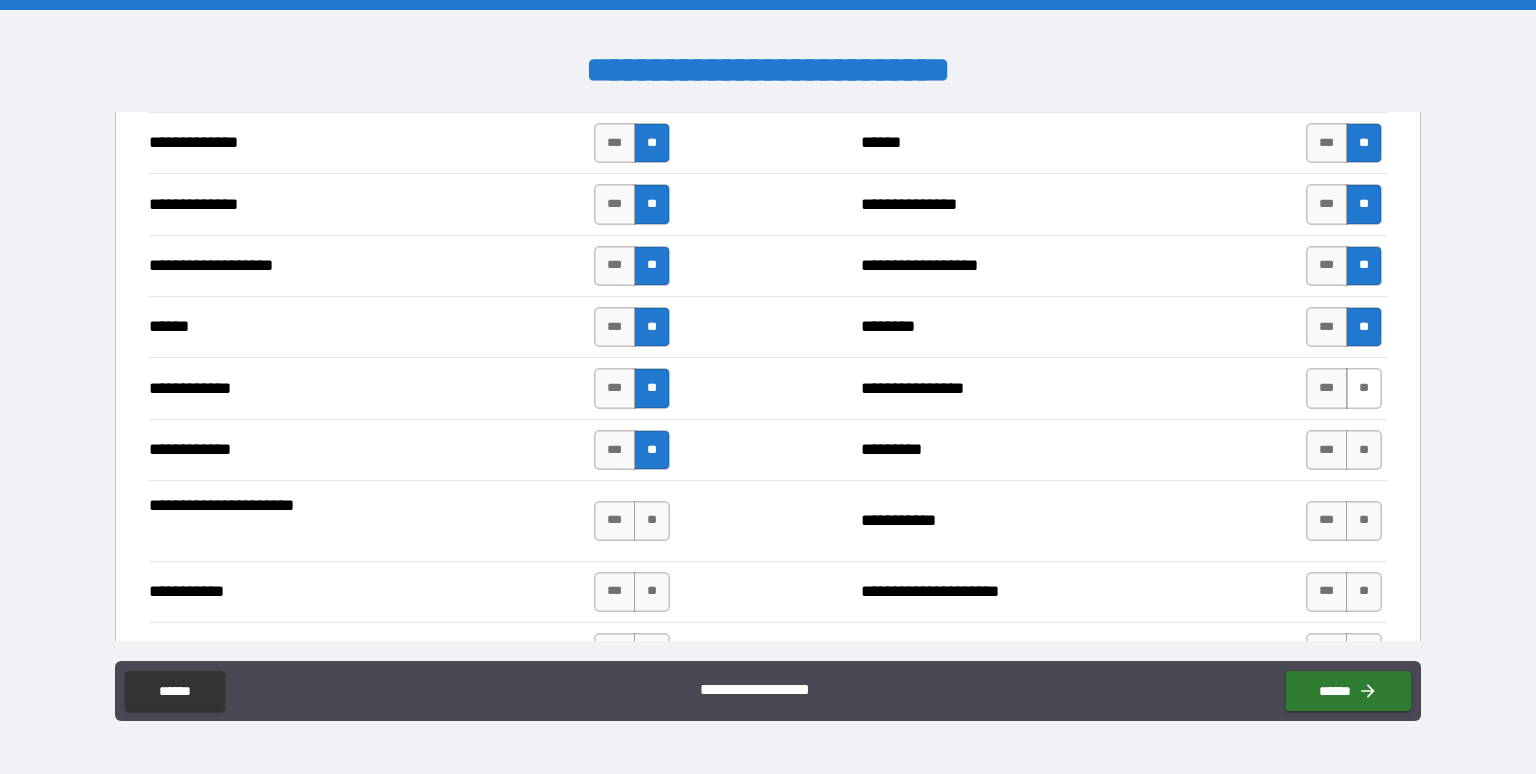 click on "**" at bounding box center [1364, 388] 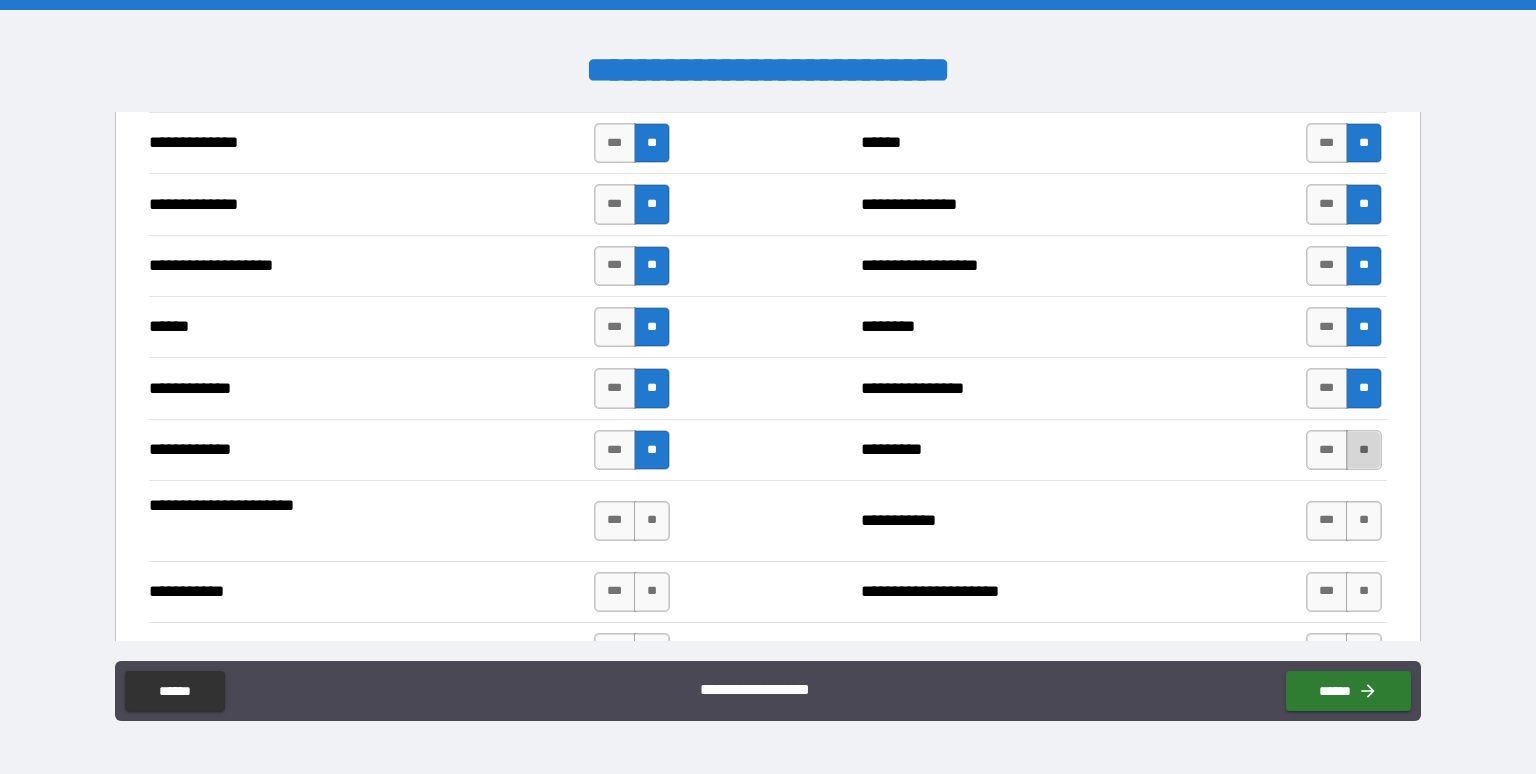 click on "**" at bounding box center (1364, 450) 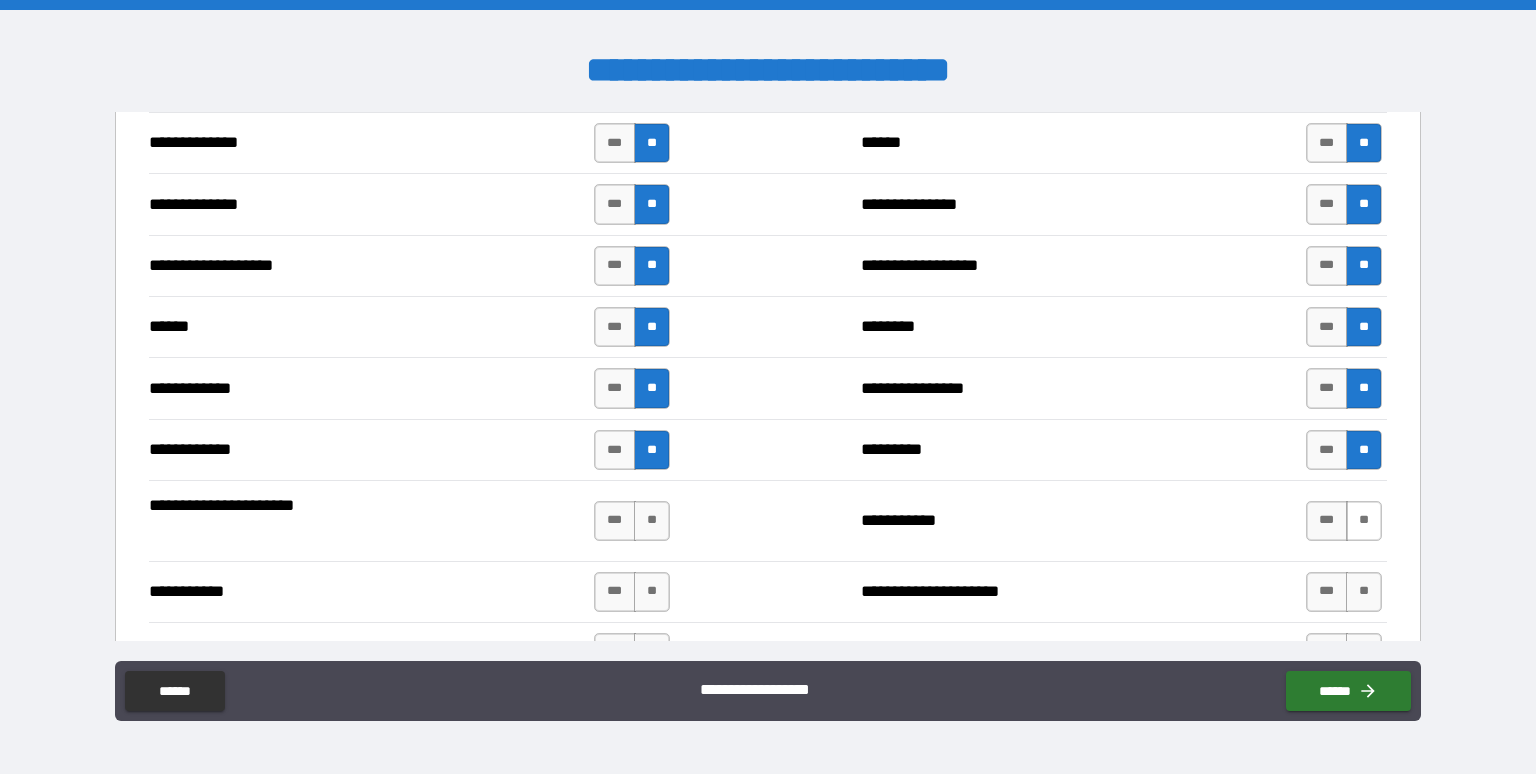 click on "**" at bounding box center [1364, 521] 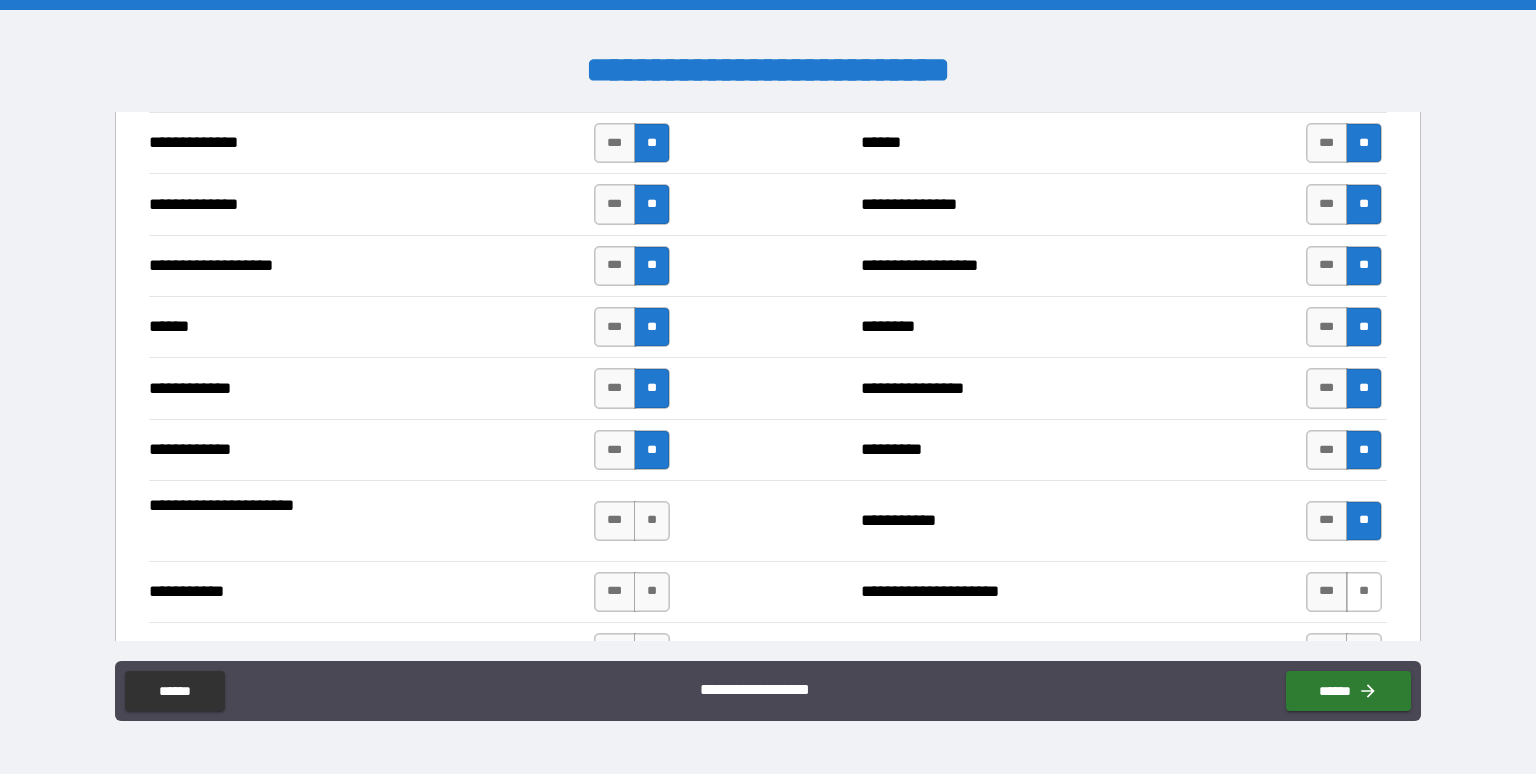click on "**" at bounding box center (1364, 592) 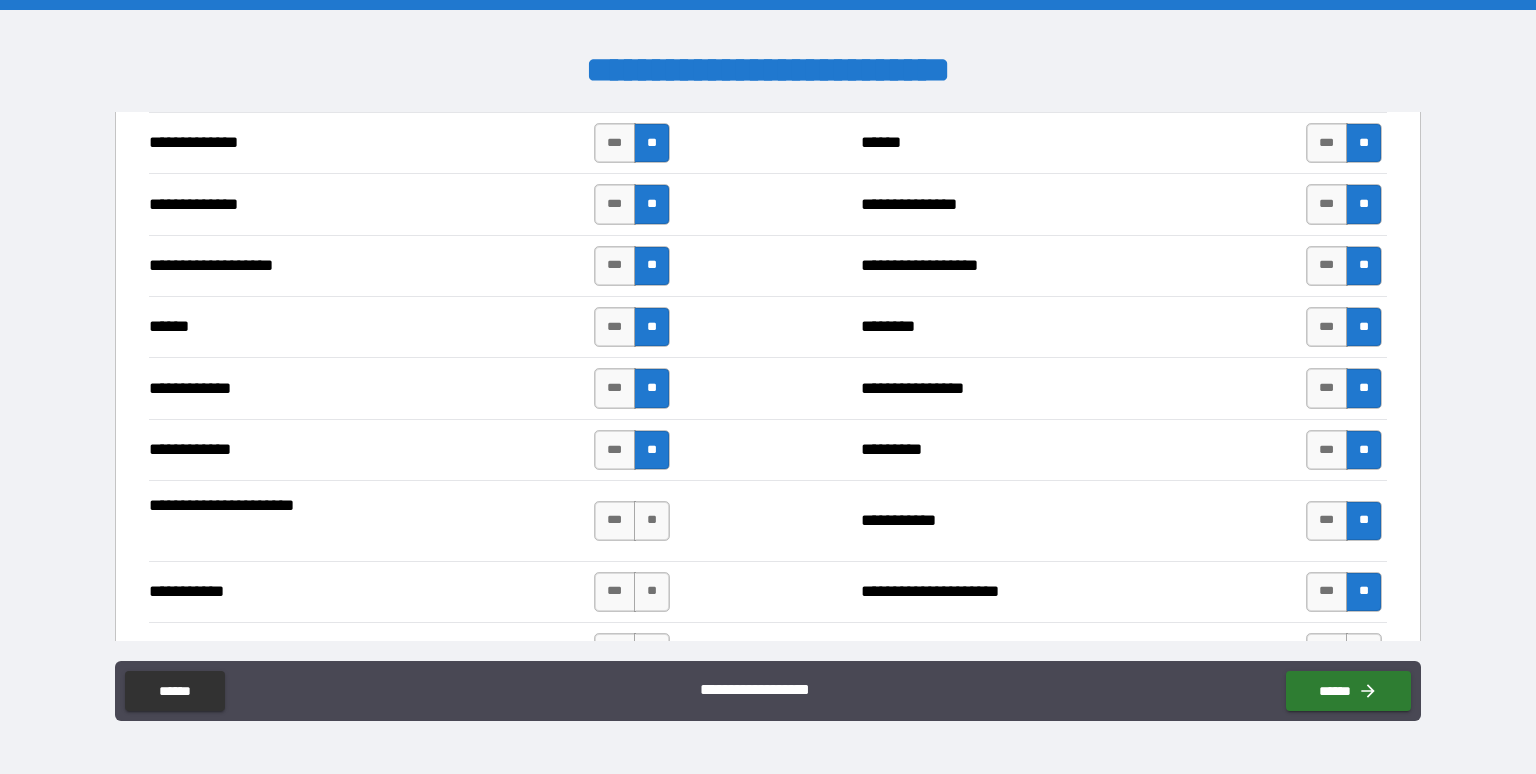 drag, startPoint x: 652, startPoint y: 518, endPoint x: 653, endPoint y: 529, distance: 11.045361 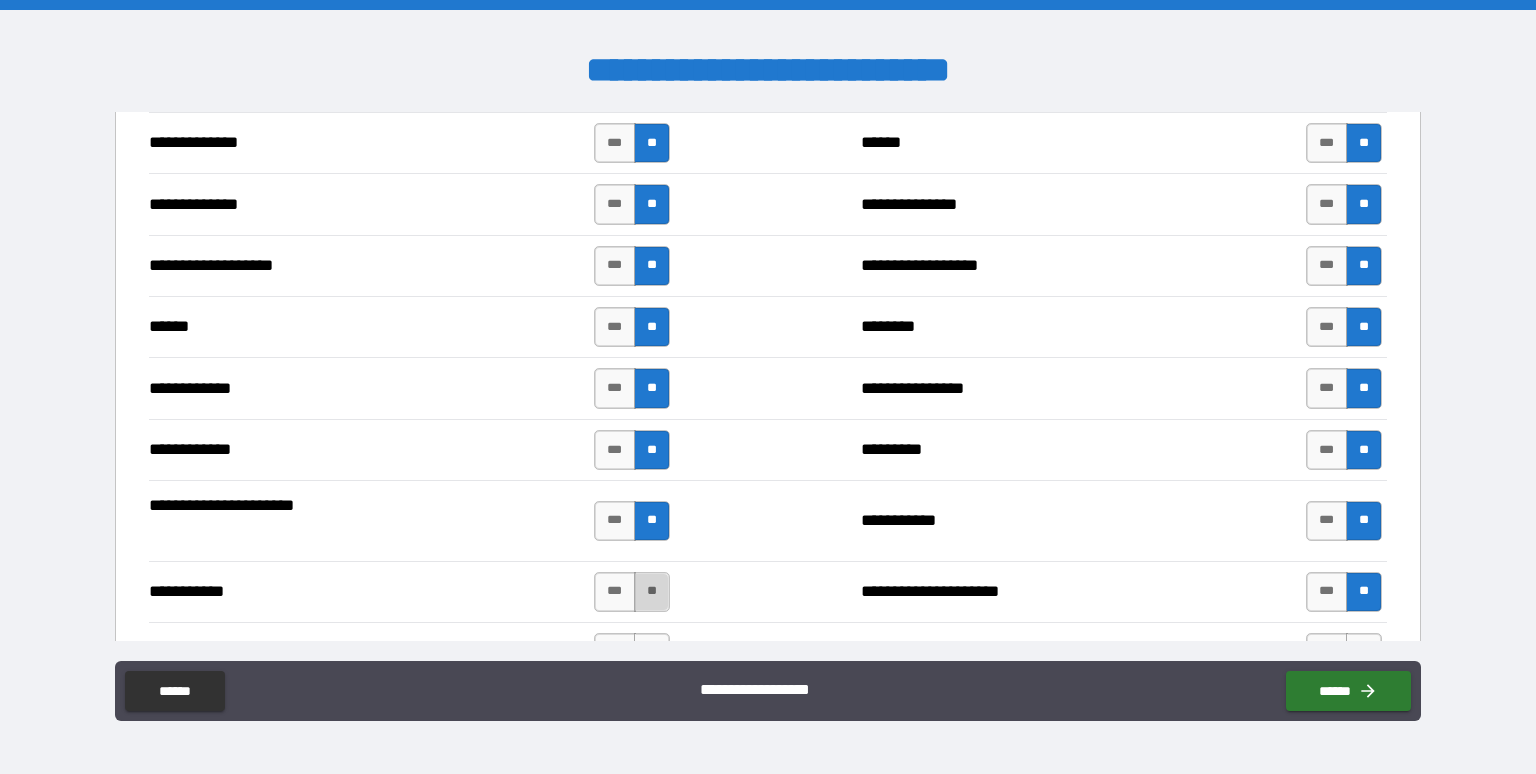 click on "**" at bounding box center [652, 592] 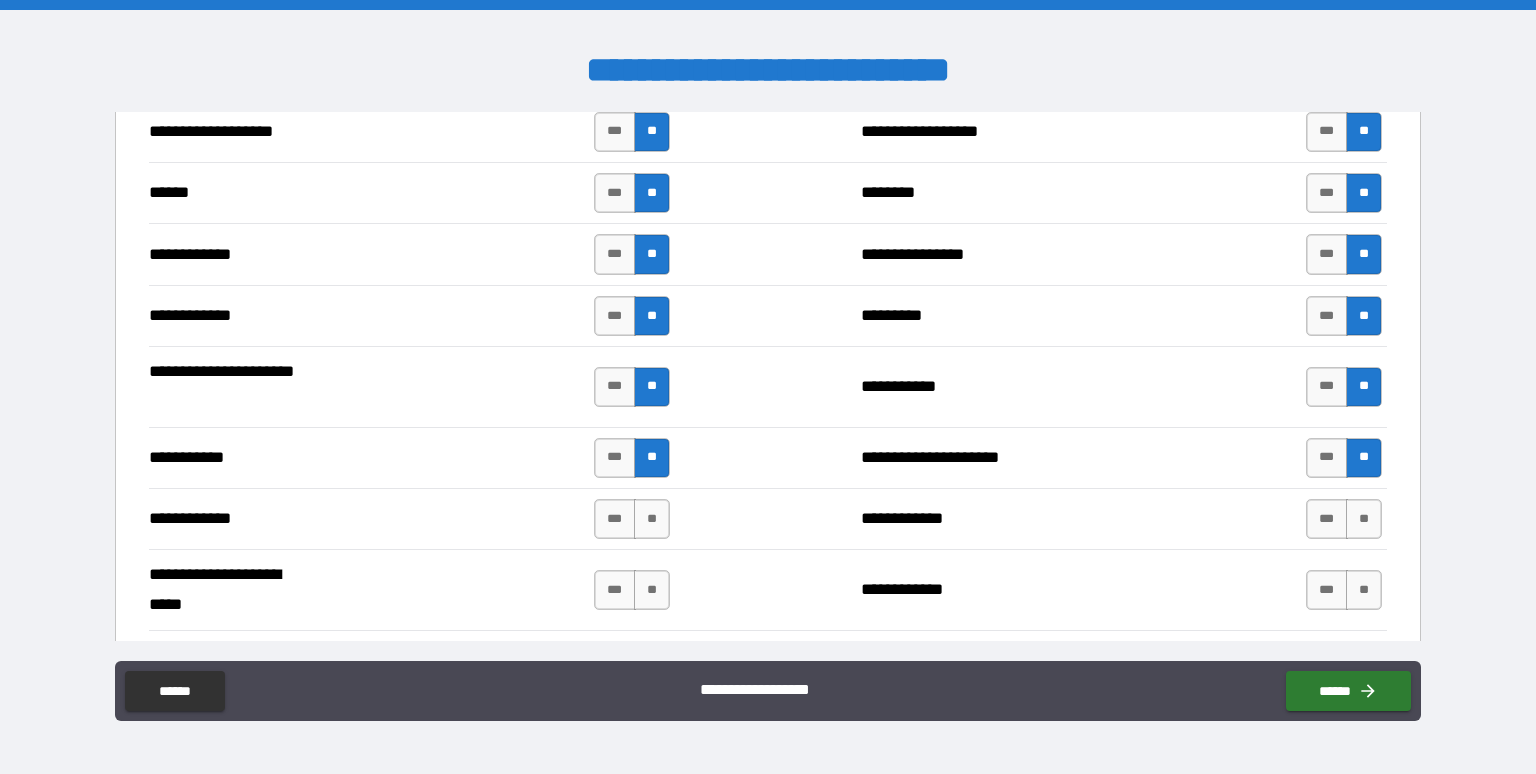 scroll, scrollTop: 3733, scrollLeft: 0, axis: vertical 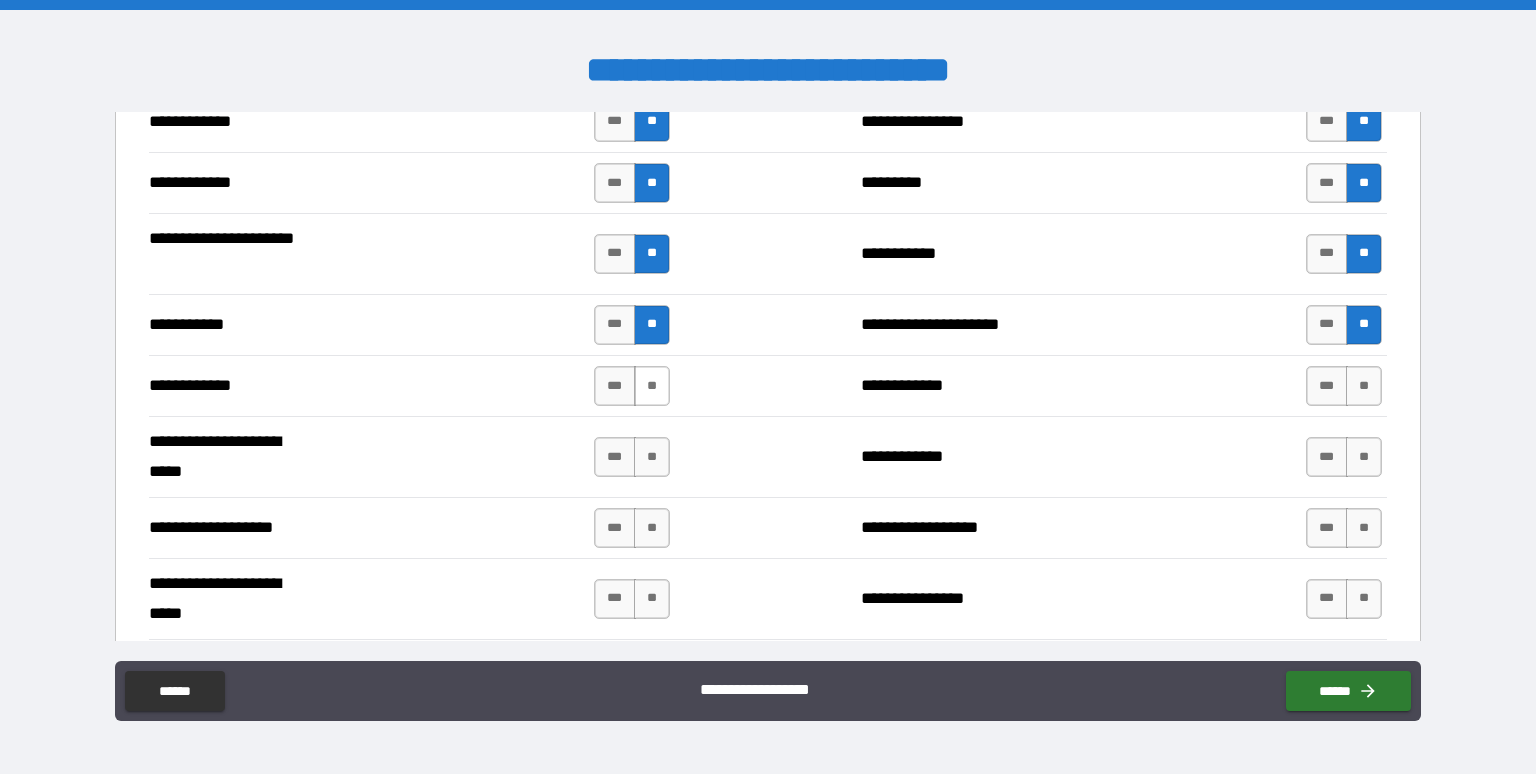 click on "**" at bounding box center [652, 386] 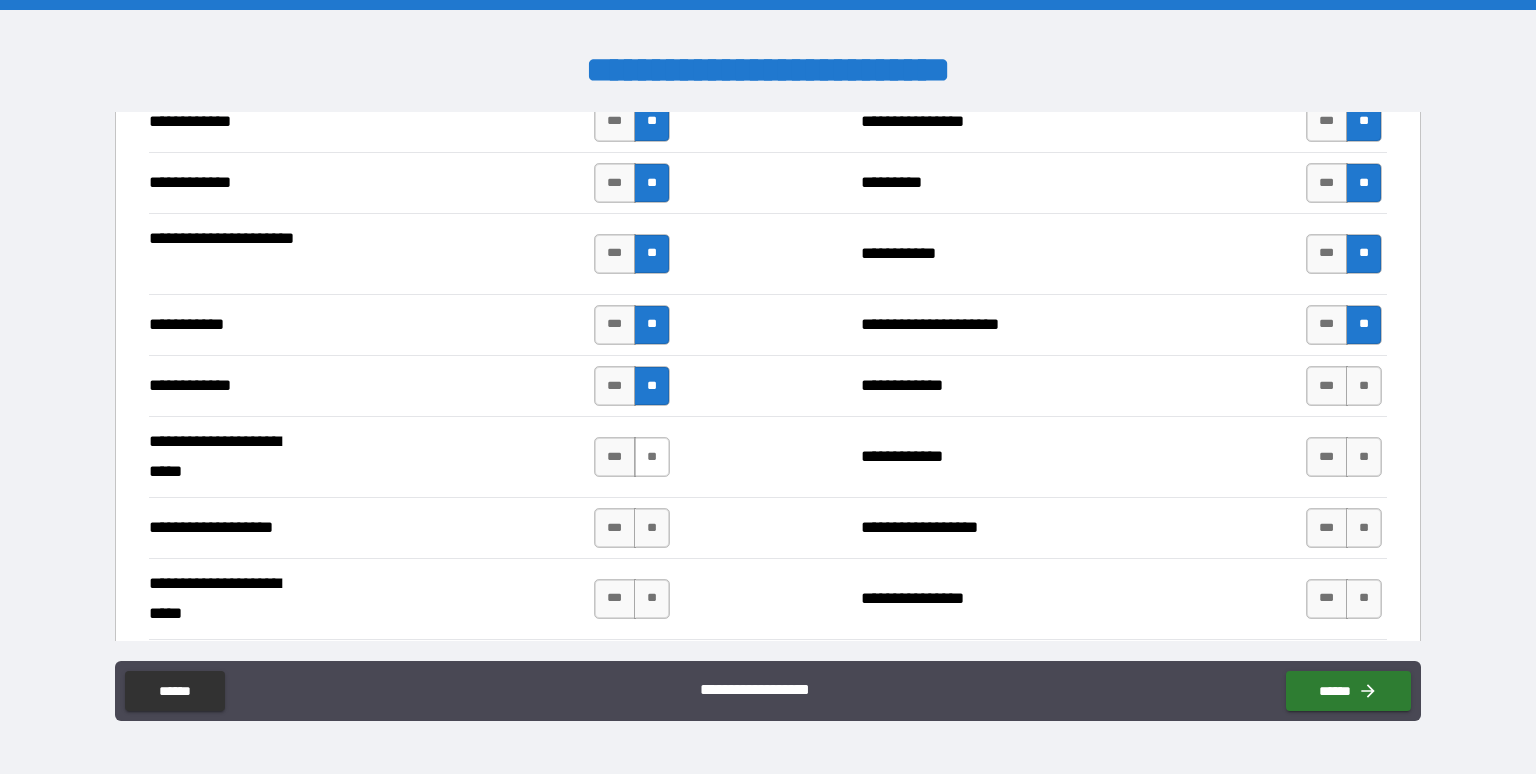 click on "**" at bounding box center [652, 457] 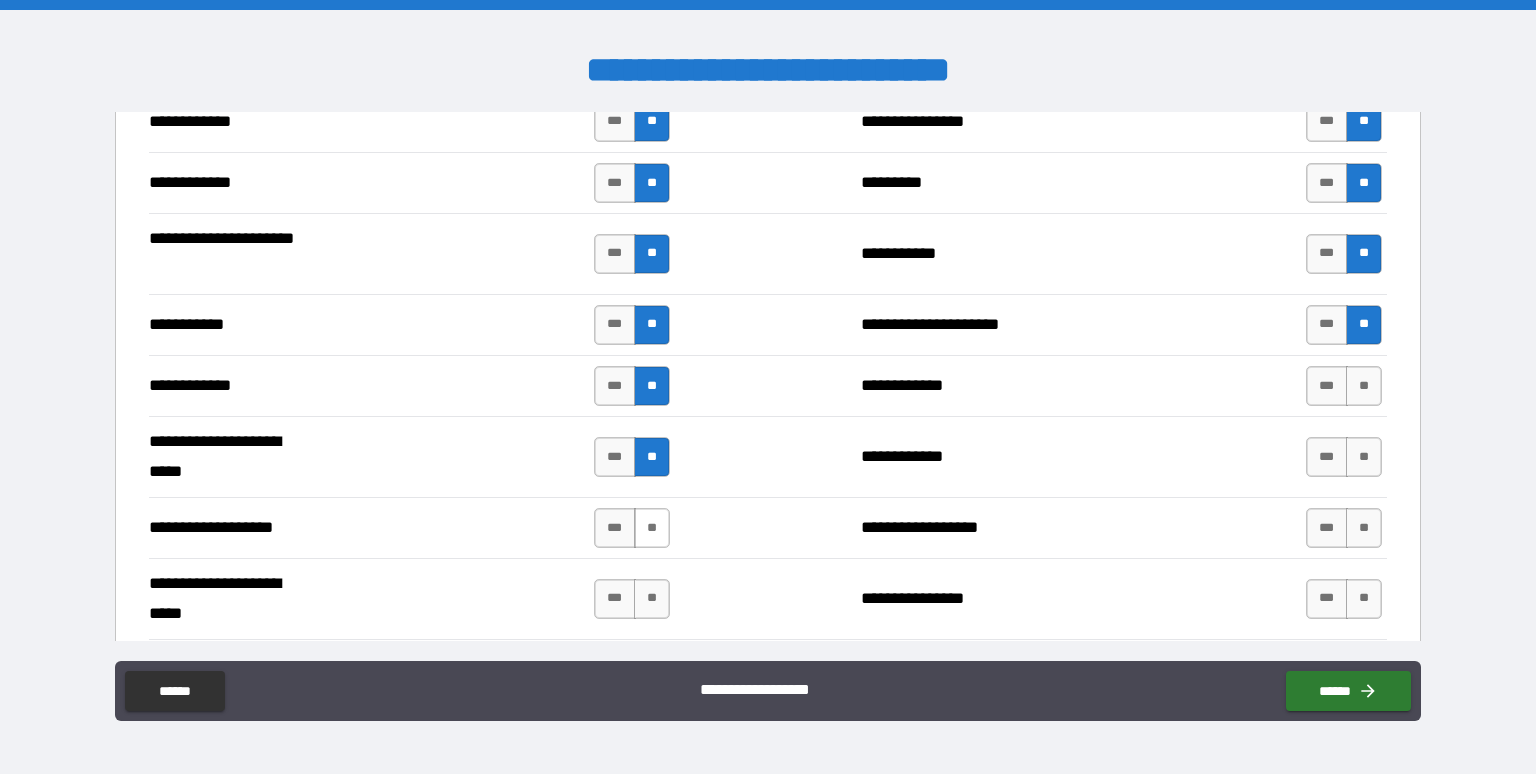 click on "**" at bounding box center (652, 528) 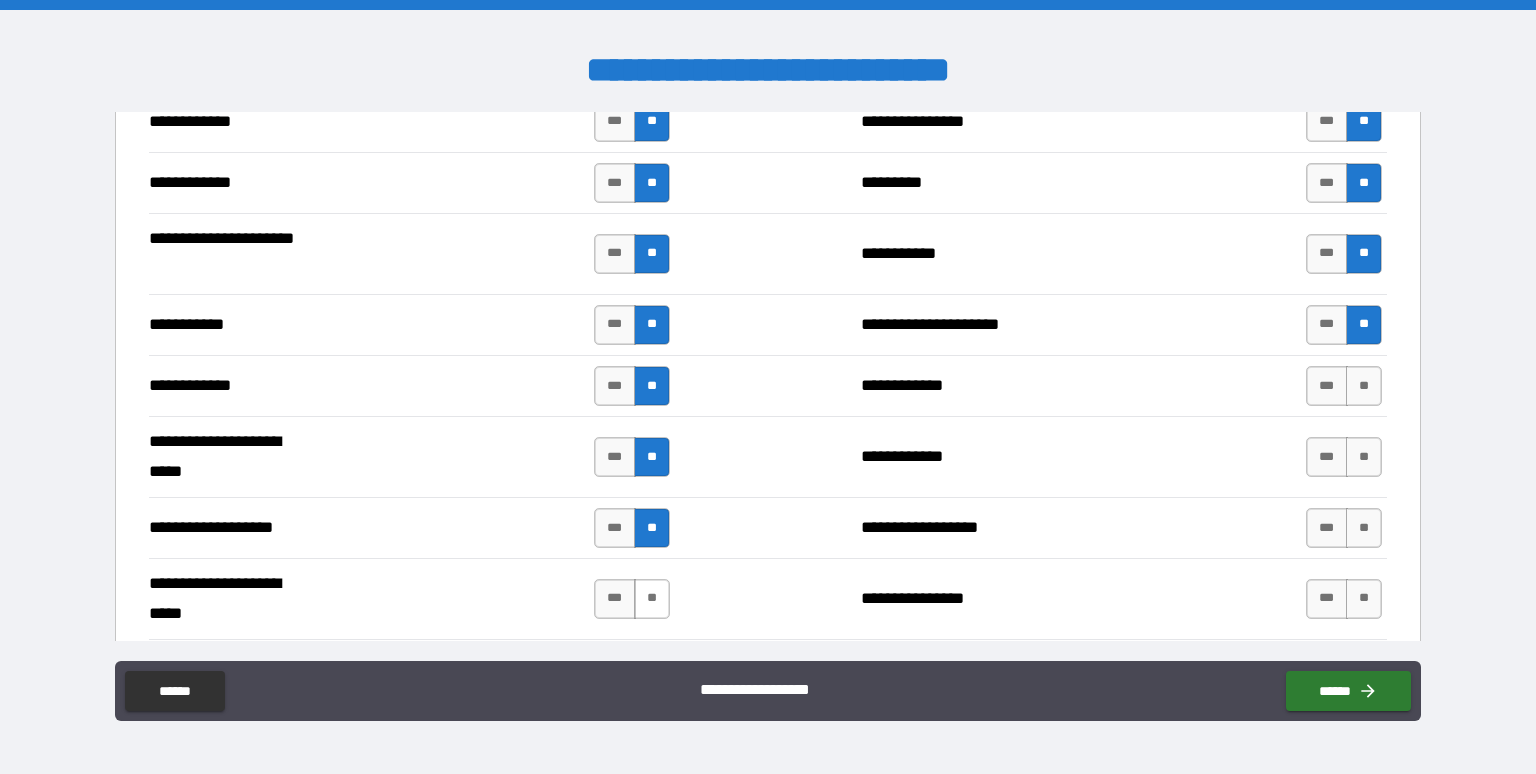 click on "**" at bounding box center [652, 599] 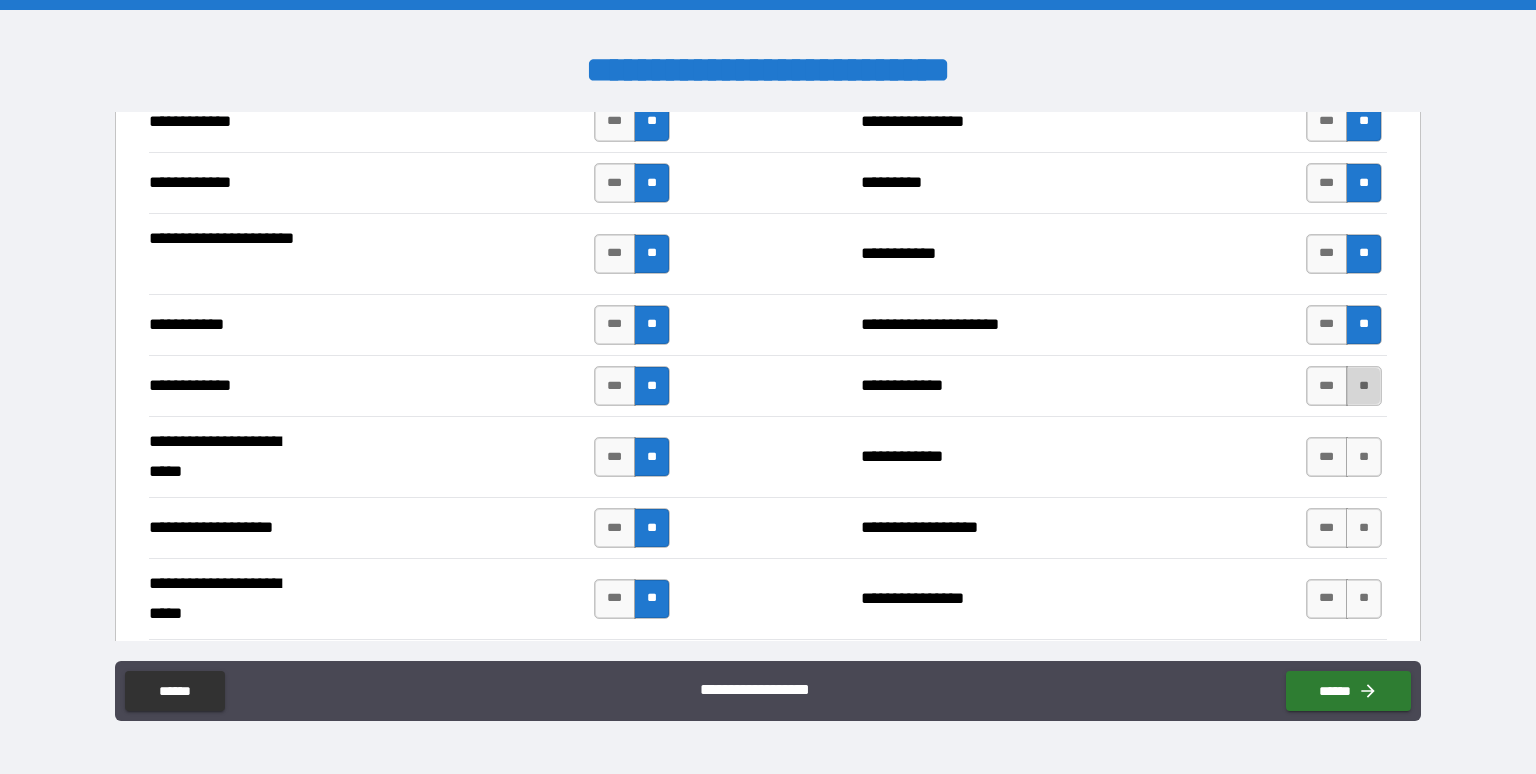 drag, startPoint x: 1358, startPoint y: 365, endPoint x: 1350, endPoint y: 387, distance: 23.409399 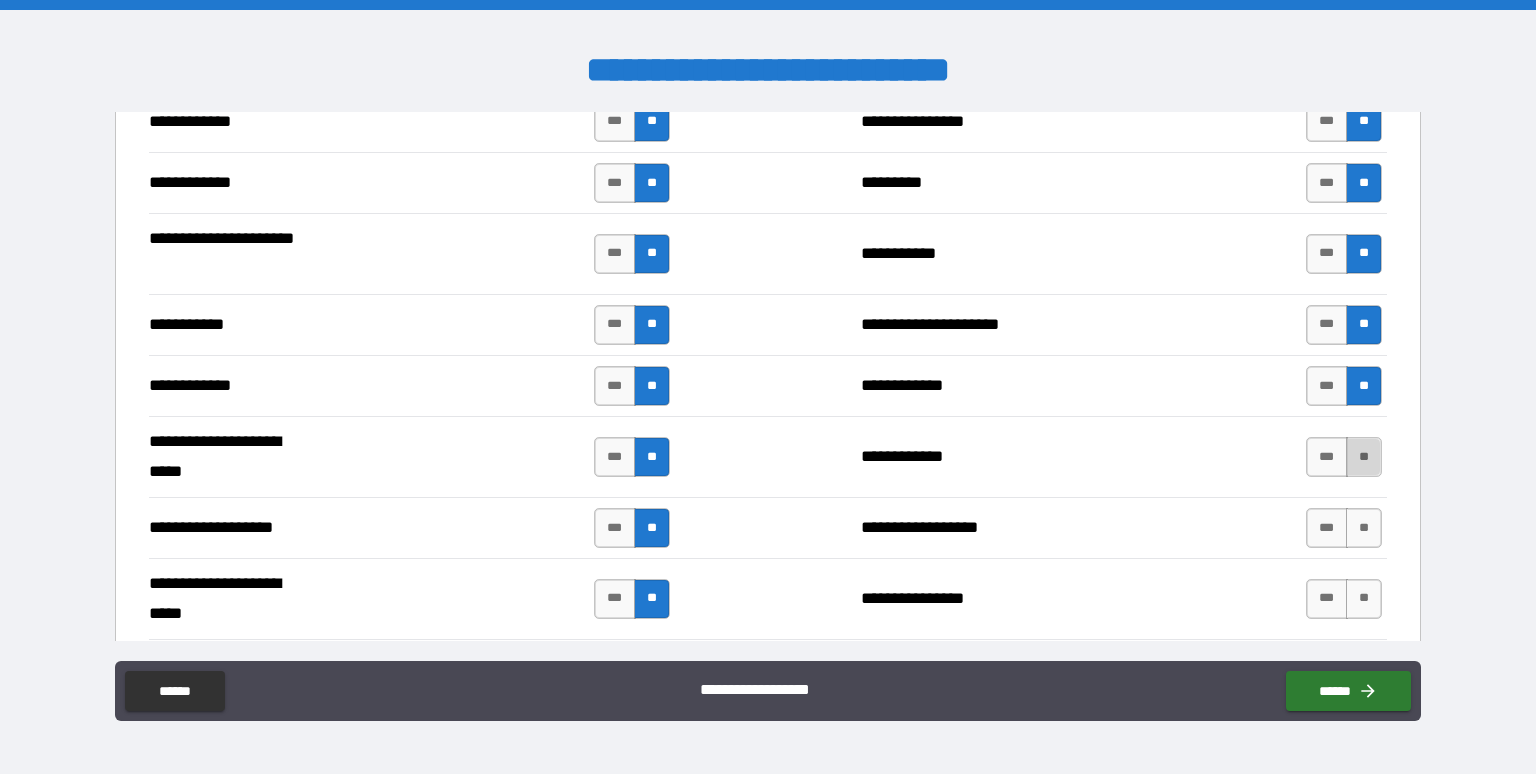 click on "**" at bounding box center (1364, 457) 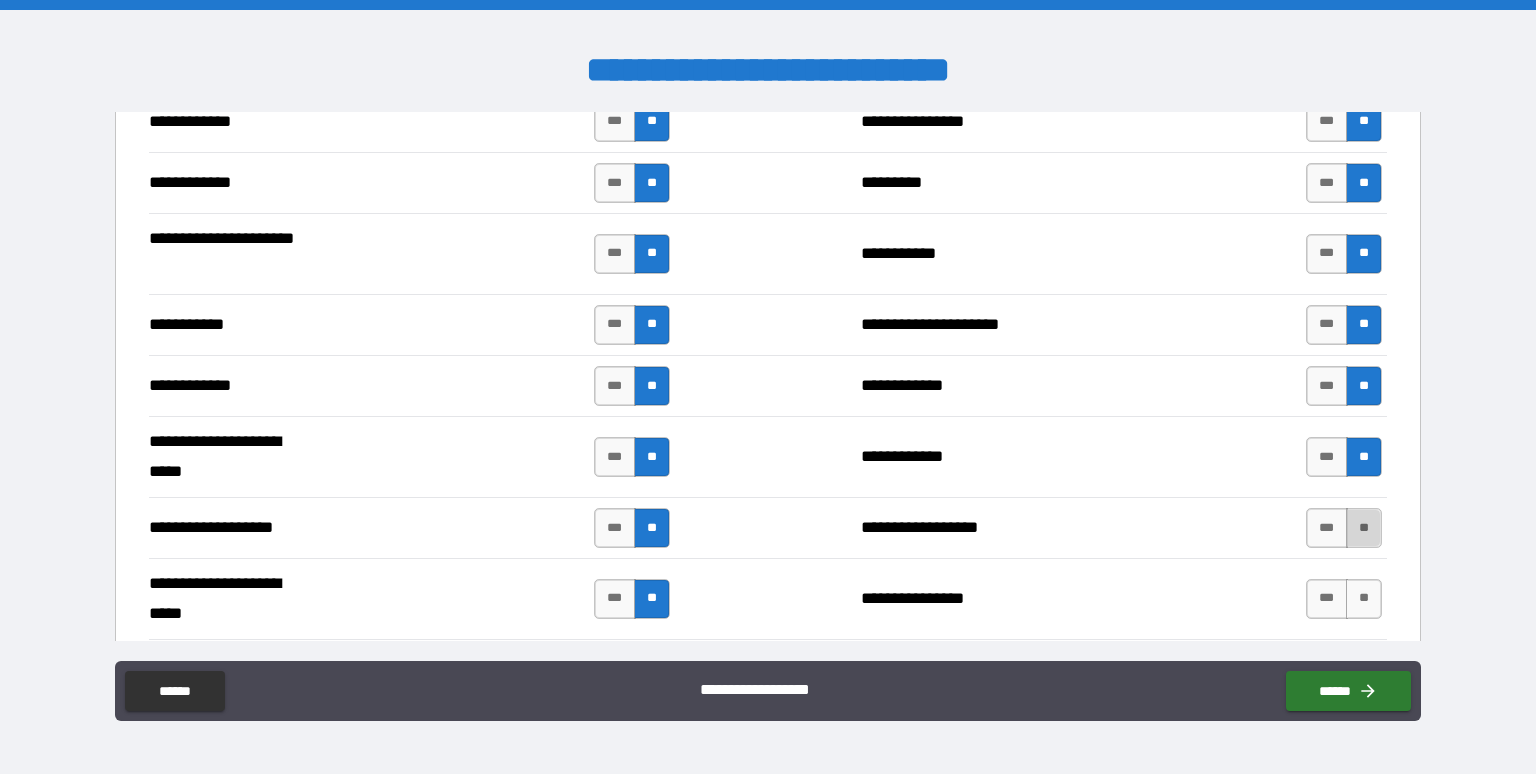click on "**" at bounding box center [1364, 528] 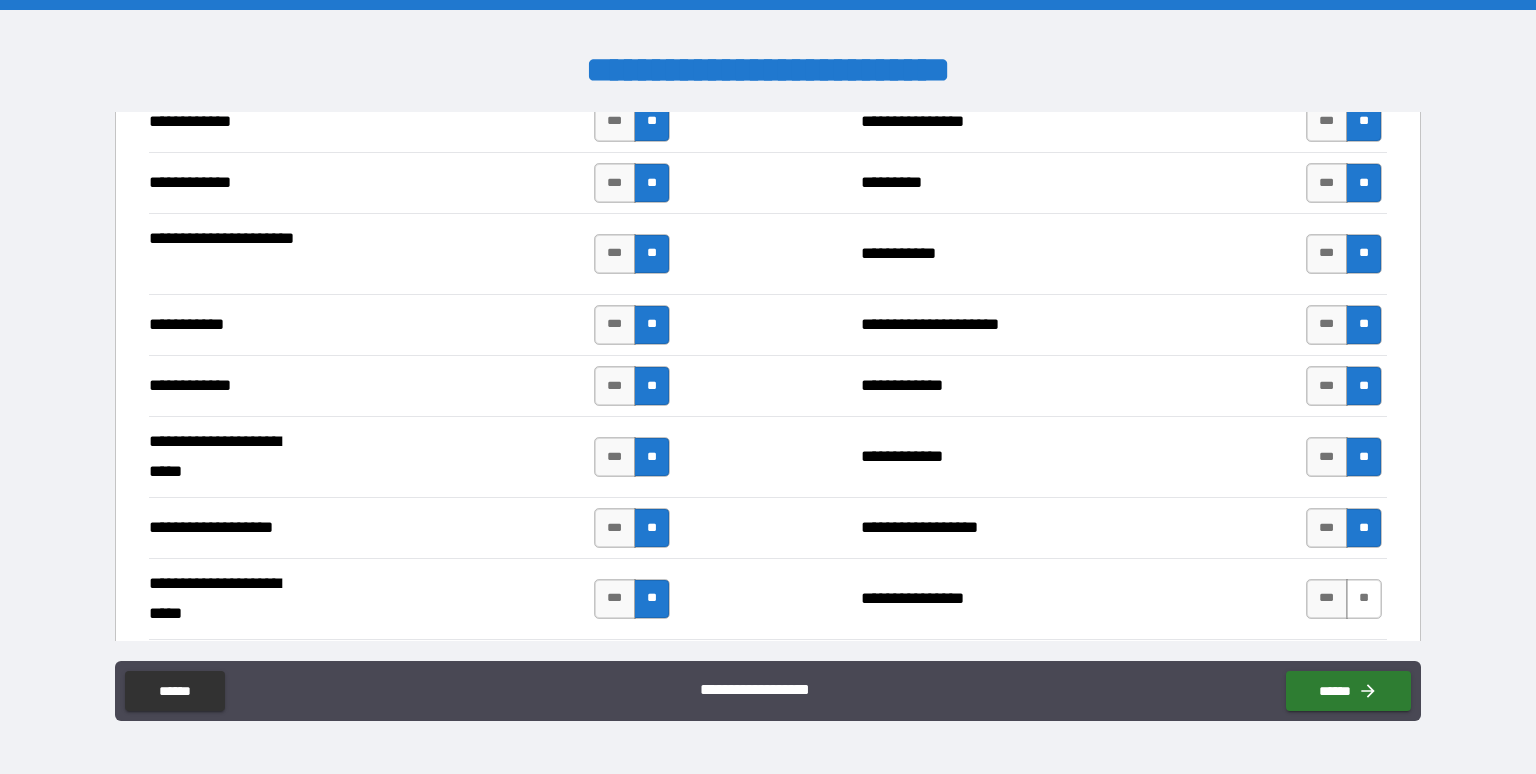 click on "**" at bounding box center (1364, 599) 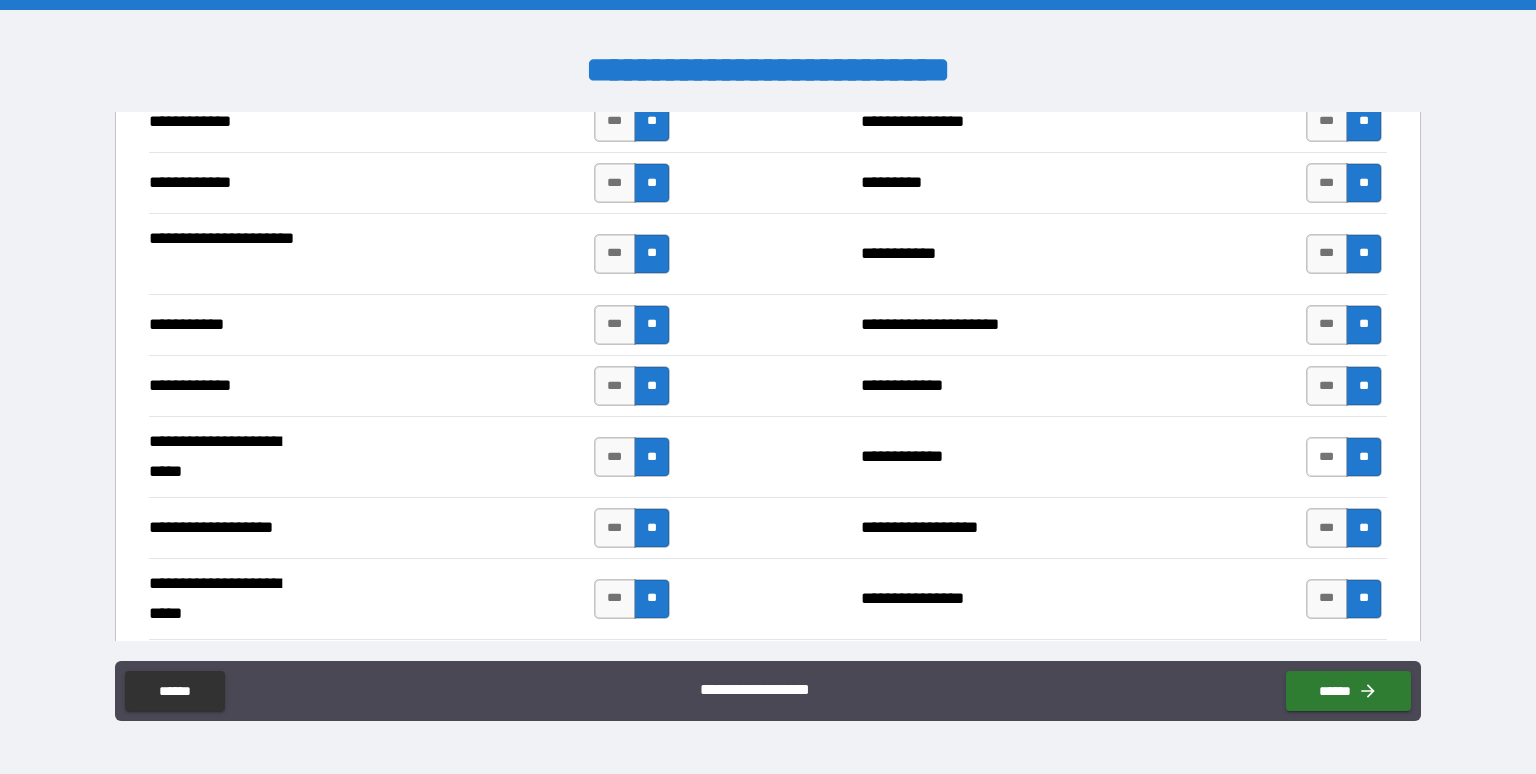 scroll, scrollTop: 4000, scrollLeft: 0, axis: vertical 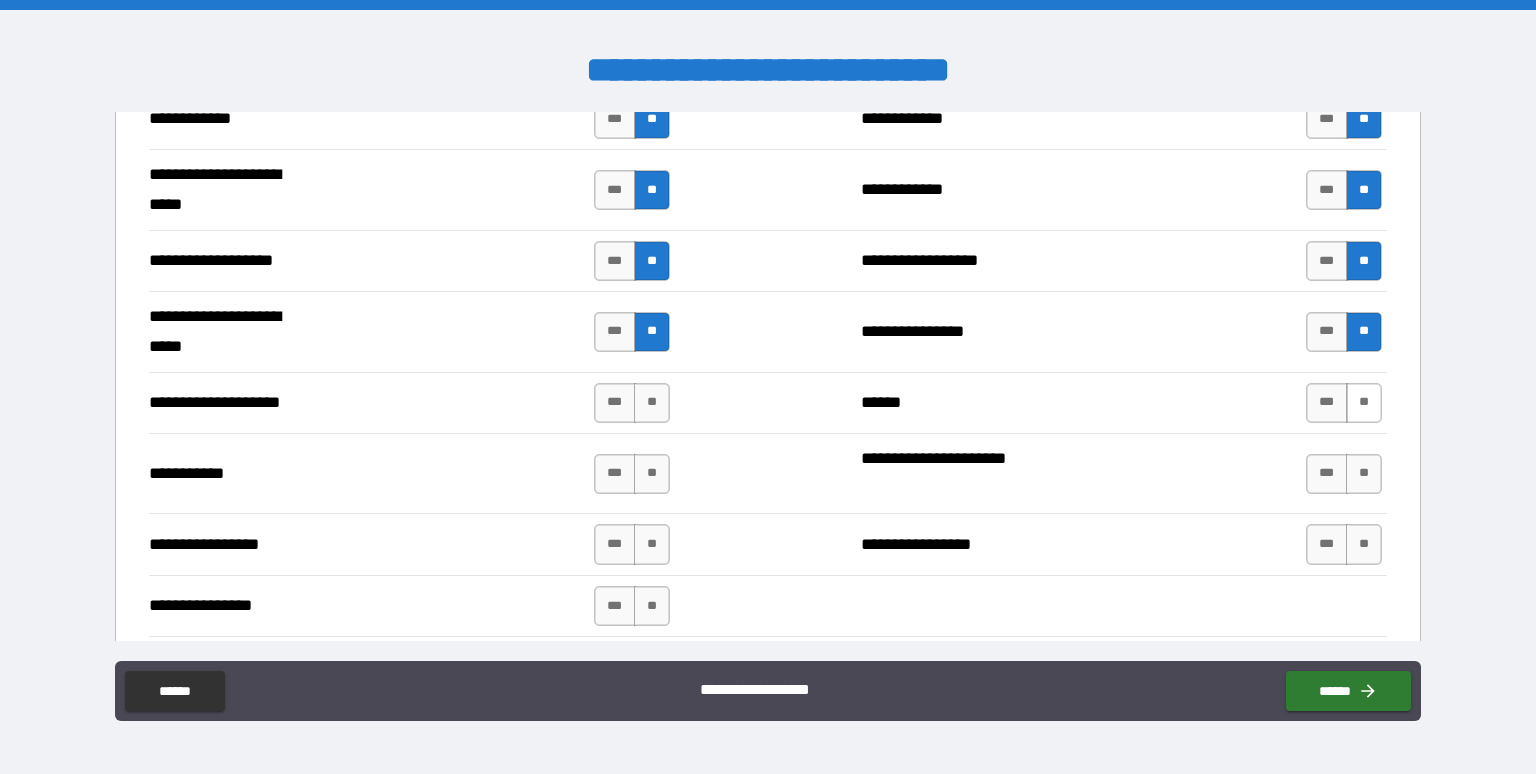 click on "**" at bounding box center [1364, 403] 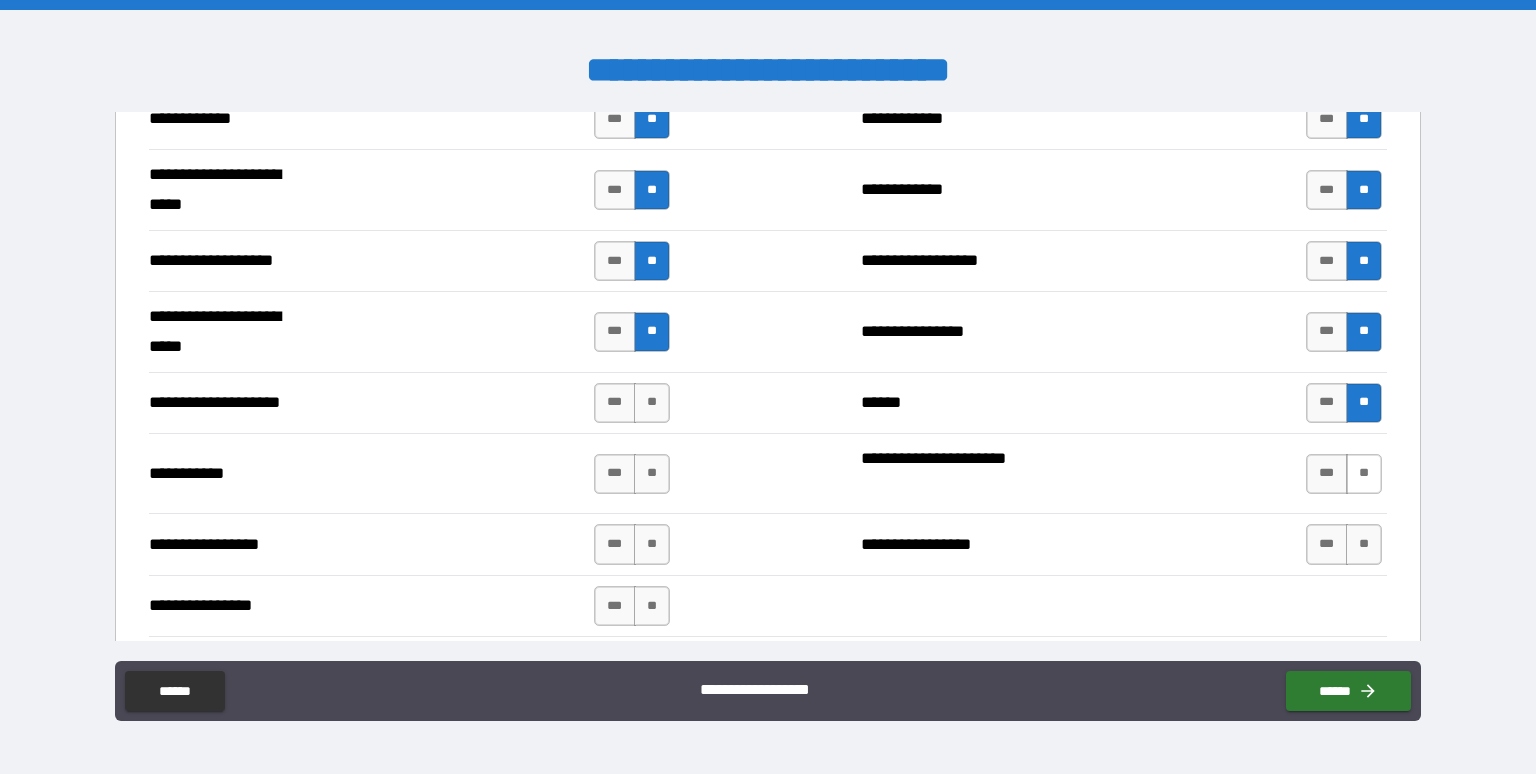click on "**" at bounding box center (1364, 474) 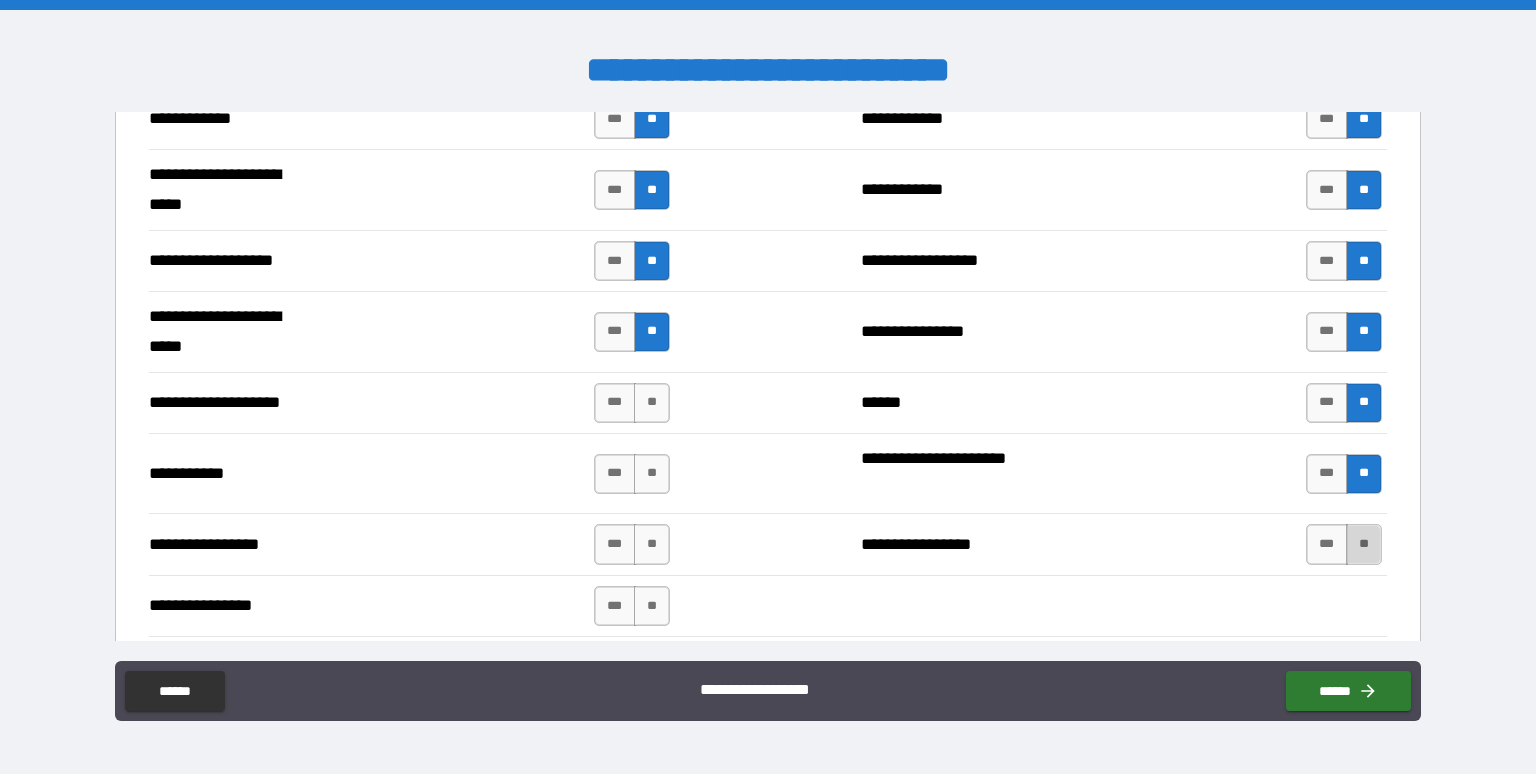 click on "**" at bounding box center [1364, 544] 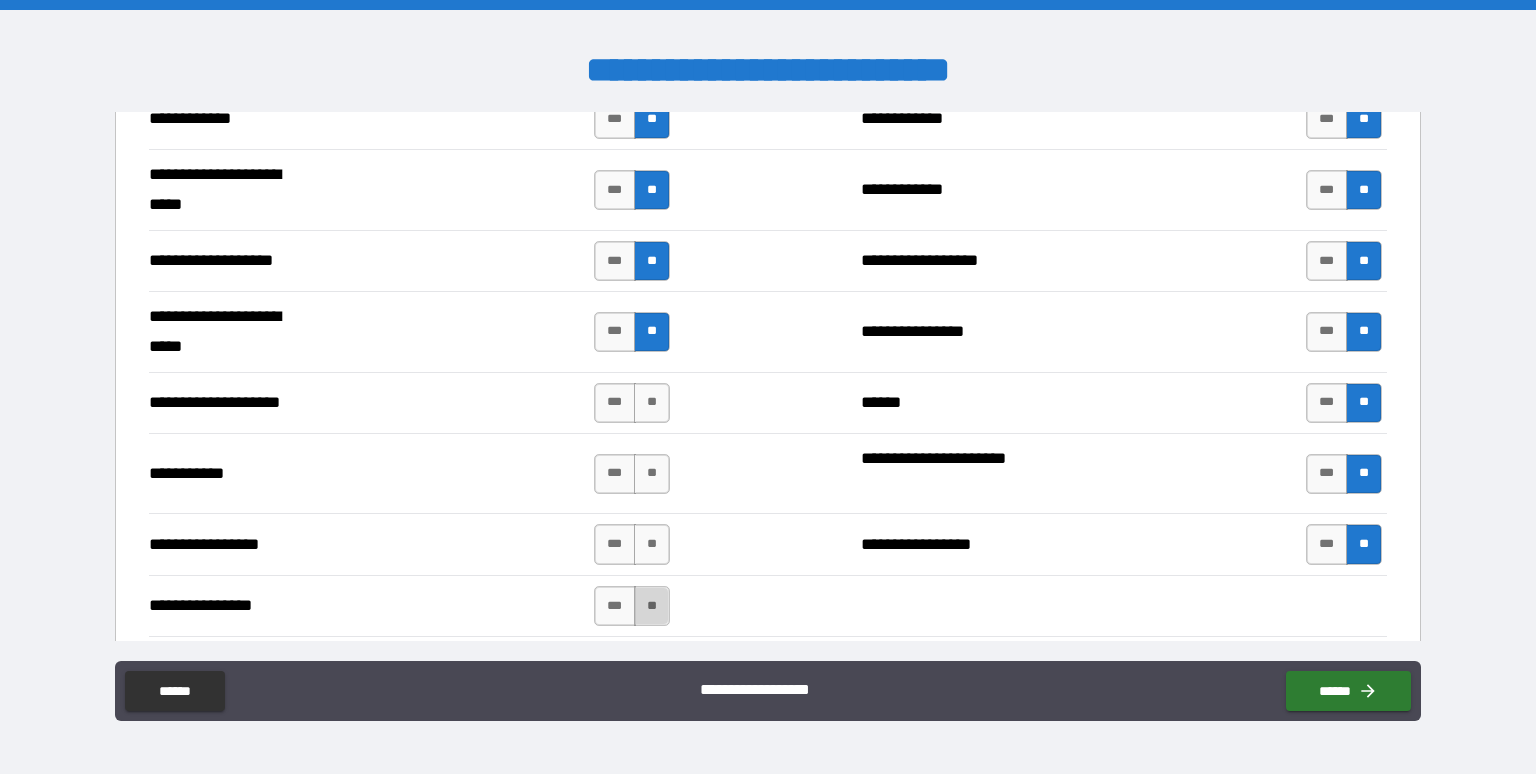 drag, startPoint x: 644, startPoint y: 592, endPoint x: 644, endPoint y: 573, distance: 19 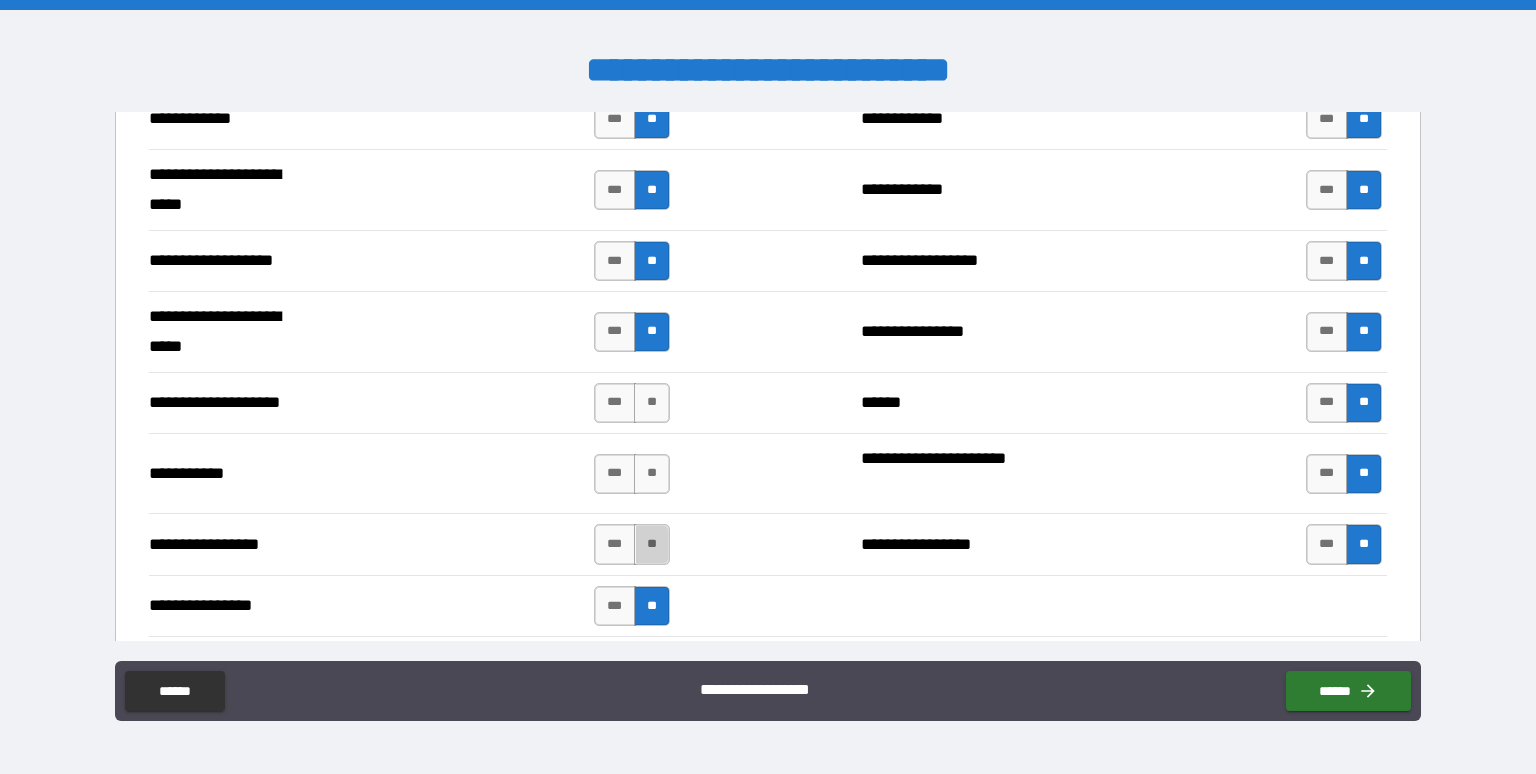 drag, startPoint x: 642, startPoint y: 533, endPoint x: 644, endPoint y: 493, distance: 40.04997 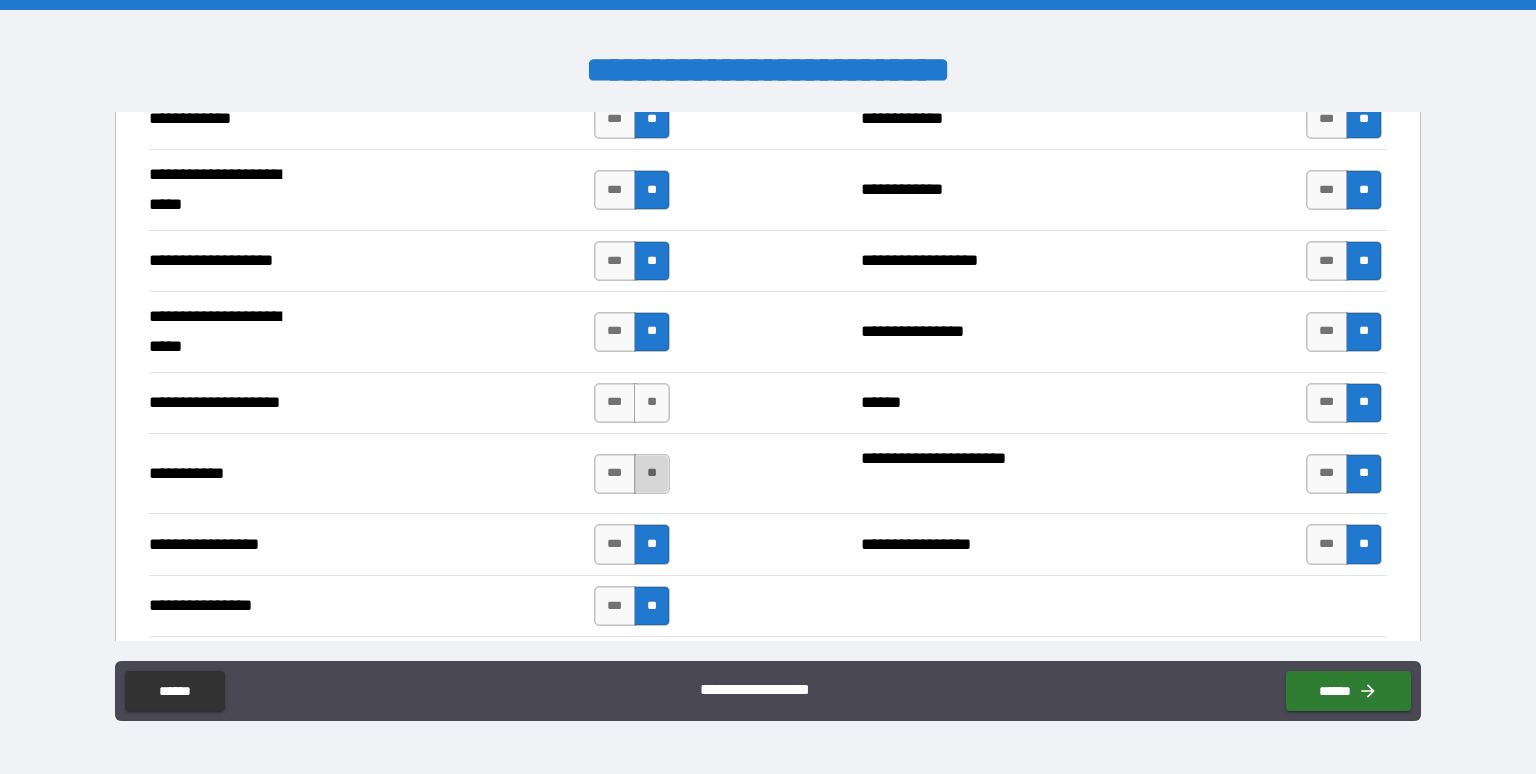 click on "**" at bounding box center (652, 474) 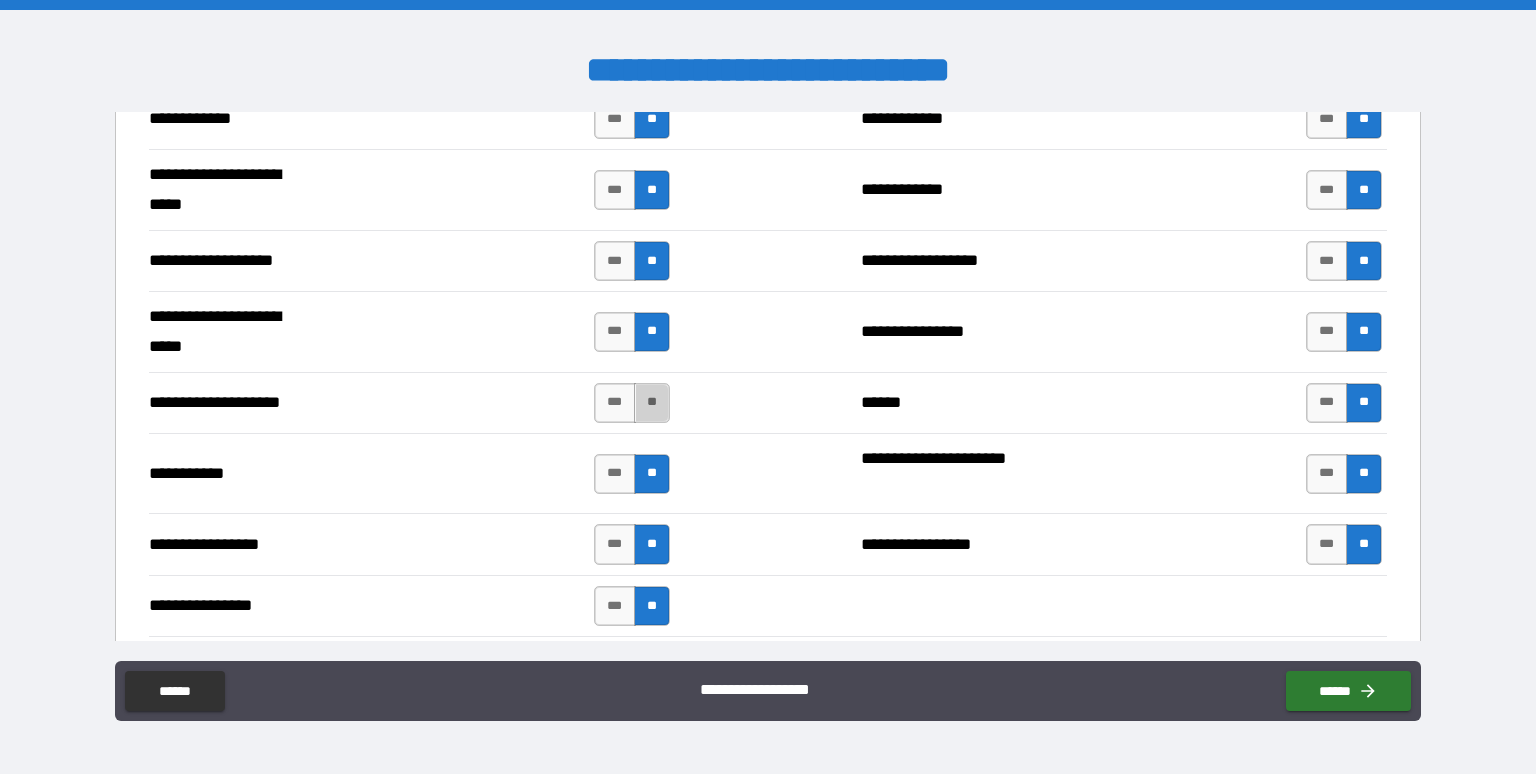 drag, startPoint x: 638, startPoint y: 381, endPoint x: 662, endPoint y: 368, distance: 27.294687 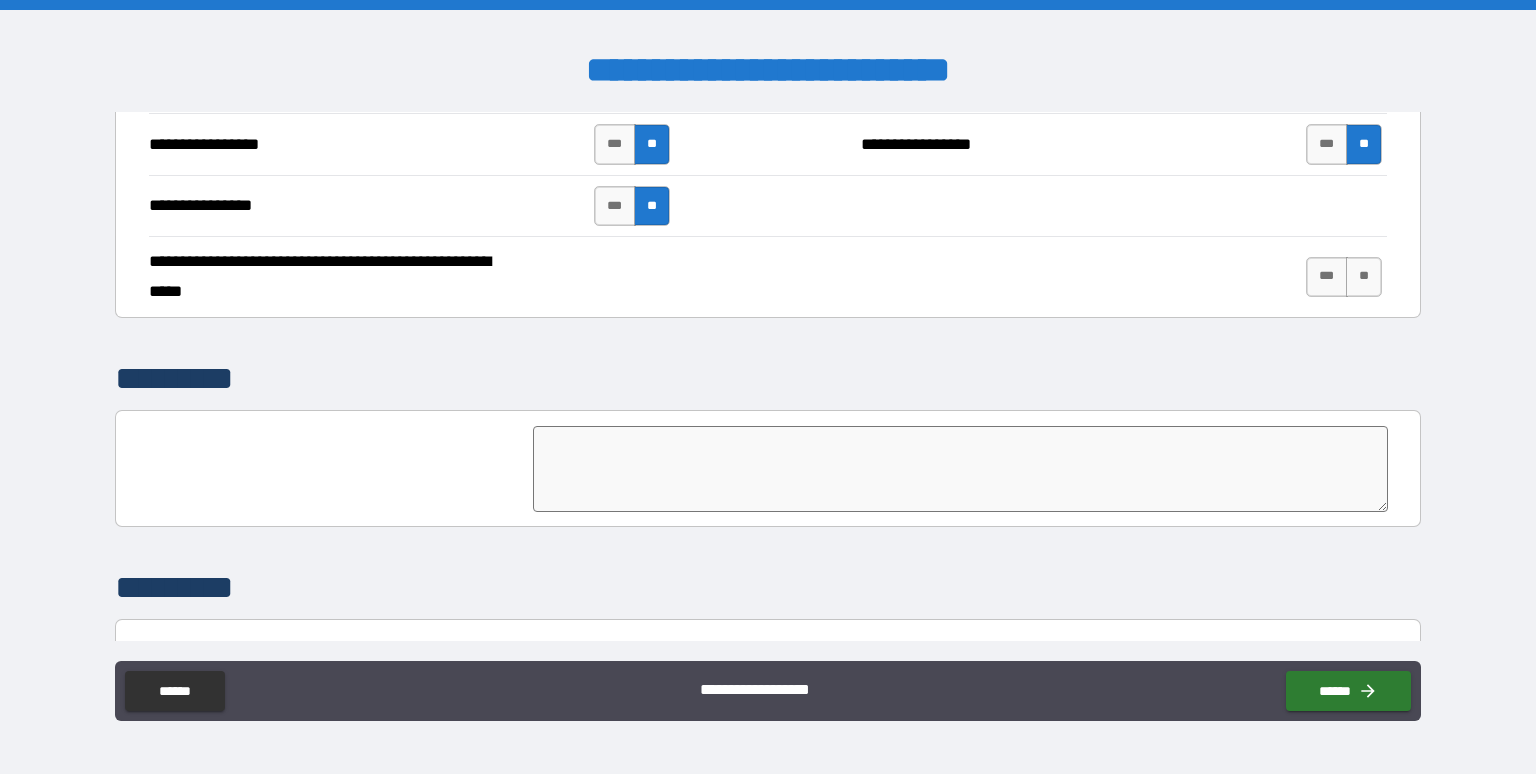scroll, scrollTop: 4522, scrollLeft: 0, axis: vertical 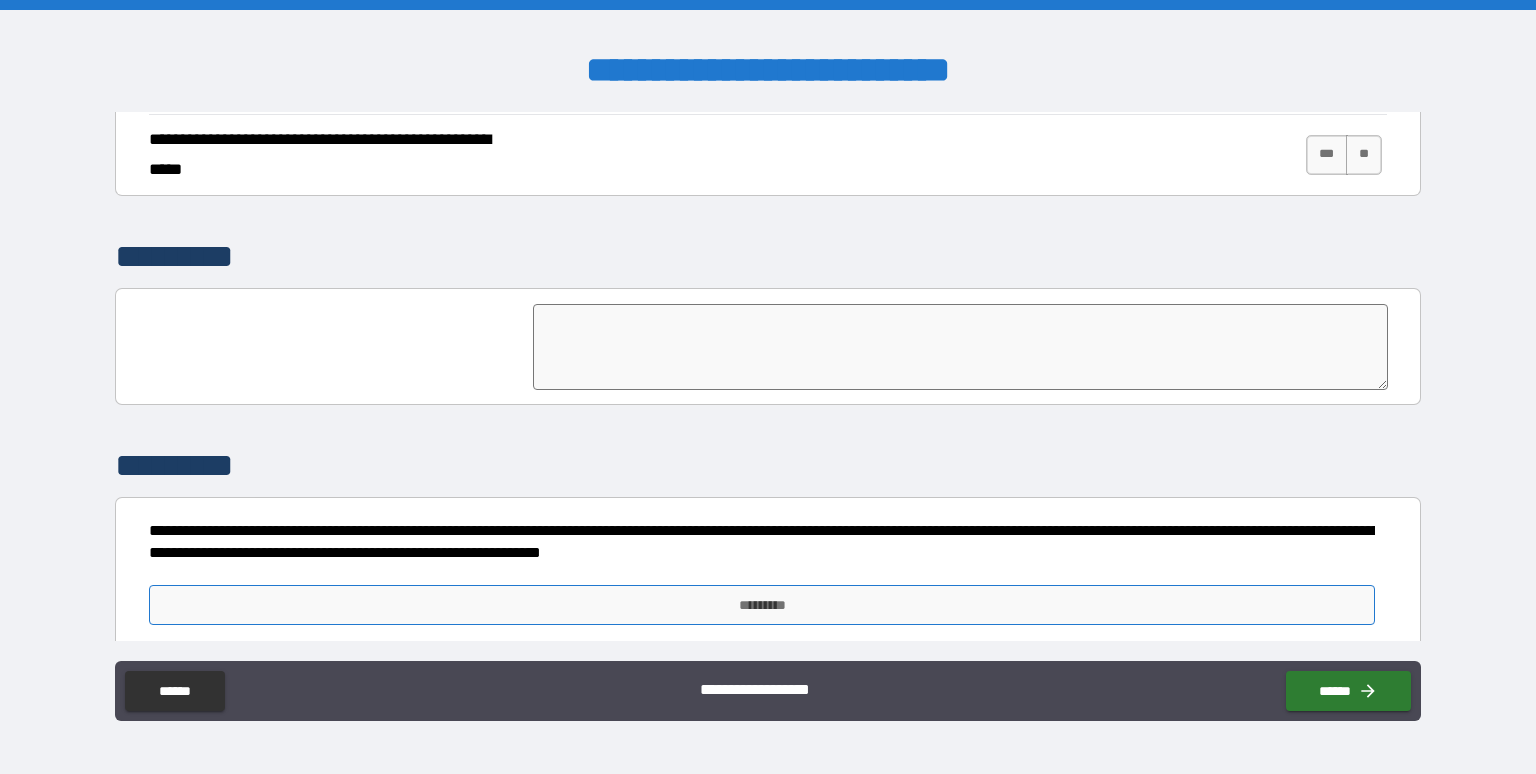 click on "*********" at bounding box center [762, 605] 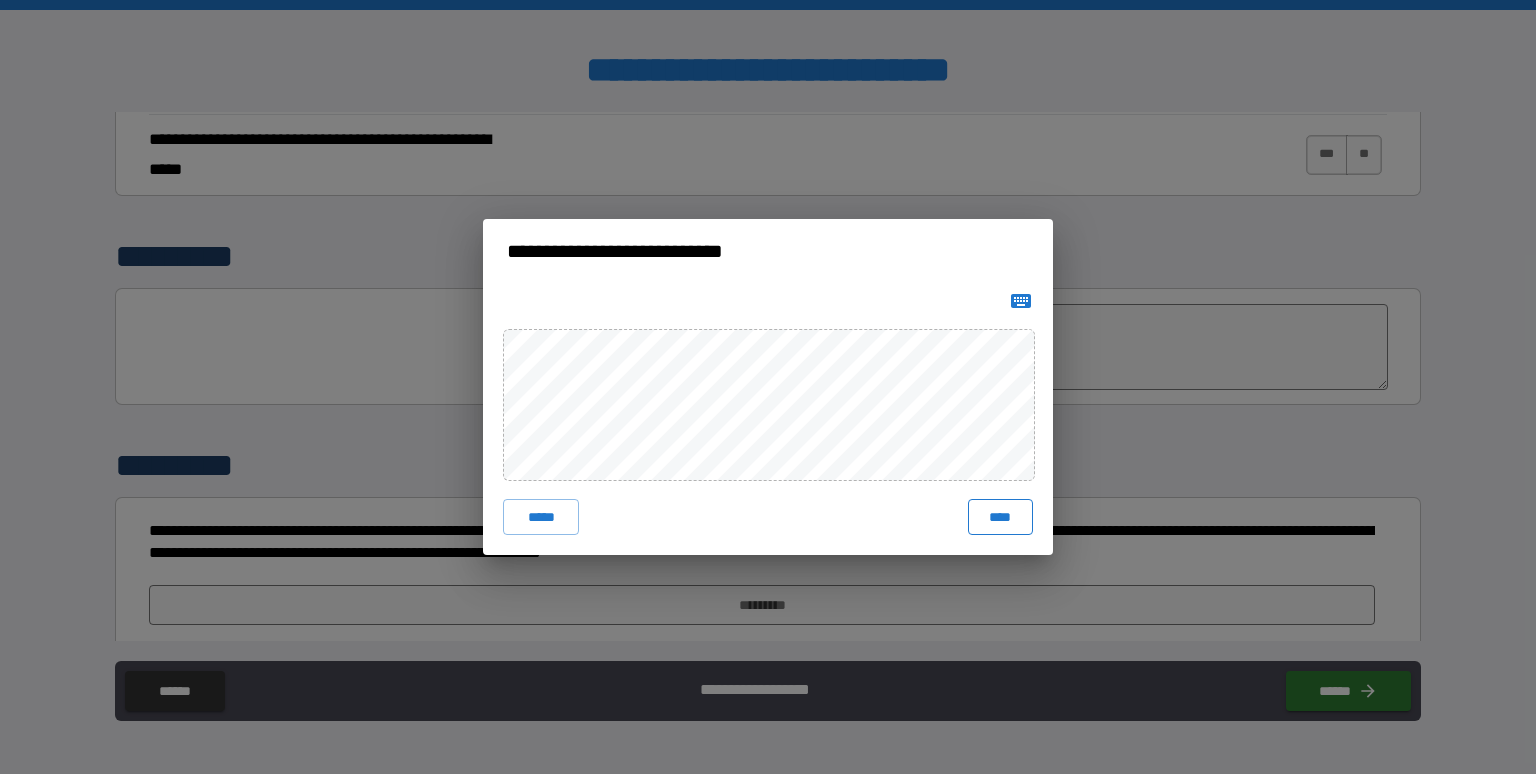 click on "****" at bounding box center (1000, 517) 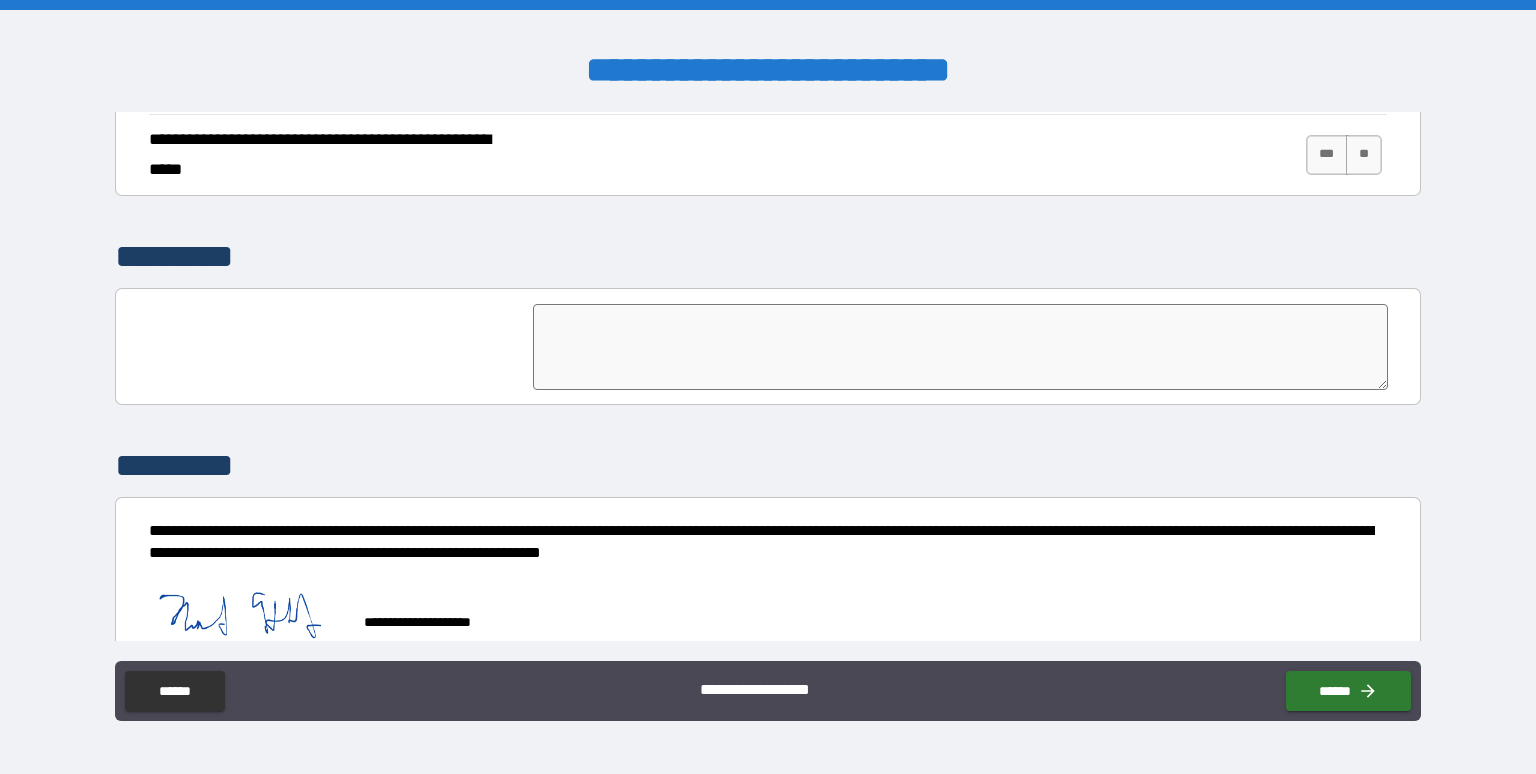 scroll, scrollTop: 4539, scrollLeft: 0, axis: vertical 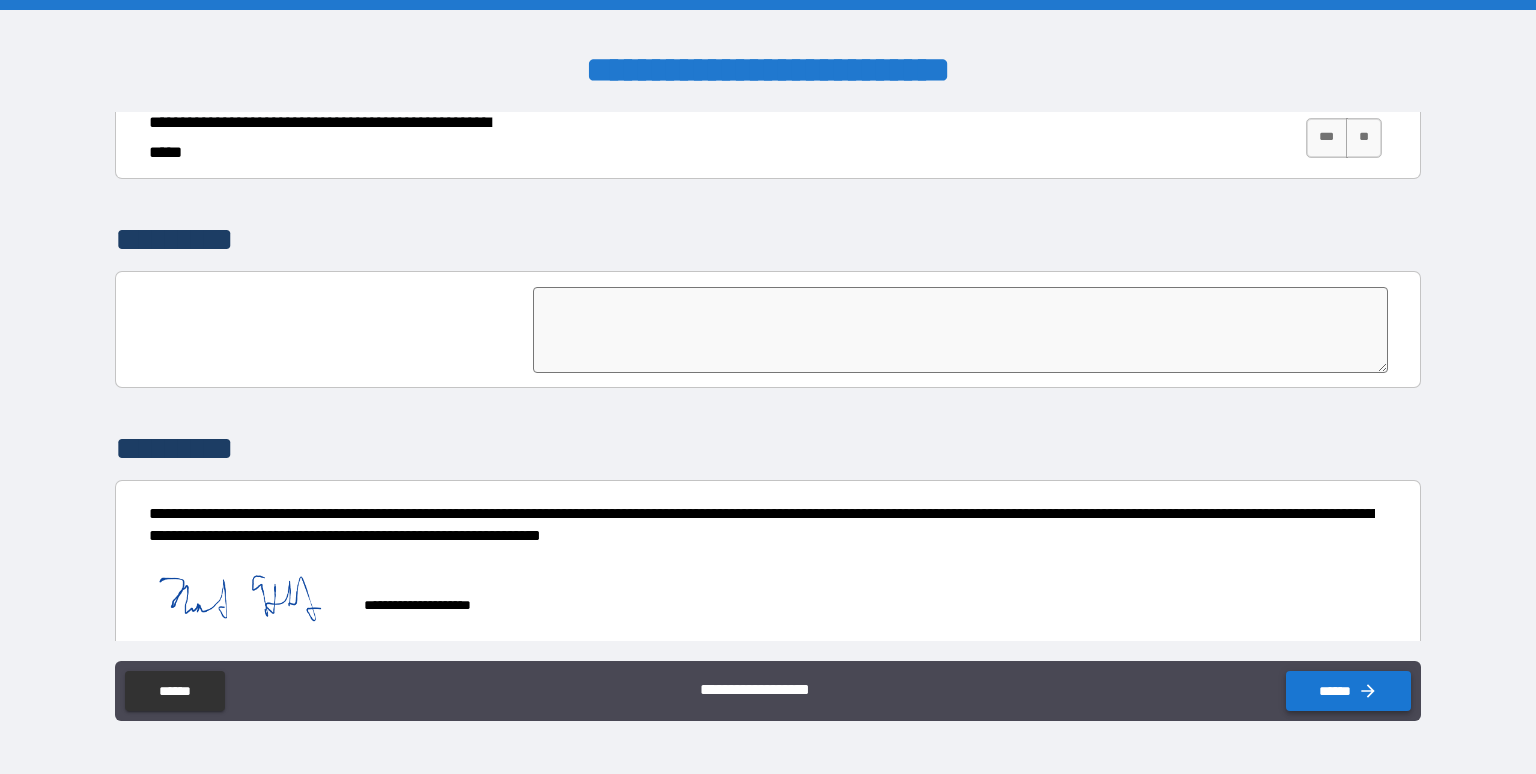 click on "******" at bounding box center (1348, 691) 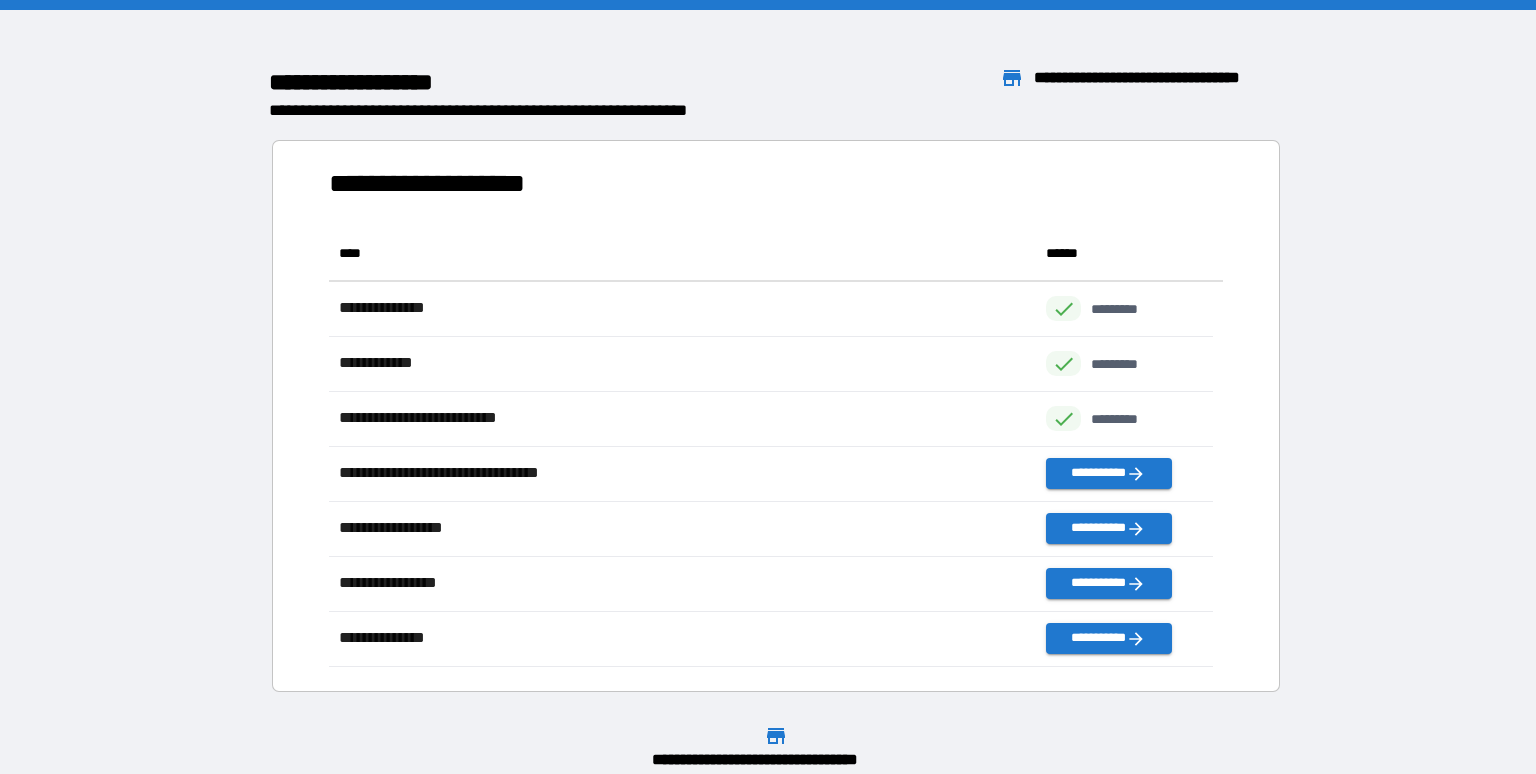 scroll, scrollTop: 16, scrollLeft: 16, axis: both 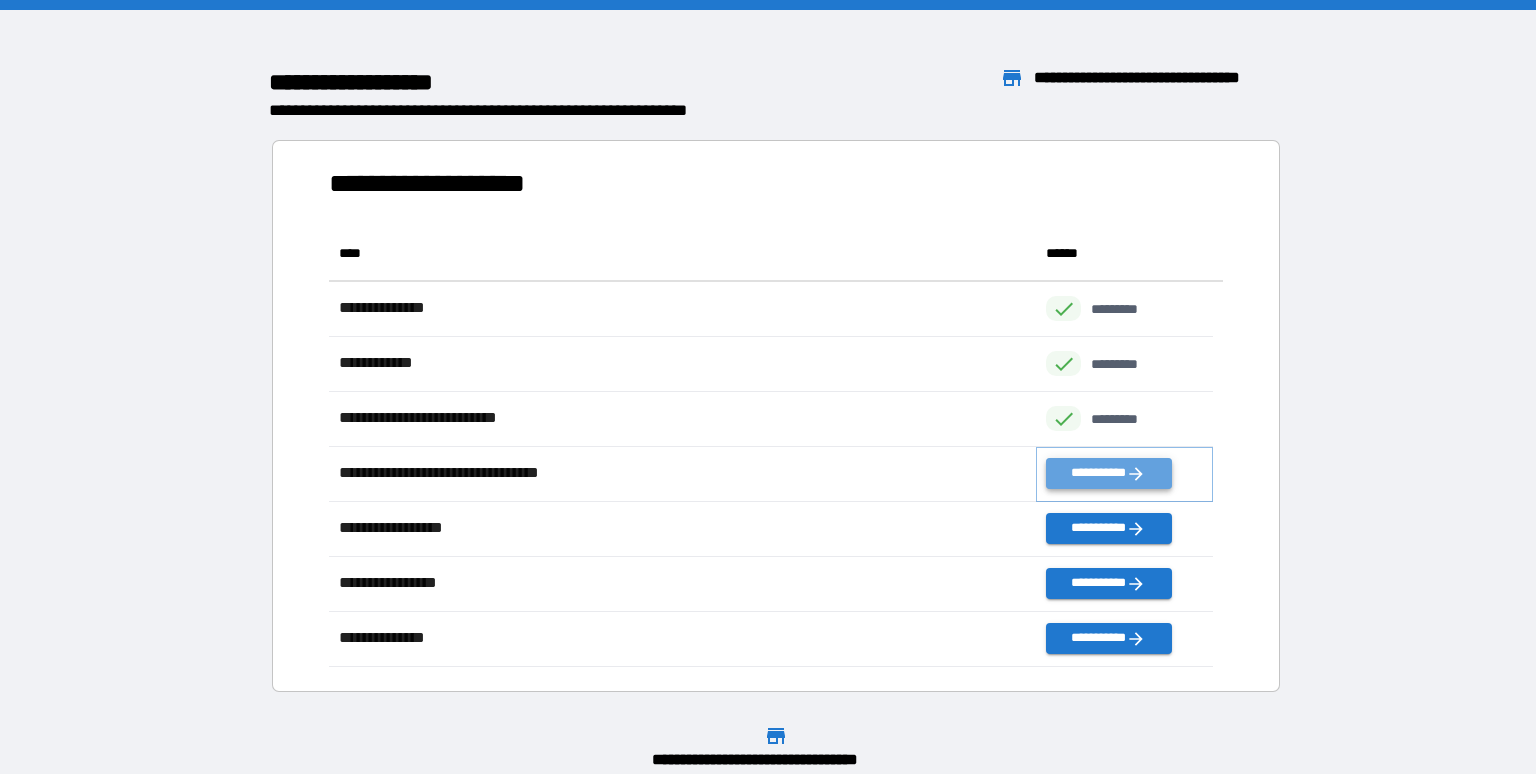 click on "**********" at bounding box center (1108, 473) 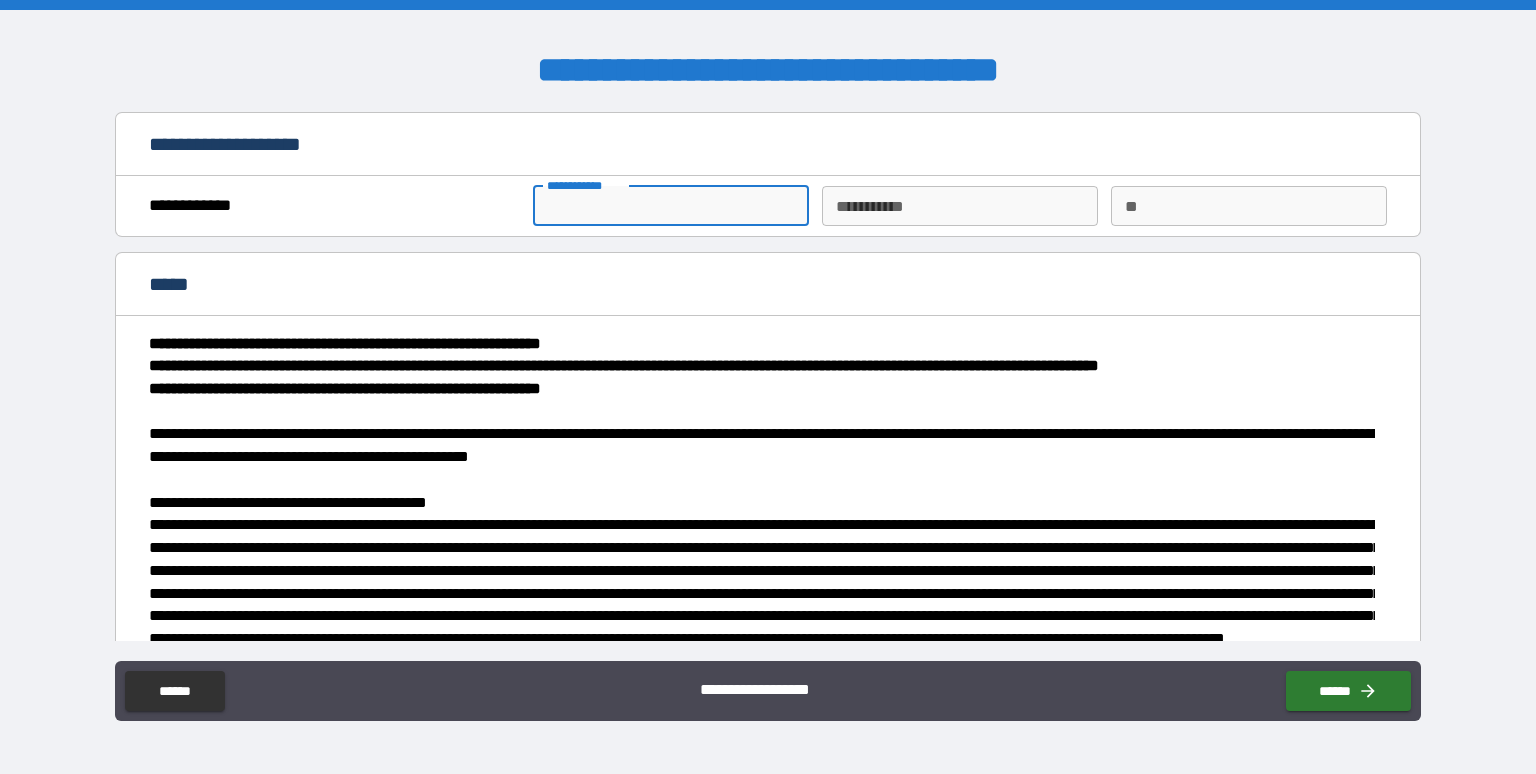 click on "**********" at bounding box center [671, 206] 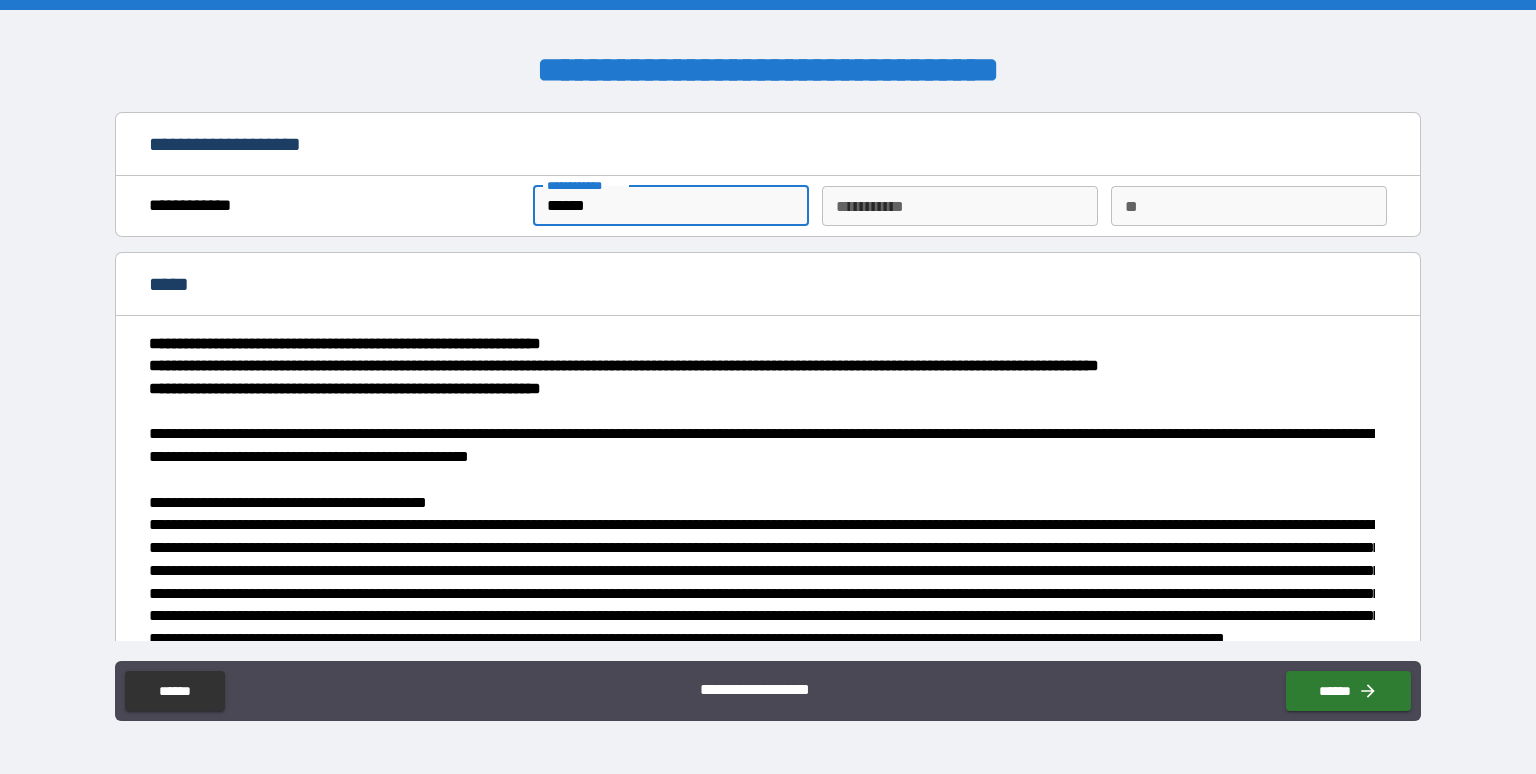 type on "******" 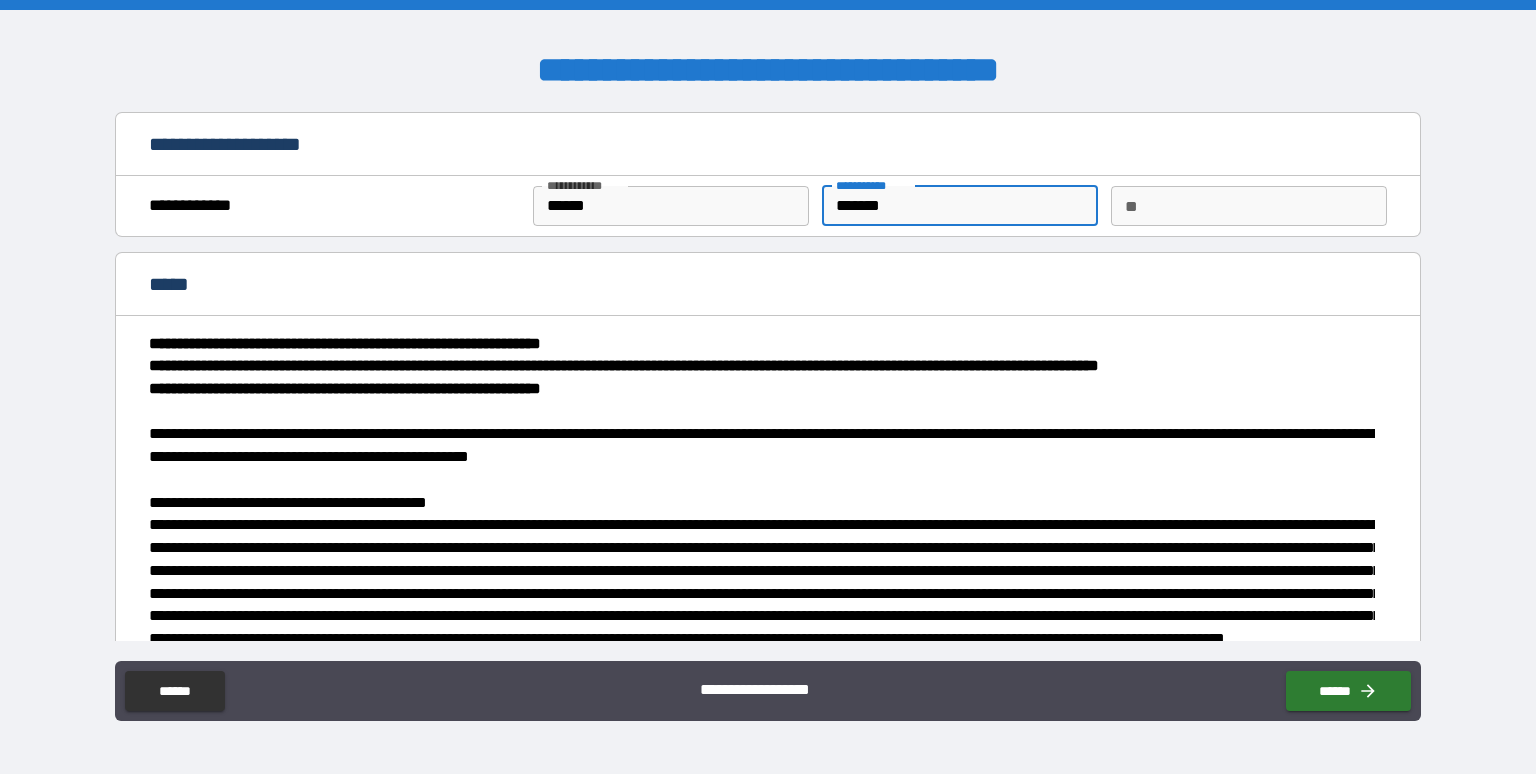type on "*******" 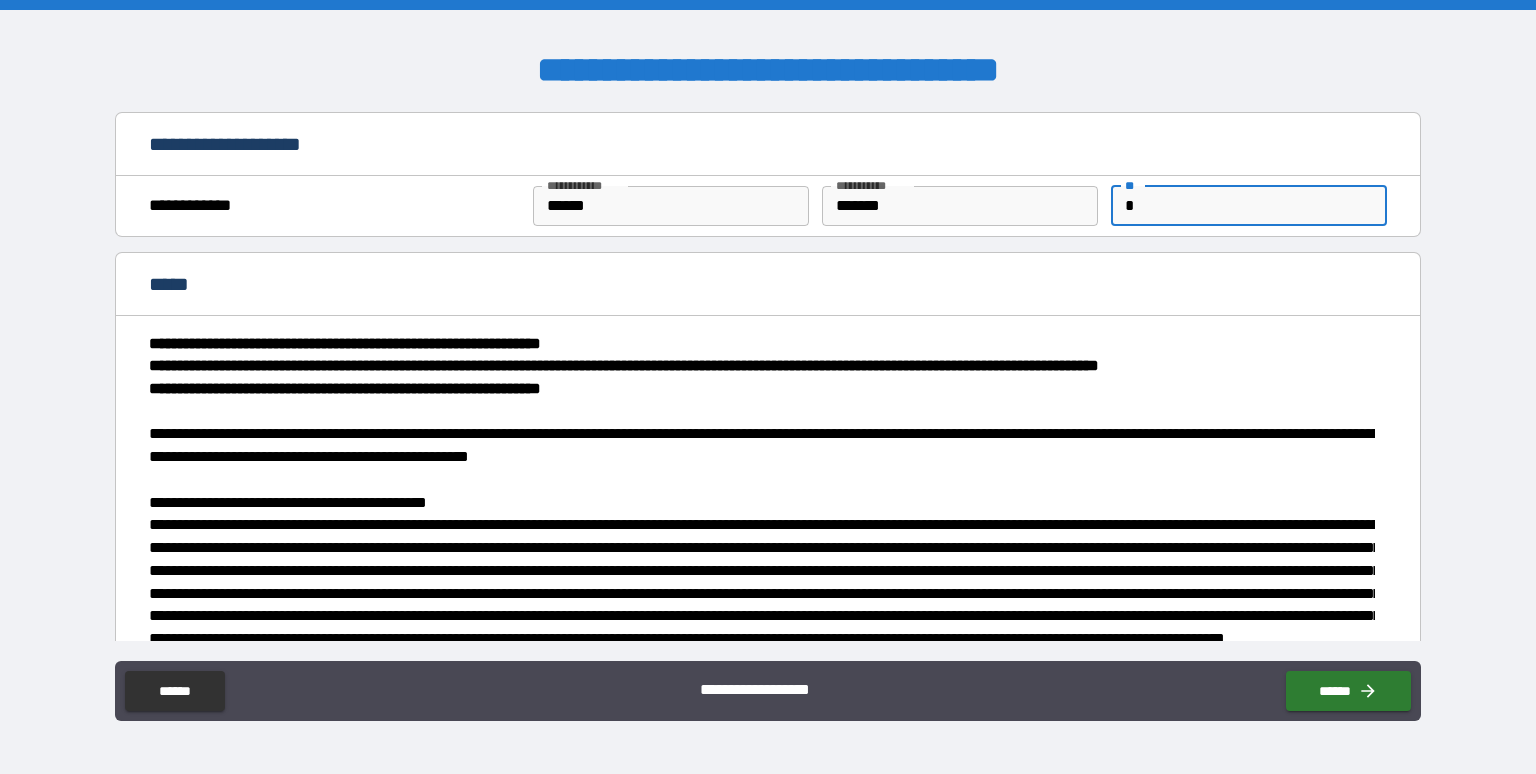 type on "*" 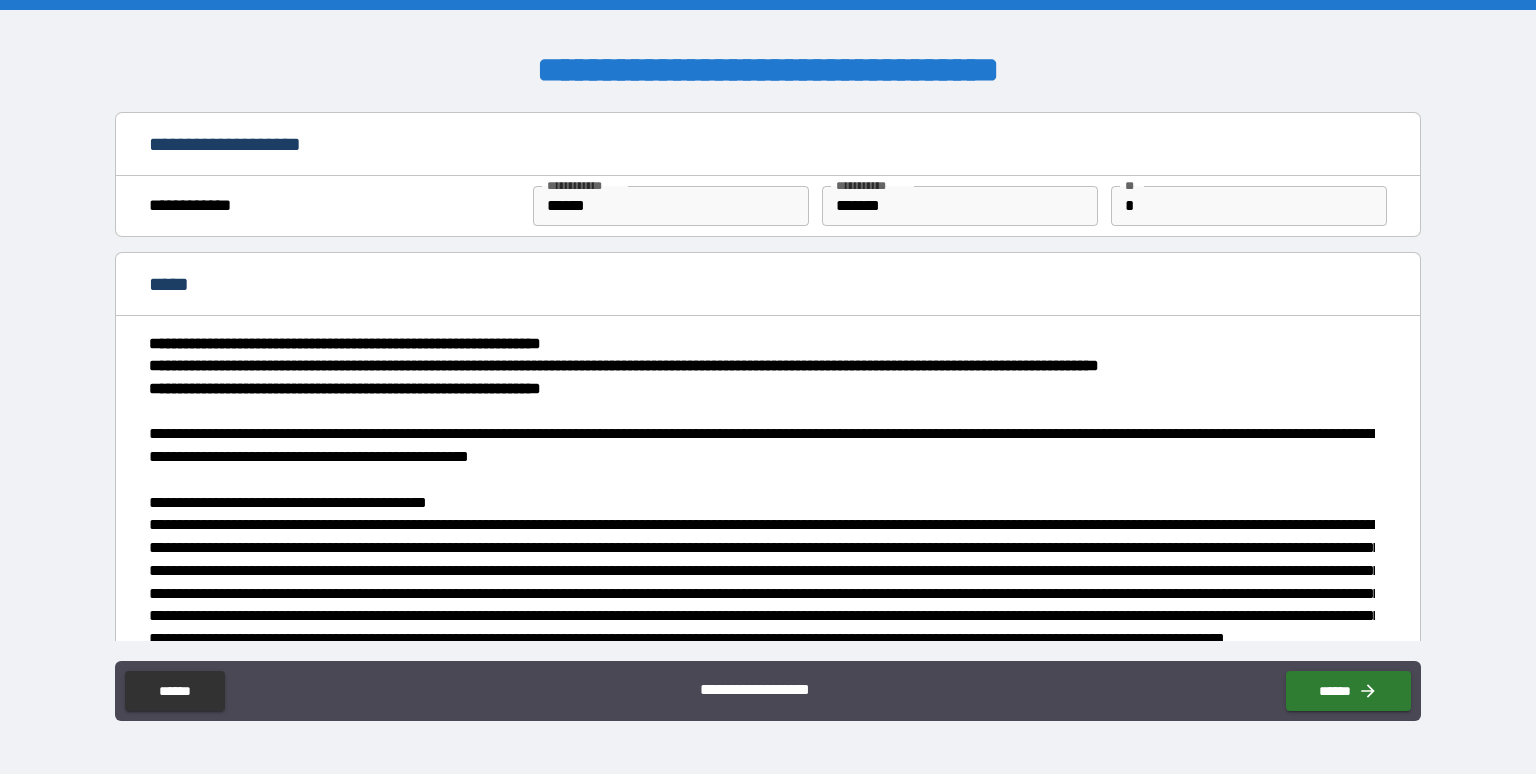 click on "**********" at bounding box center [768, 146] 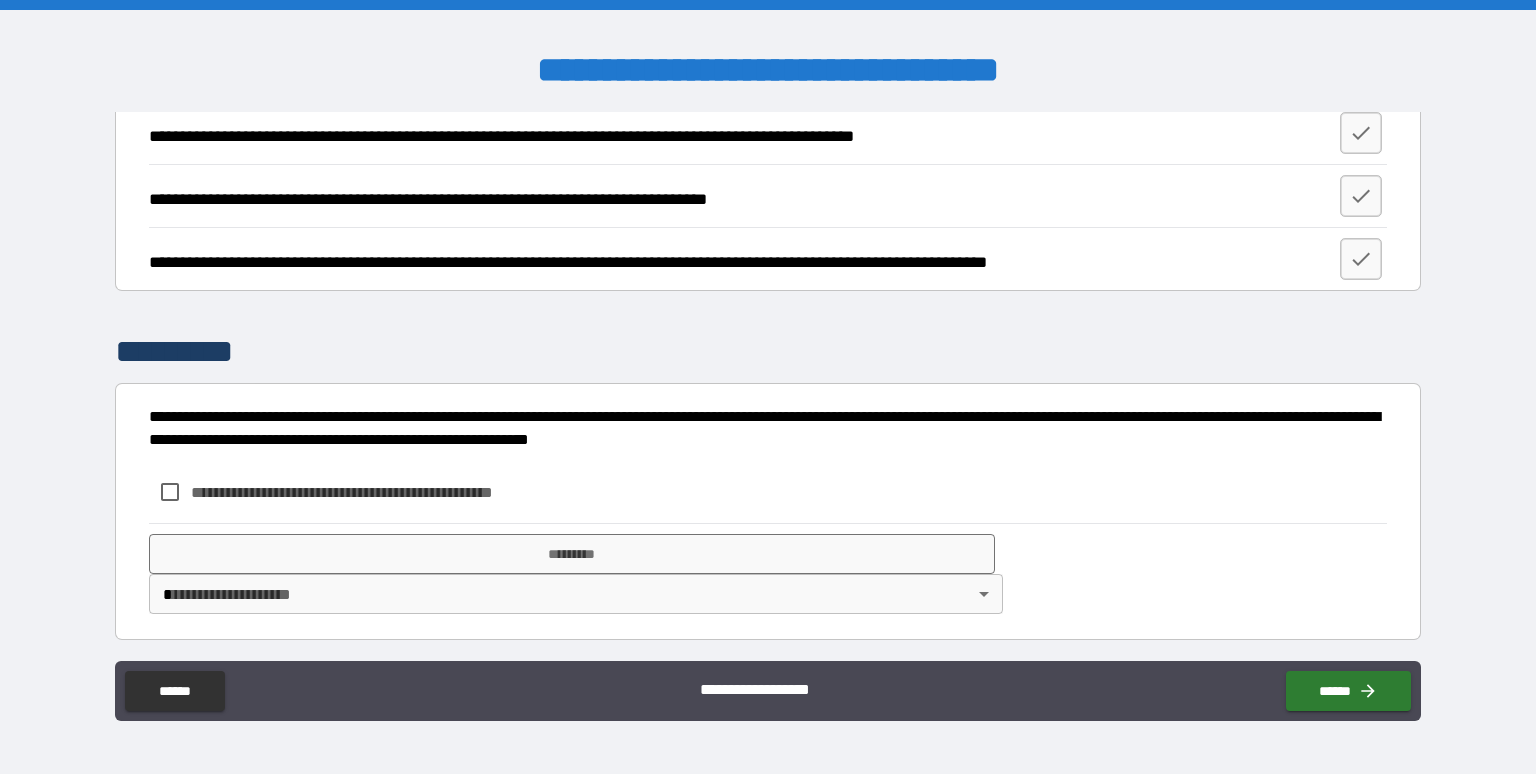 scroll, scrollTop: 2314, scrollLeft: 0, axis: vertical 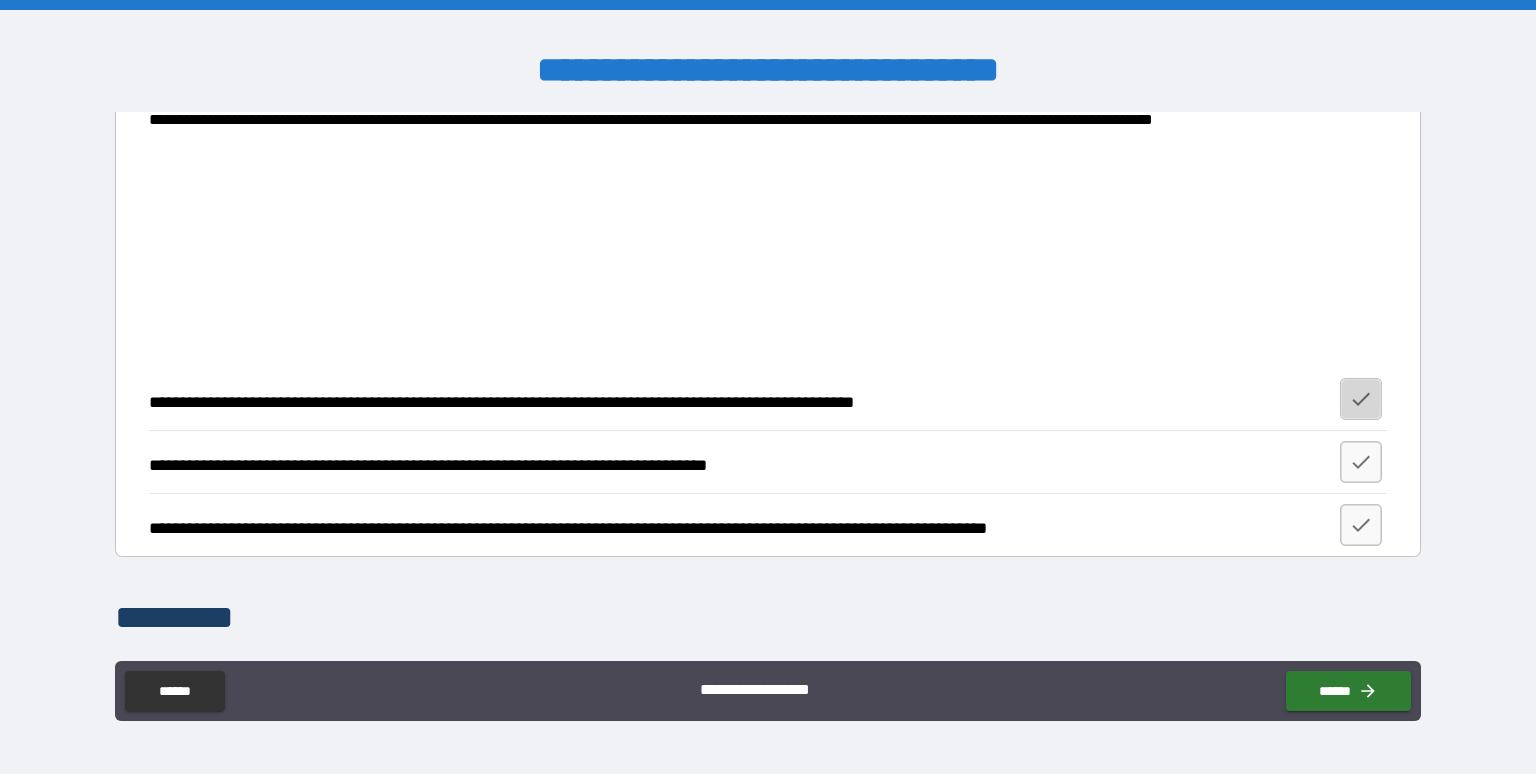 drag, startPoint x: 1343, startPoint y: 395, endPoint x: 1374, endPoint y: 437, distance: 52.201534 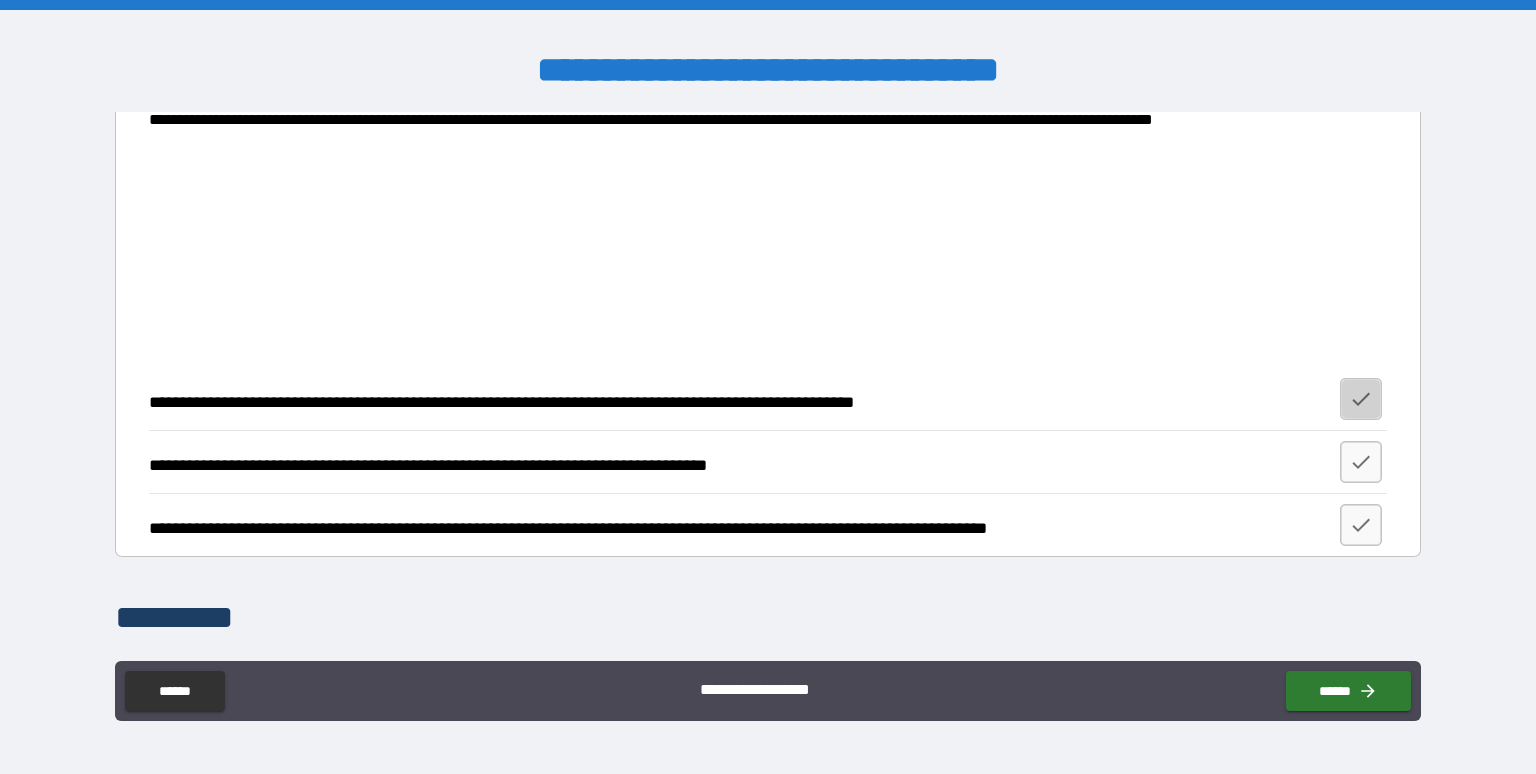 click 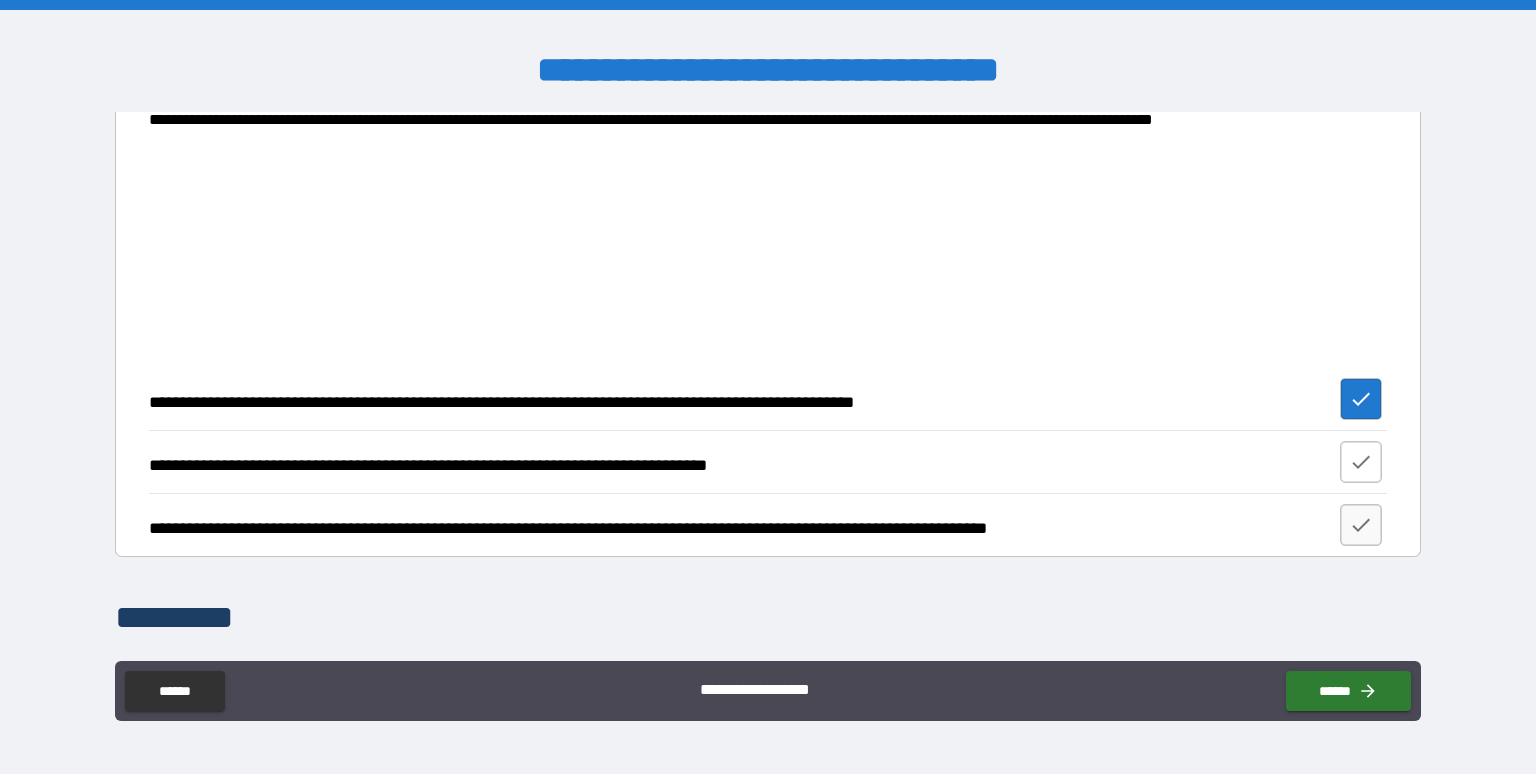 click 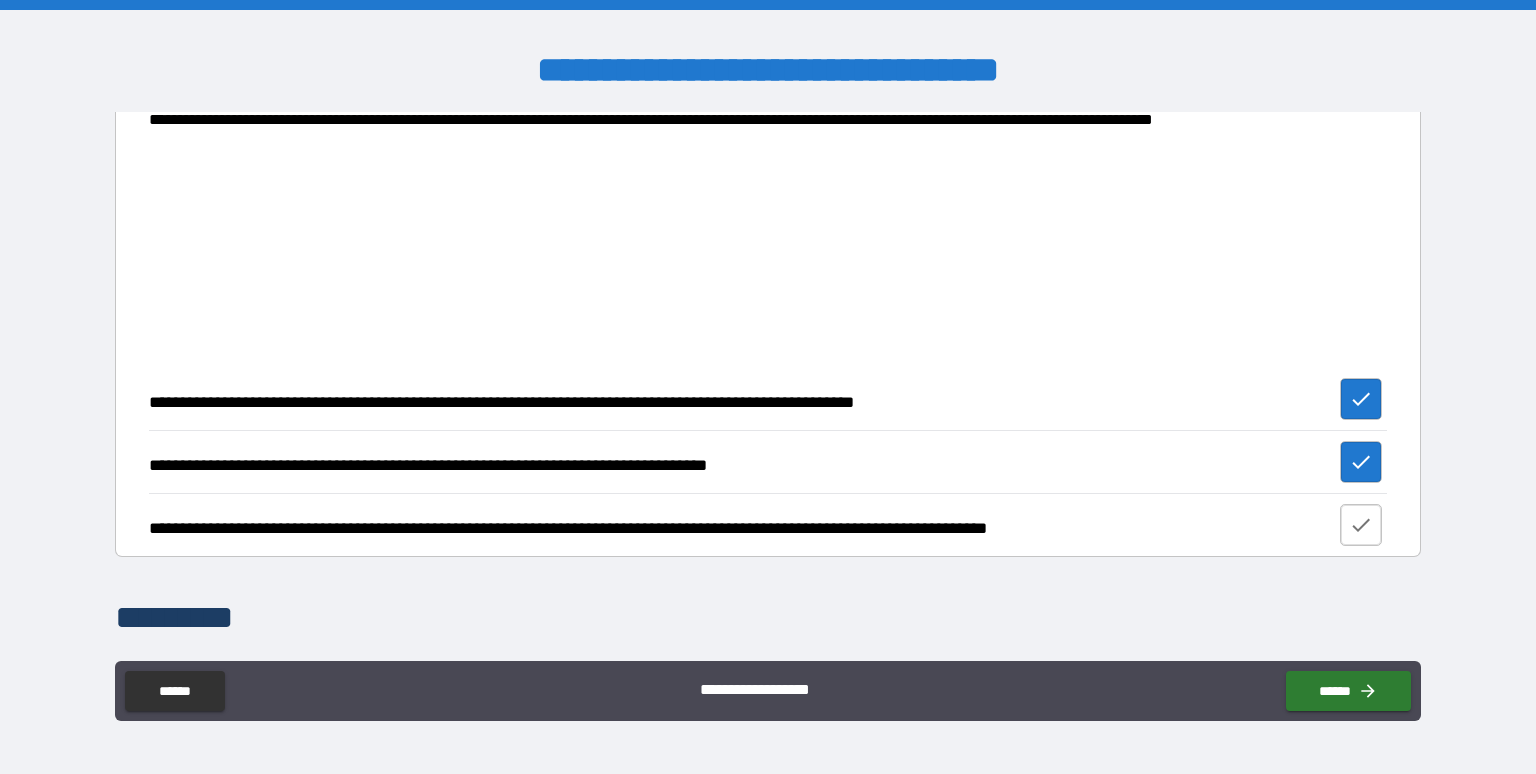 click 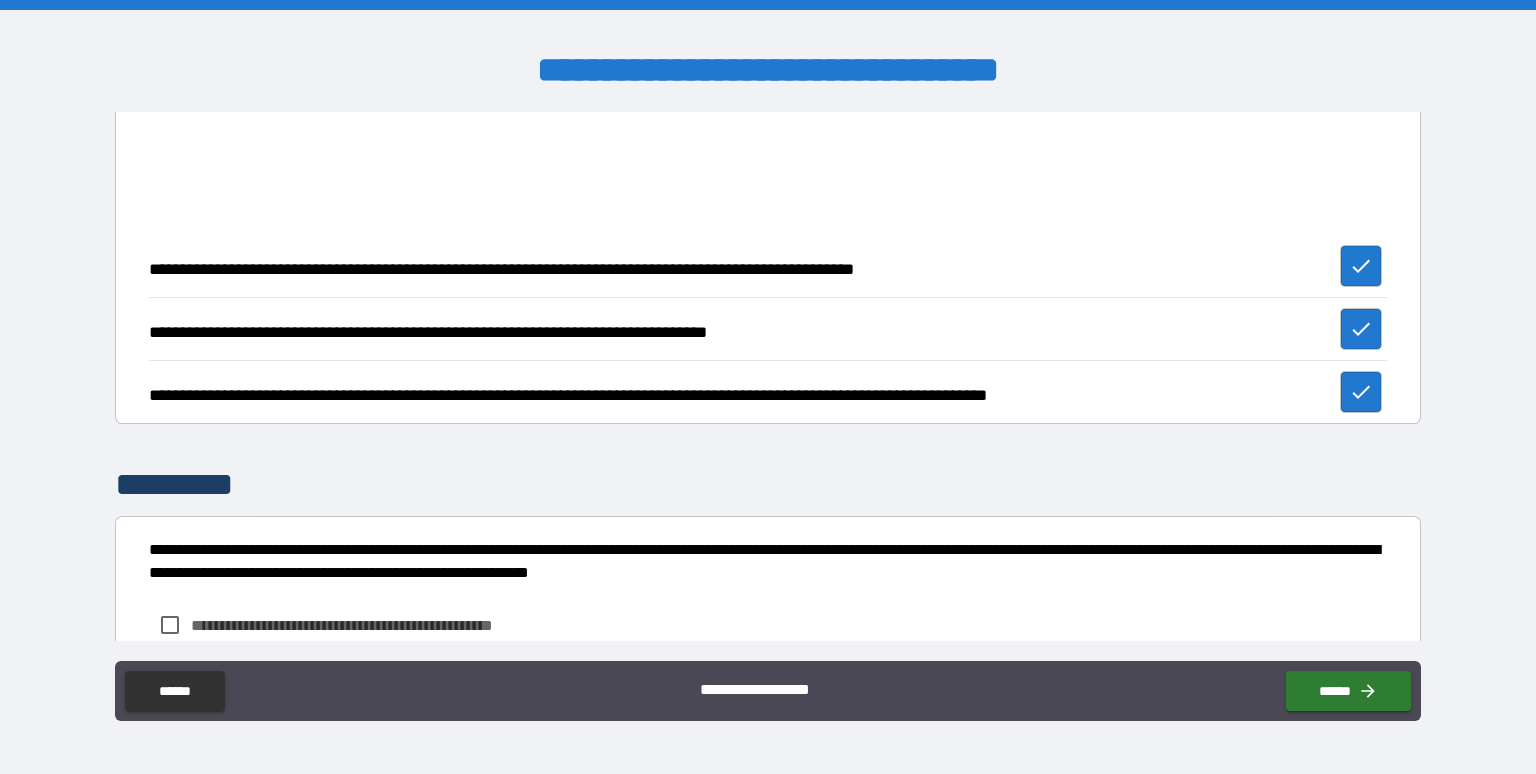 scroll, scrollTop: 2580, scrollLeft: 0, axis: vertical 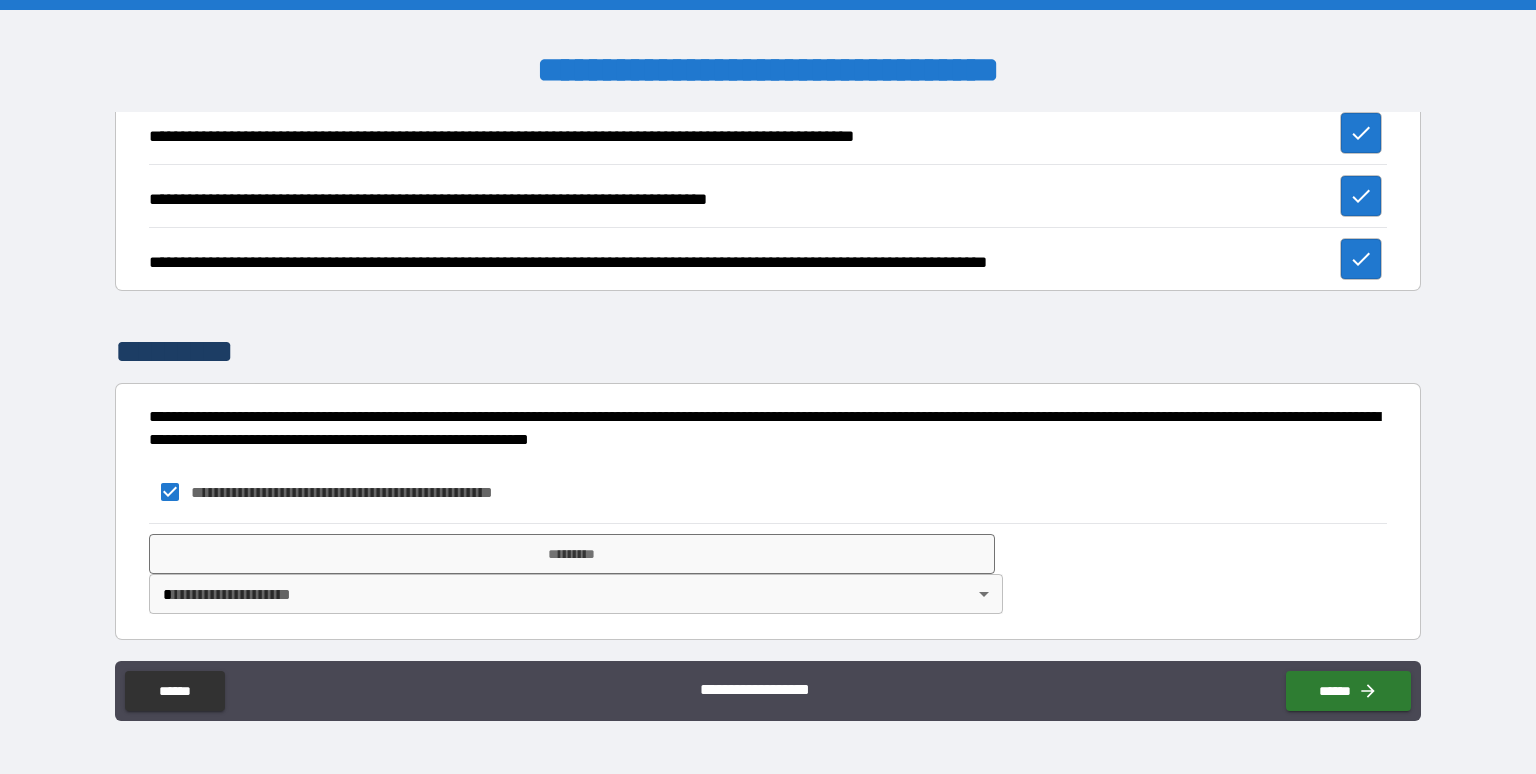 click on "**********" at bounding box center [768, 387] 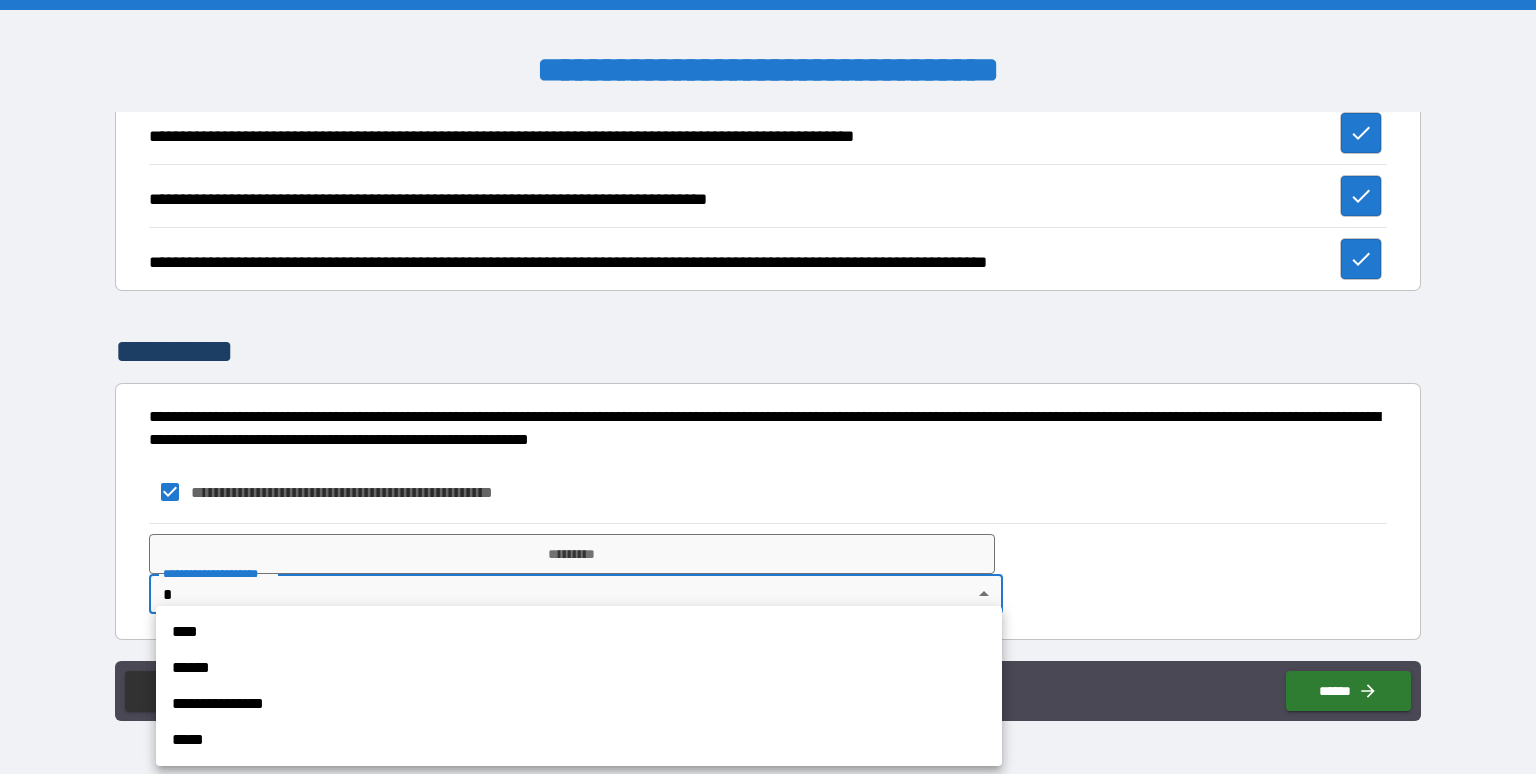click on "**********" at bounding box center [579, 704] 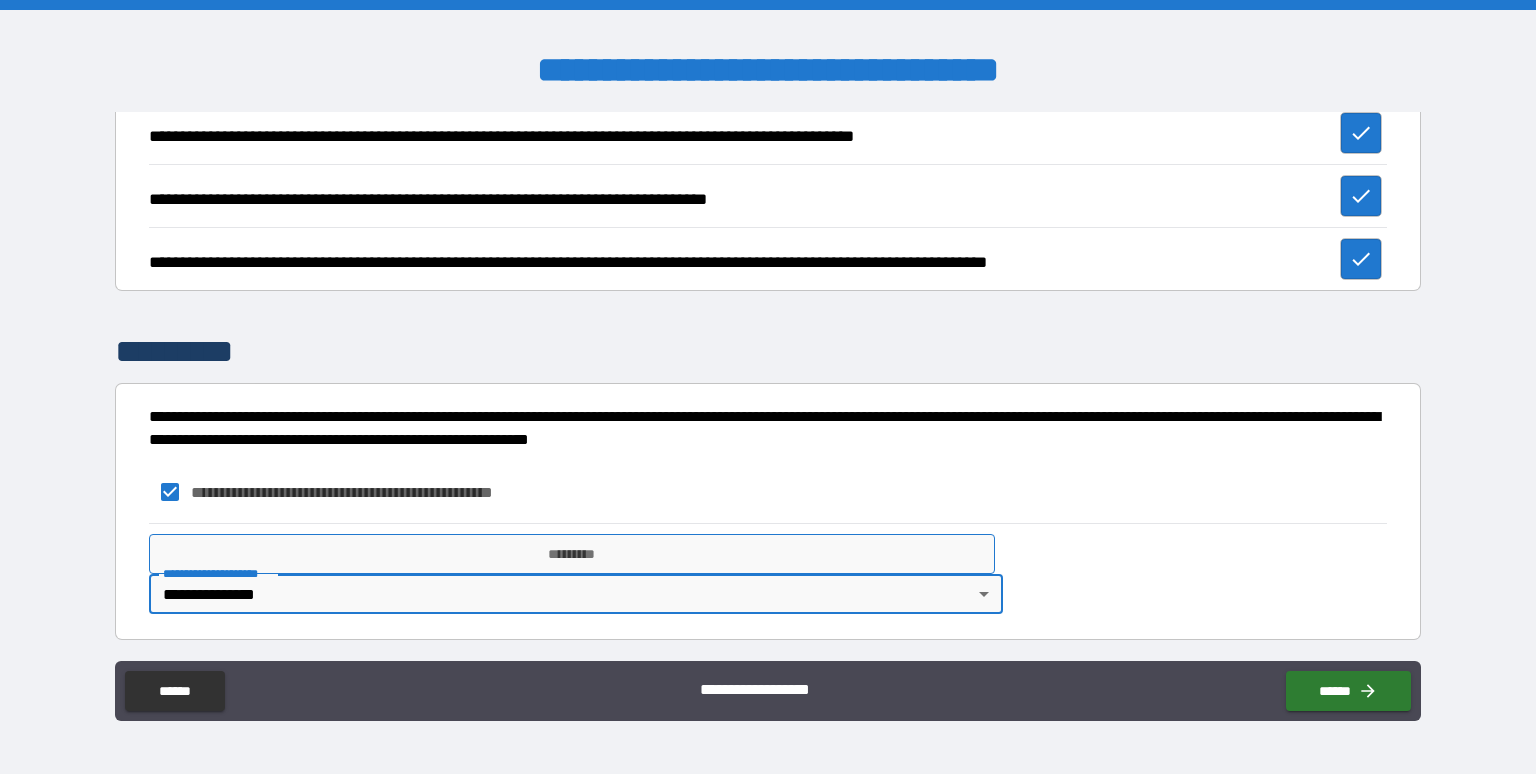 click on "*********" at bounding box center [572, 554] 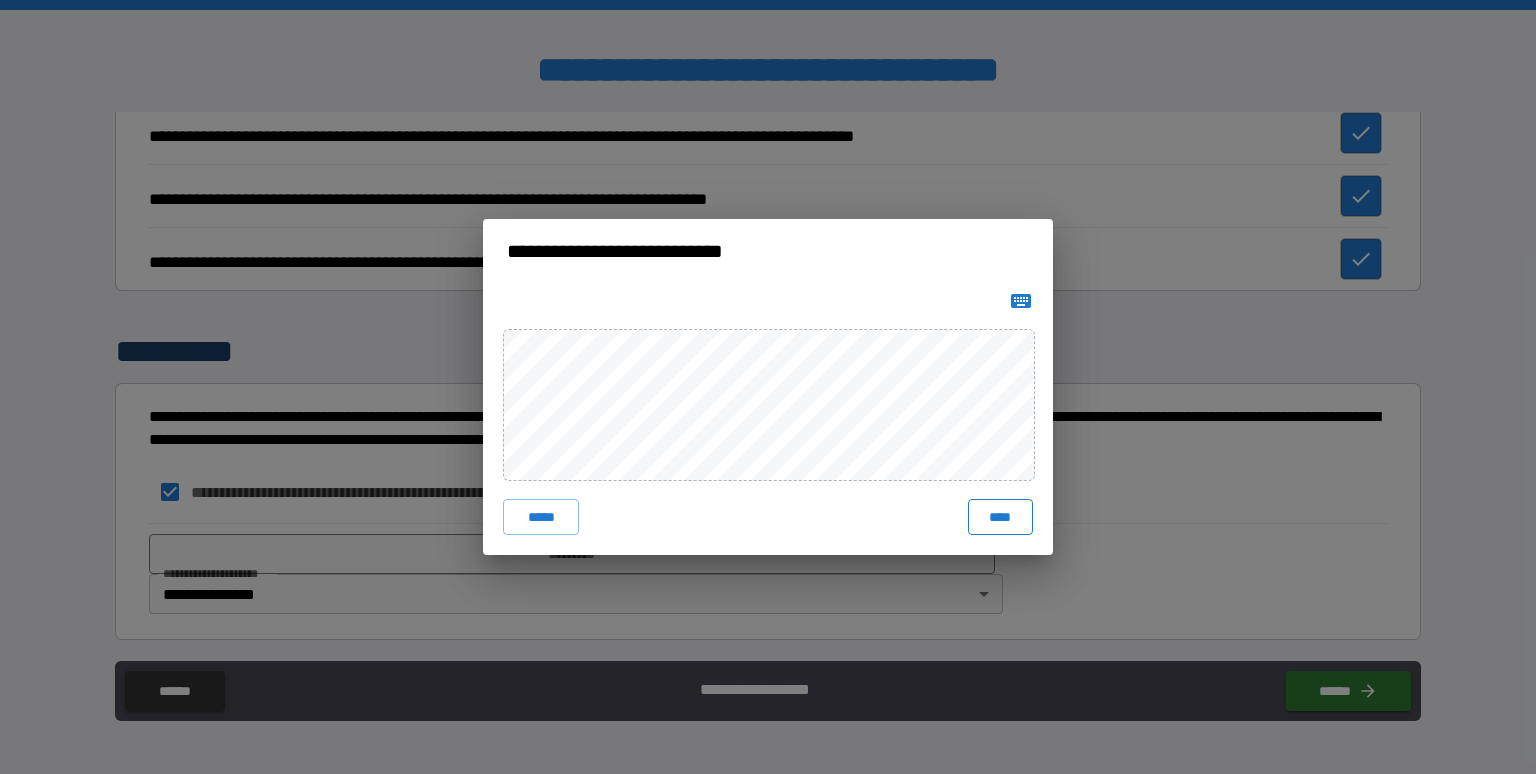 click on "****" at bounding box center [1000, 517] 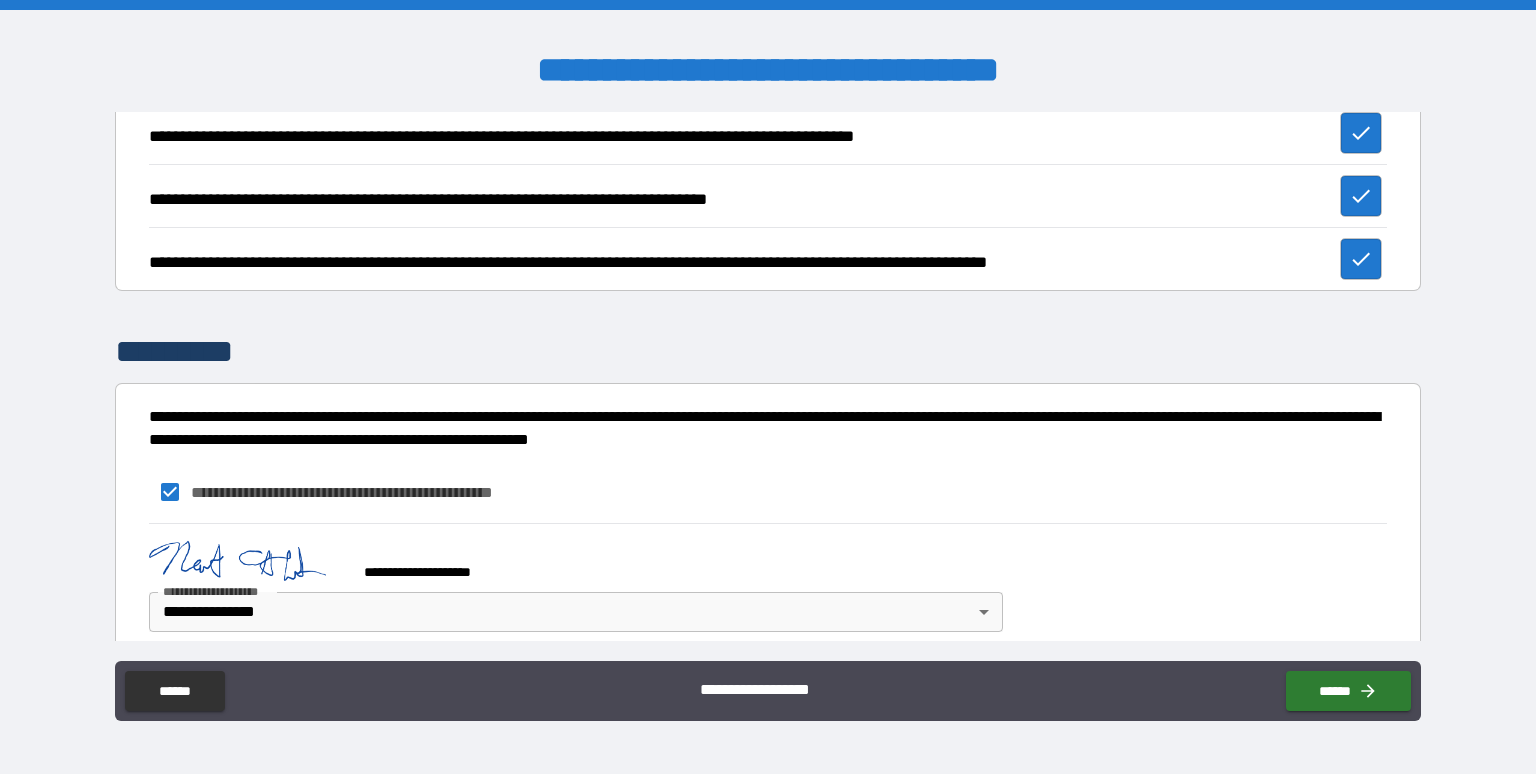 scroll, scrollTop: 2597, scrollLeft: 0, axis: vertical 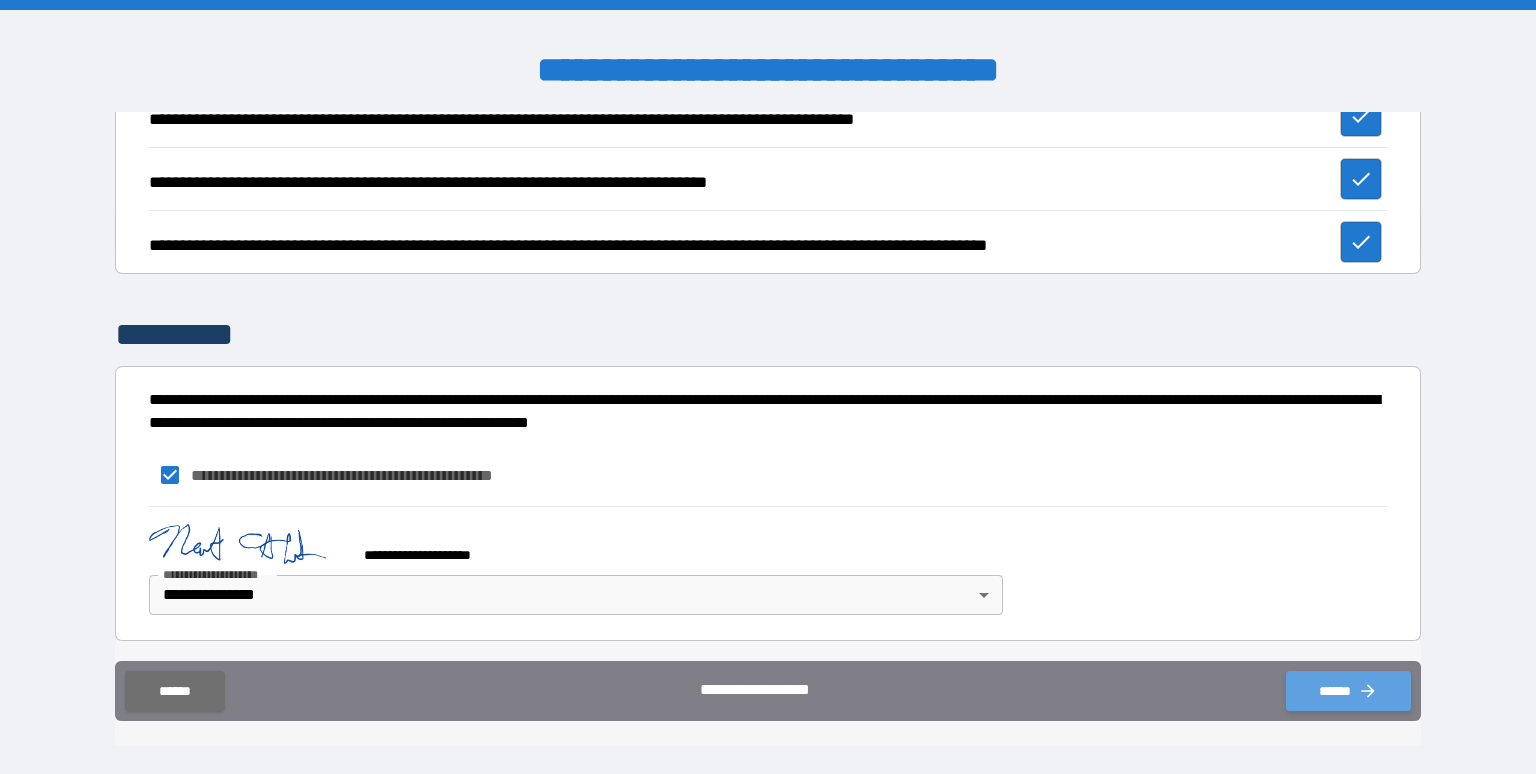 click on "******" at bounding box center (1348, 691) 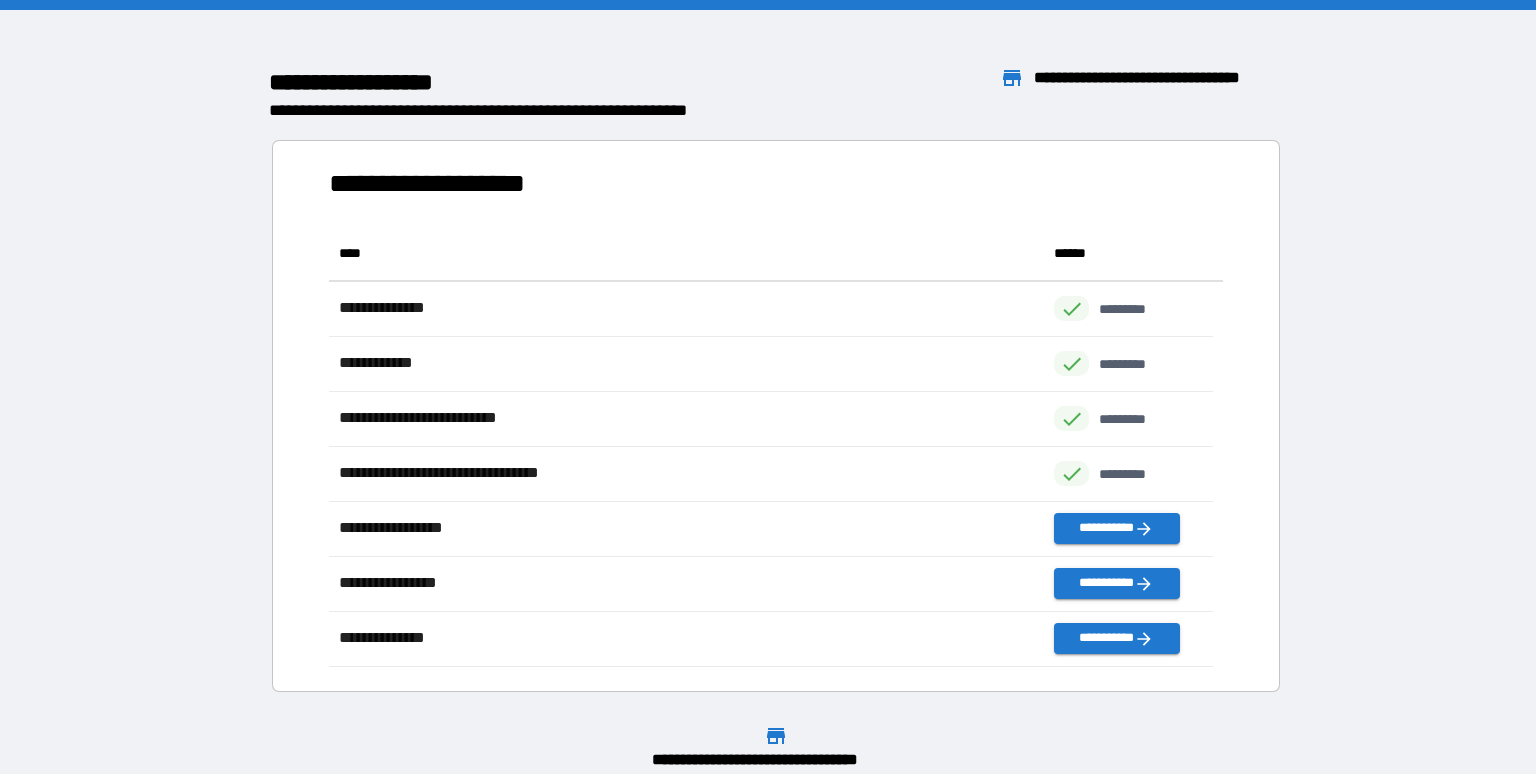 scroll, scrollTop: 16, scrollLeft: 16, axis: both 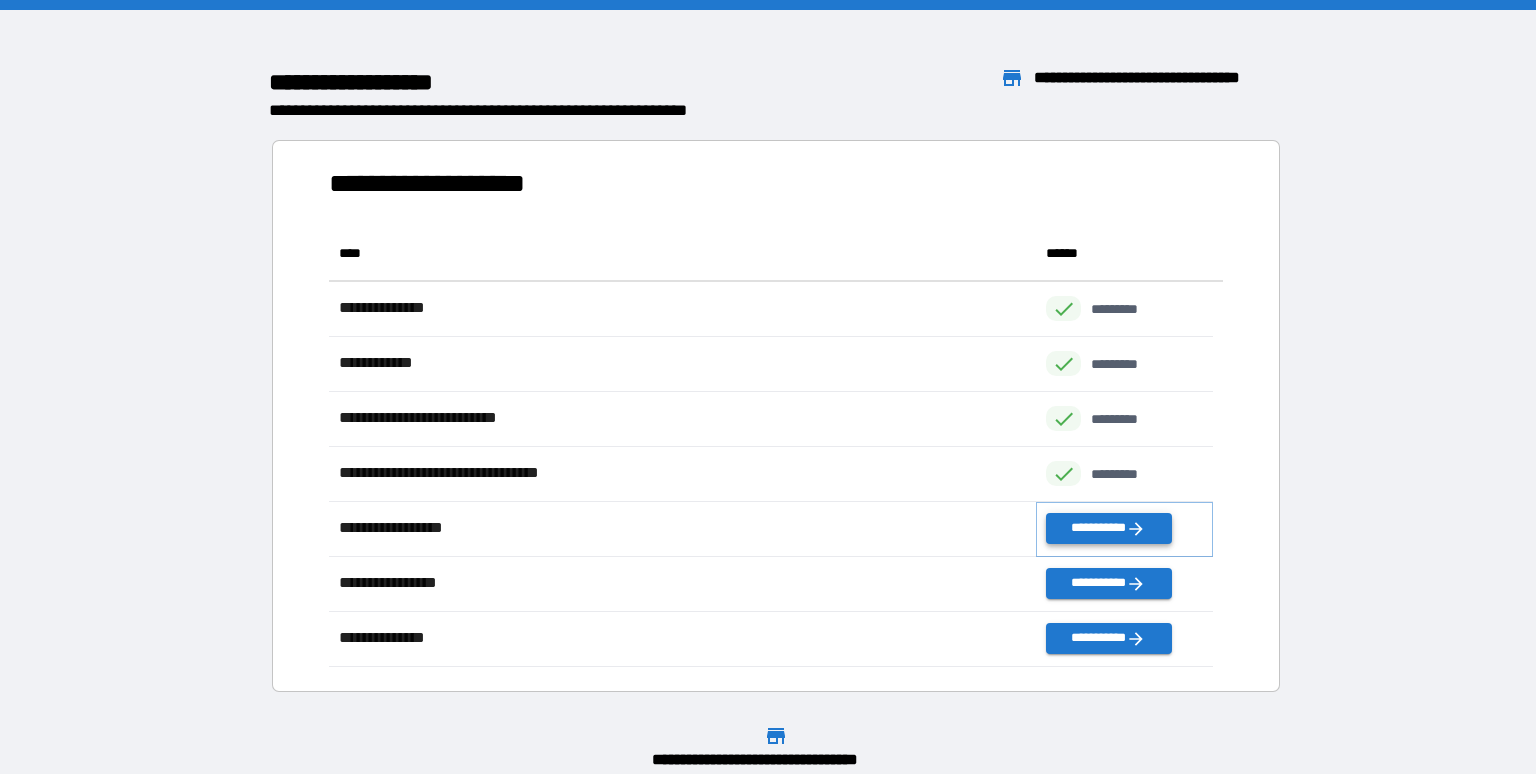 click on "**********" at bounding box center (1108, 528) 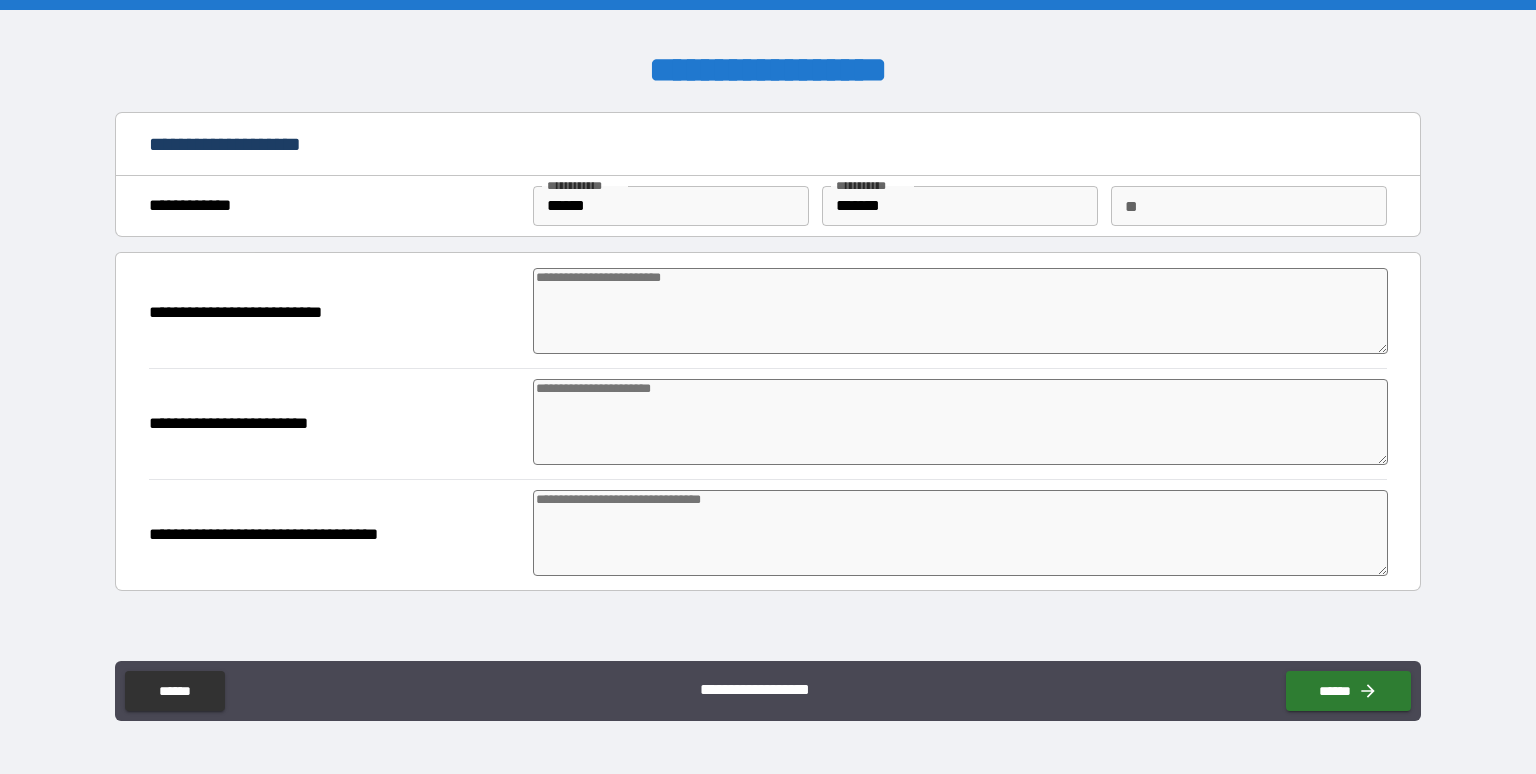 type on "*" 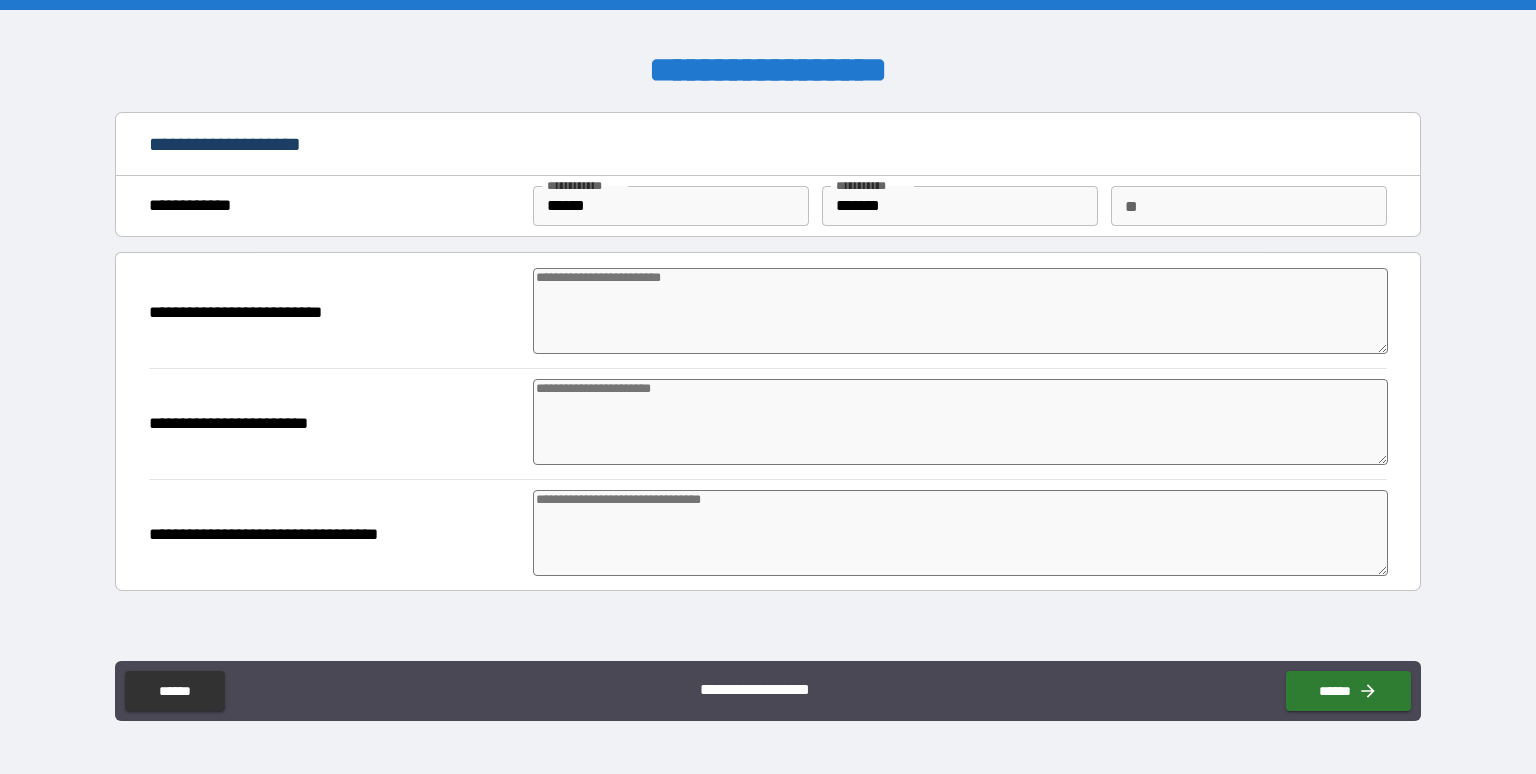 type on "*" 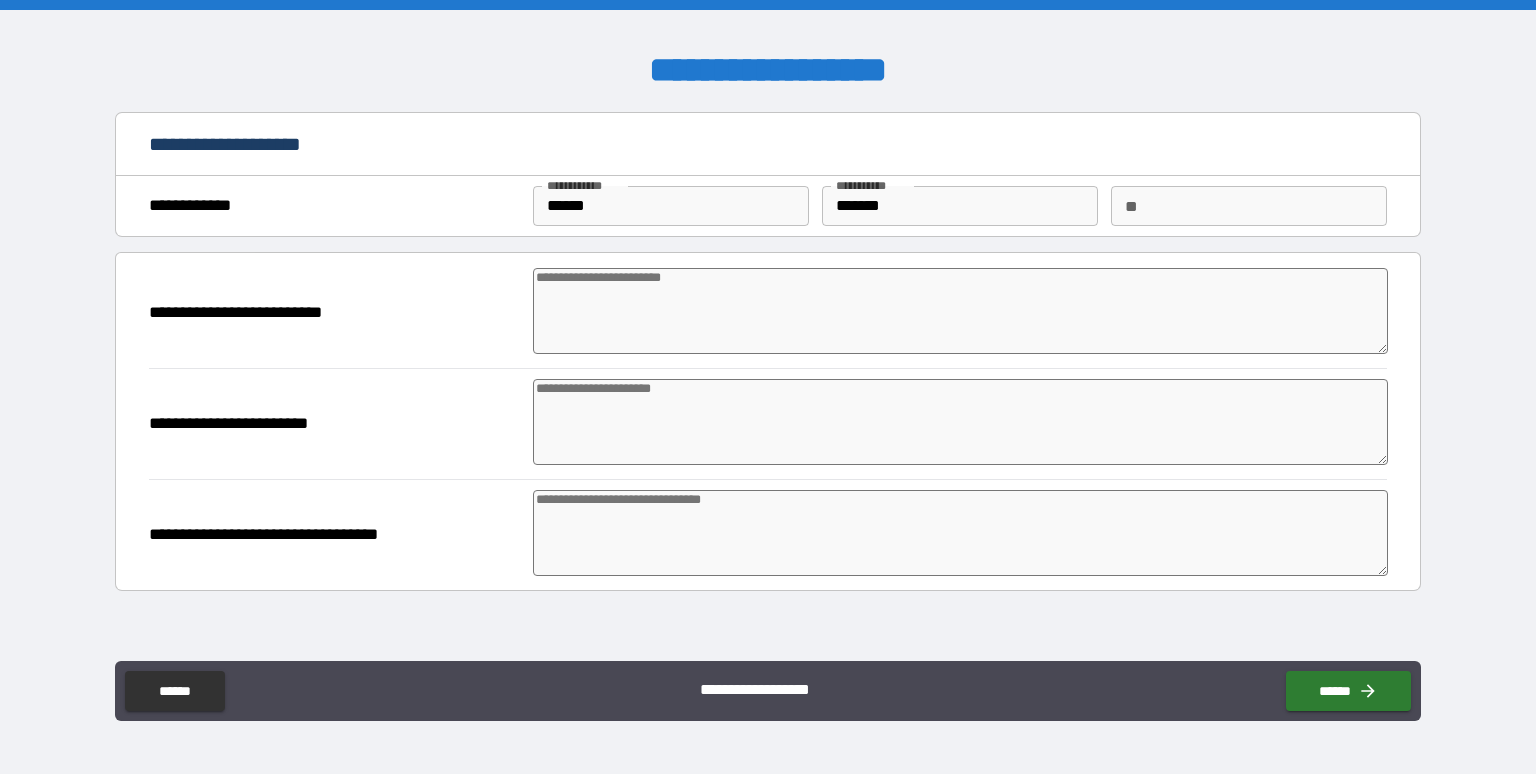 type on "*" 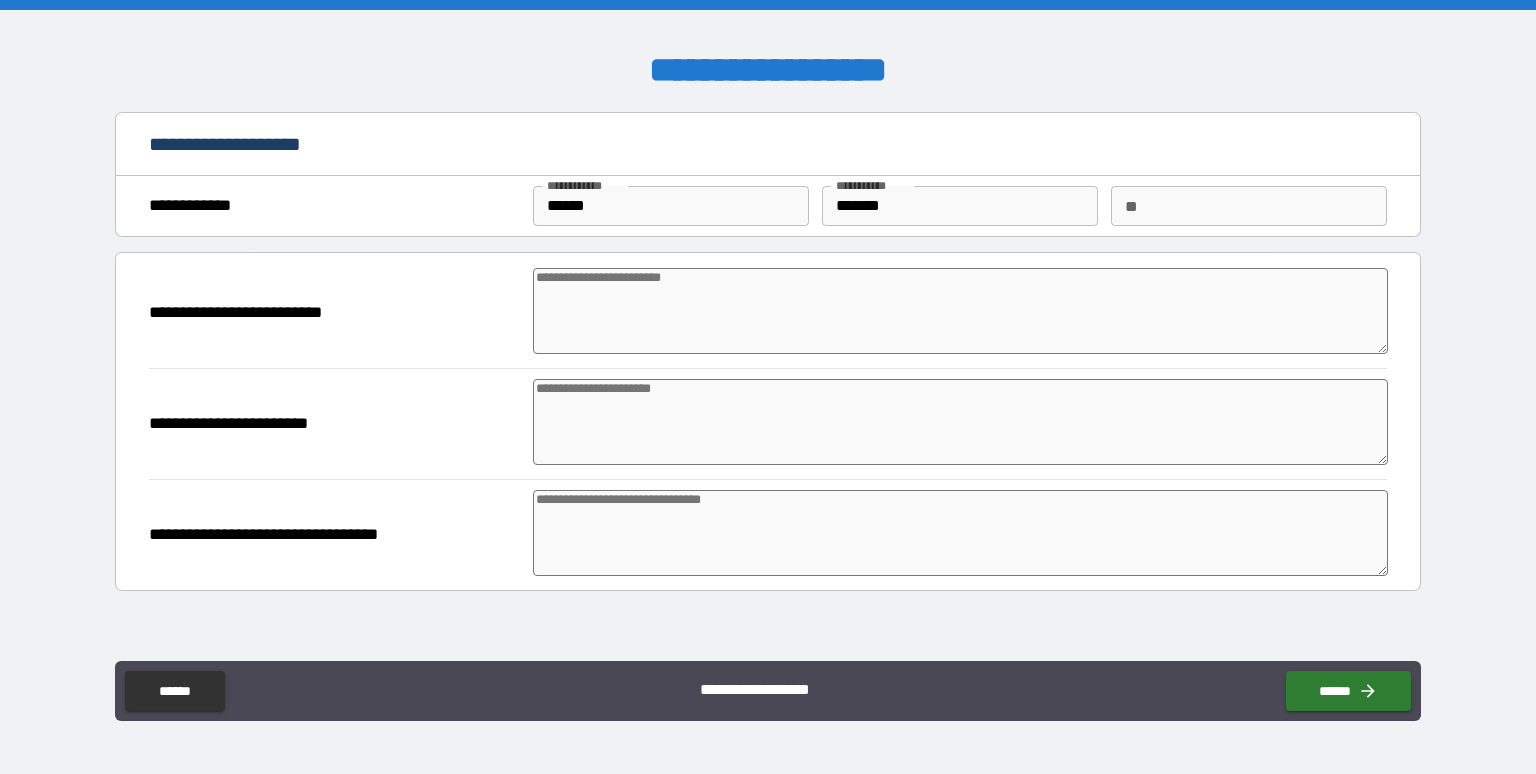 type on "*" 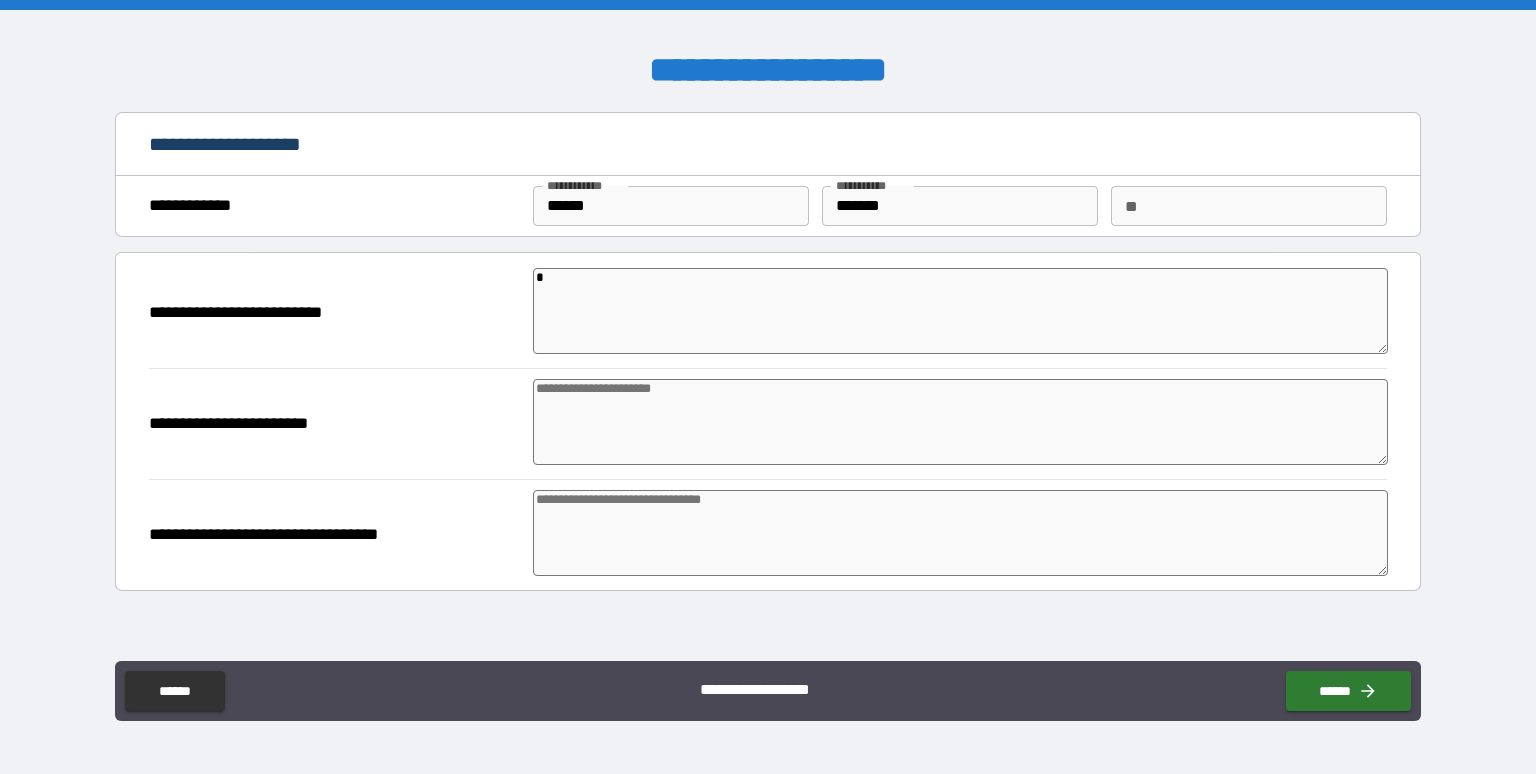 type on "*" 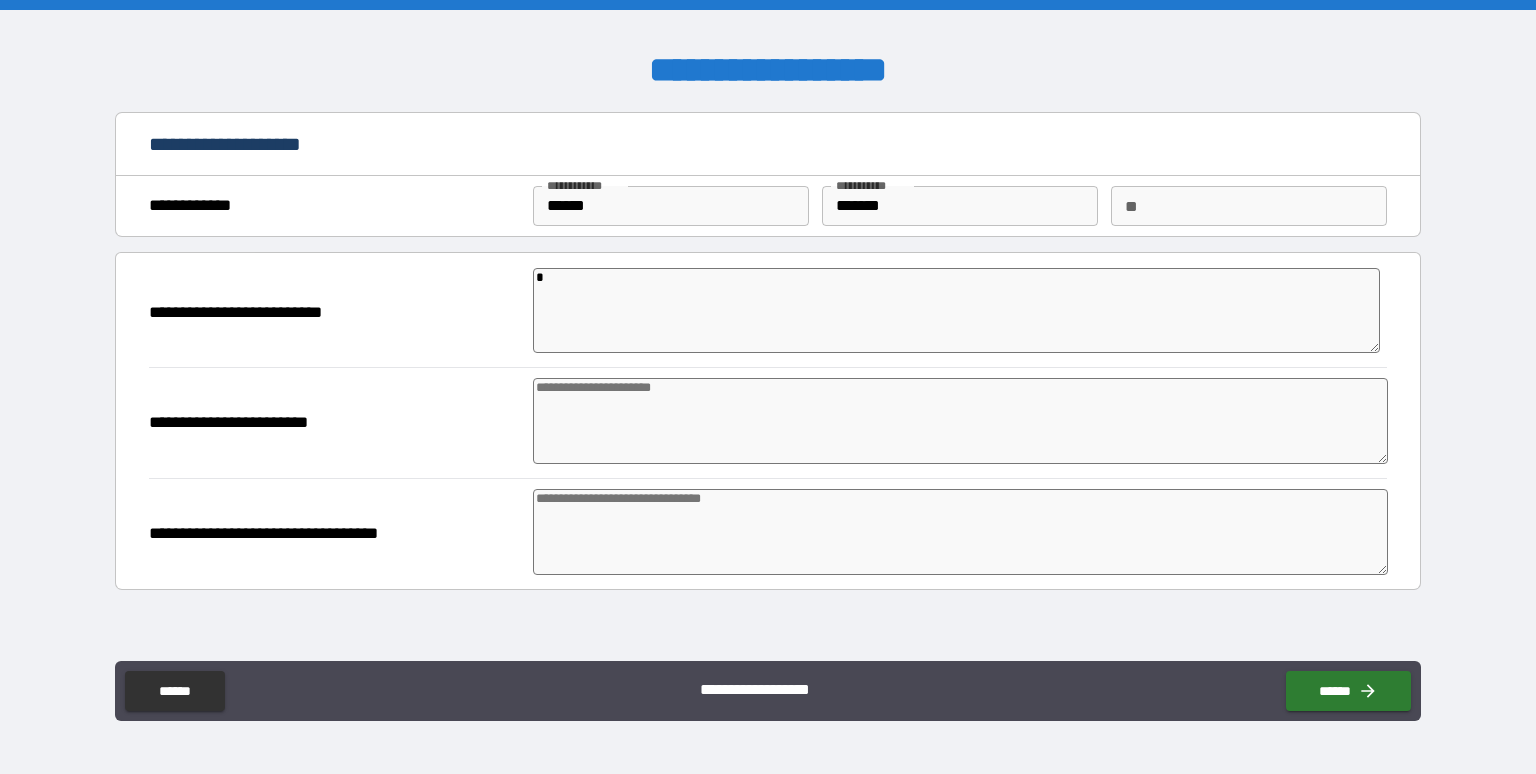 type on "**" 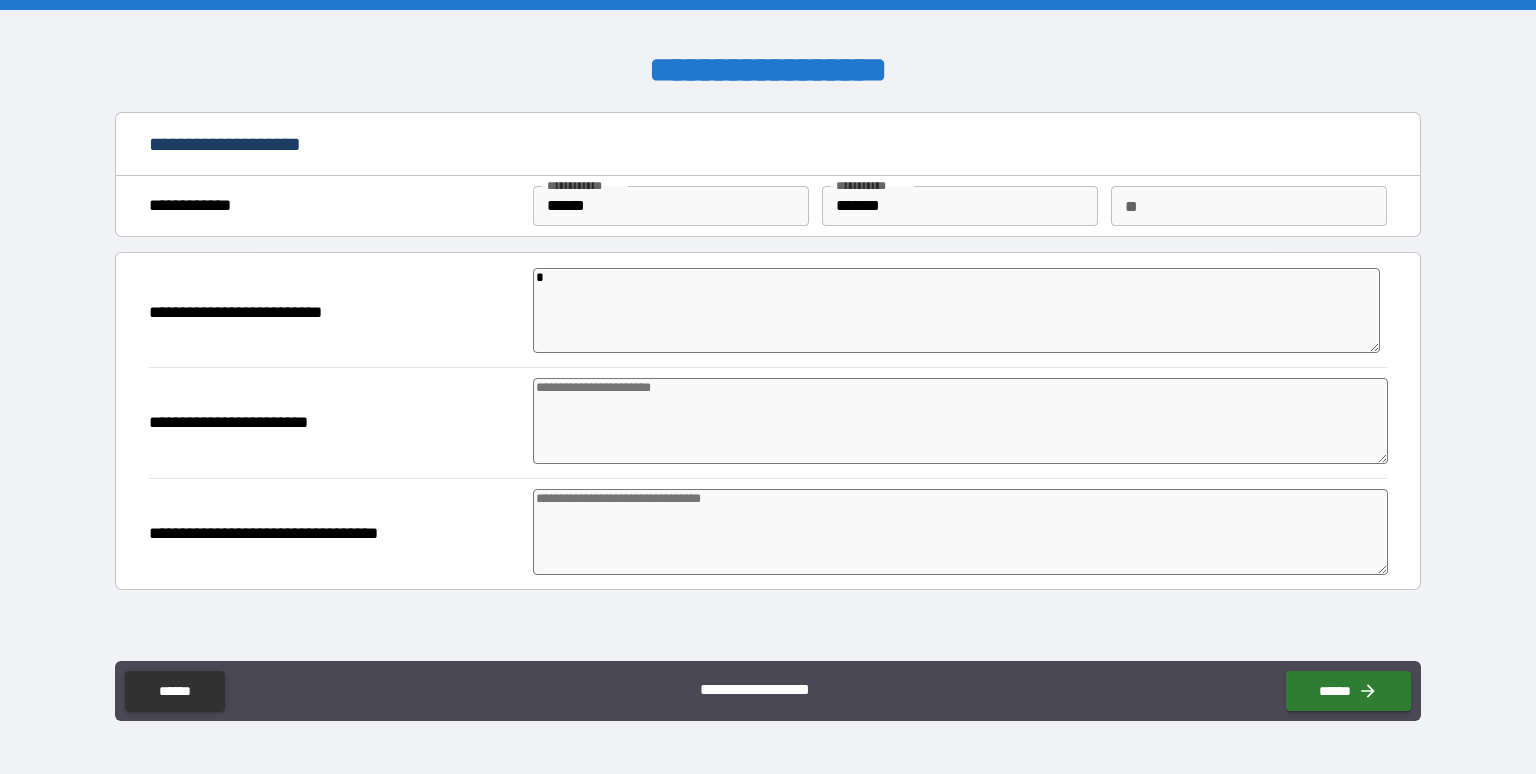 type on "*" 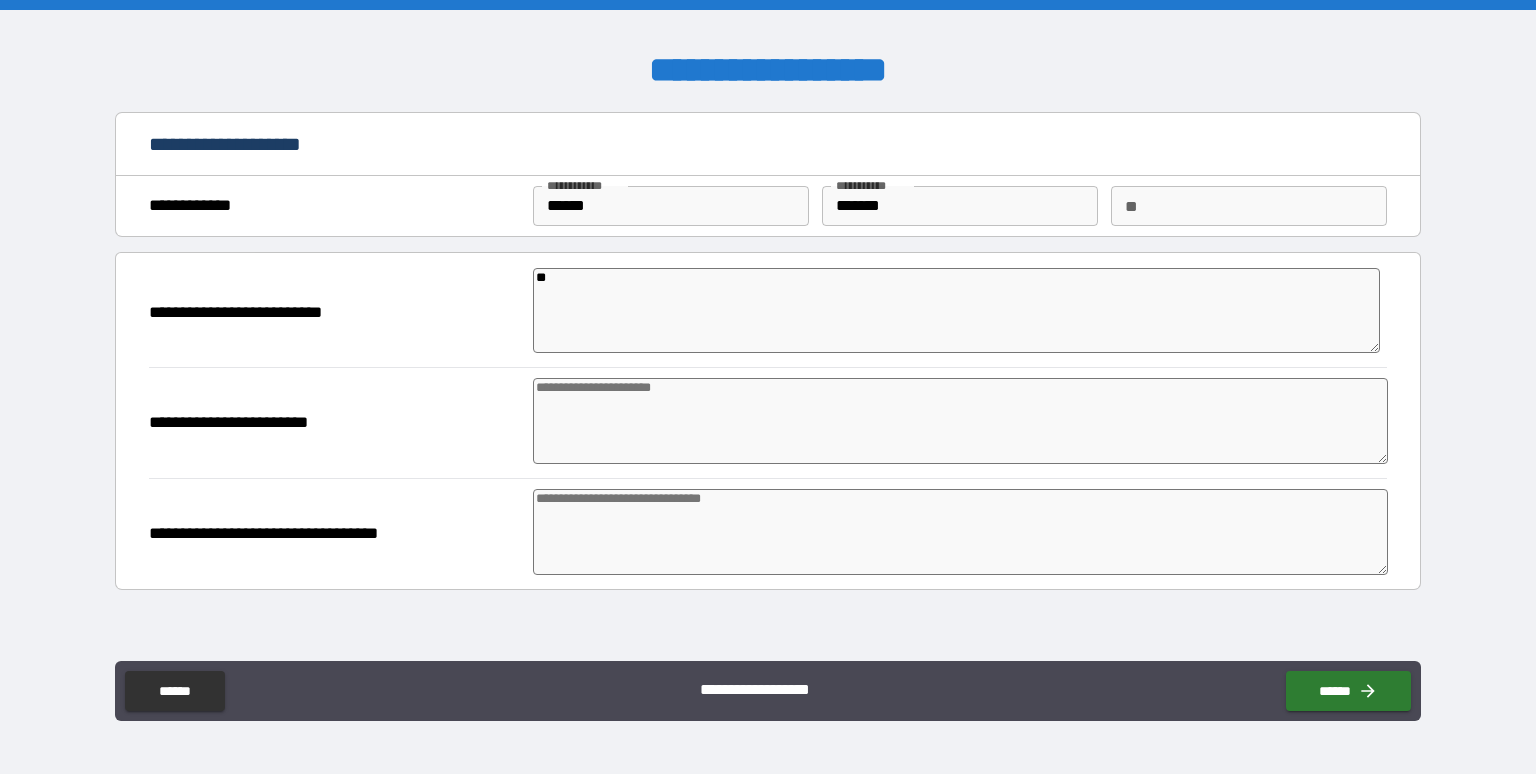 type on "*" 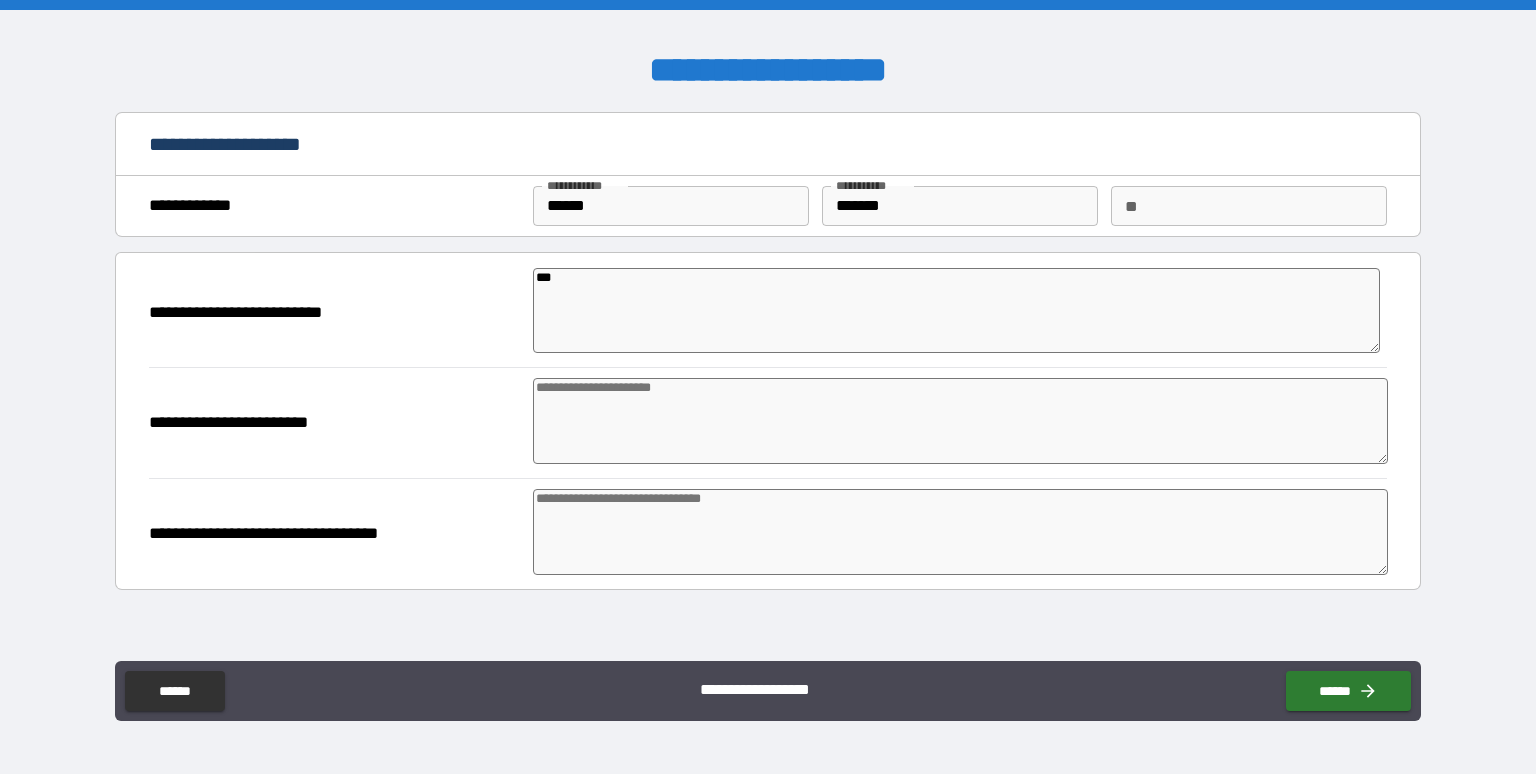 type on "*" 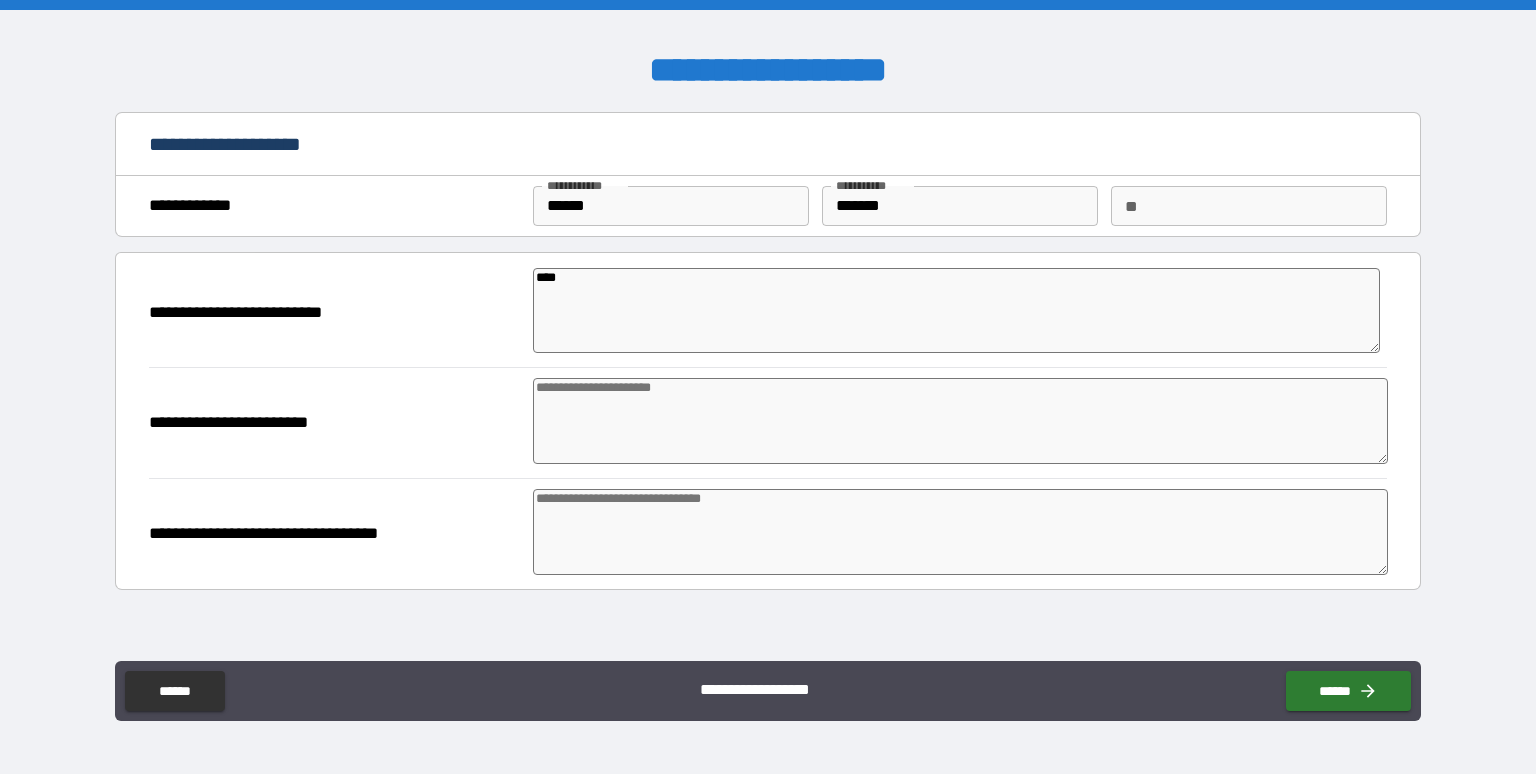 type on "*****" 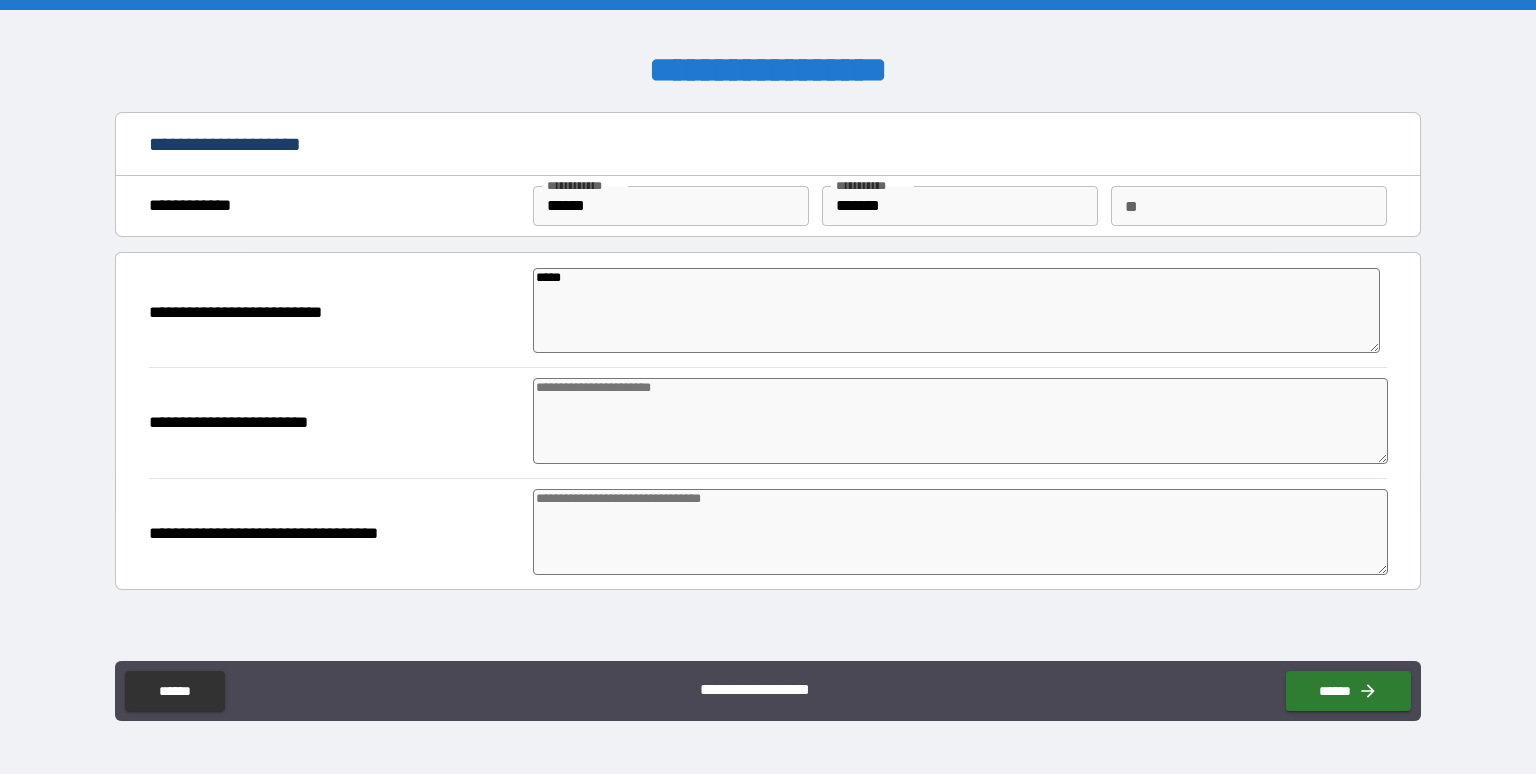 type on "*" 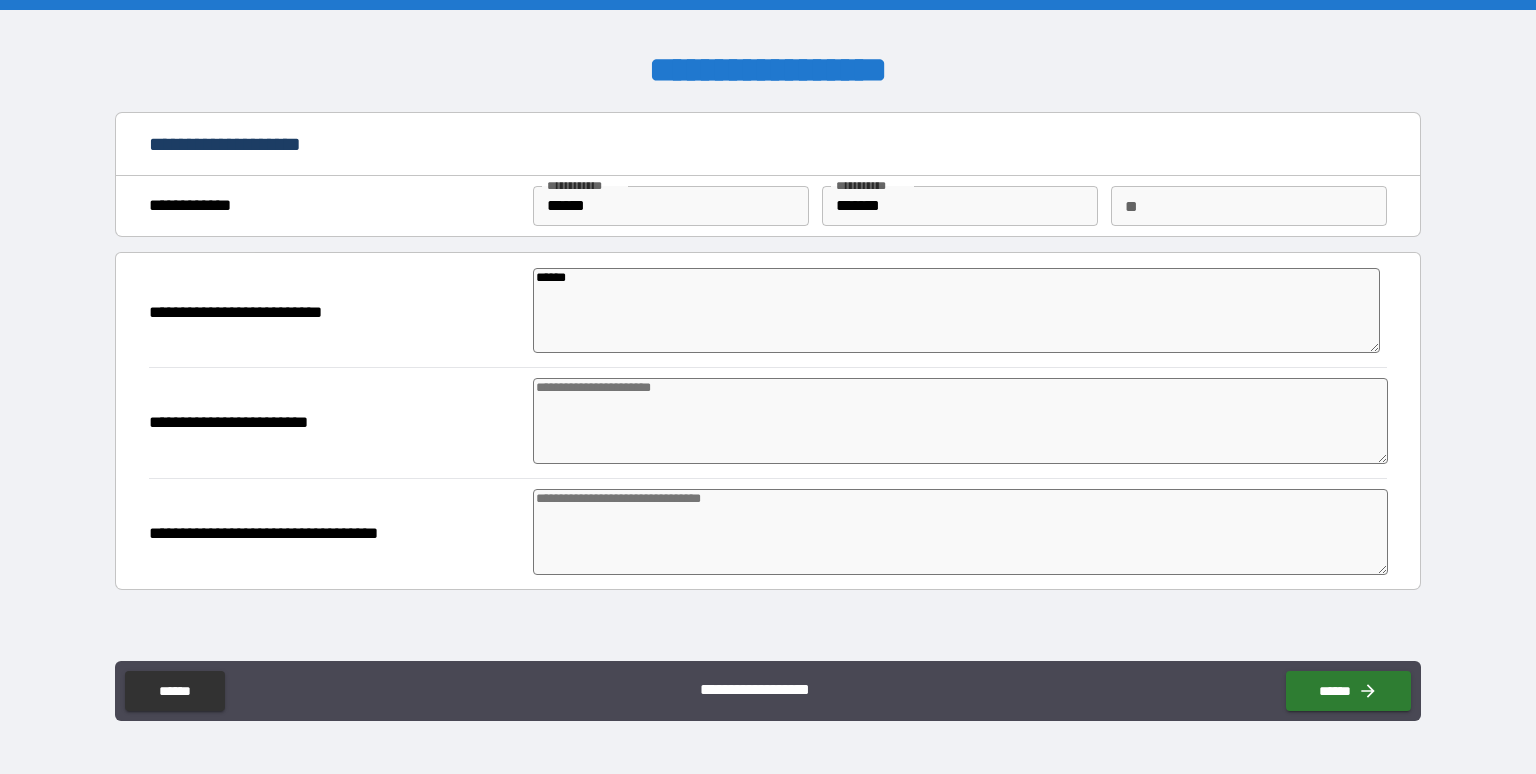 type on "*" 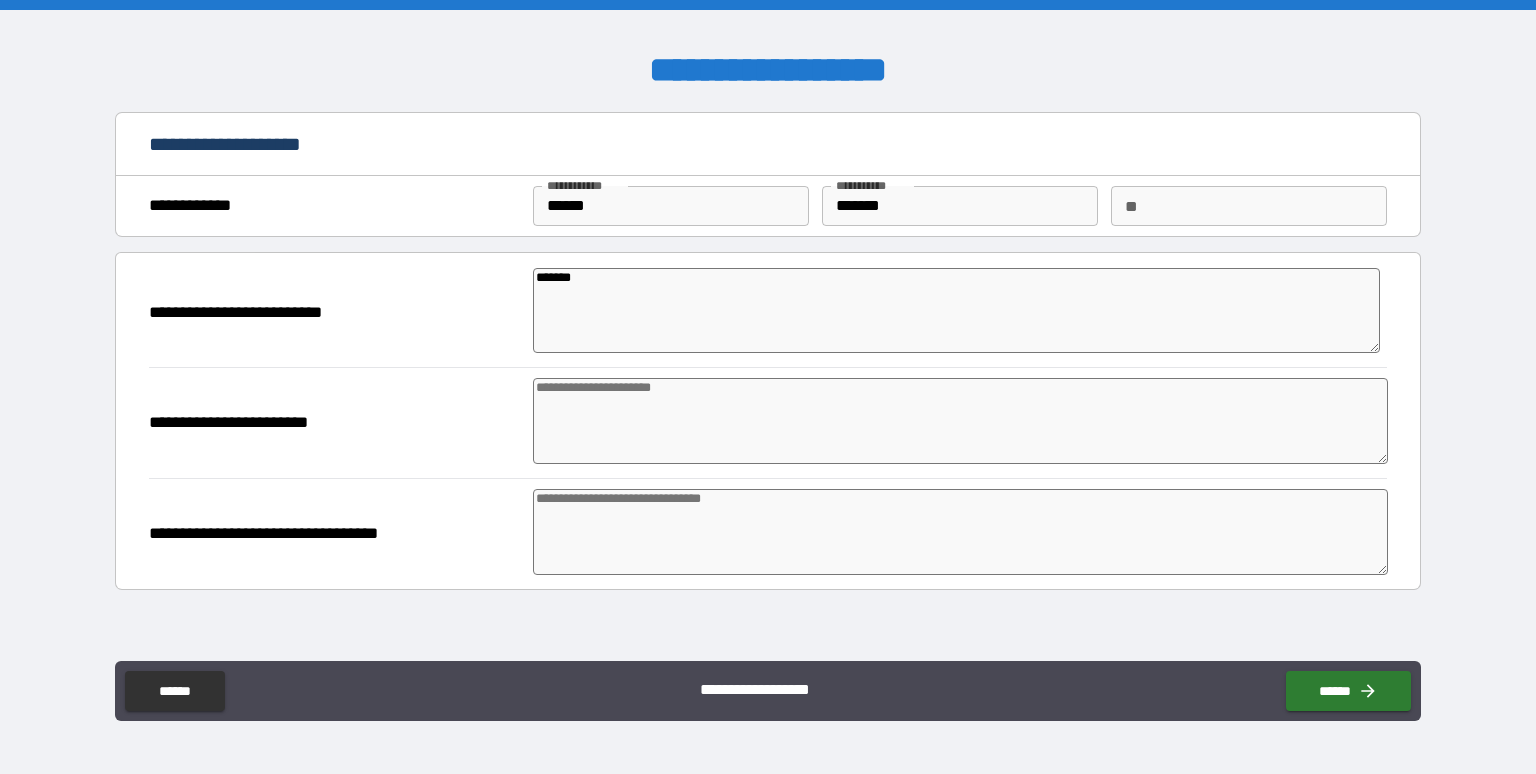 type on "*" 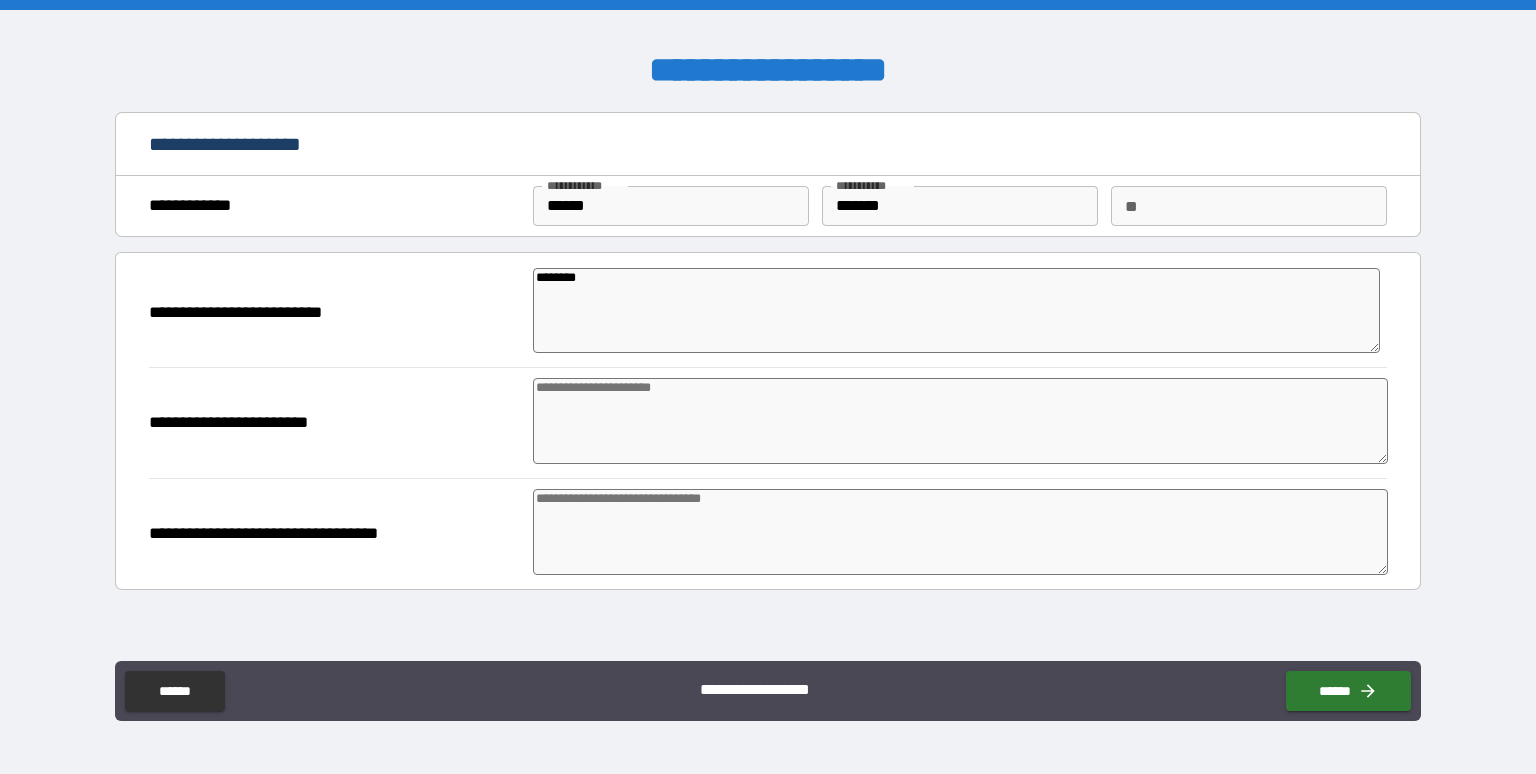 type on "*" 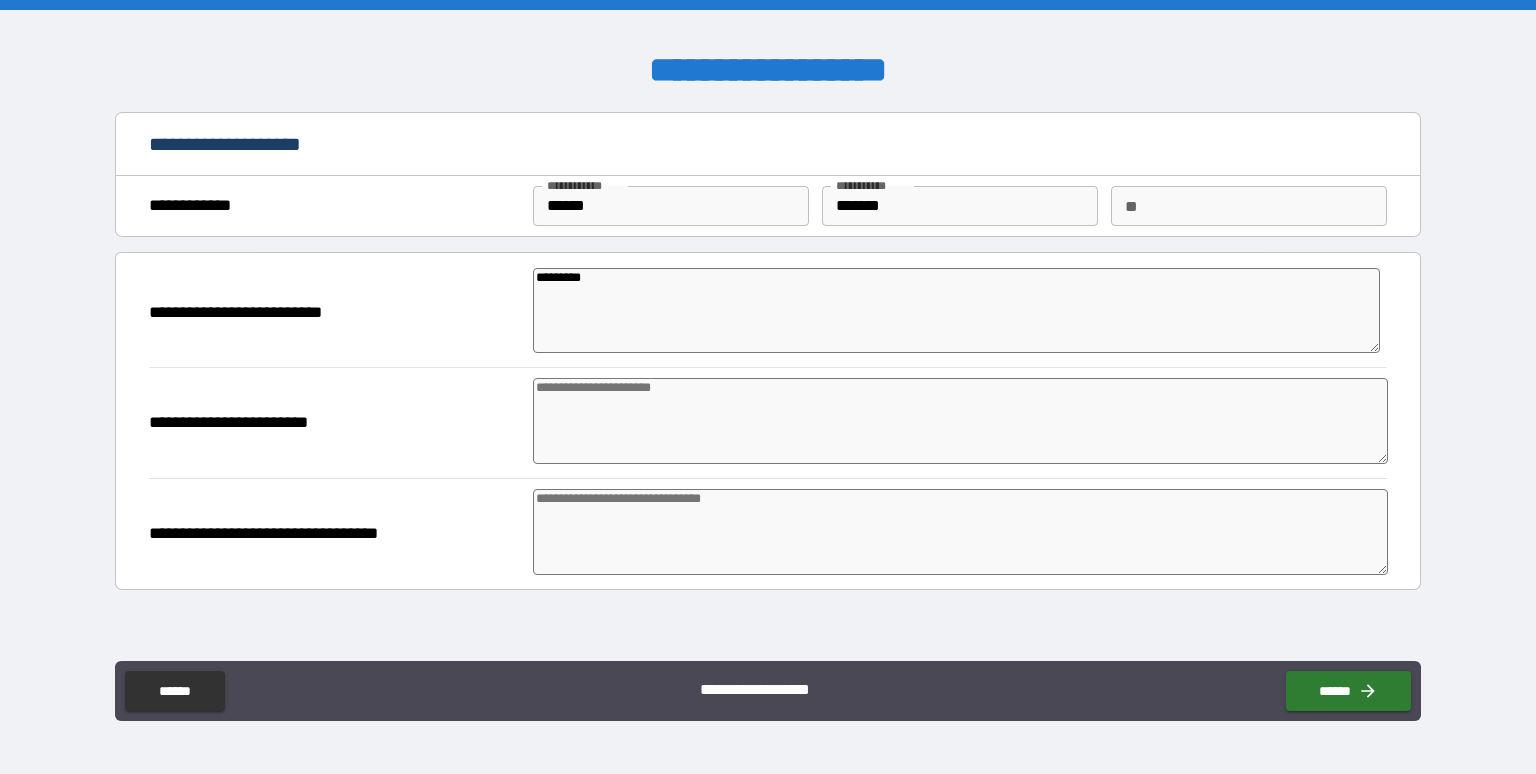 type on "**********" 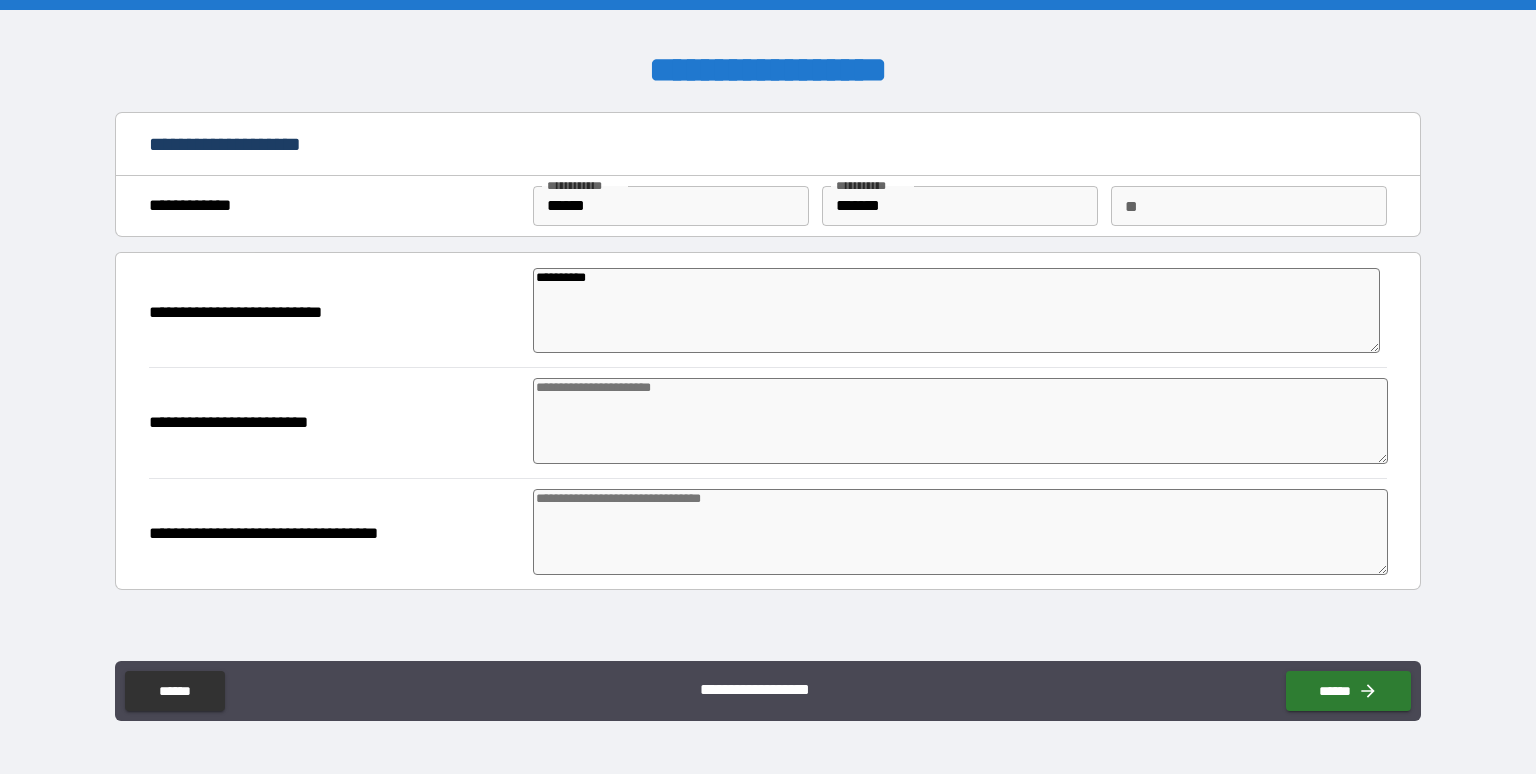 type on "**********" 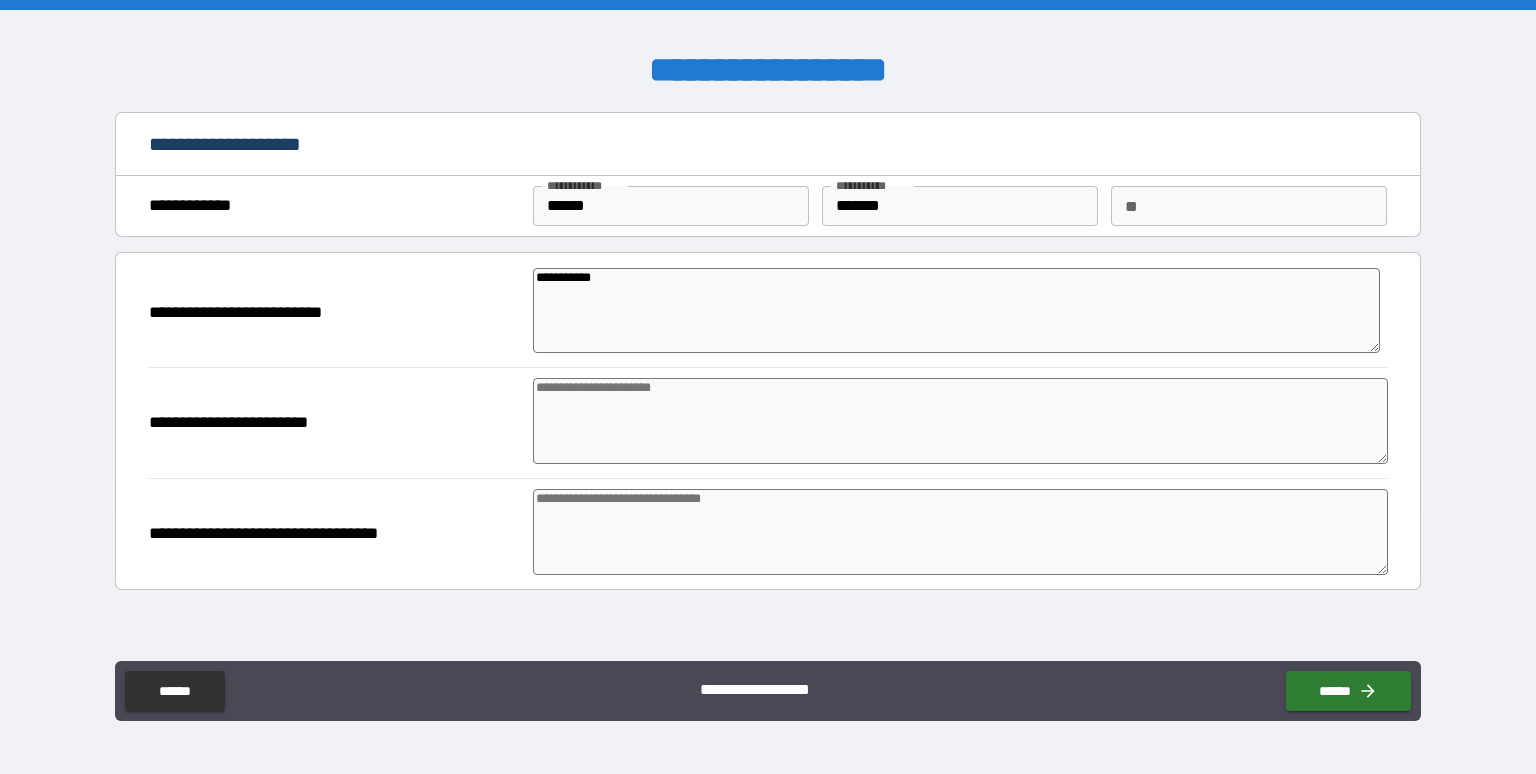 type on "**********" 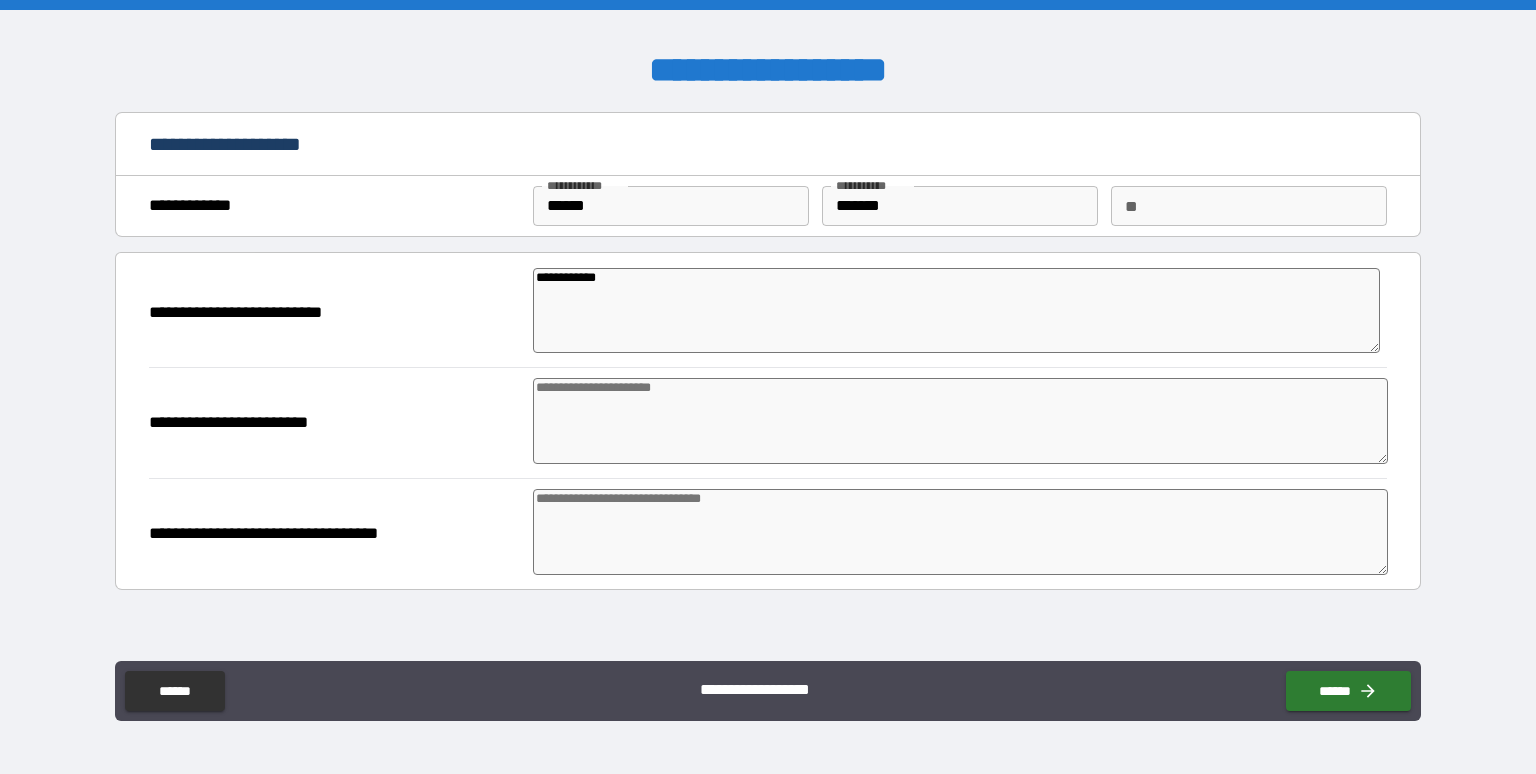 type on "**********" 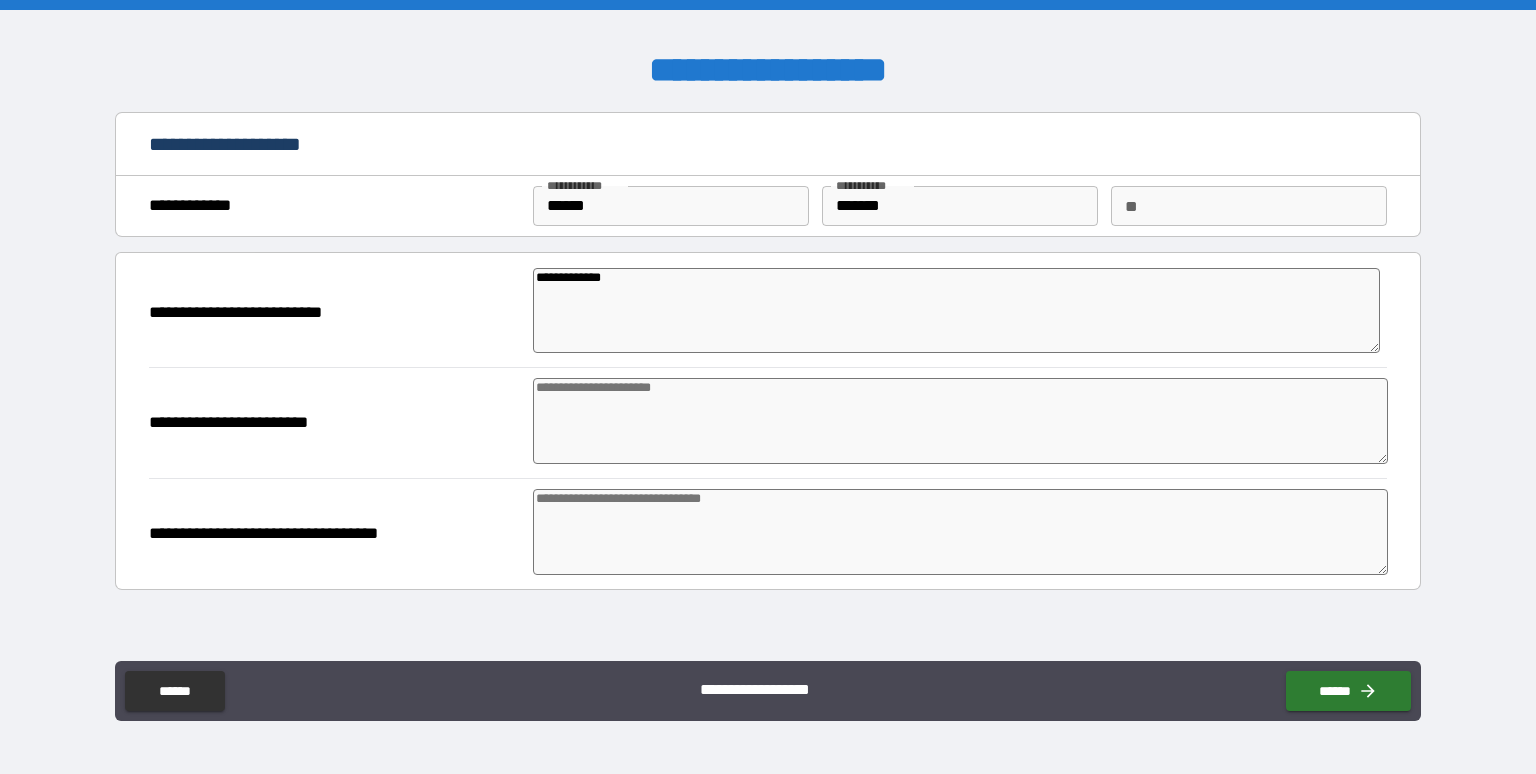 type on "*" 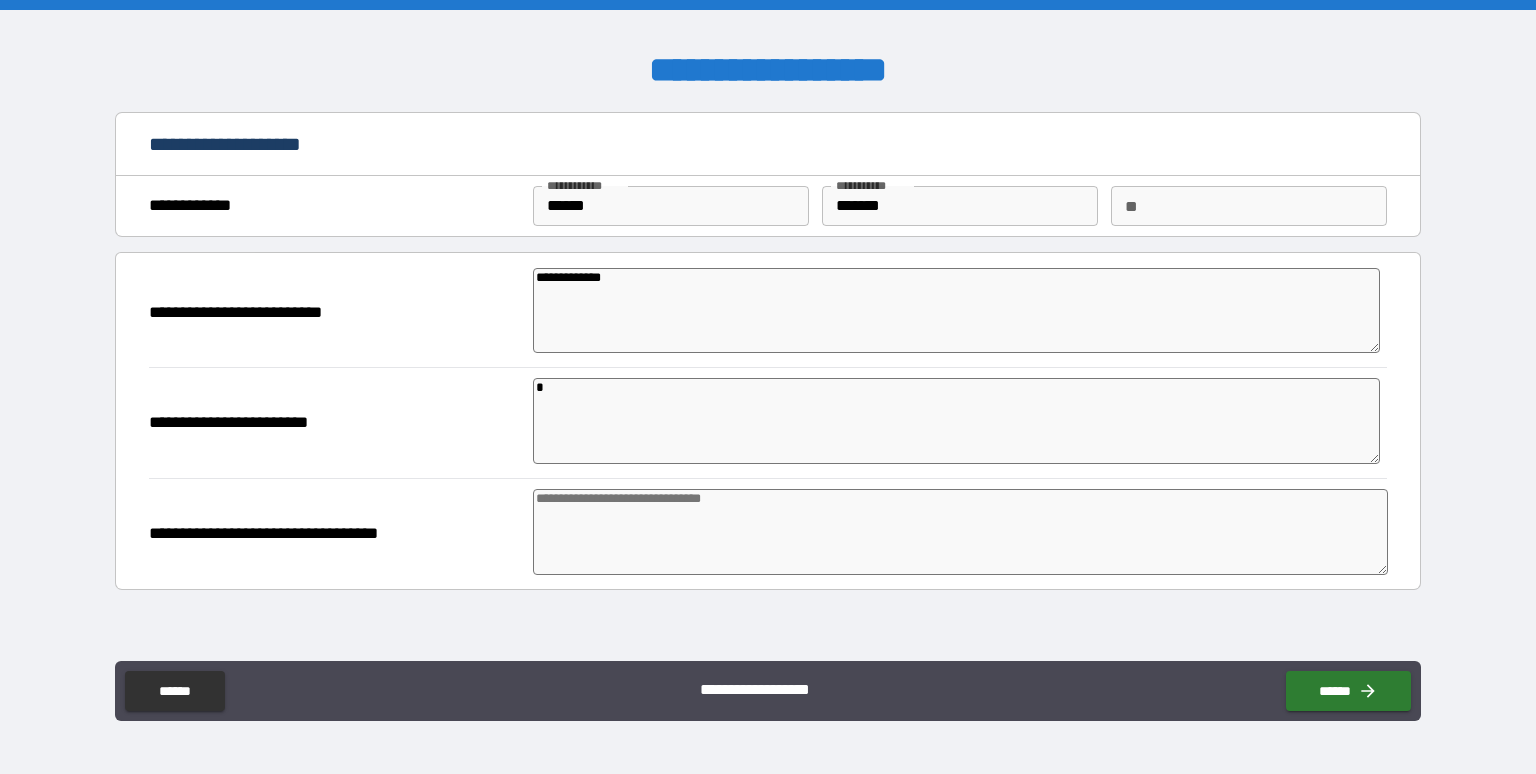 type on "*" 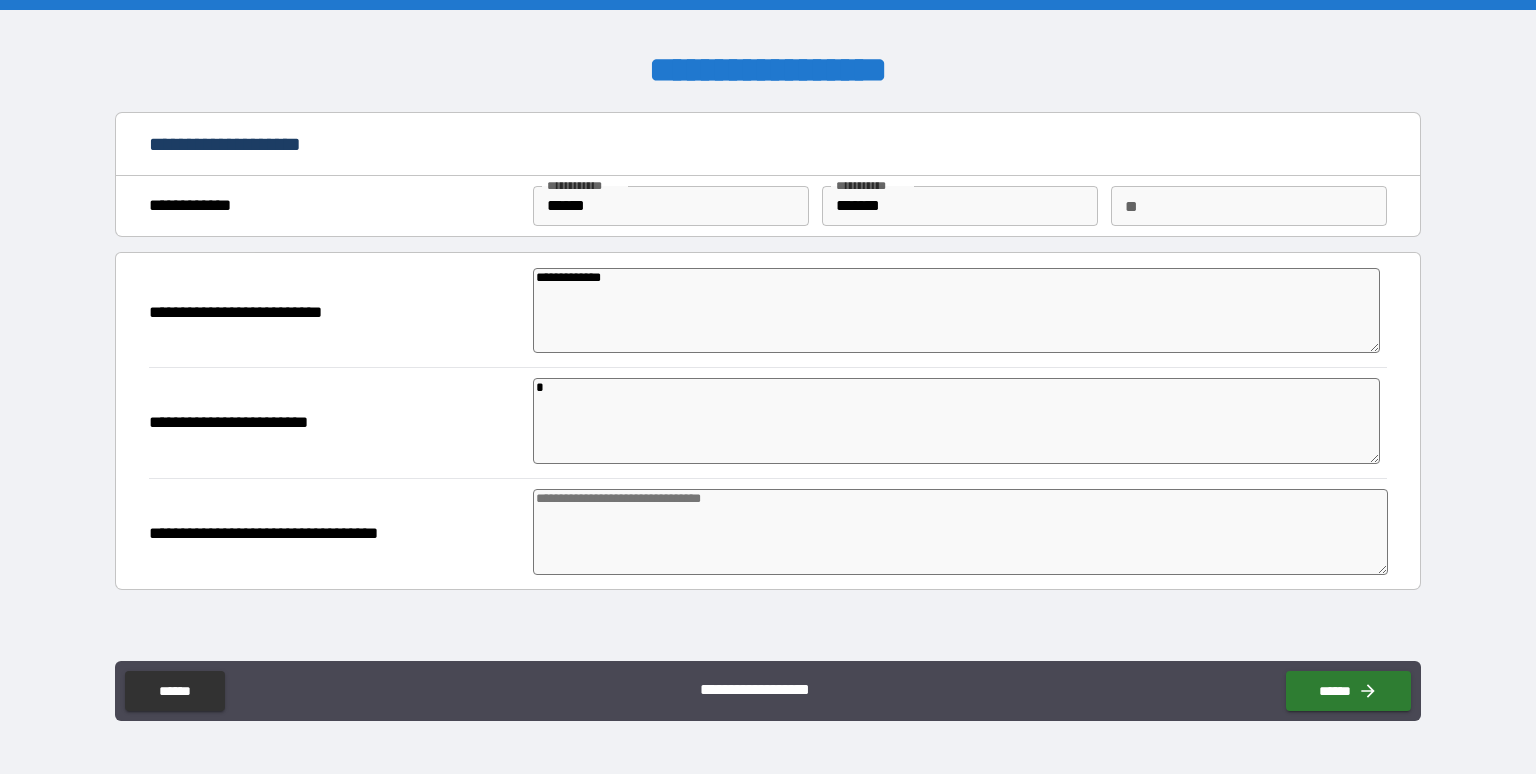 type on "*" 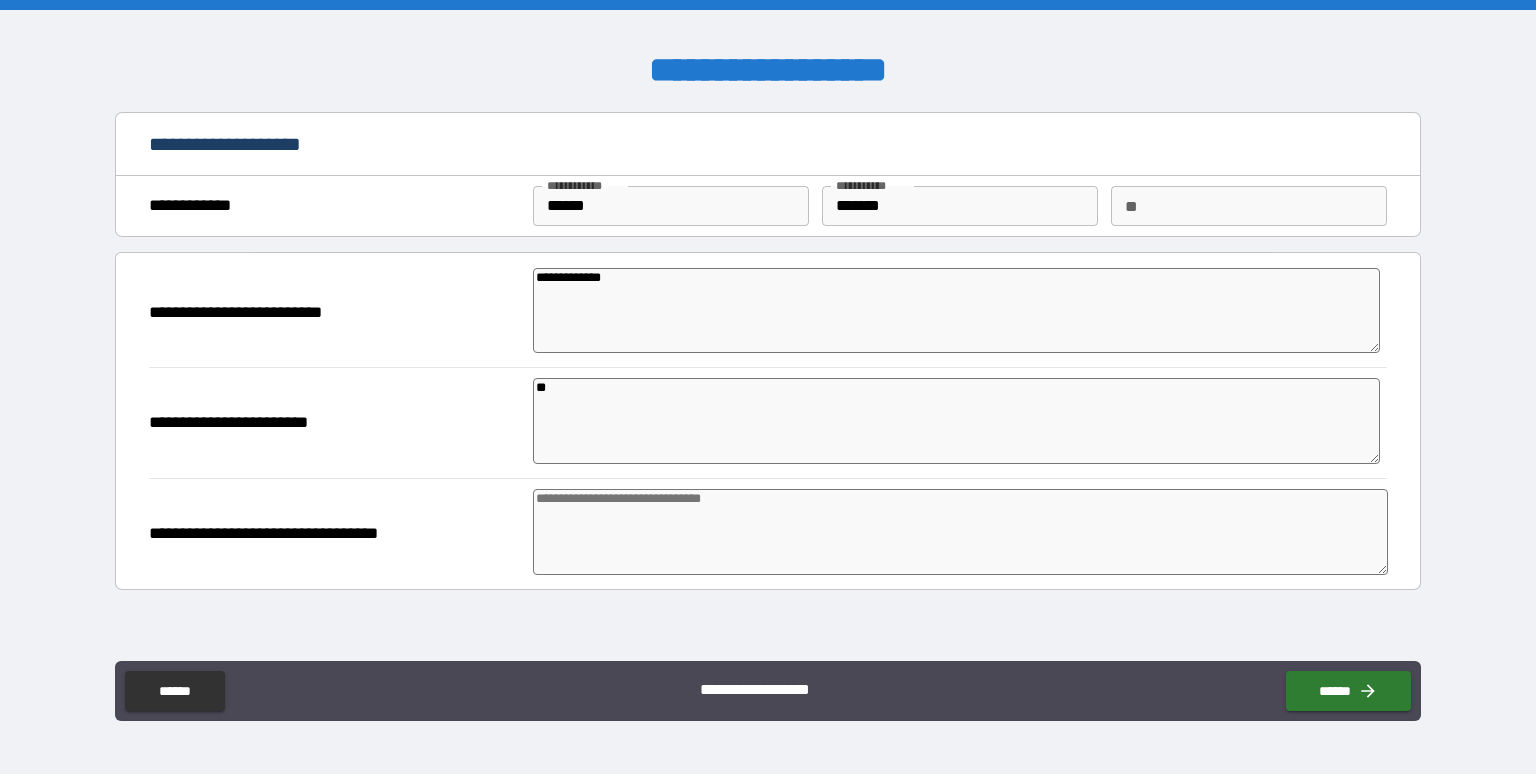 type on "*" 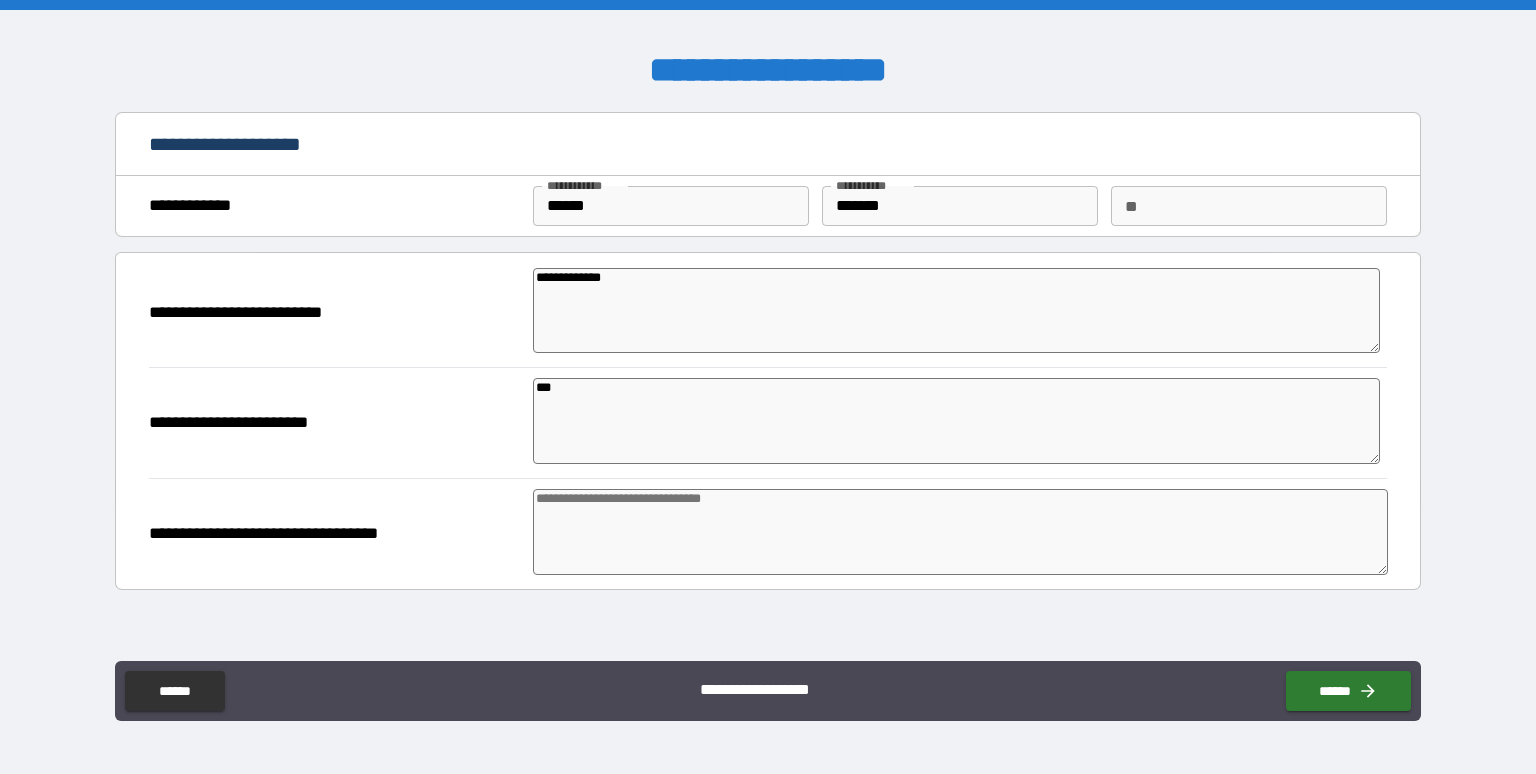 type on "*" 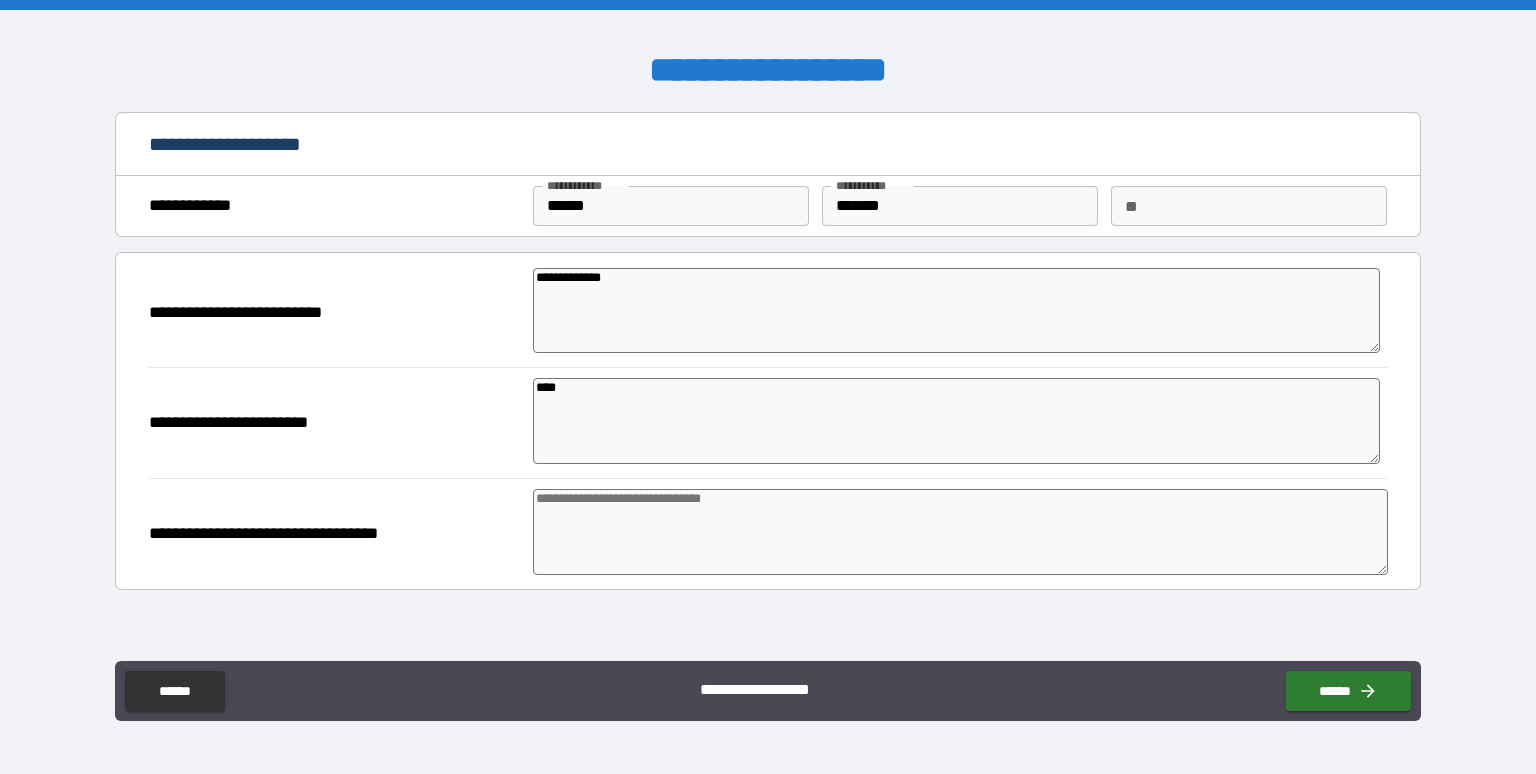 type on "*" 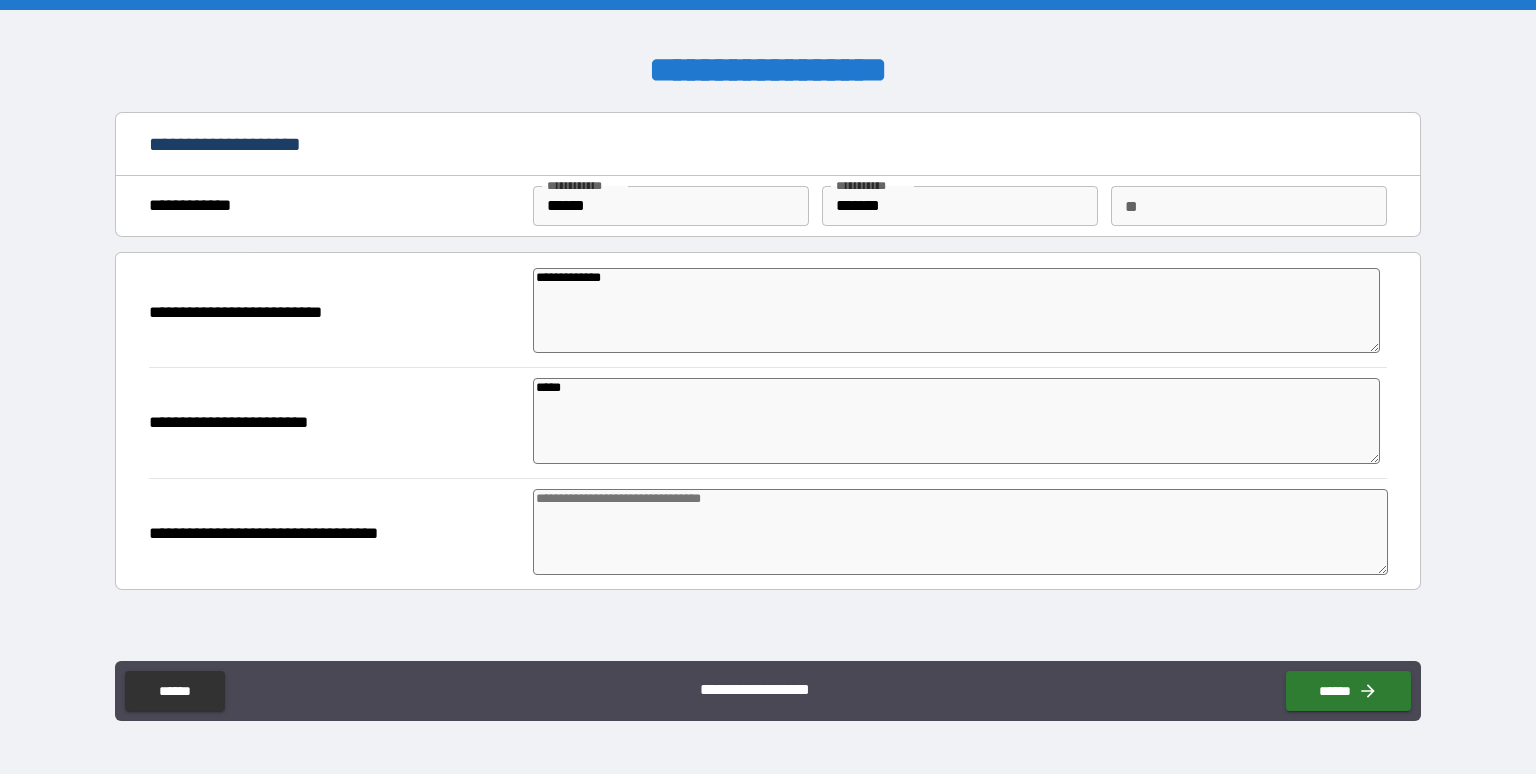 type on "*" 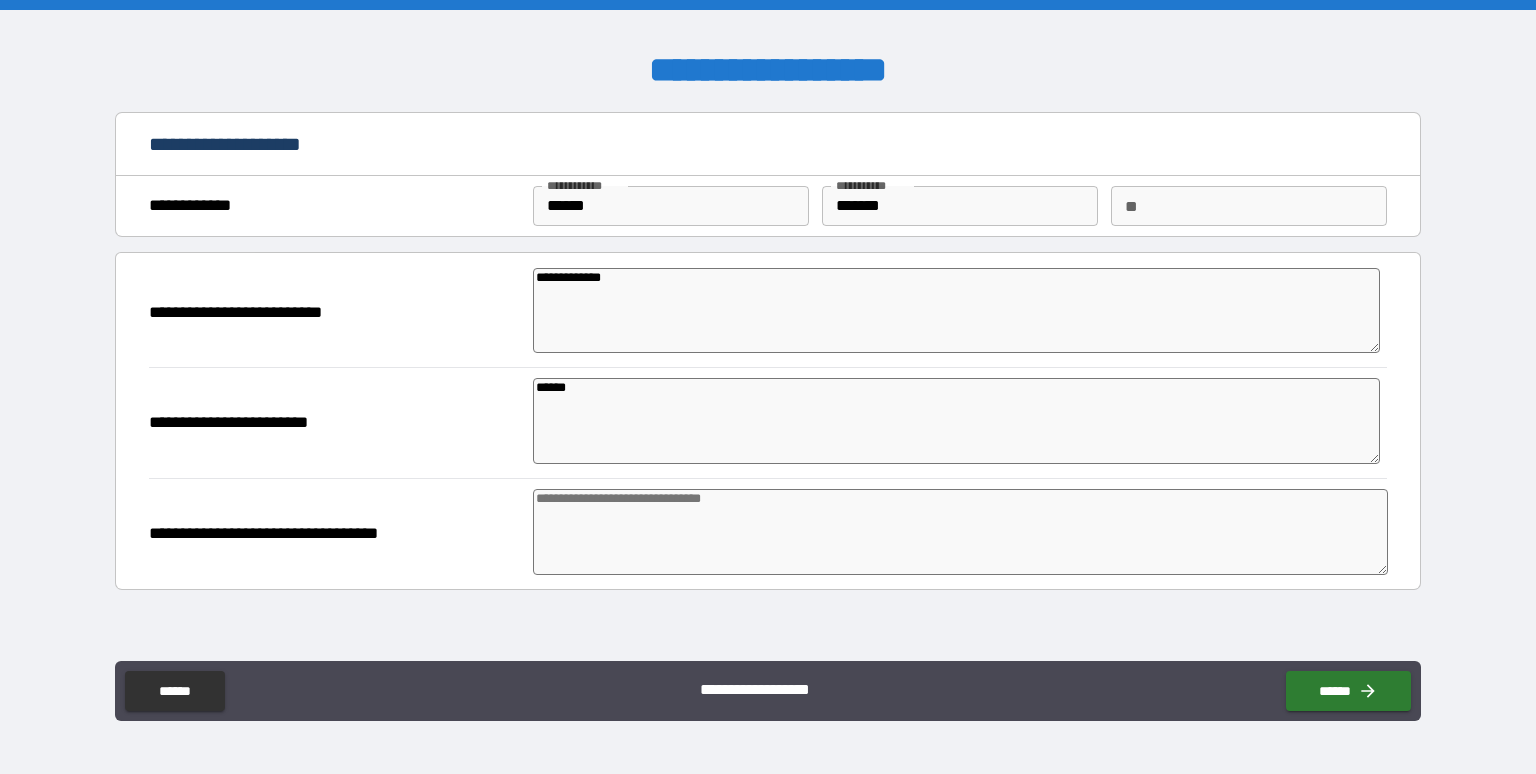 type on "*" 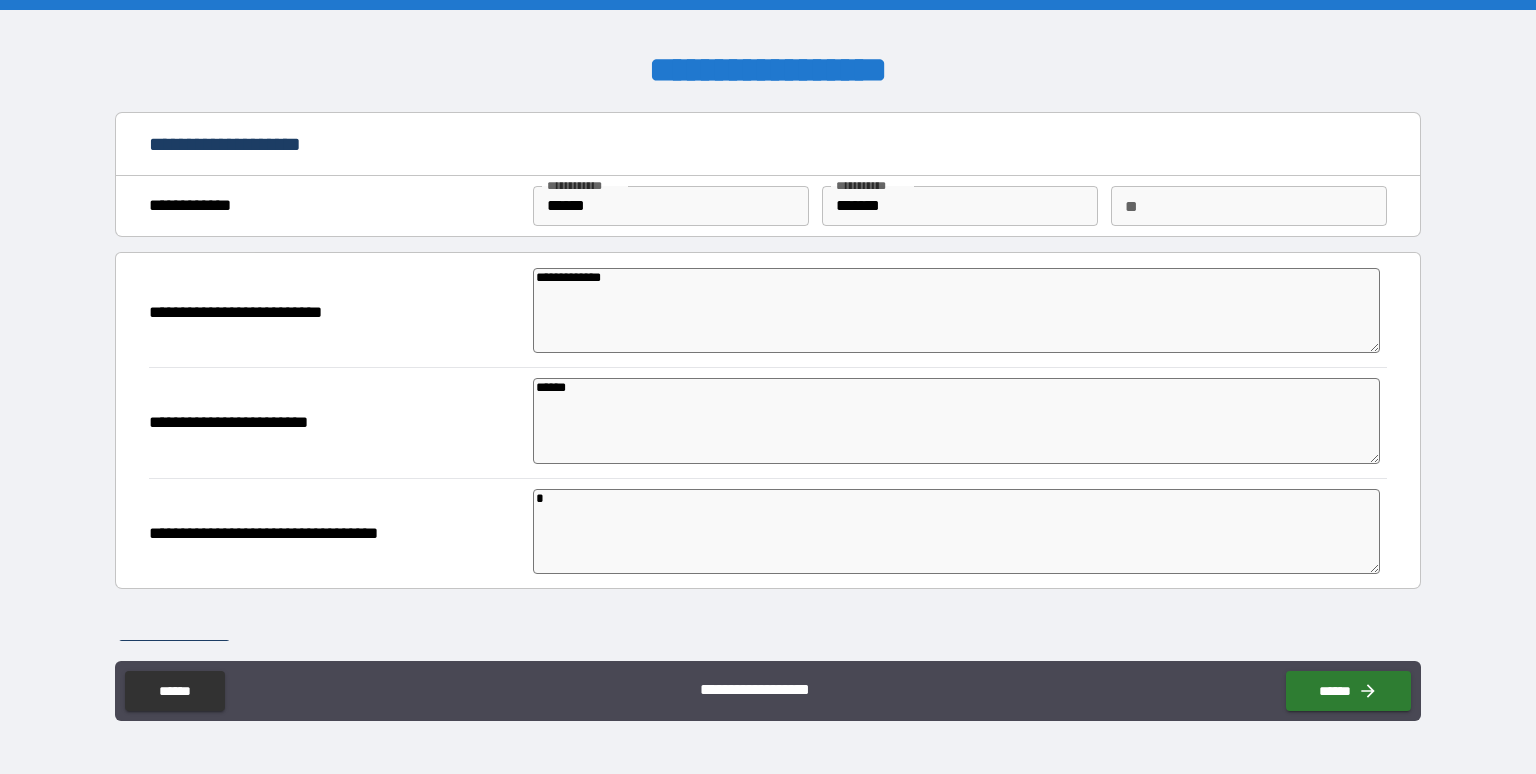 type on "*" 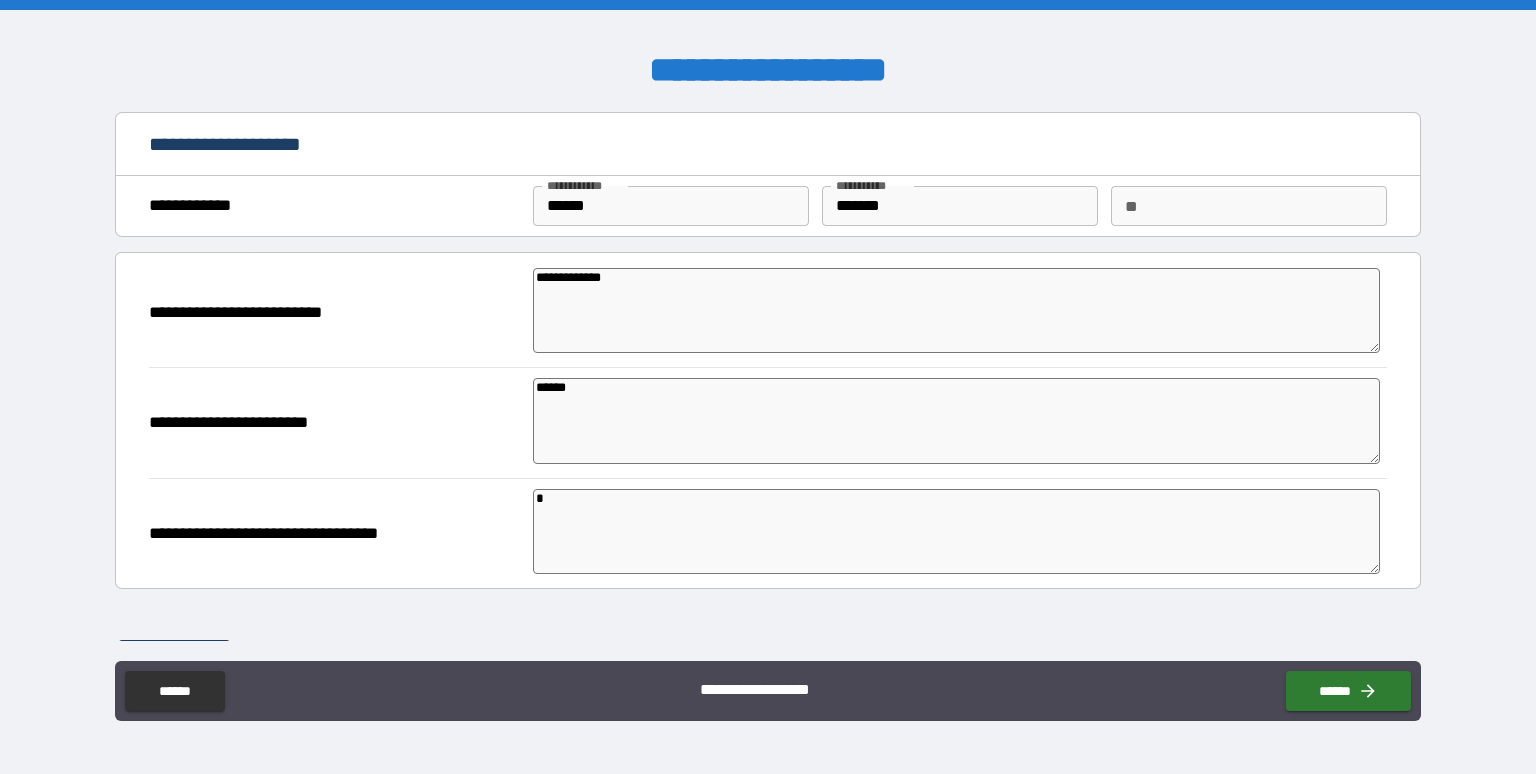 type on "*" 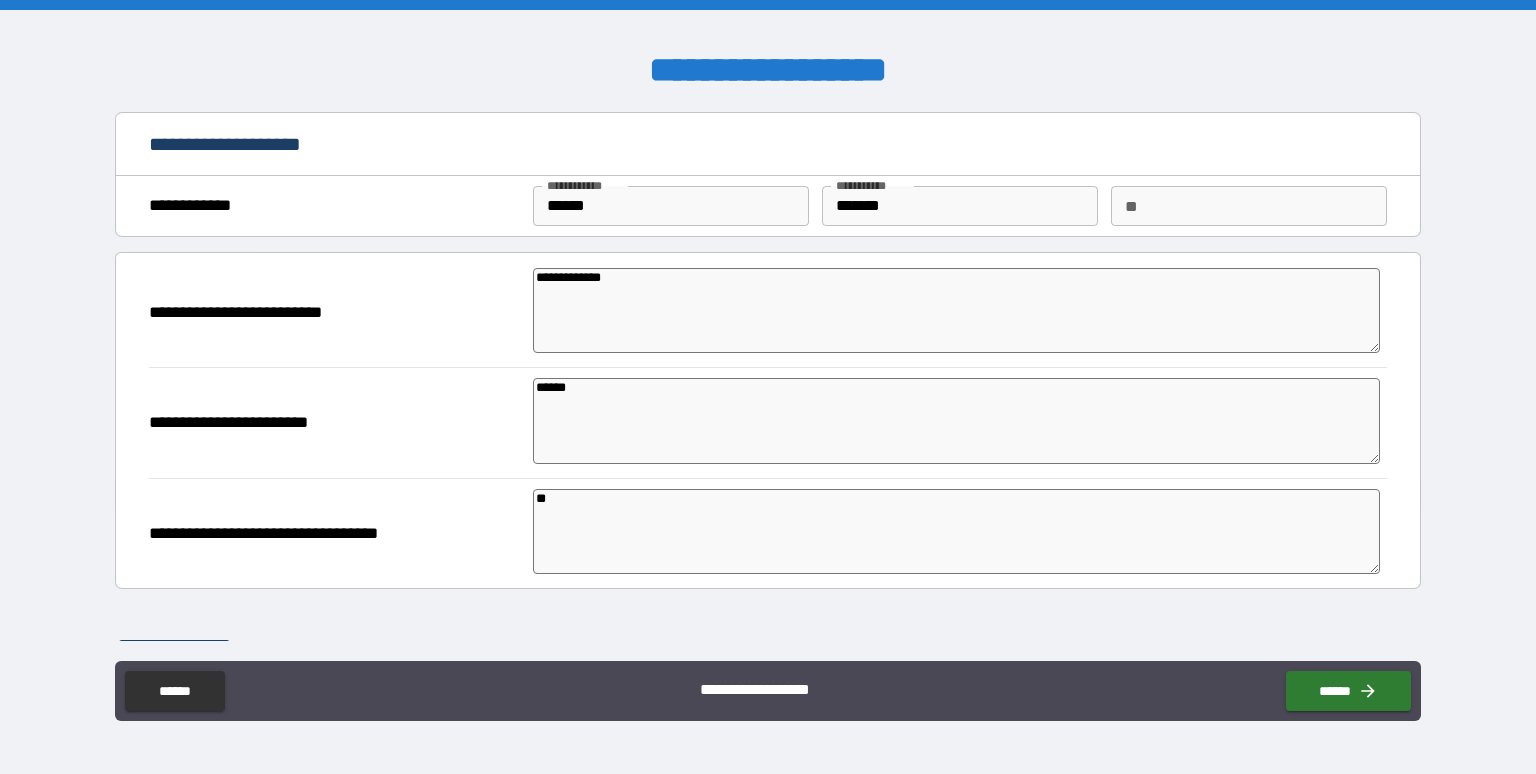 type on "*" 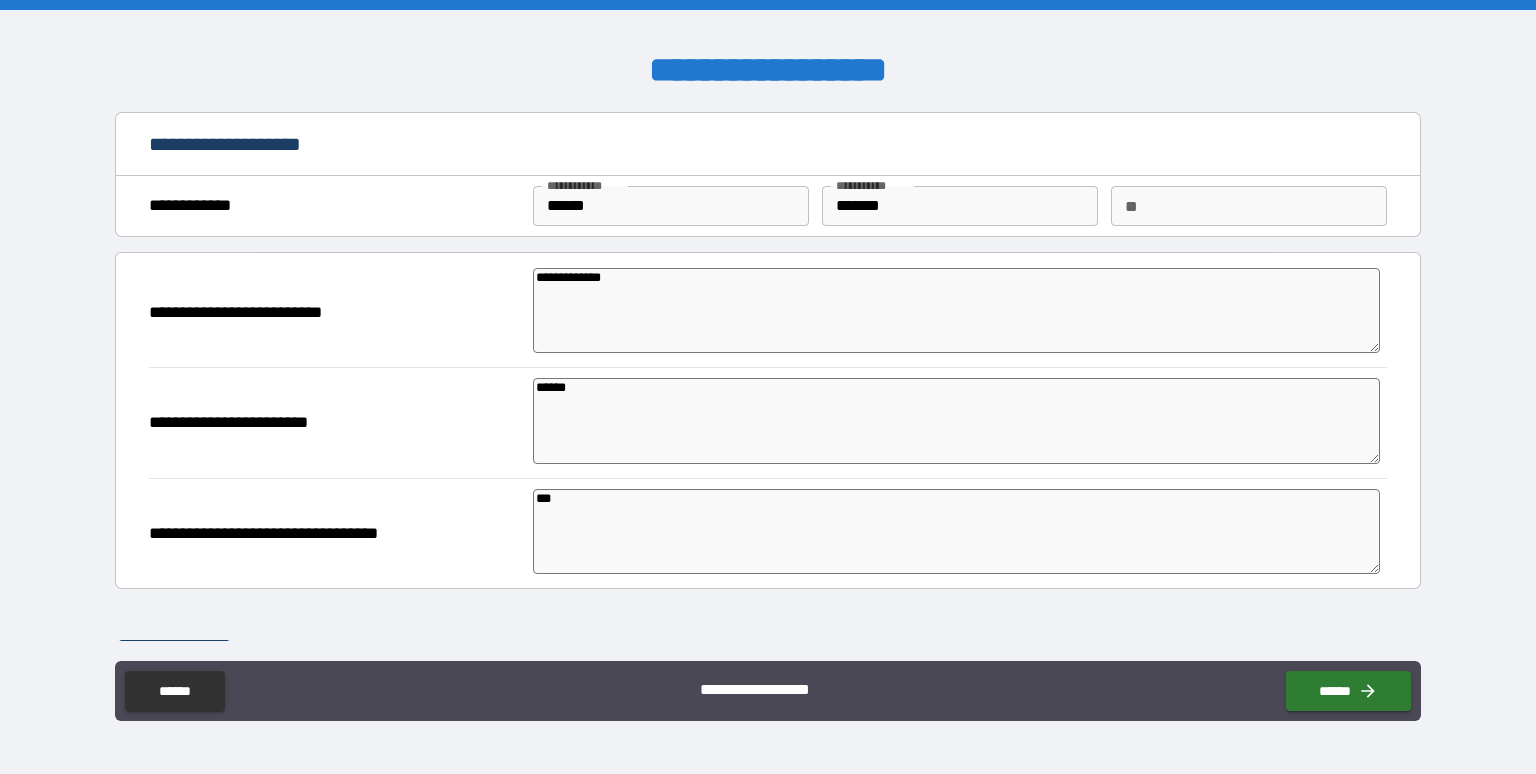 type on "*" 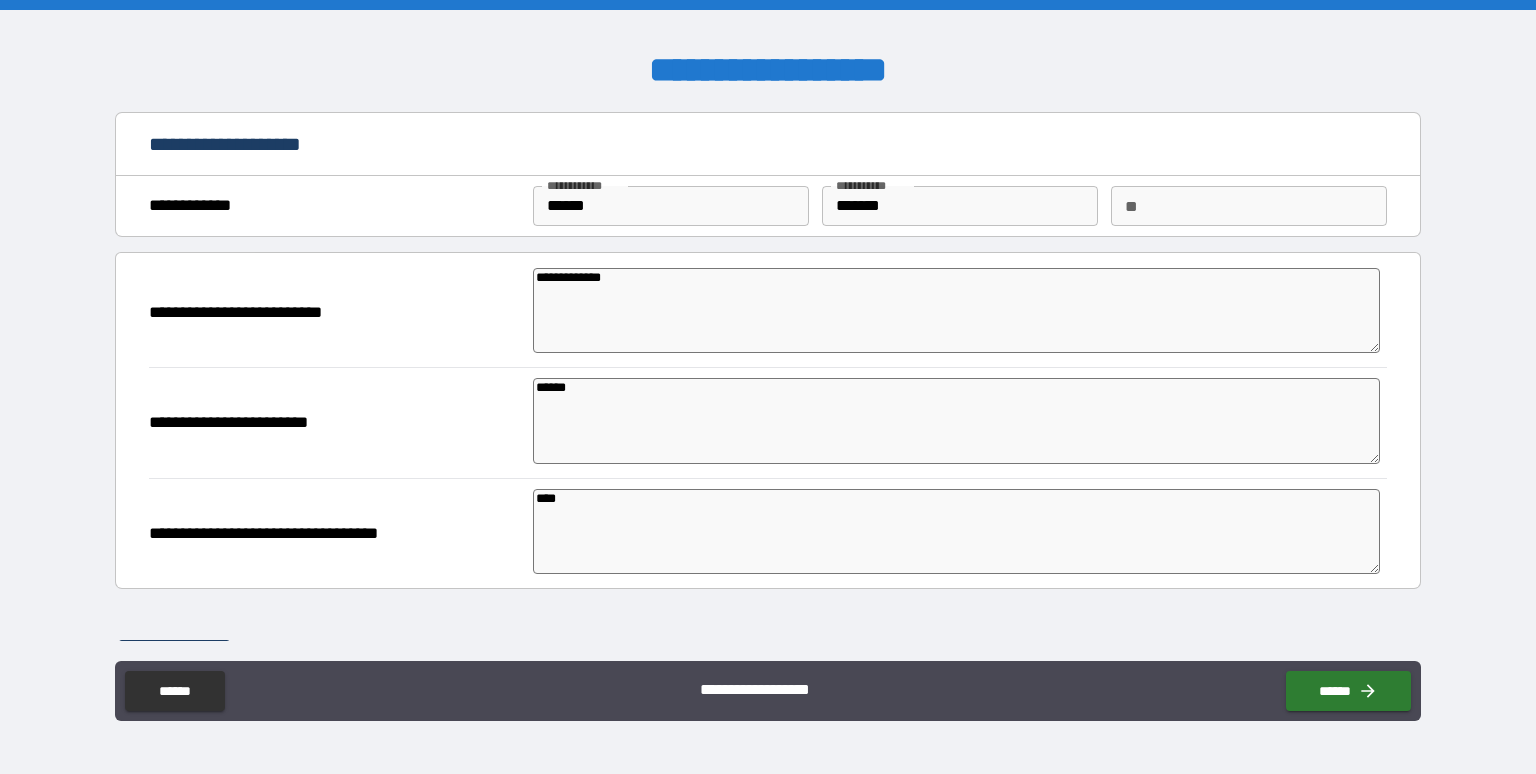 type on "*" 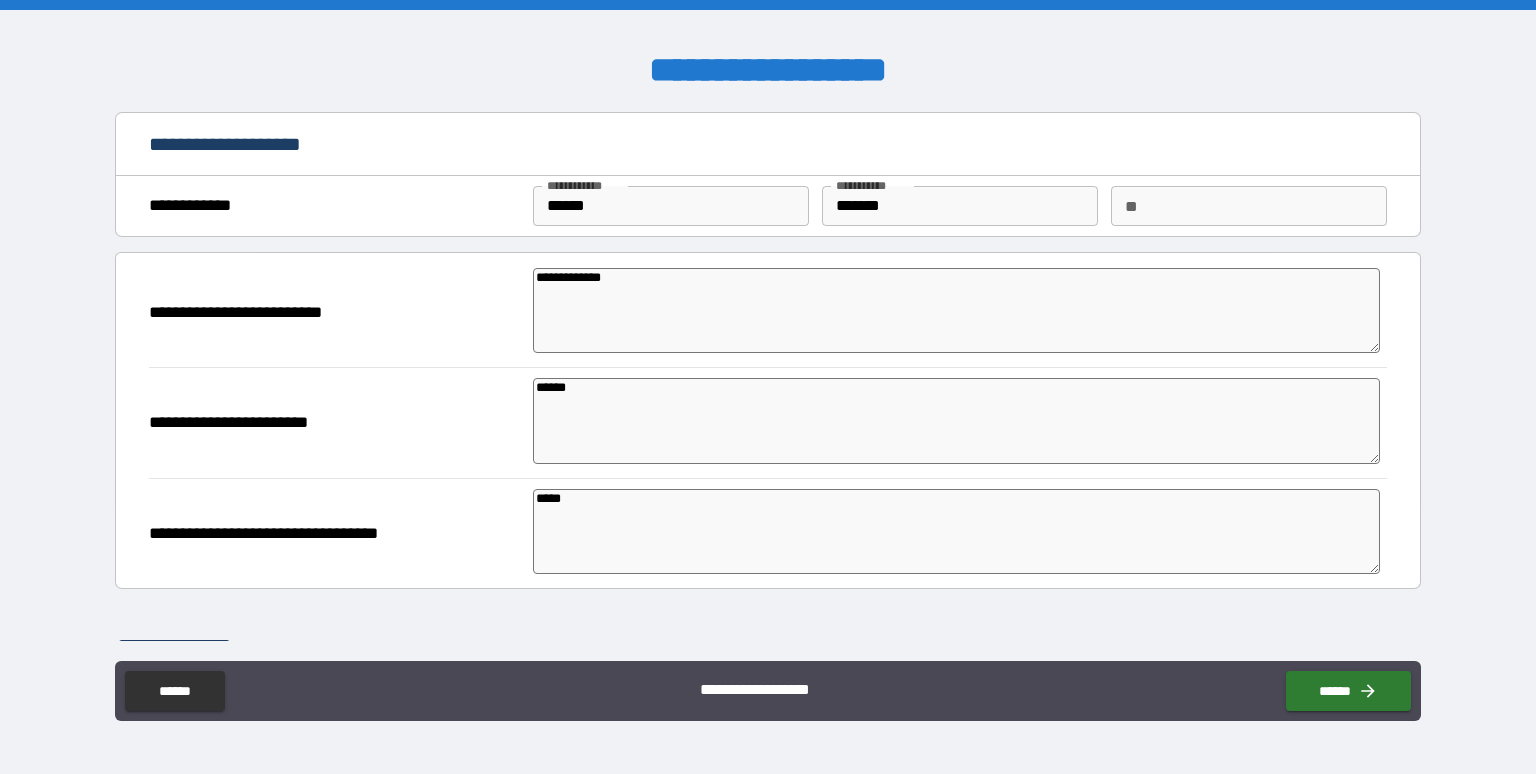 type on "*" 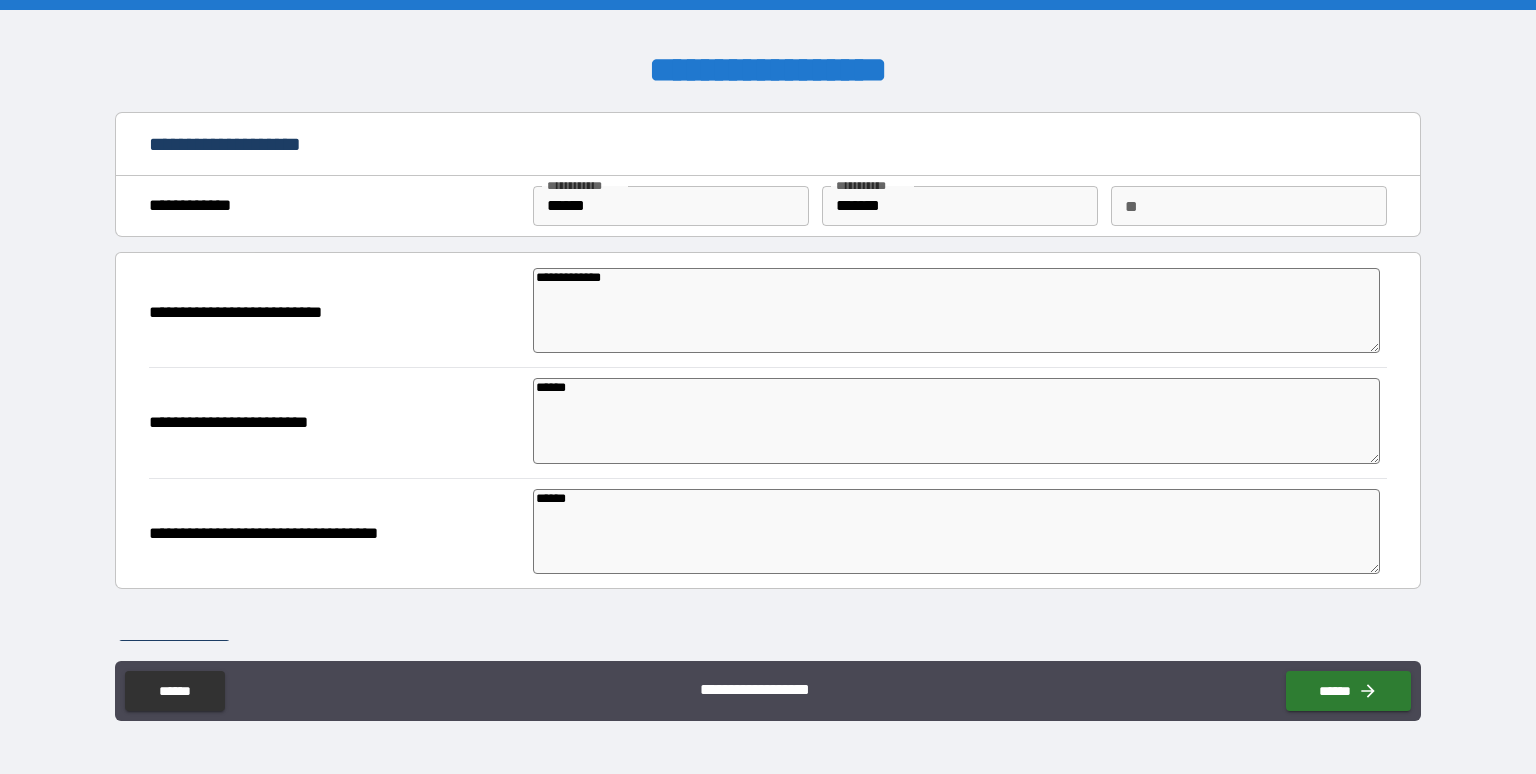 type on "*" 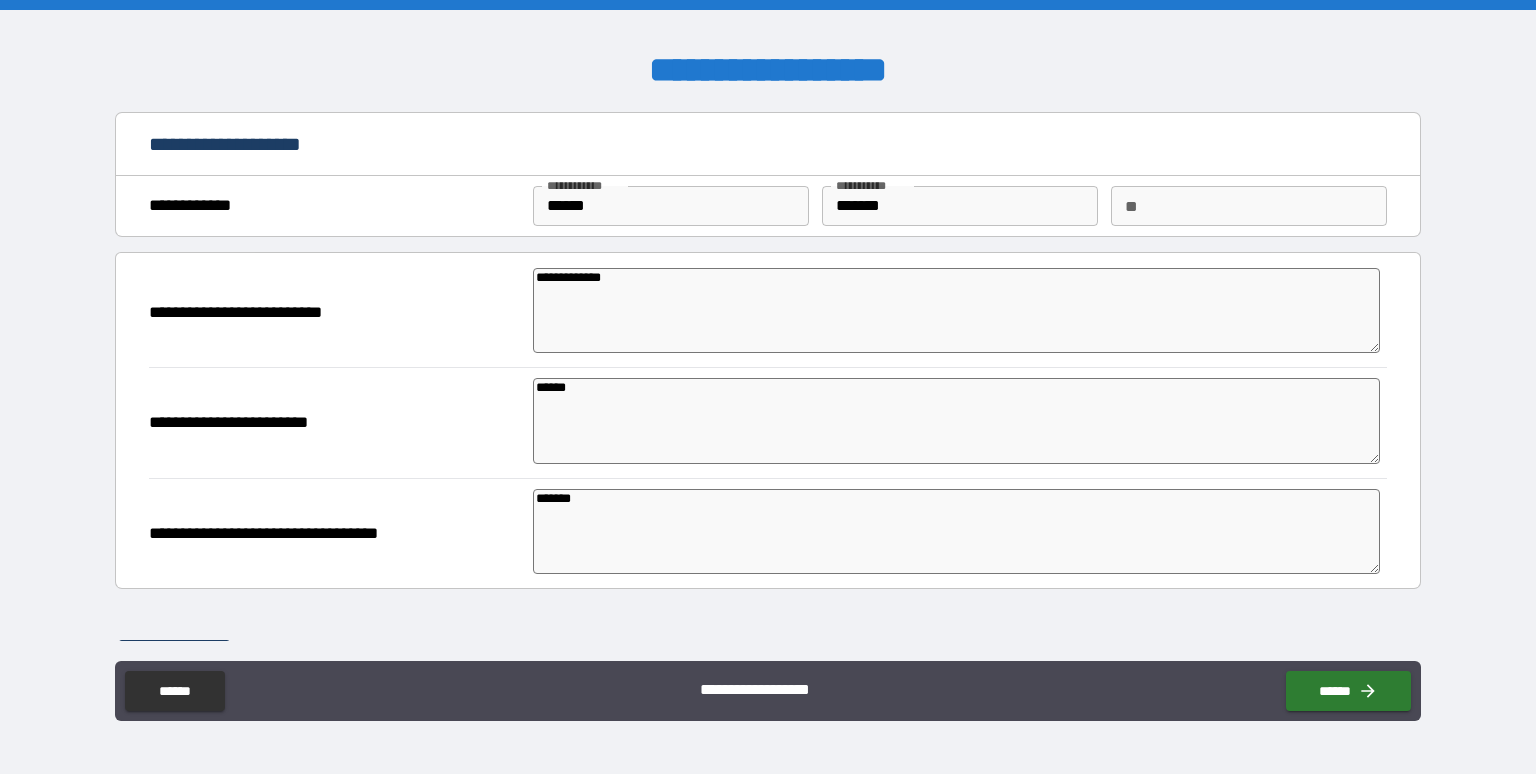 type on "*" 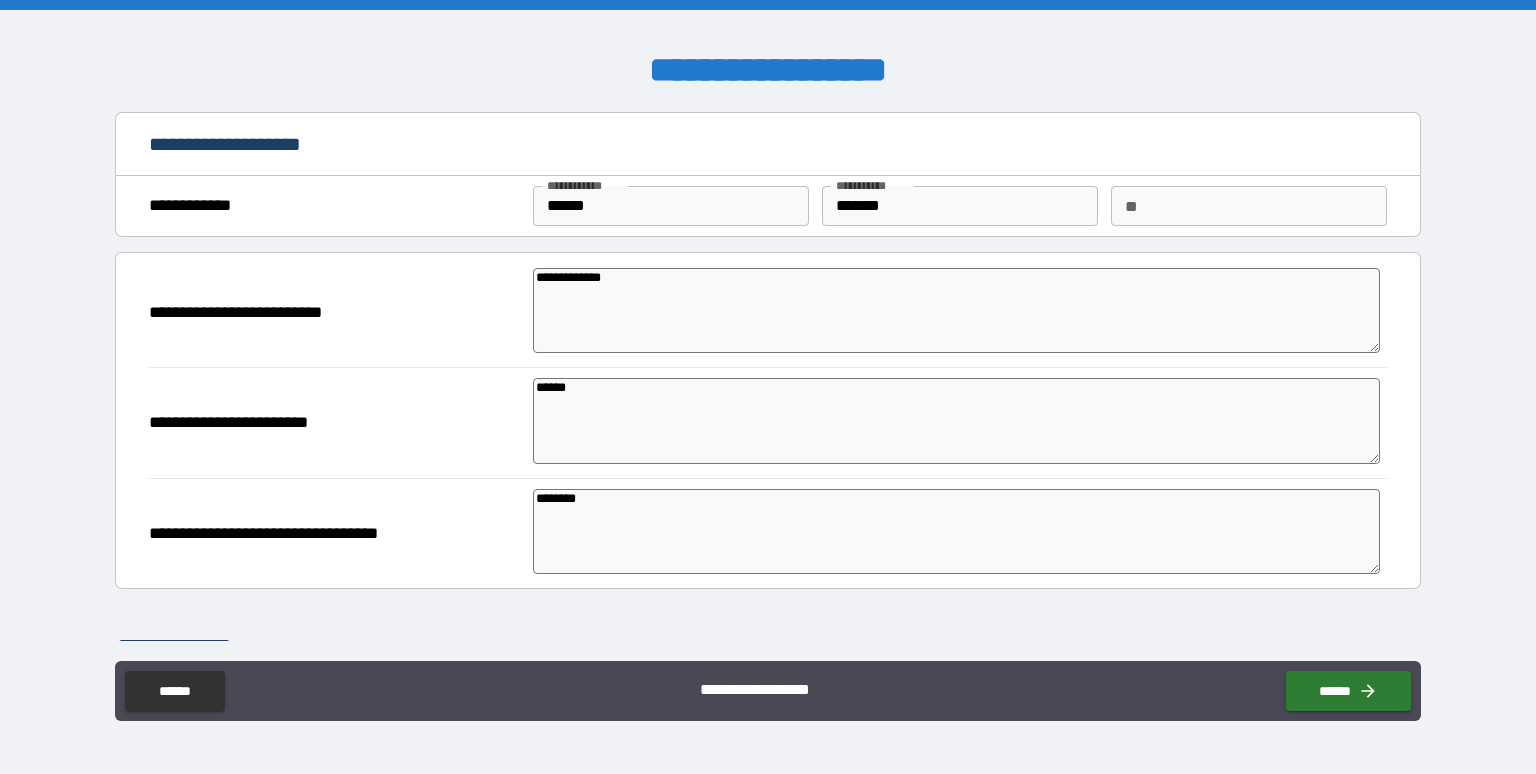 type on "*" 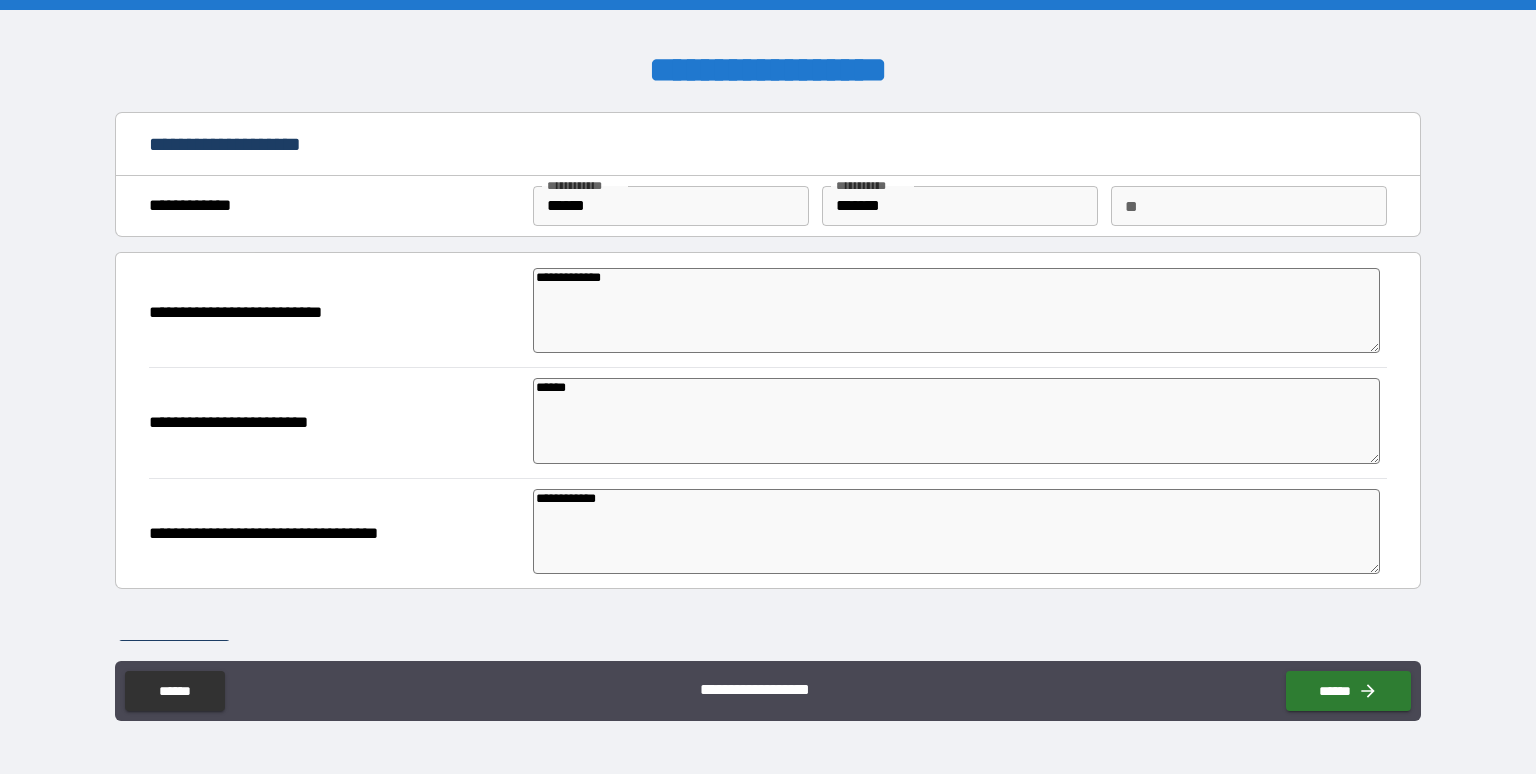 scroll, scrollTop: 266, scrollLeft: 0, axis: vertical 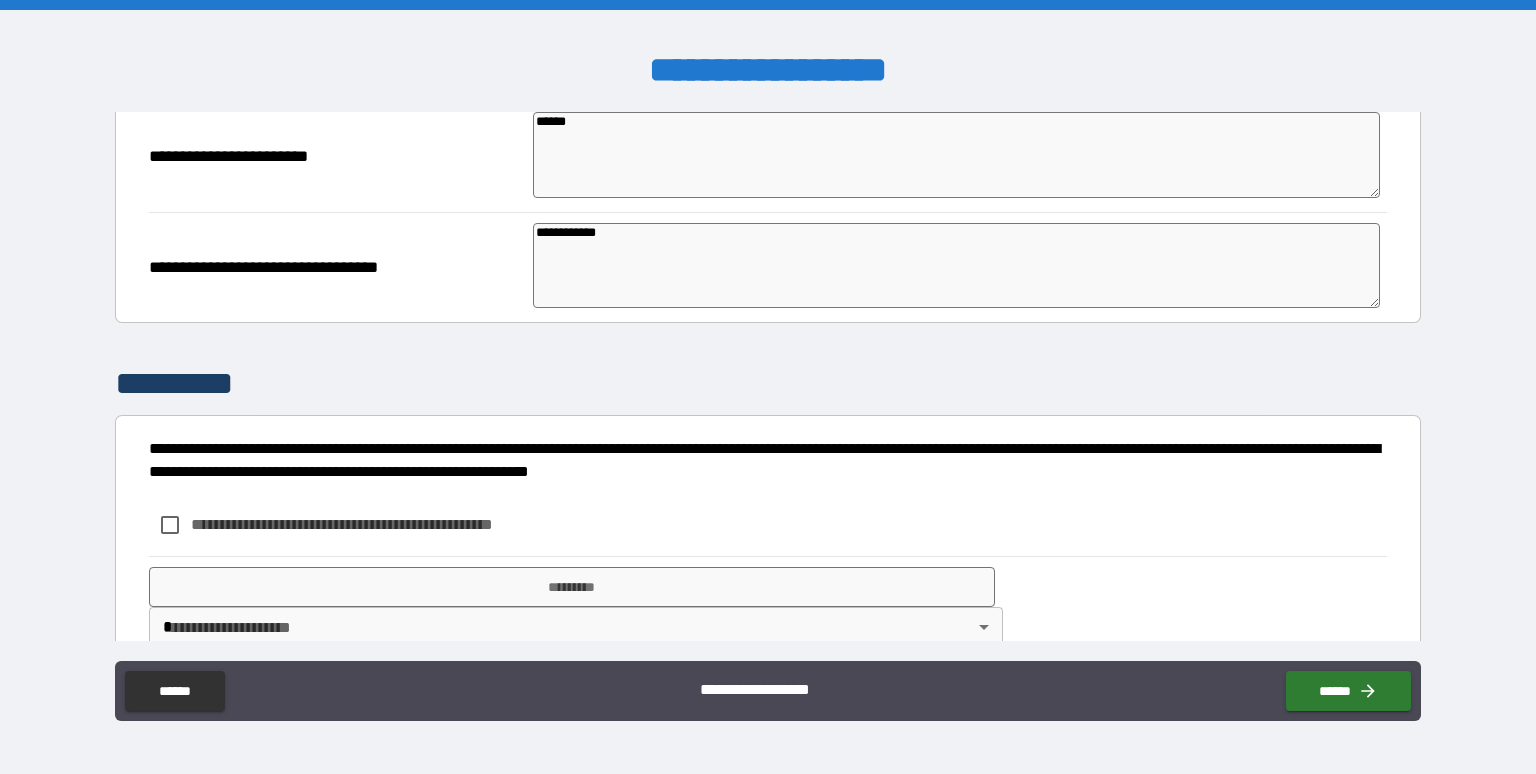 click on "**********" at bounding box center [375, 524] 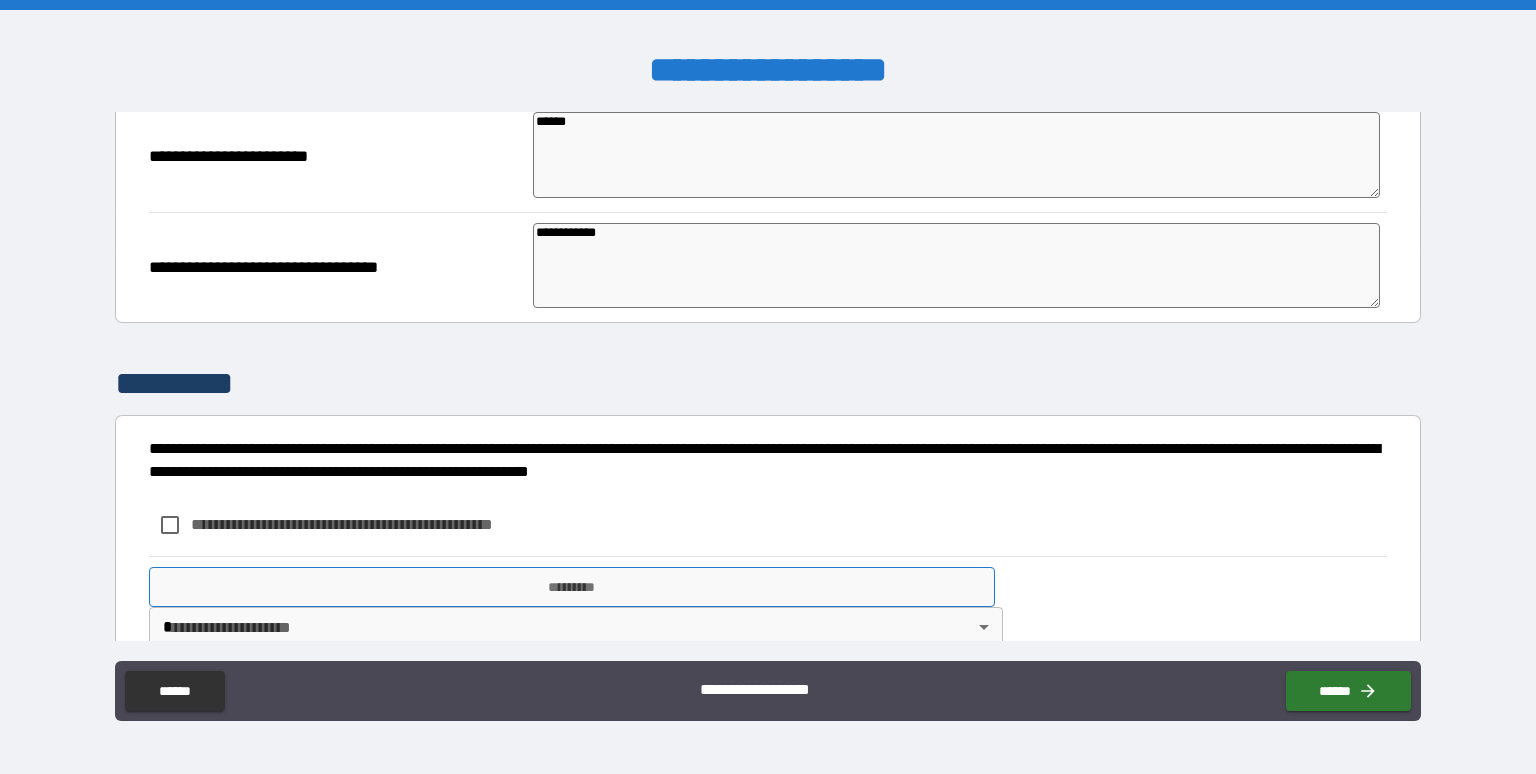 scroll, scrollTop: 300, scrollLeft: 0, axis: vertical 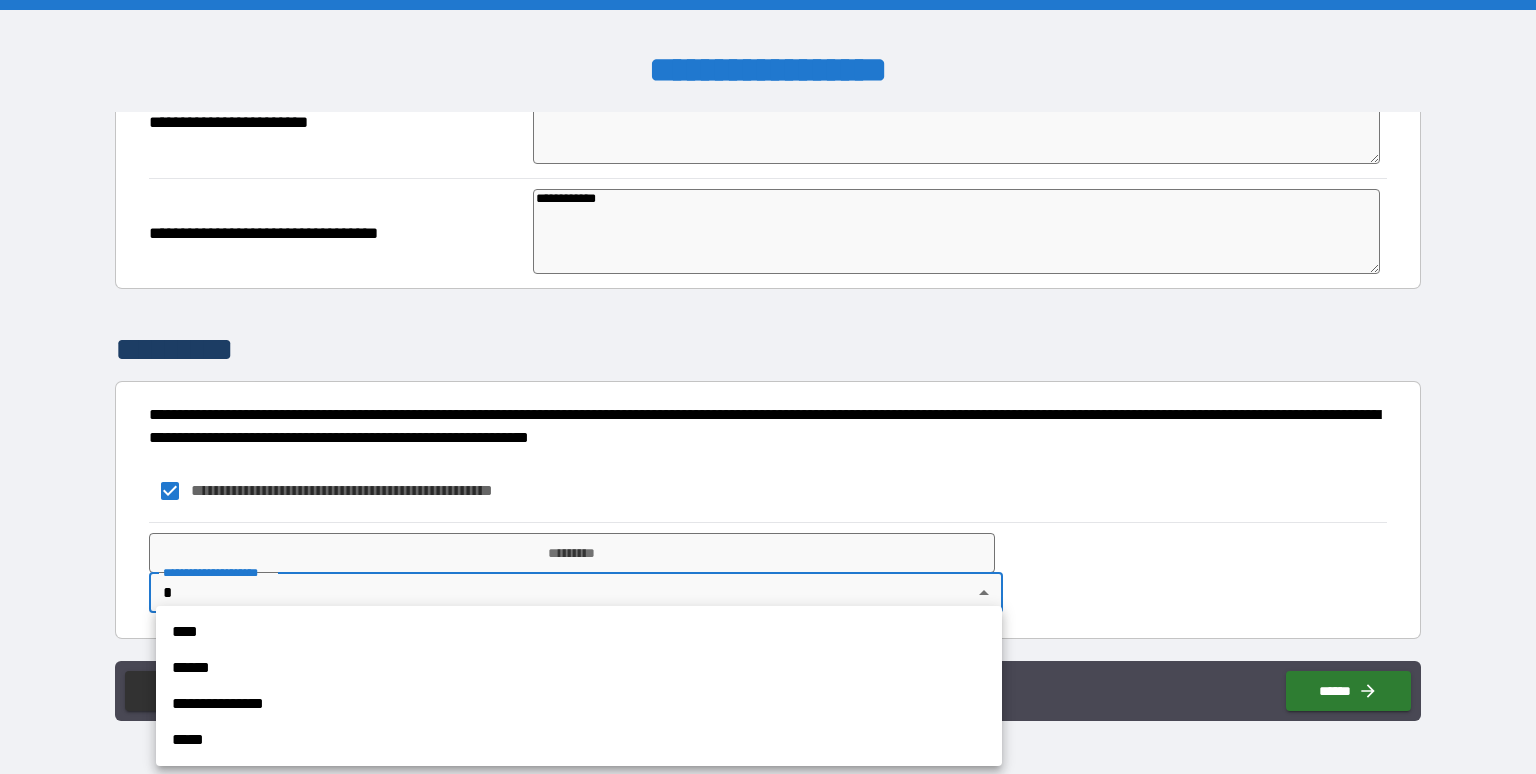 click on "**********" at bounding box center [768, 387] 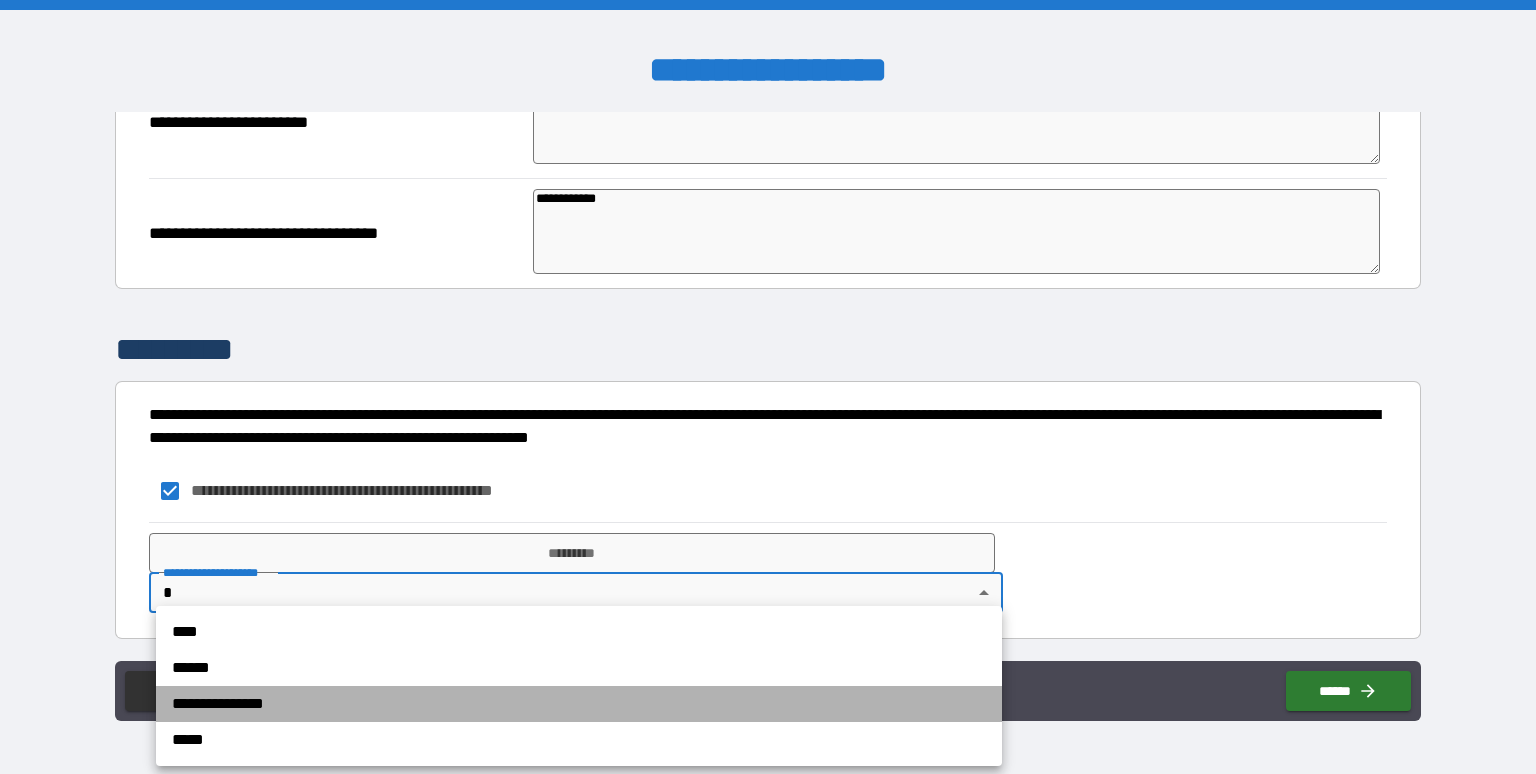 click on "**********" at bounding box center (579, 704) 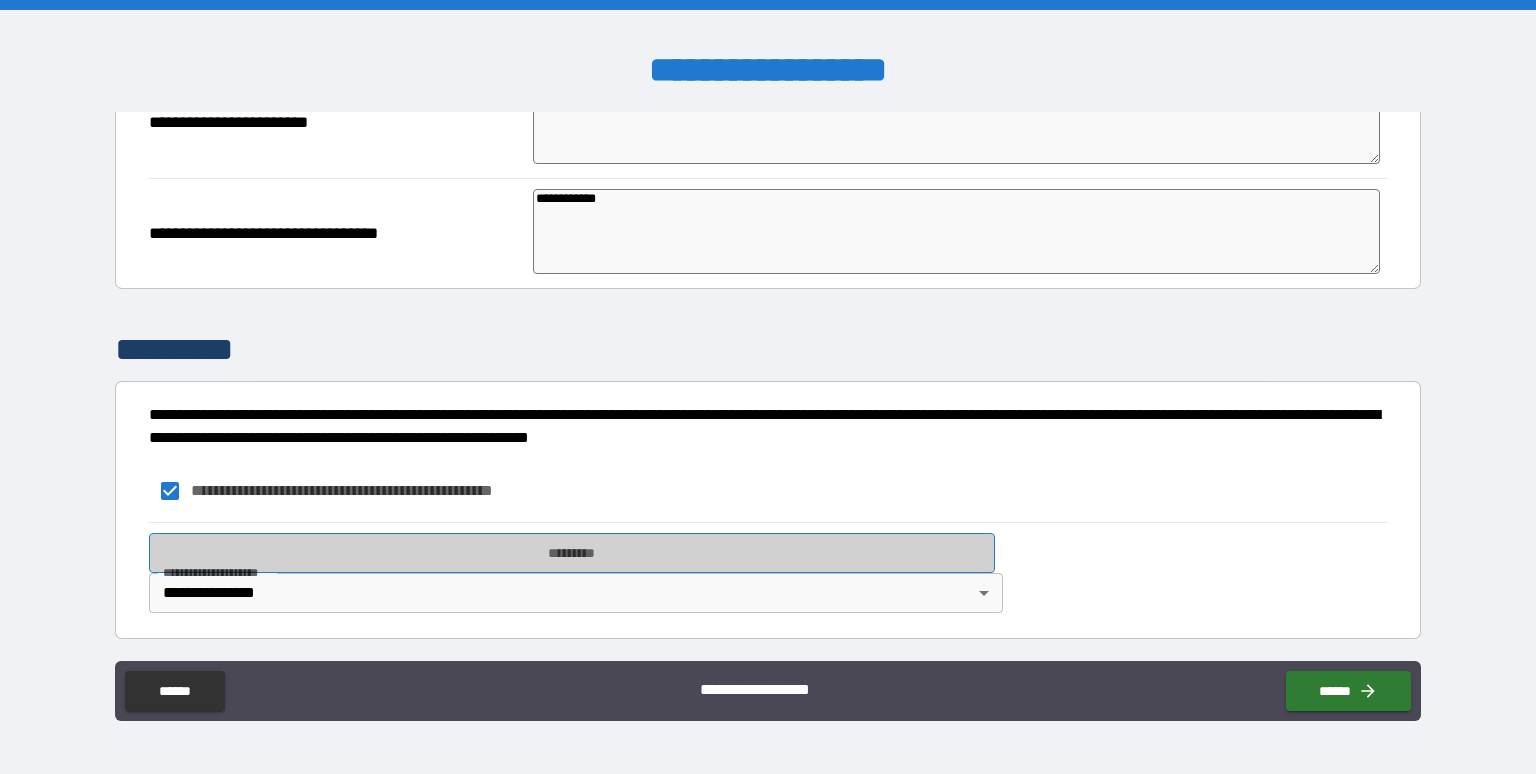 click on "*********" at bounding box center (572, 553) 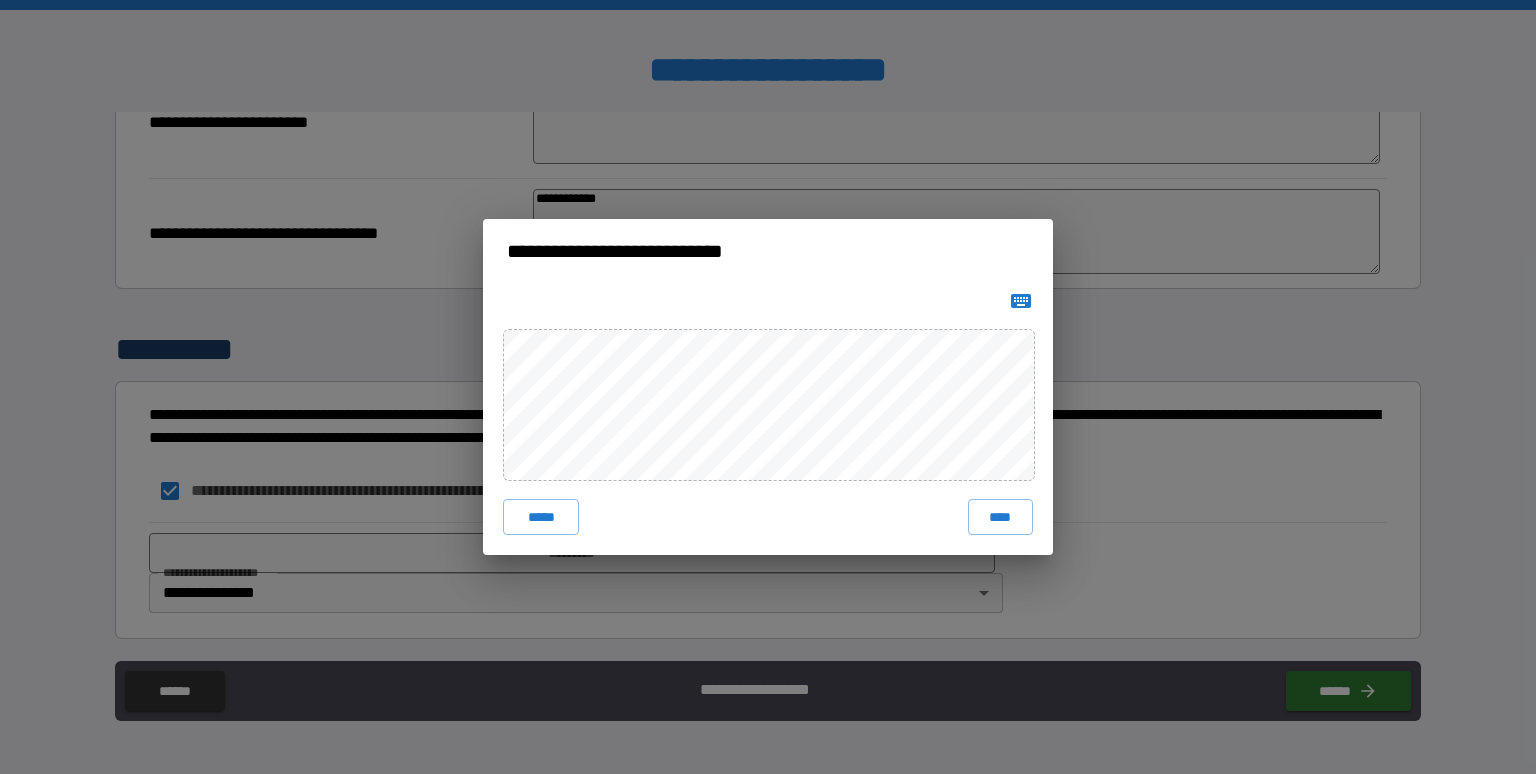 click on "***** ****" at bounding box center (768, 419) 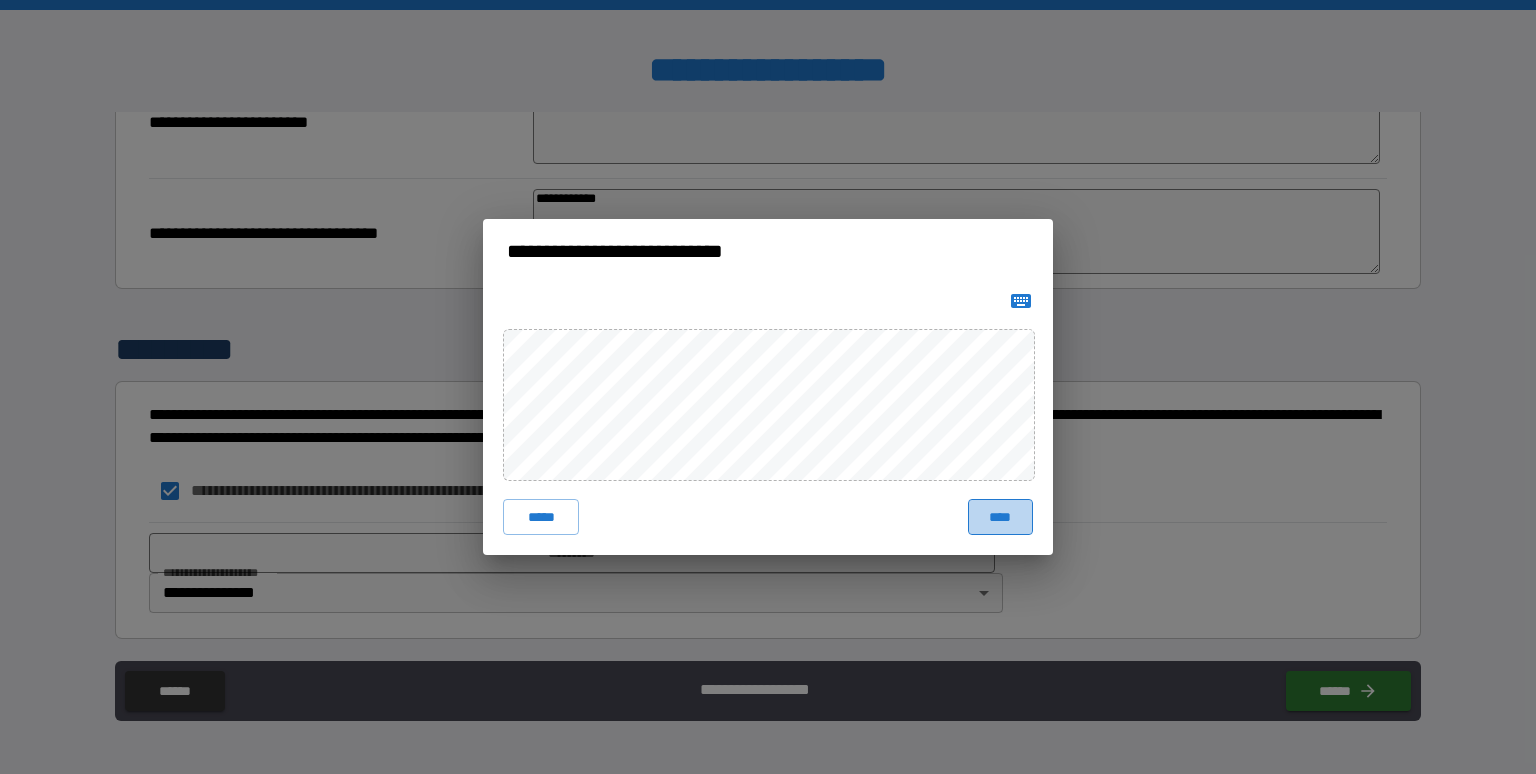 click on "****" at bounding box center [1000, 517] 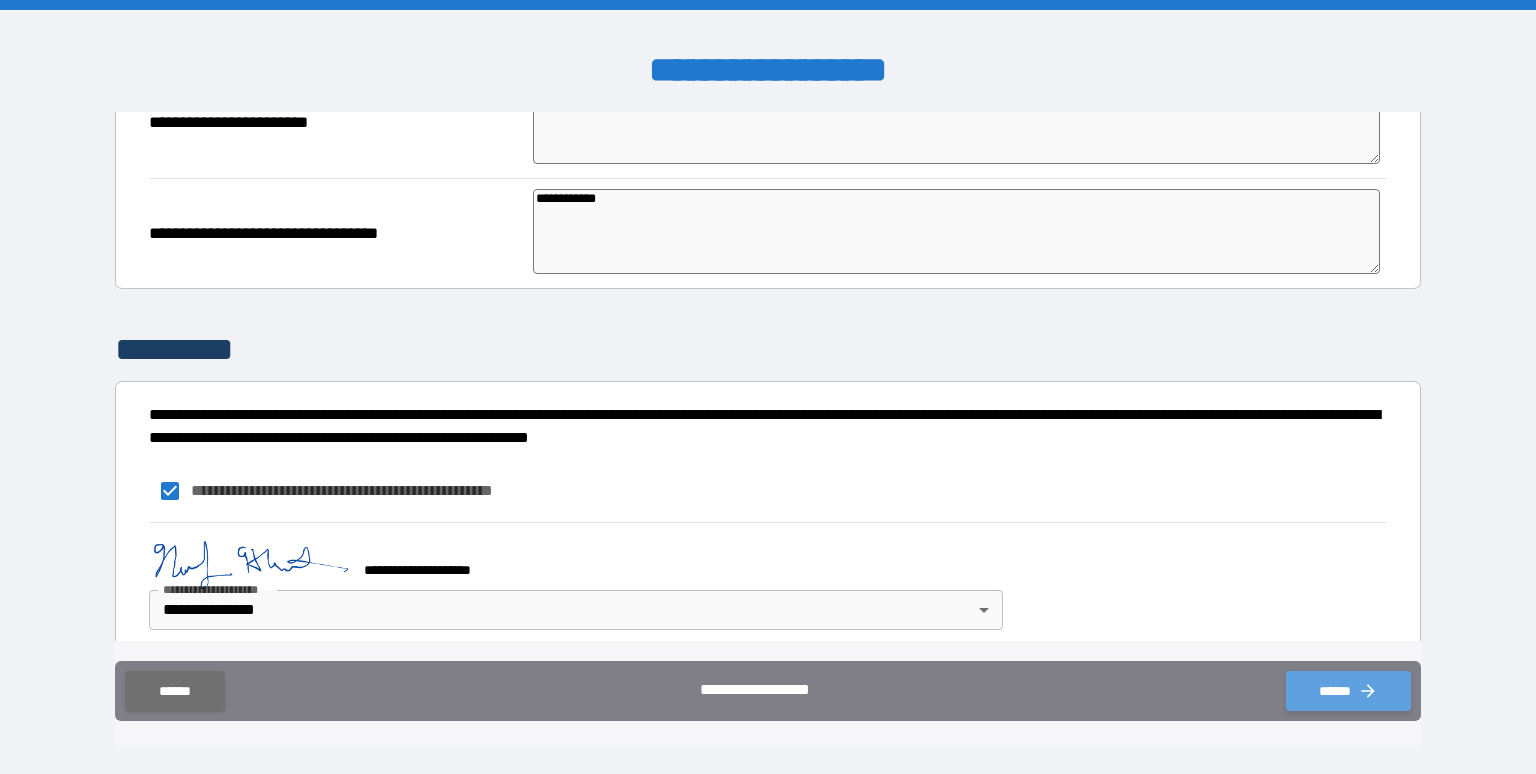 click on "******" at bounding box center (1348, 691) 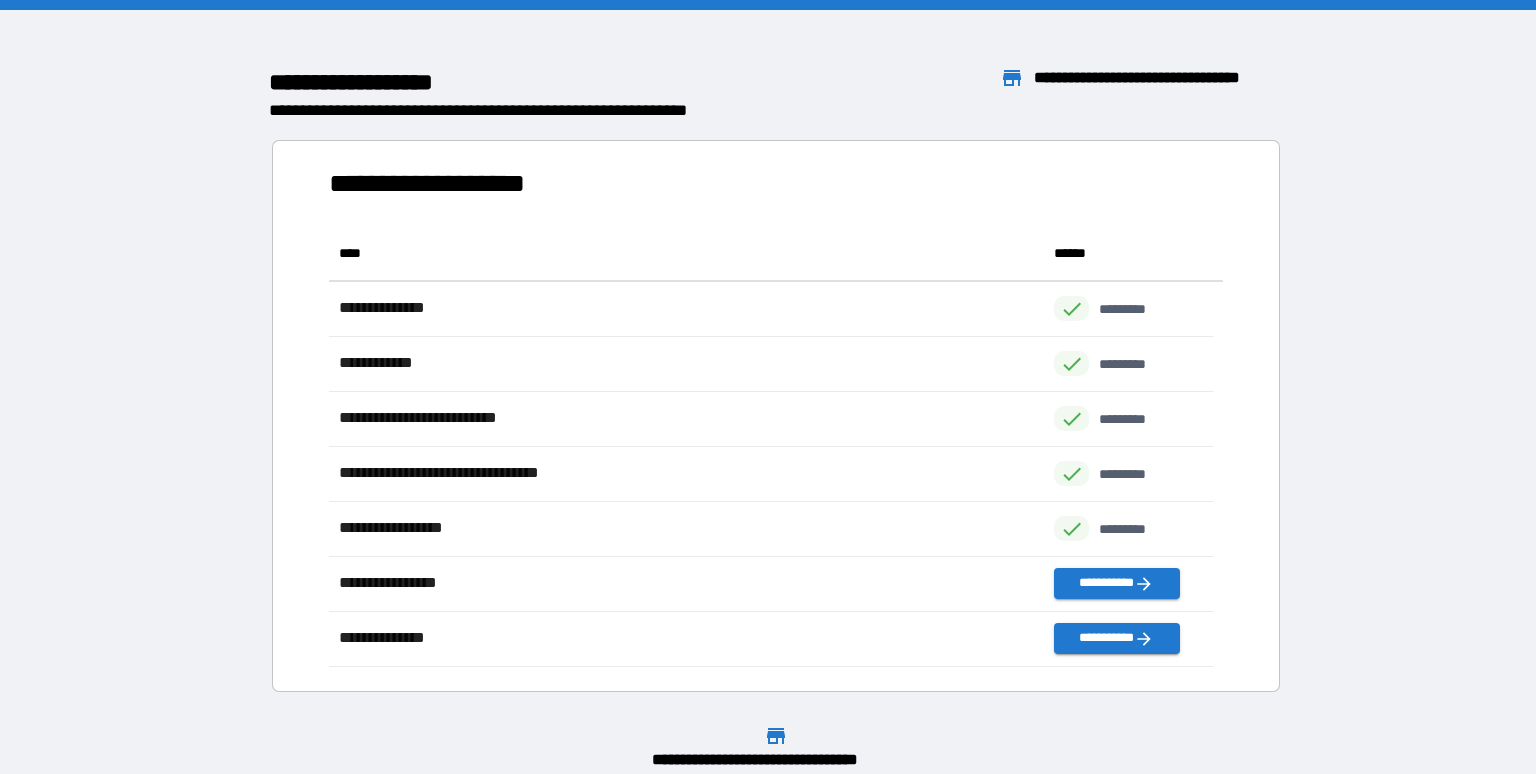 scroll, scrollTop: 16, scrollLeft: 16, axis: both 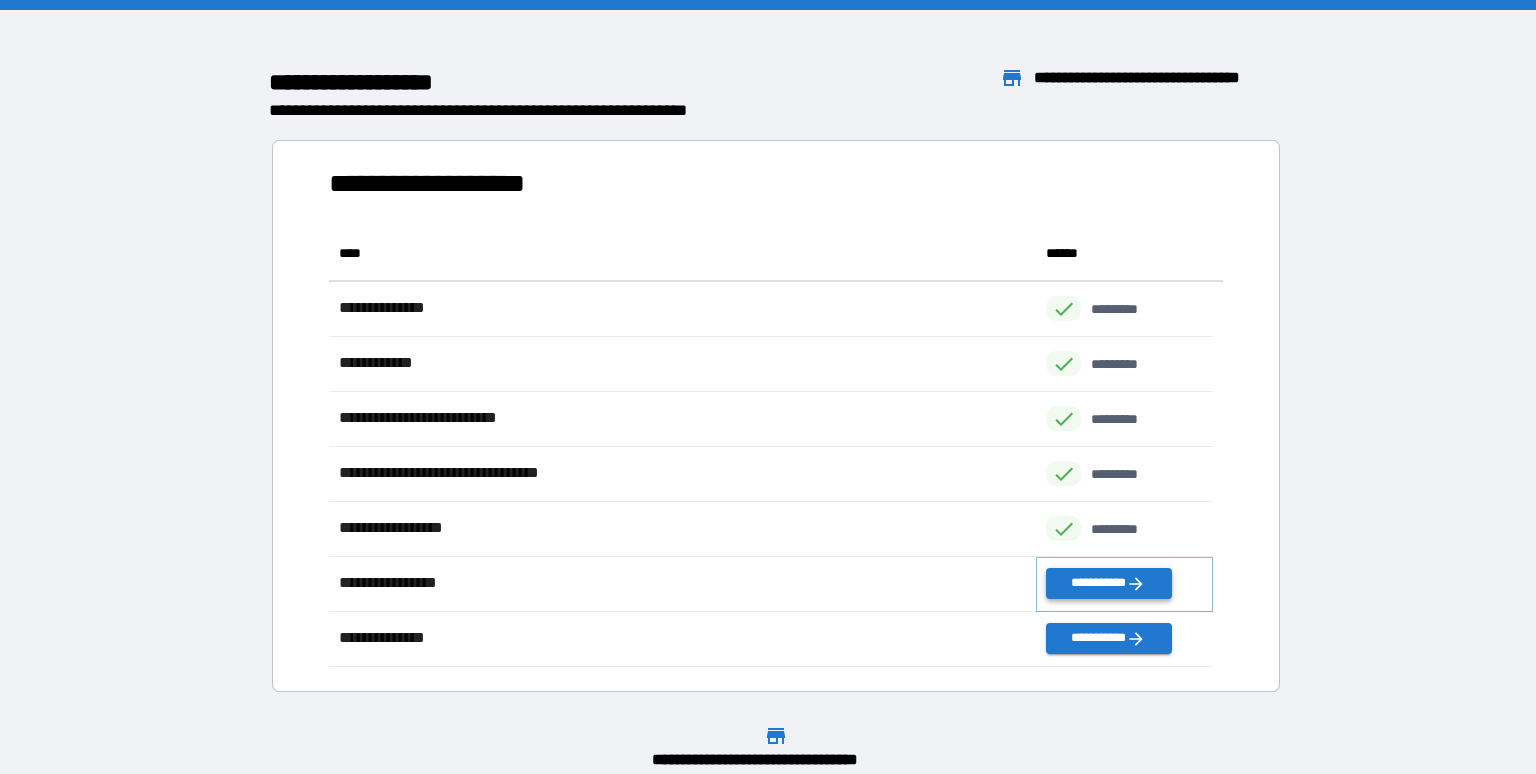 click on "**********" at bounding box center [1108, 583] 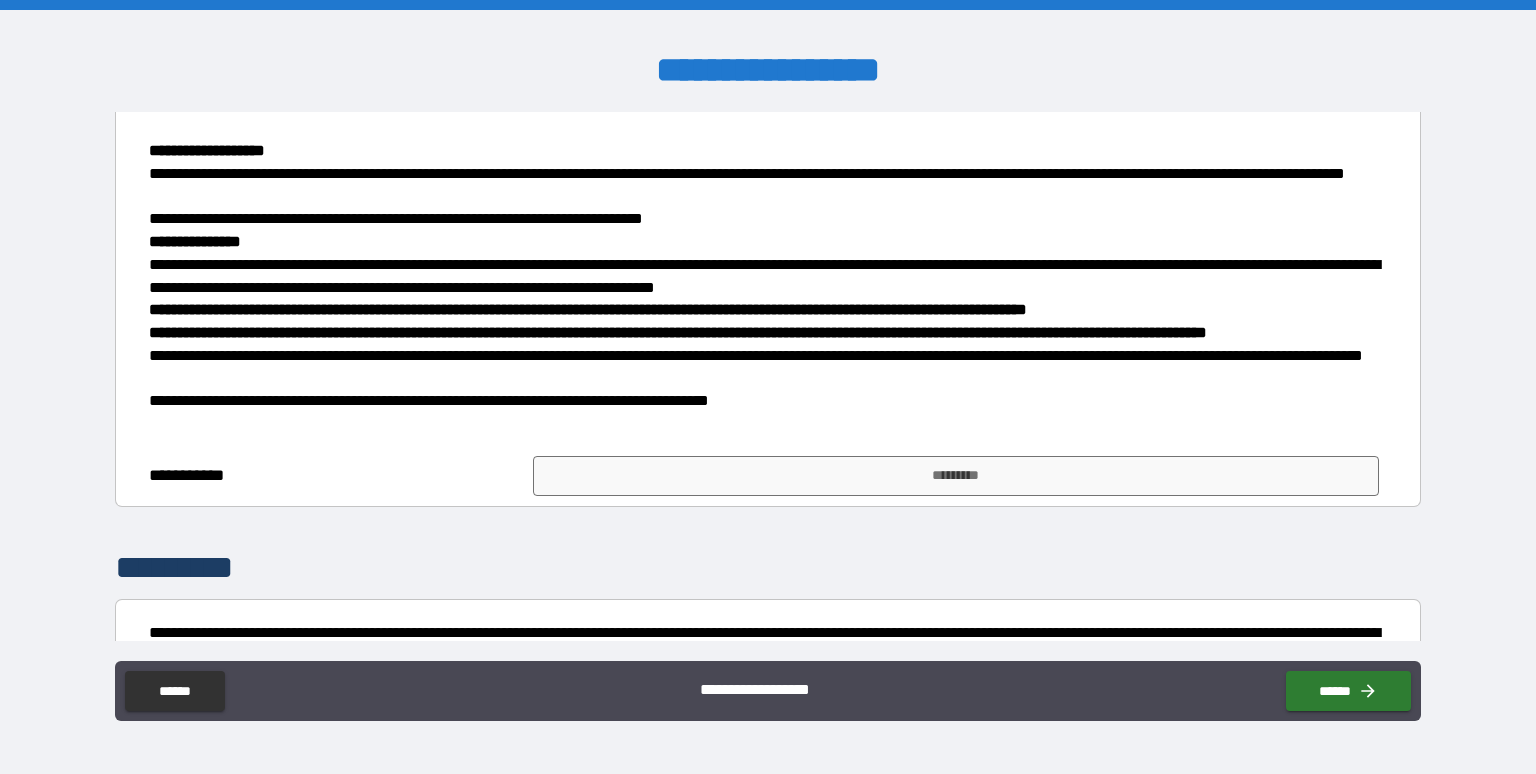 scroll, scrollTop: 796, scrollLeft: 0, axis: vertical 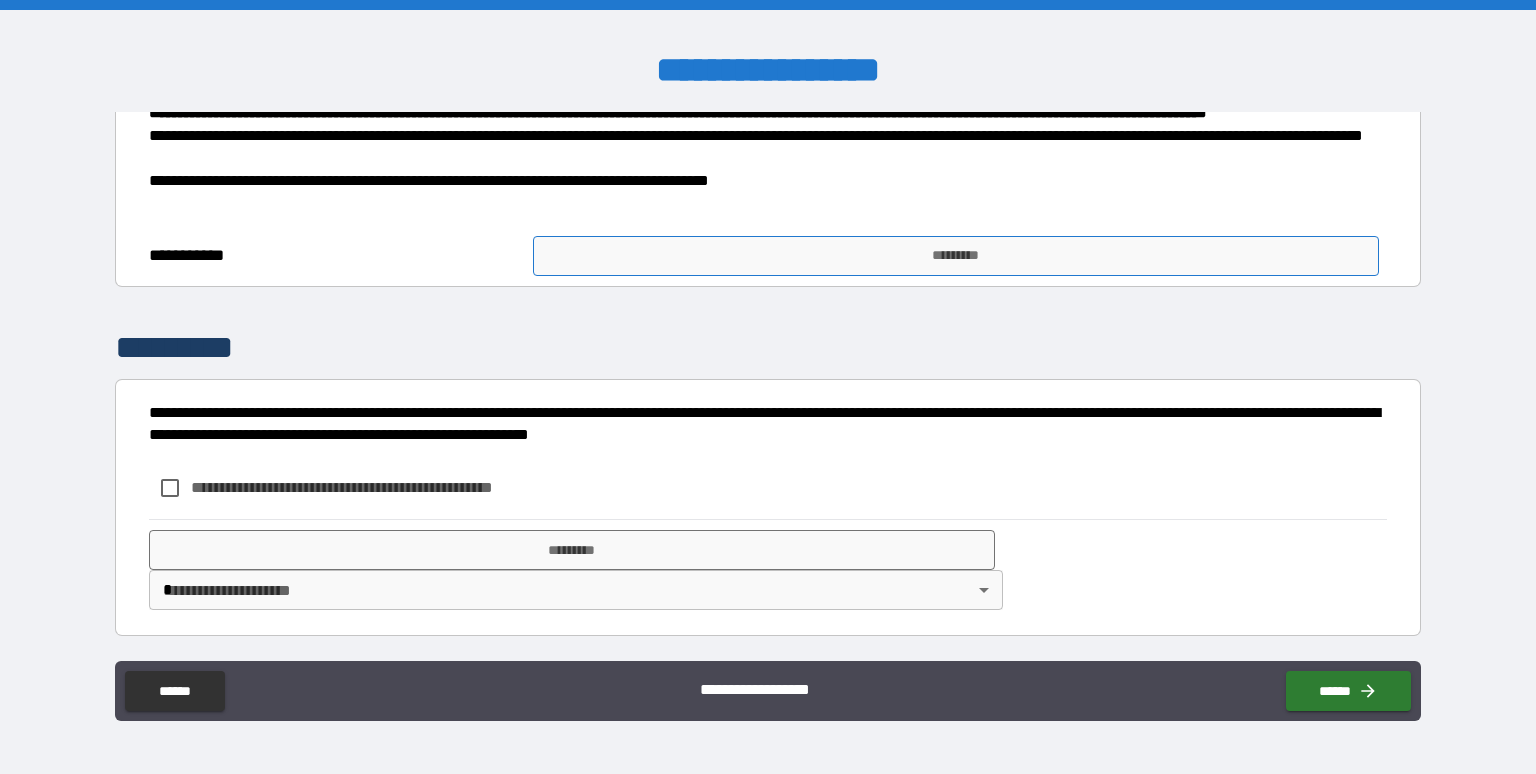 click on "*********" at bounding box center [956, 256] 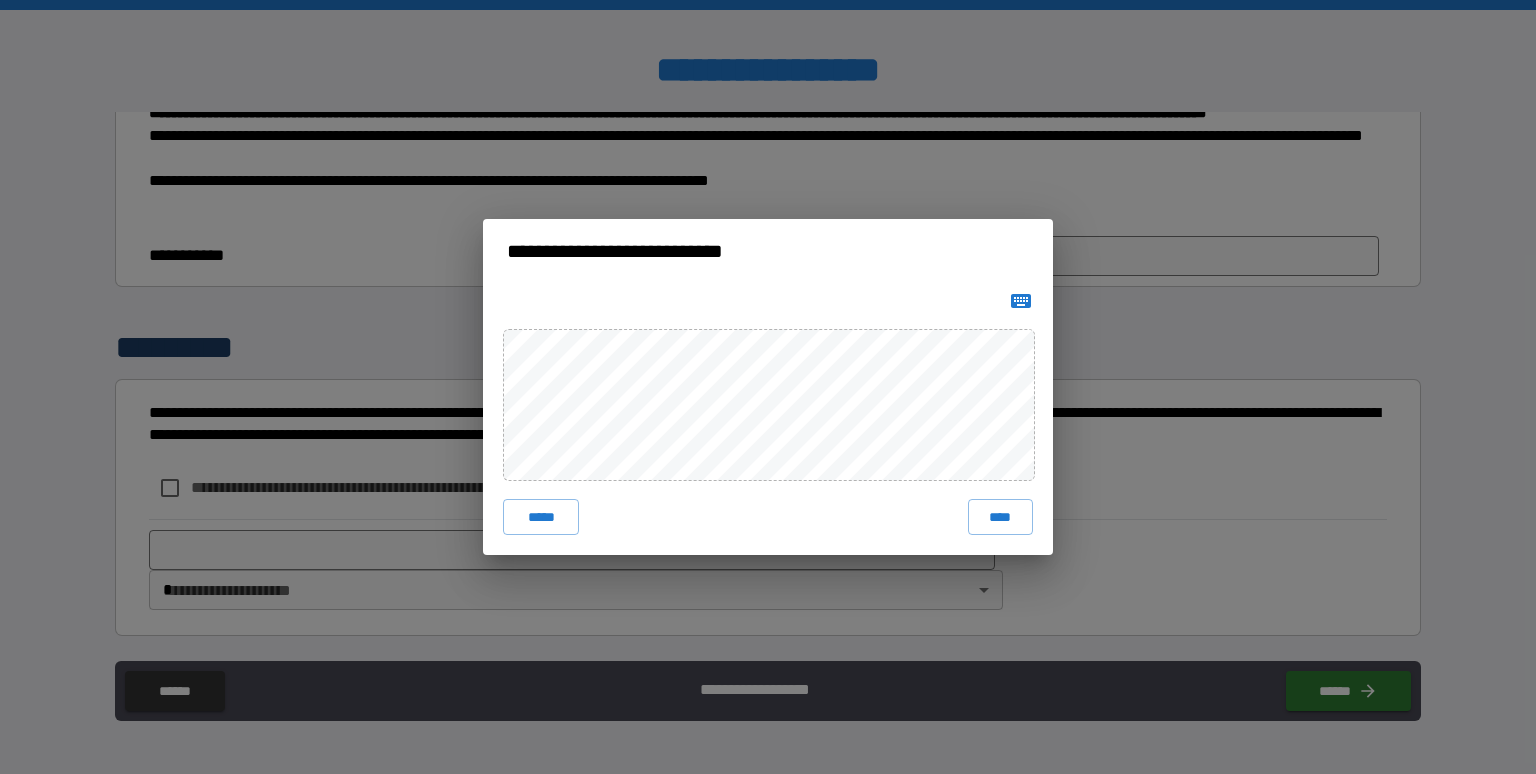 click on "**********" at bounding box center (768, 387) 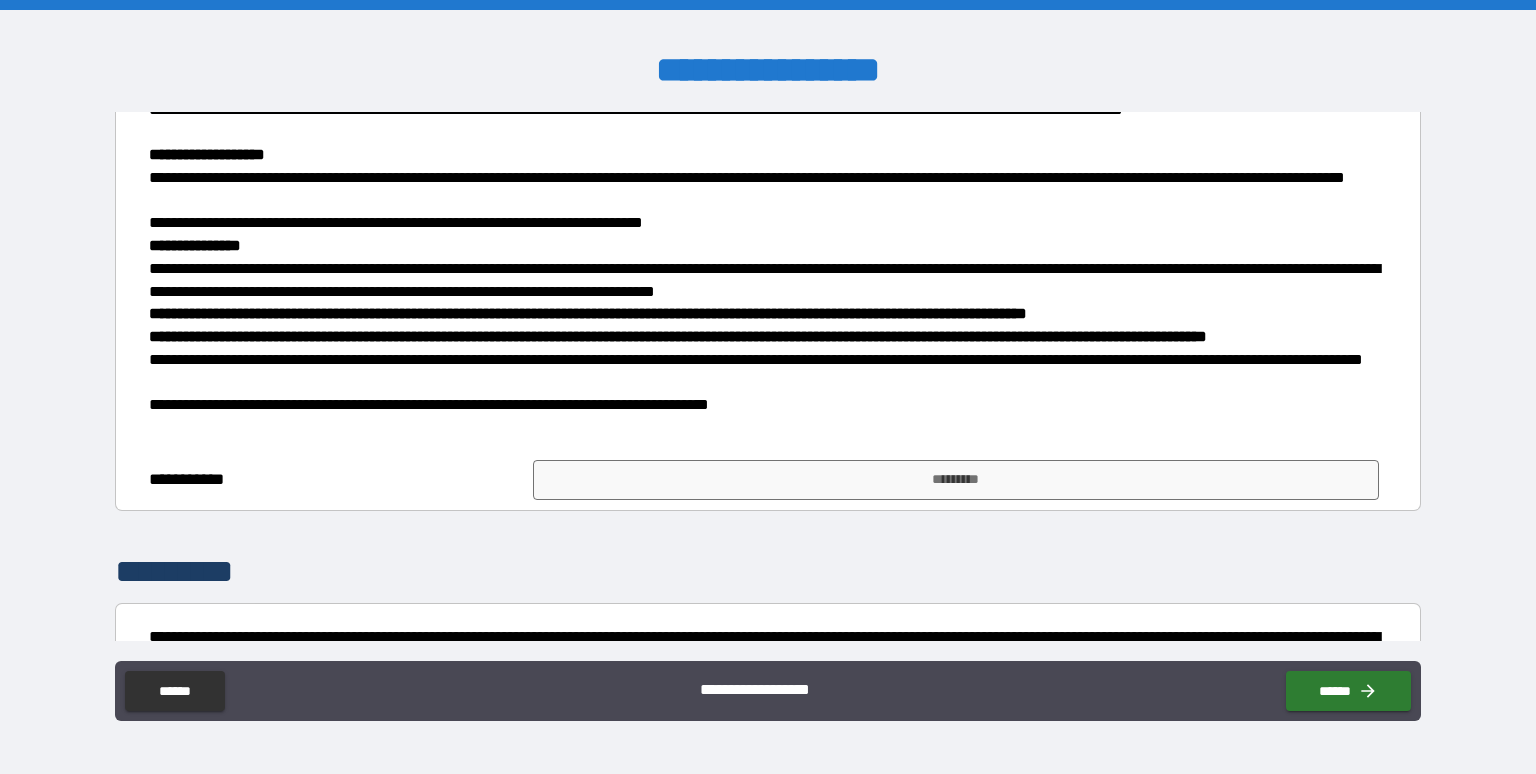 scroll, scrollTop: 662, scrollLeft: 0, axis: vertical 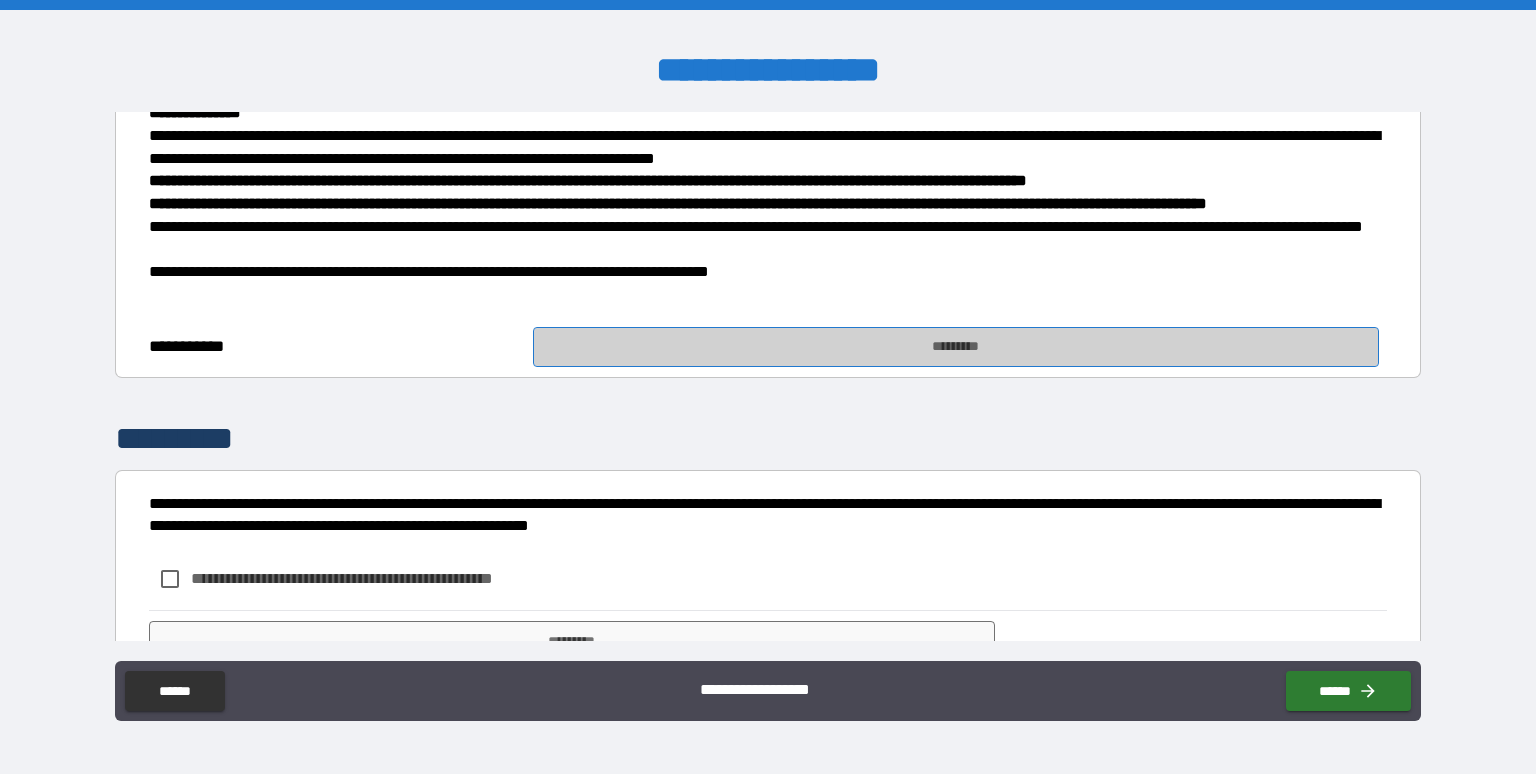 click on "*********" at bounding box center (956, 347) 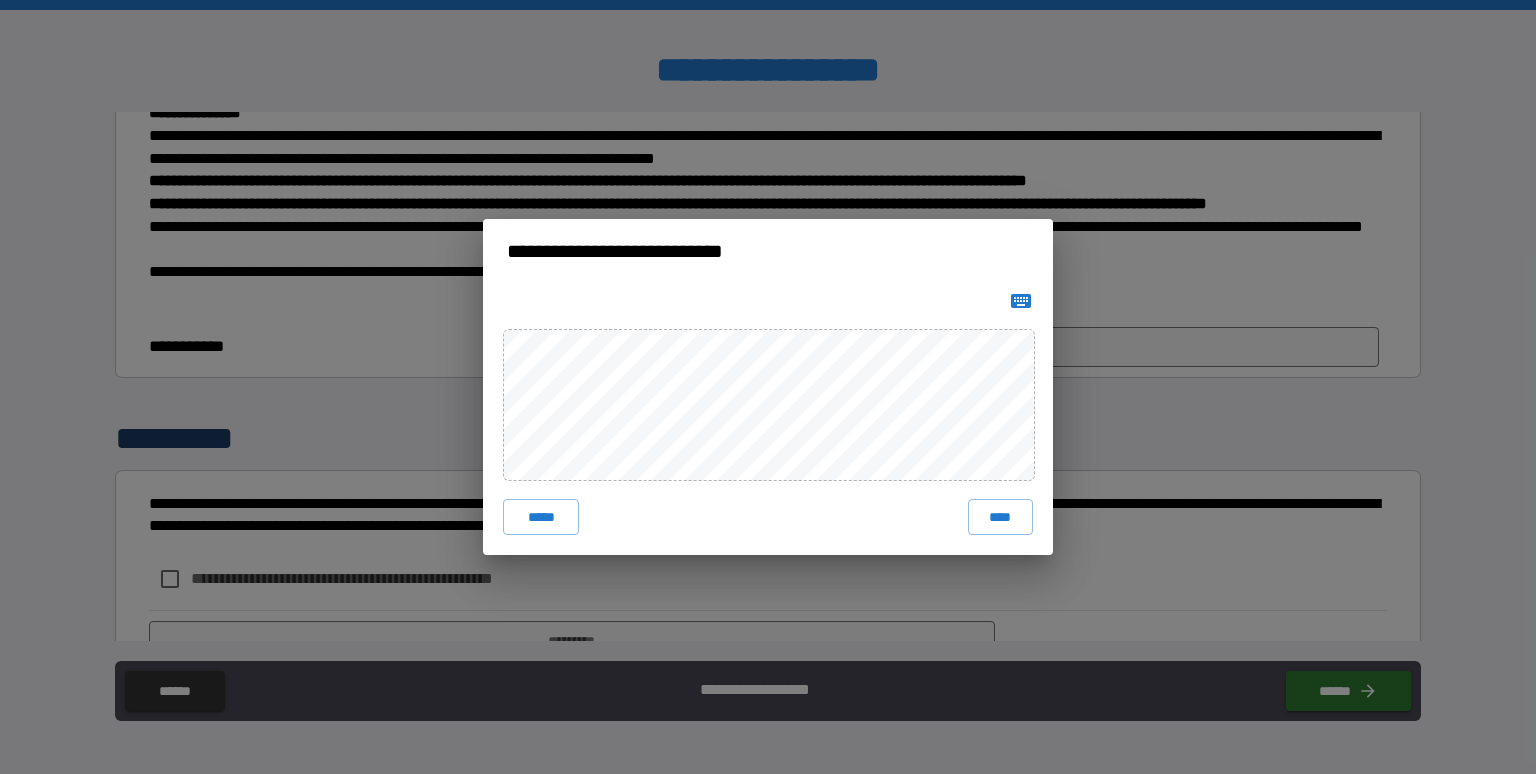 click on "****" at bounding box center (1000, 517) 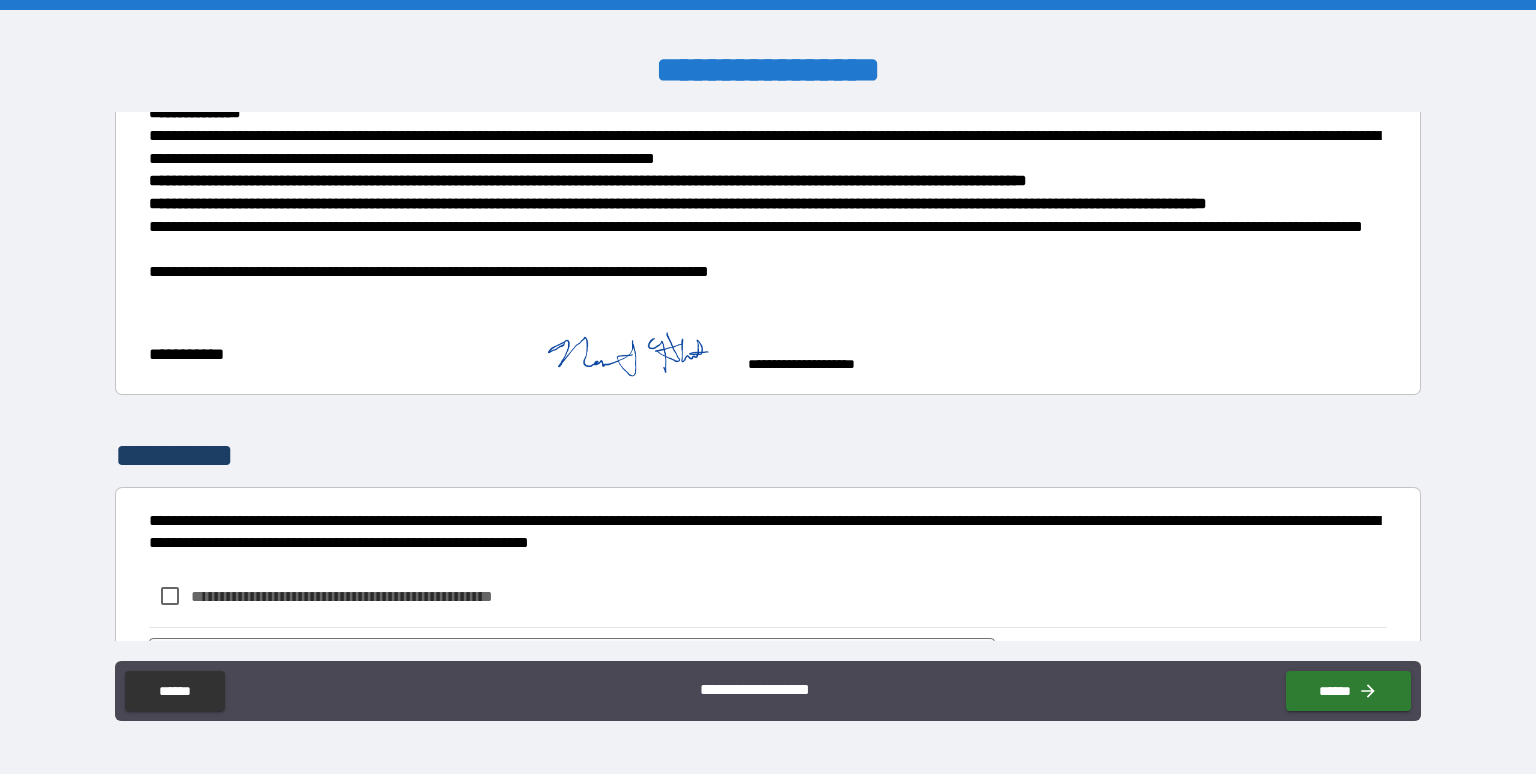 scroll, scrollTop: 813, scrollLeft: 0, axis: vertical 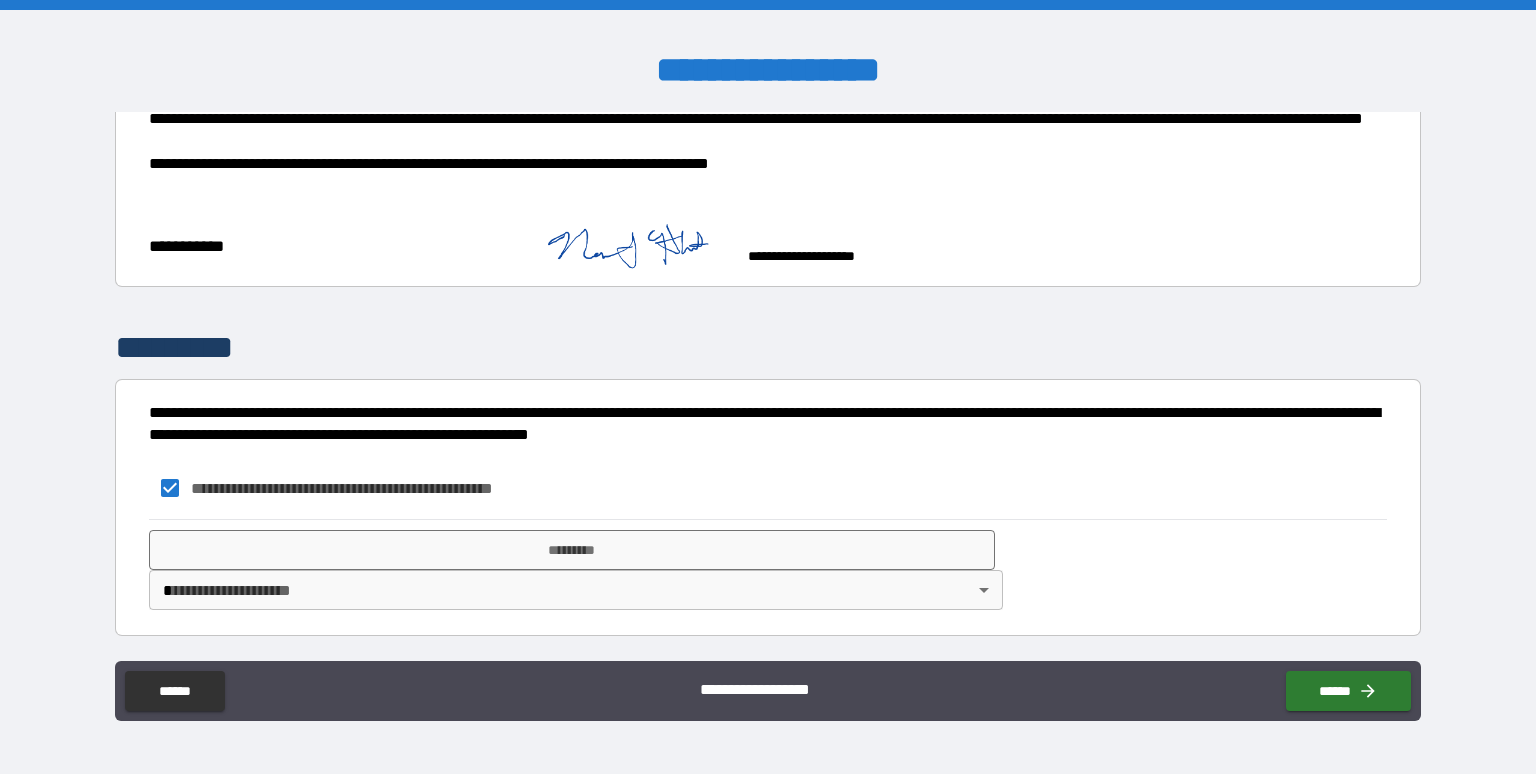 click on "**********" at bounding box center [768, 387] 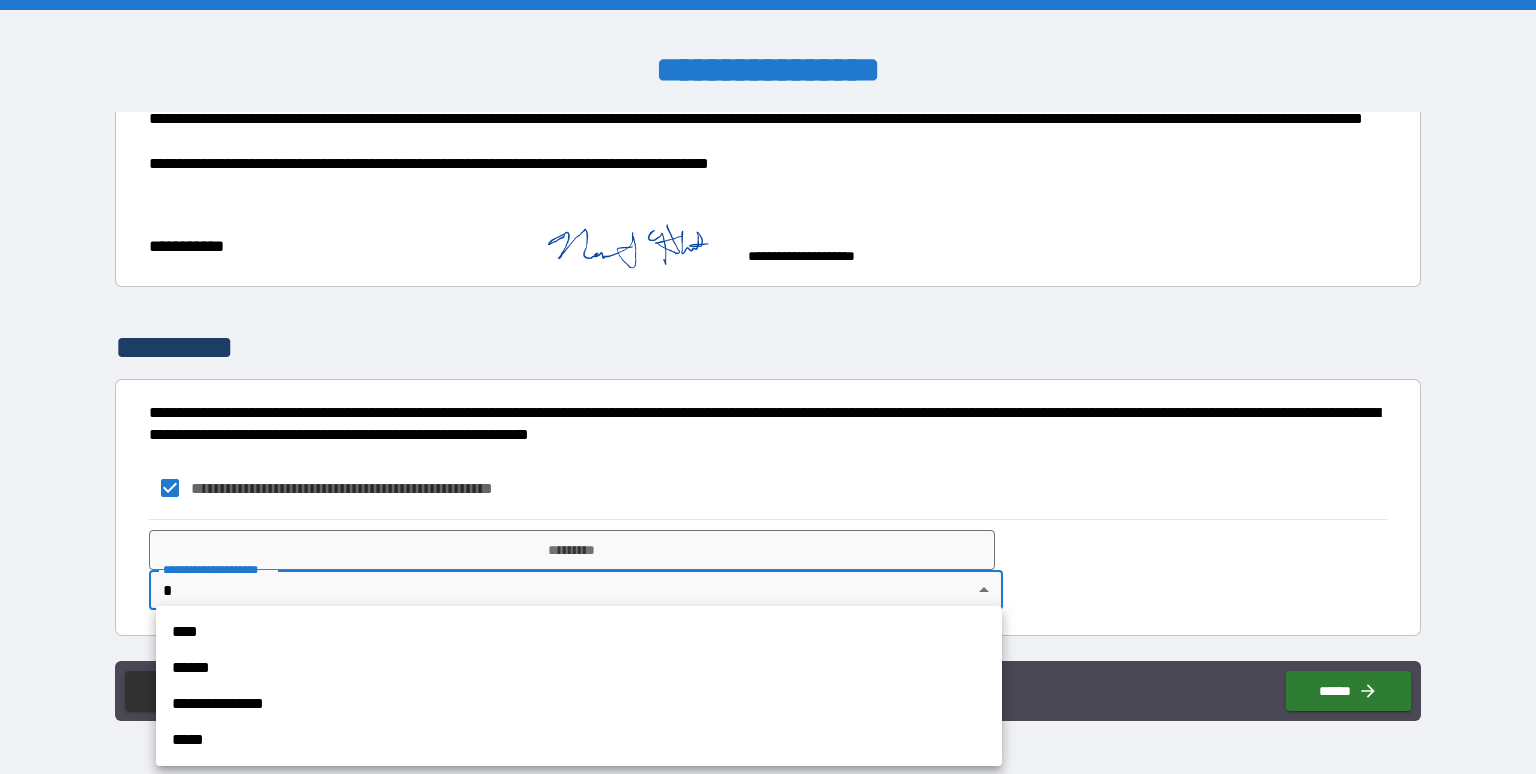 click on "**********" at bounding box center (579, 704) 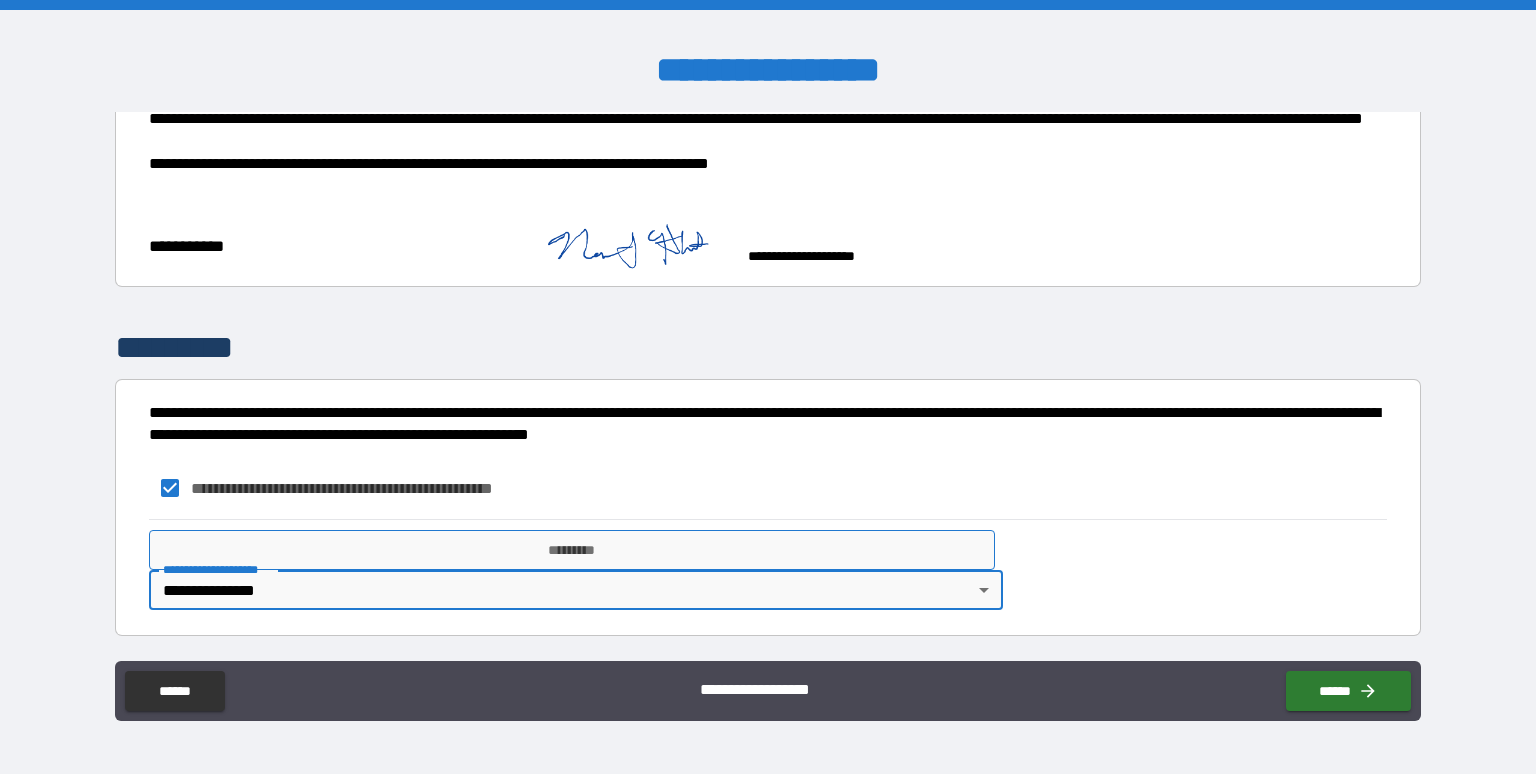 click on "*********" at bounding box center (572, 550) 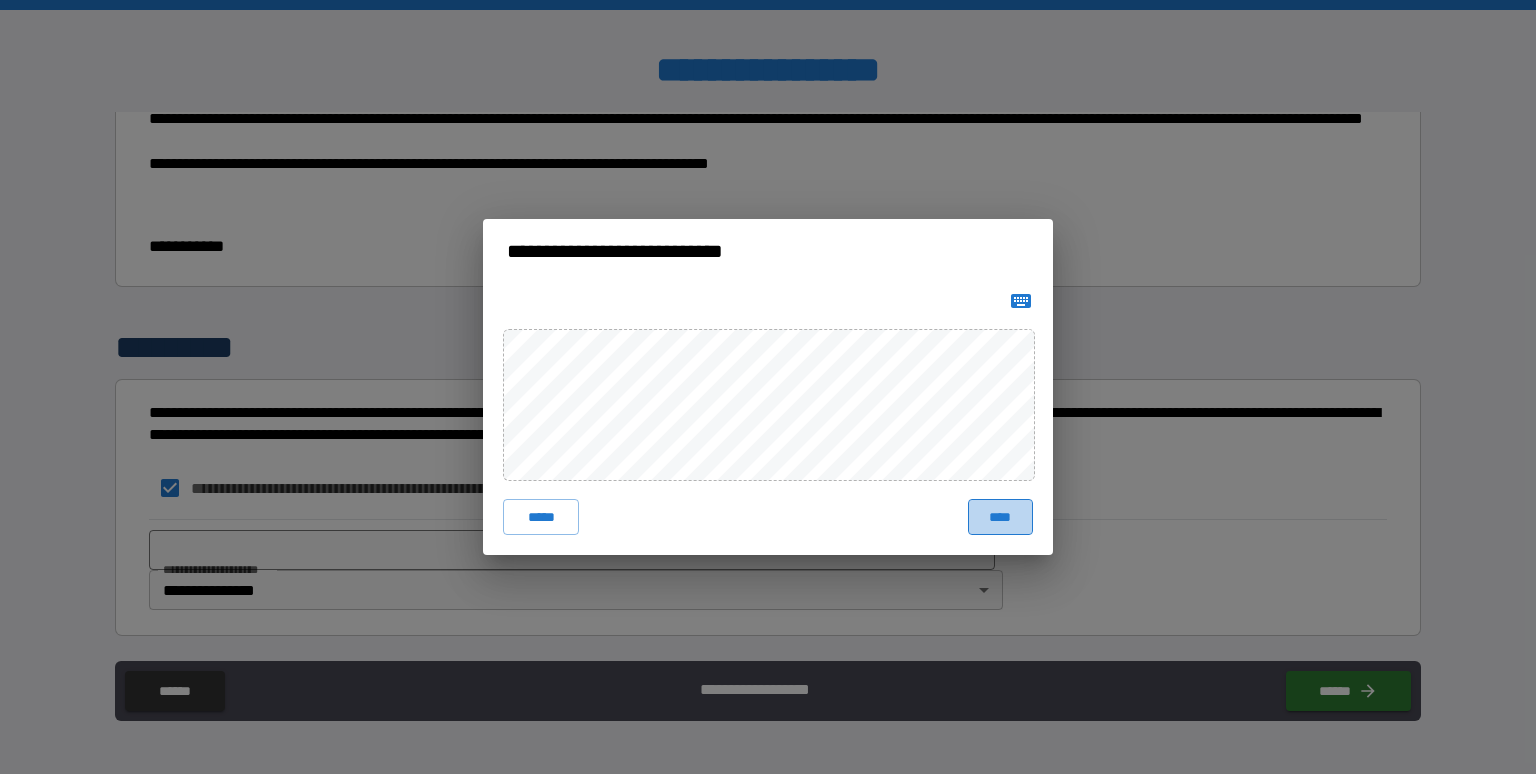 click on "****" at bounding box center (1000, 517) 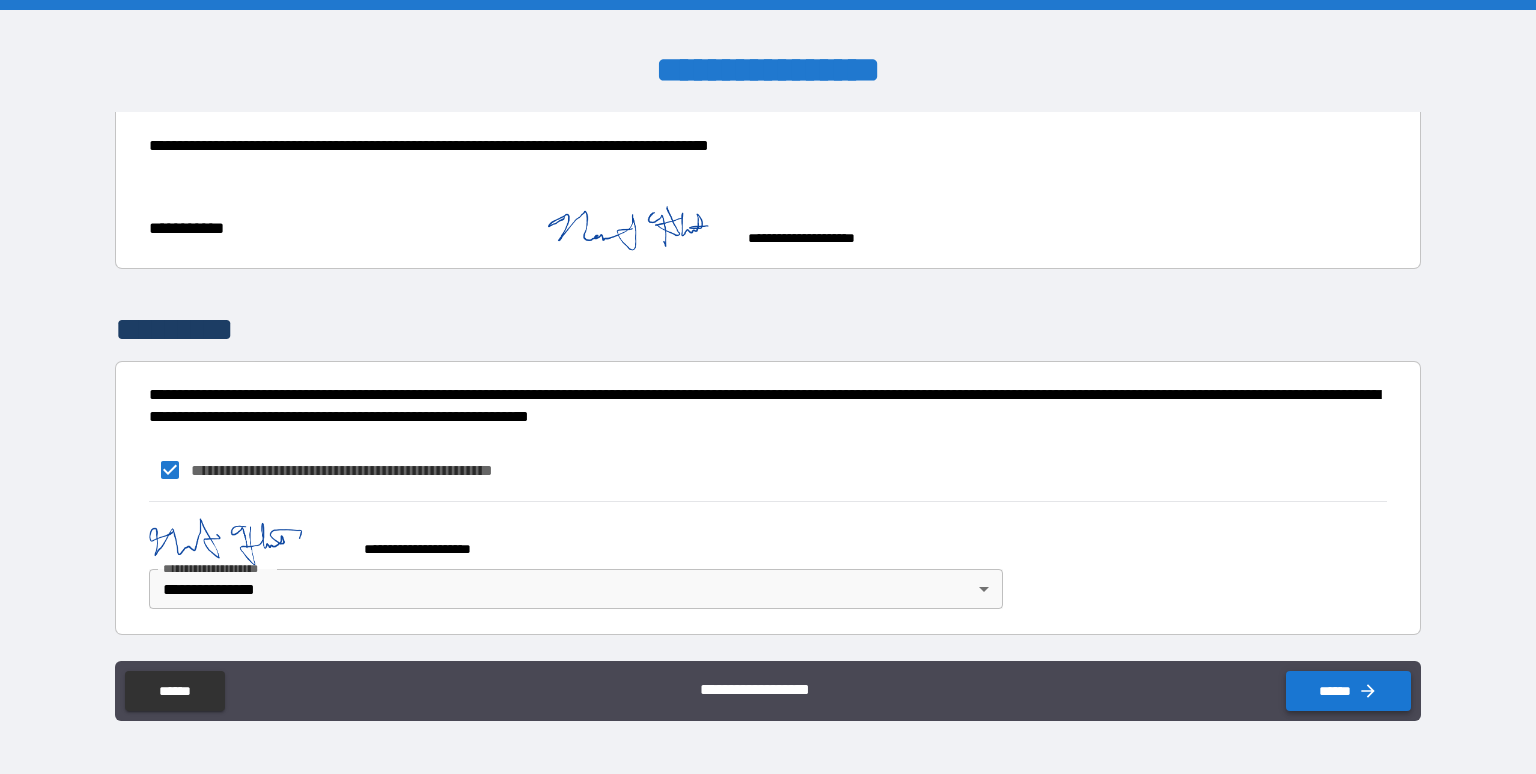 click on "******" at bounding box center [1348, 691] 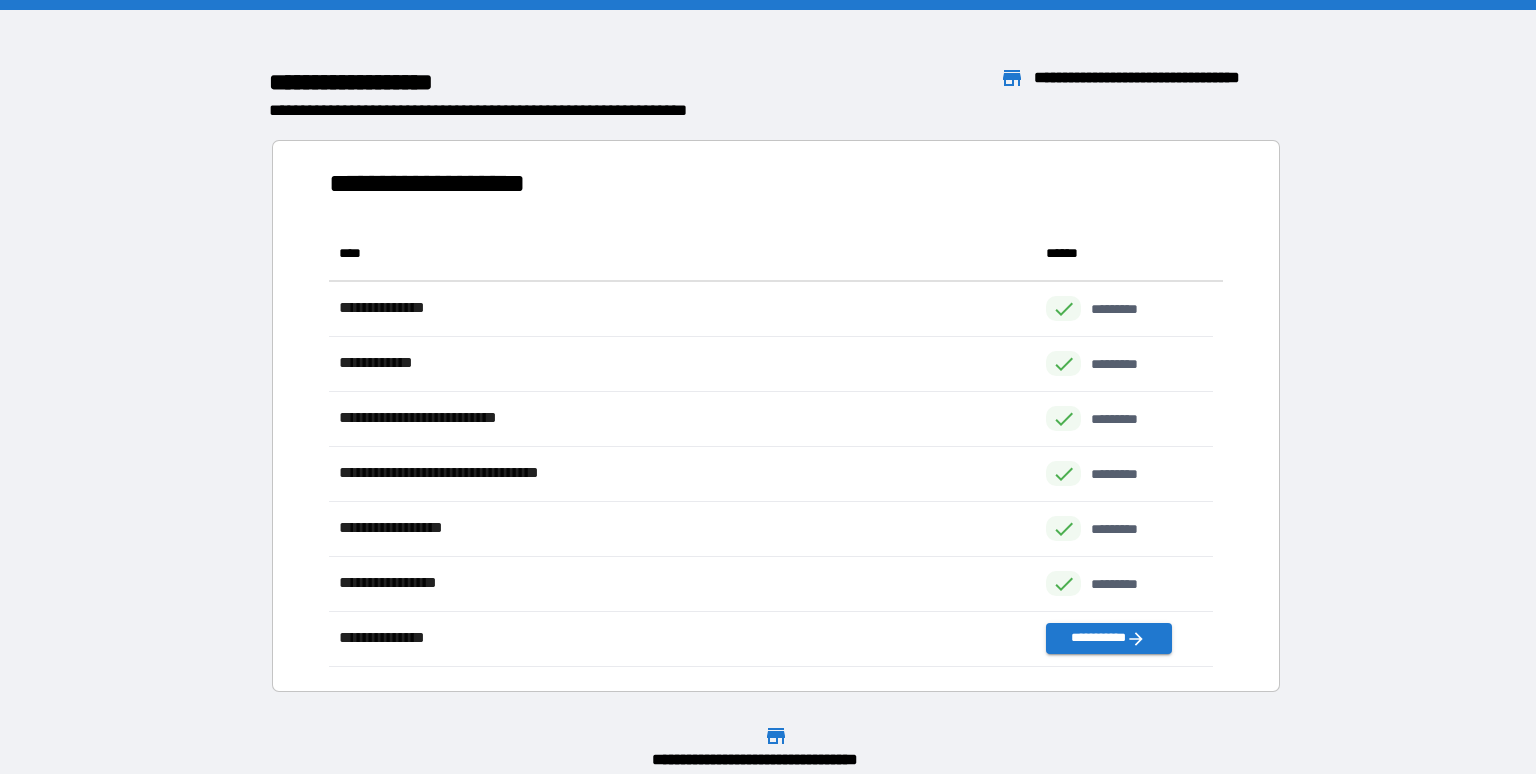 scroll, scrollTop: 16, scrollLeft: 16, axis: both 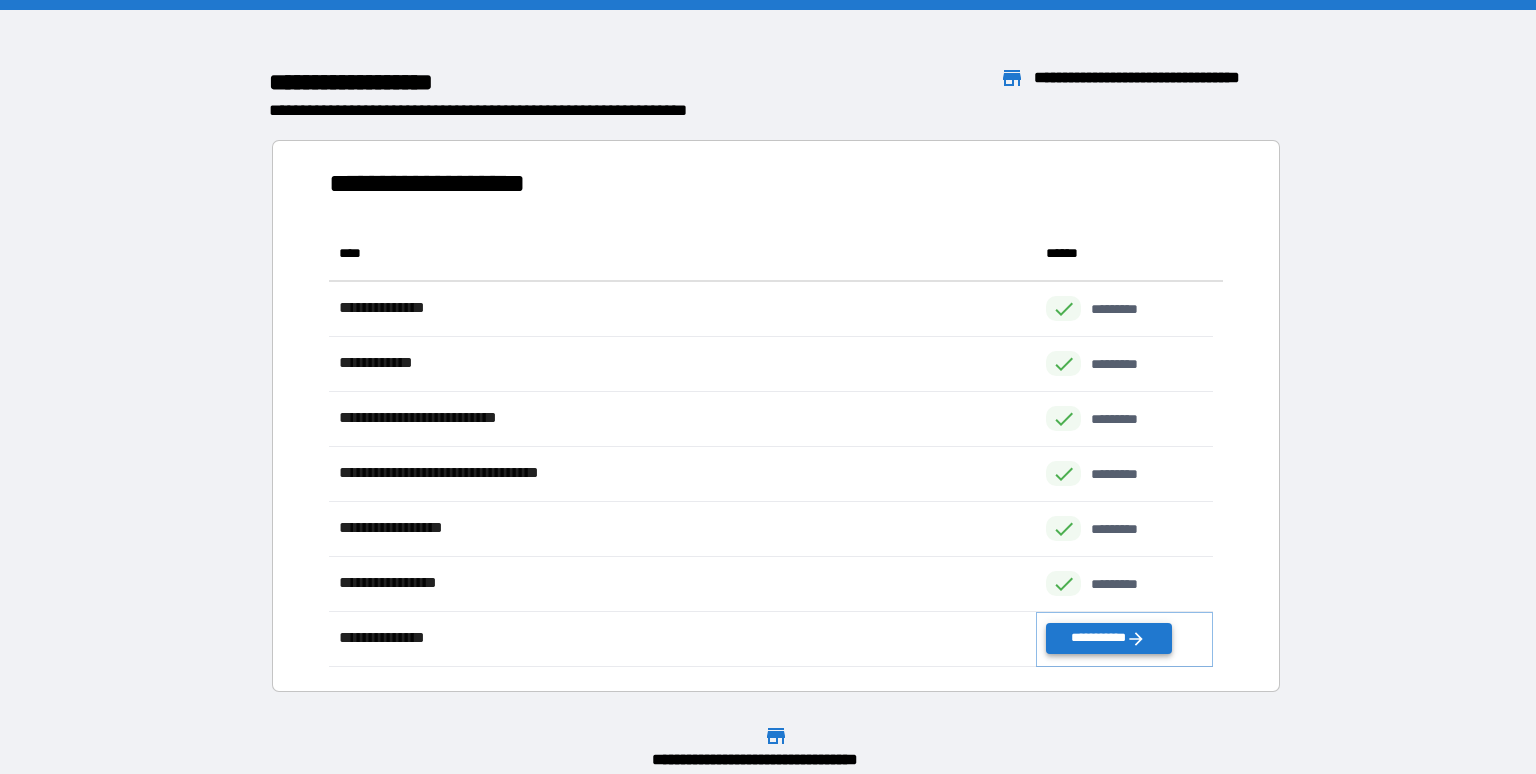 click on "**********" at bounding box center [1108, 638] 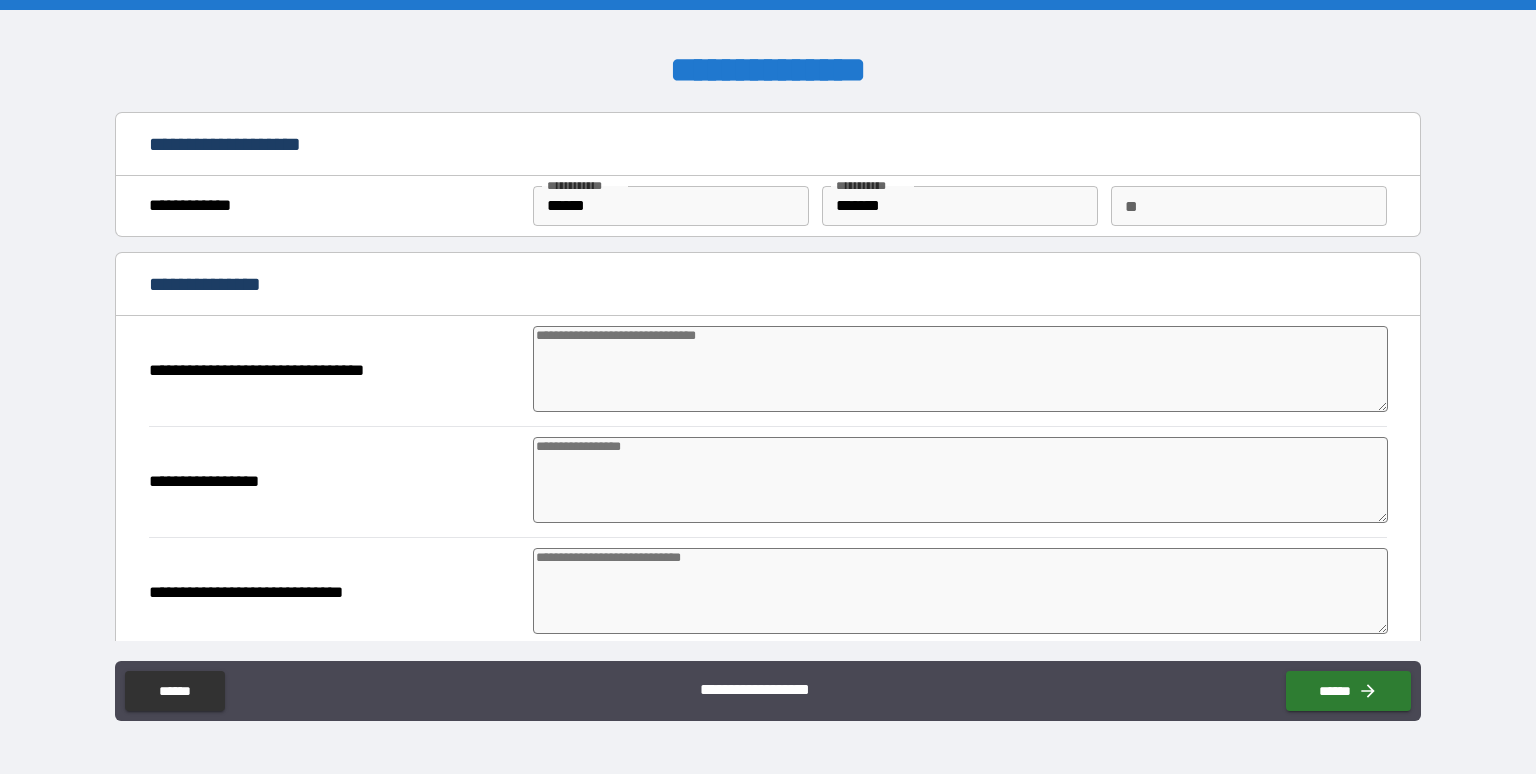 click at bounding box center (961, 369) 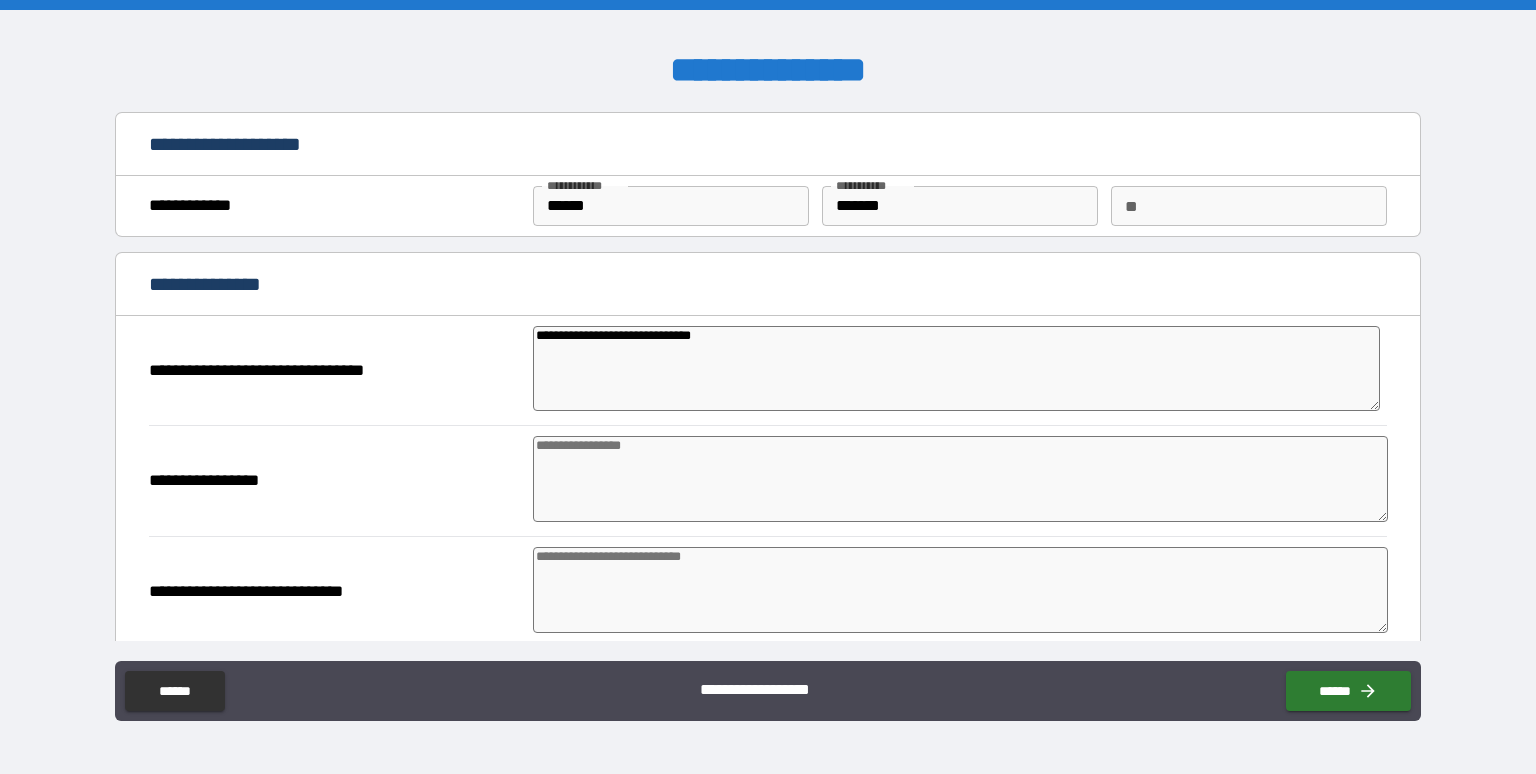scroll, scrollTop: 133, scrollLeft: 0, axis: vertical 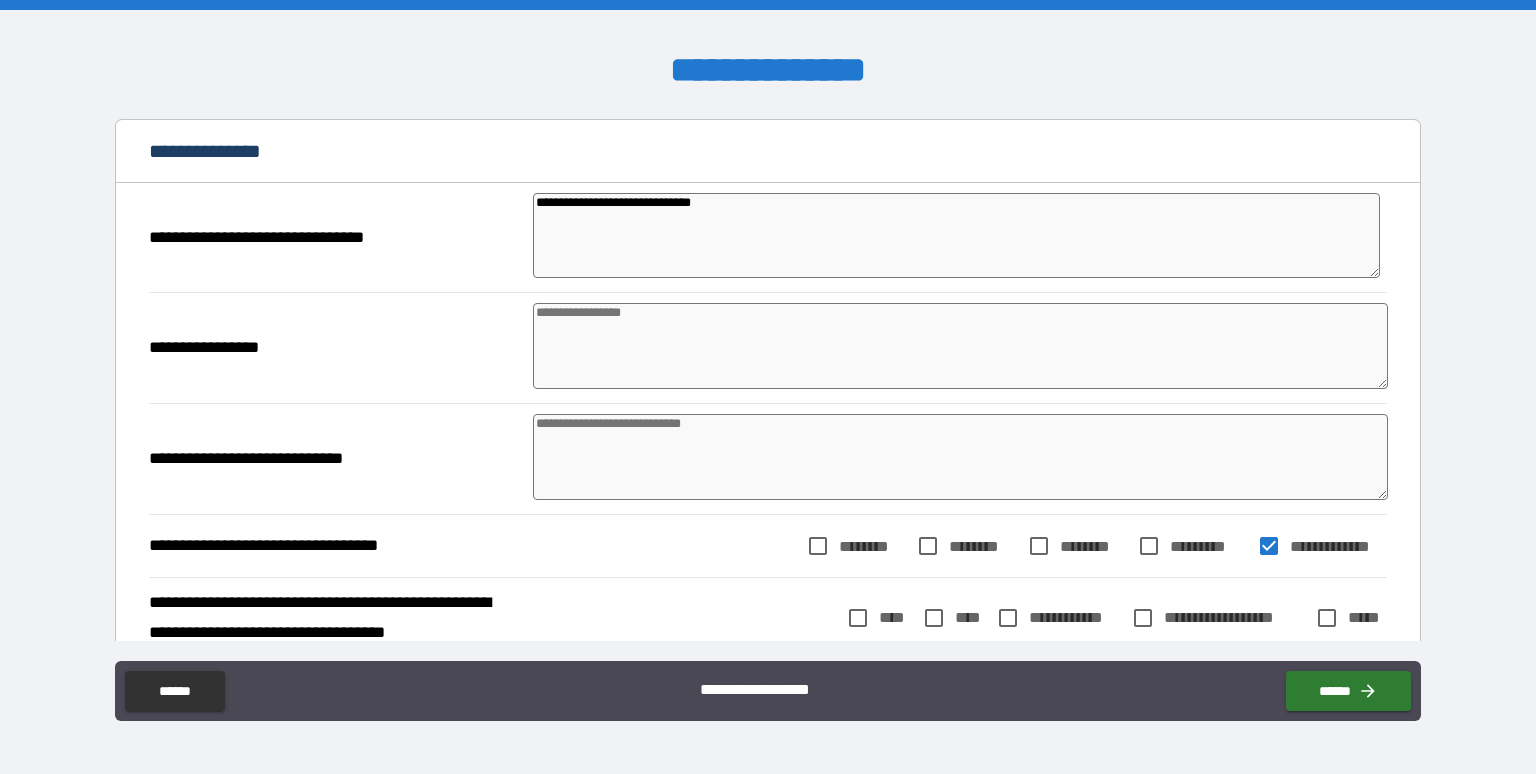 click at bounding box center (961, 346) 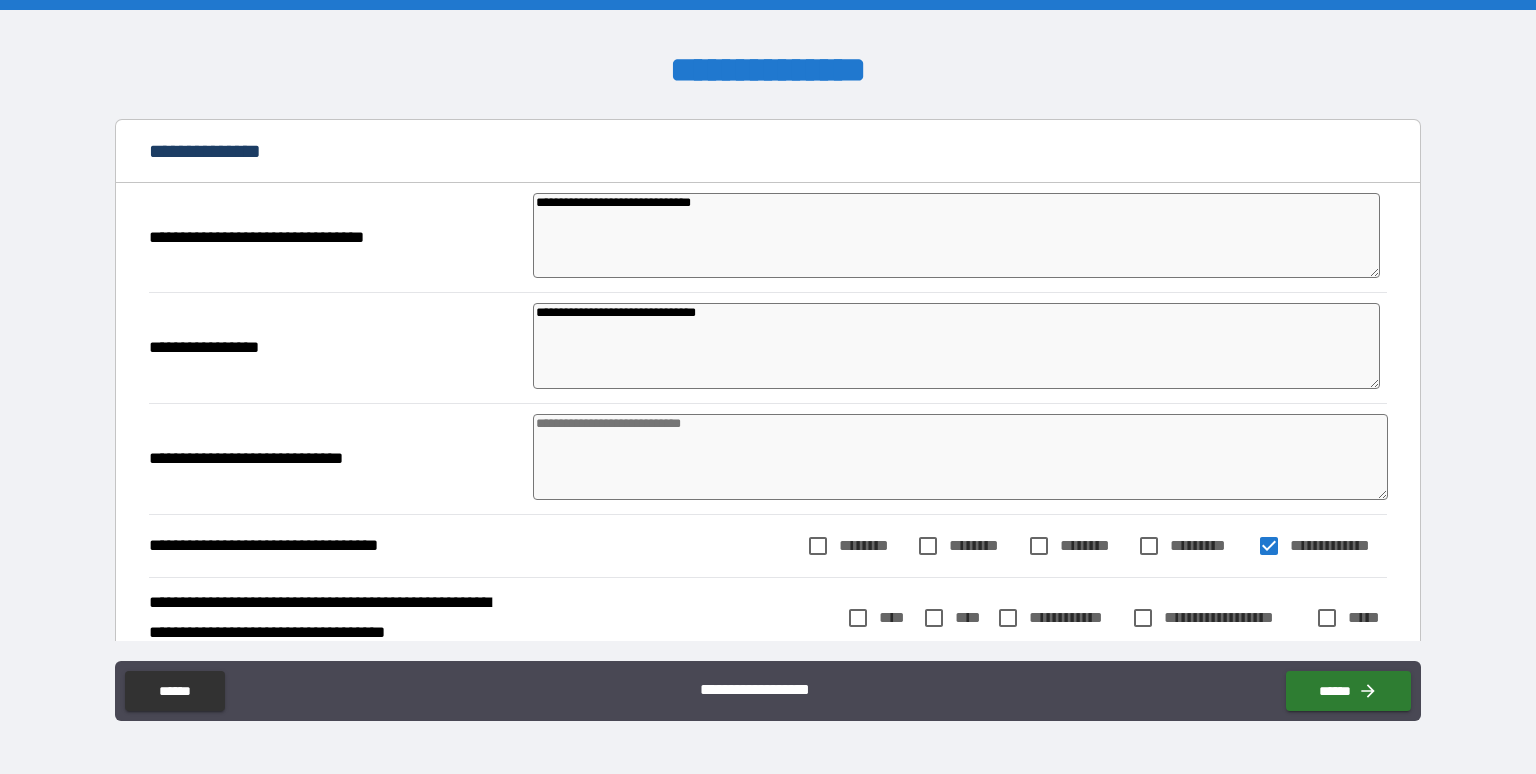 click at bounding box center (961, 457) 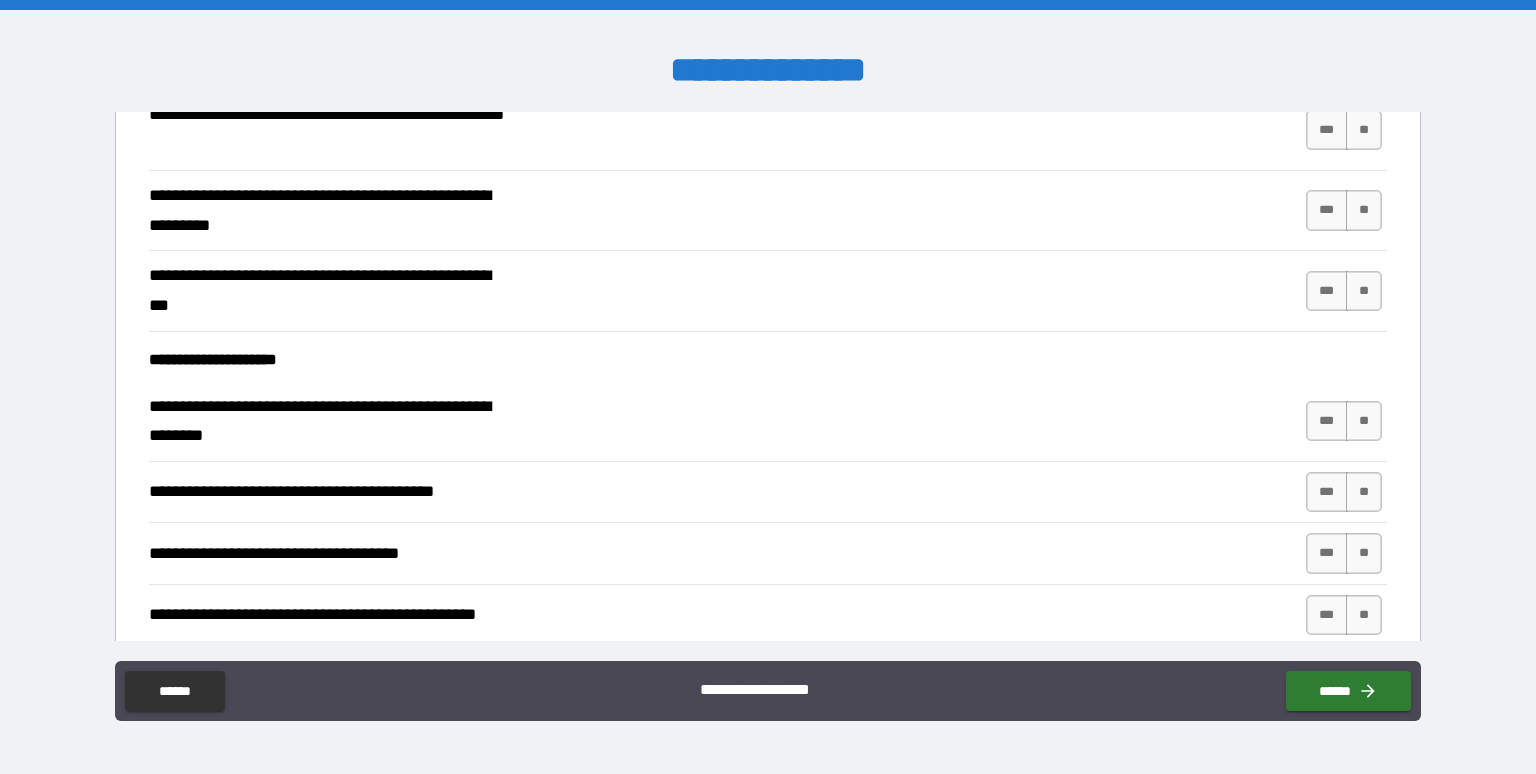 scroll, scrollTop: 933, scrollLeft: 0, axis: vertical 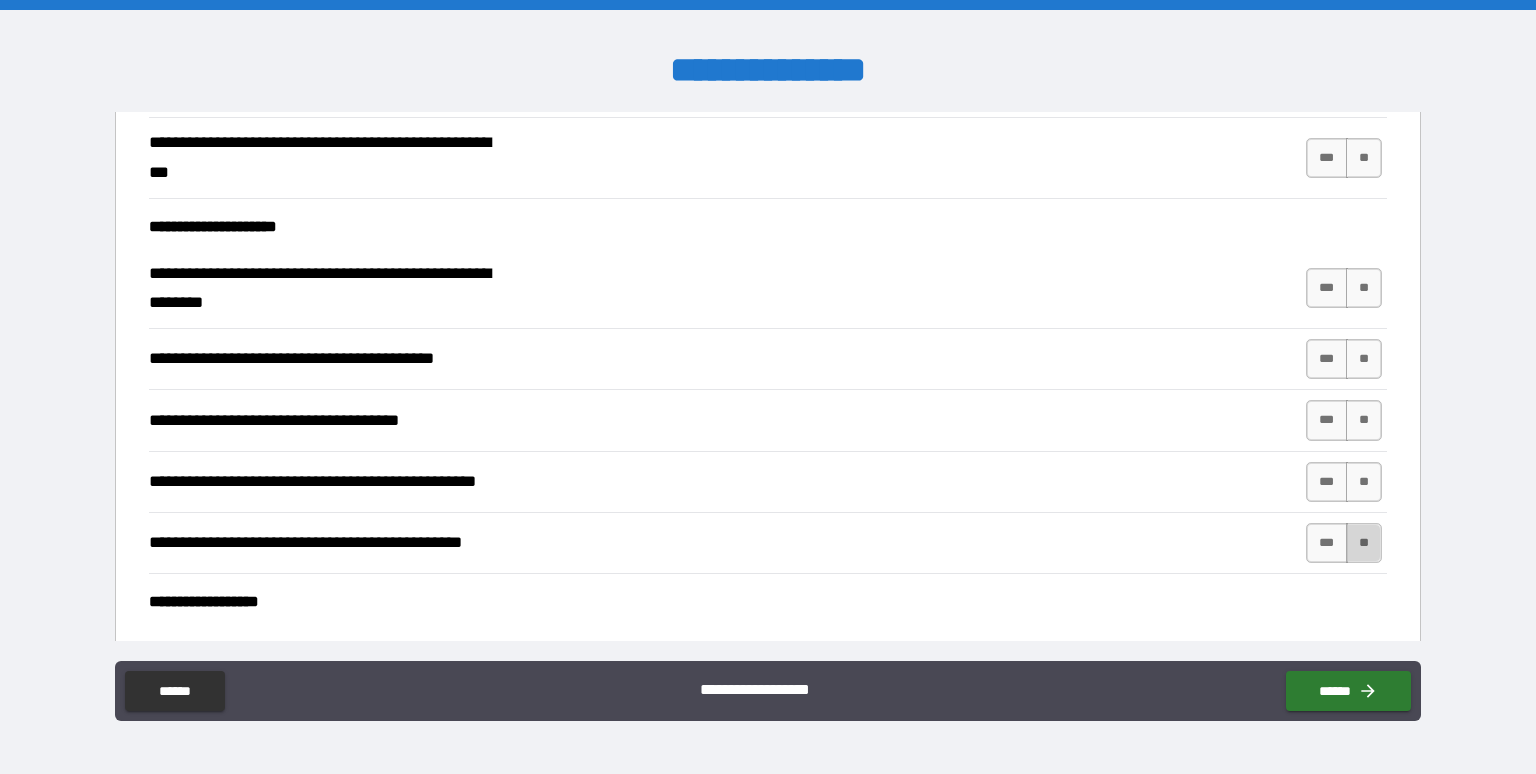 click on "**" at bounding box center (1364, 543) 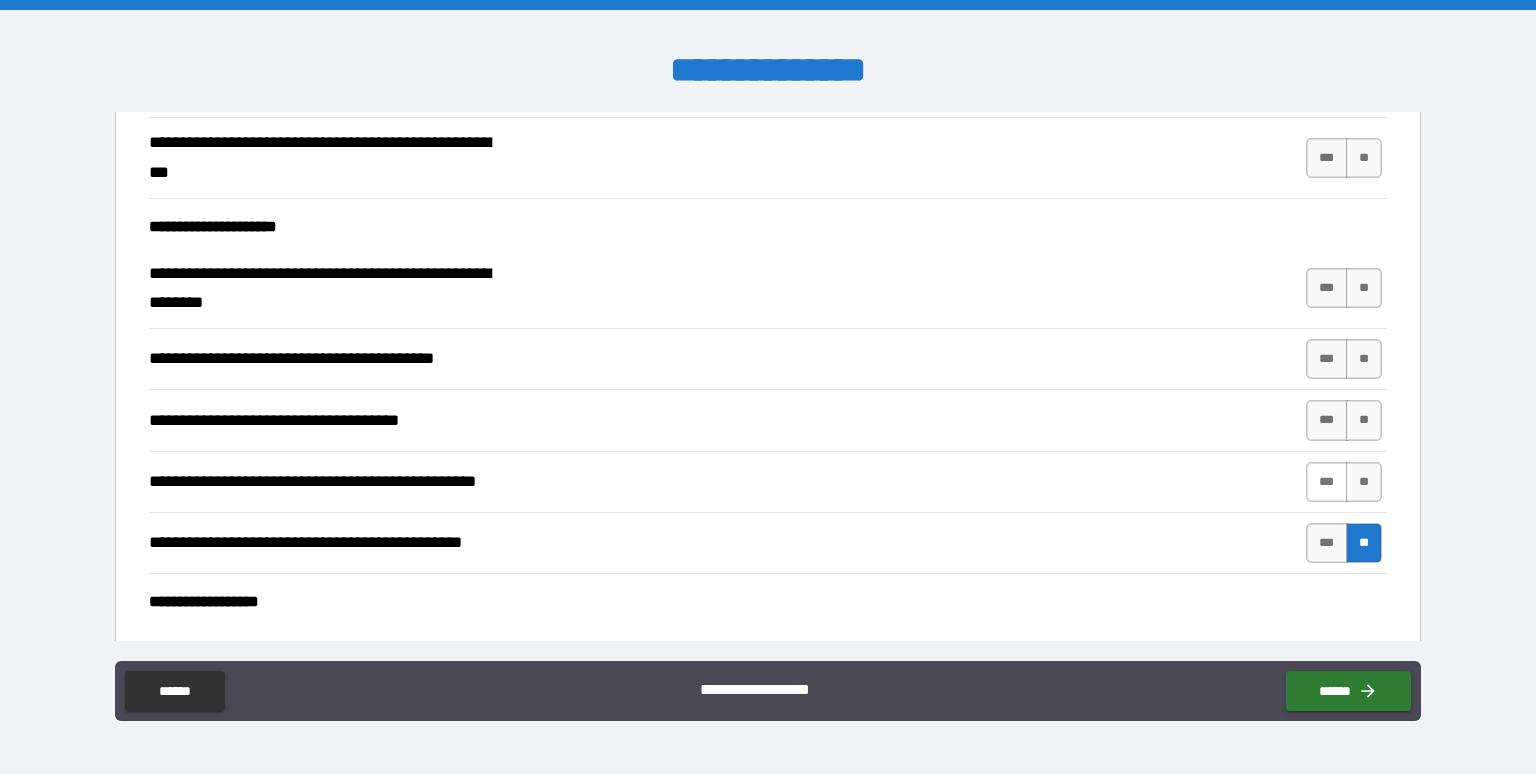 click on "***" at bounding box center (1327, 482) 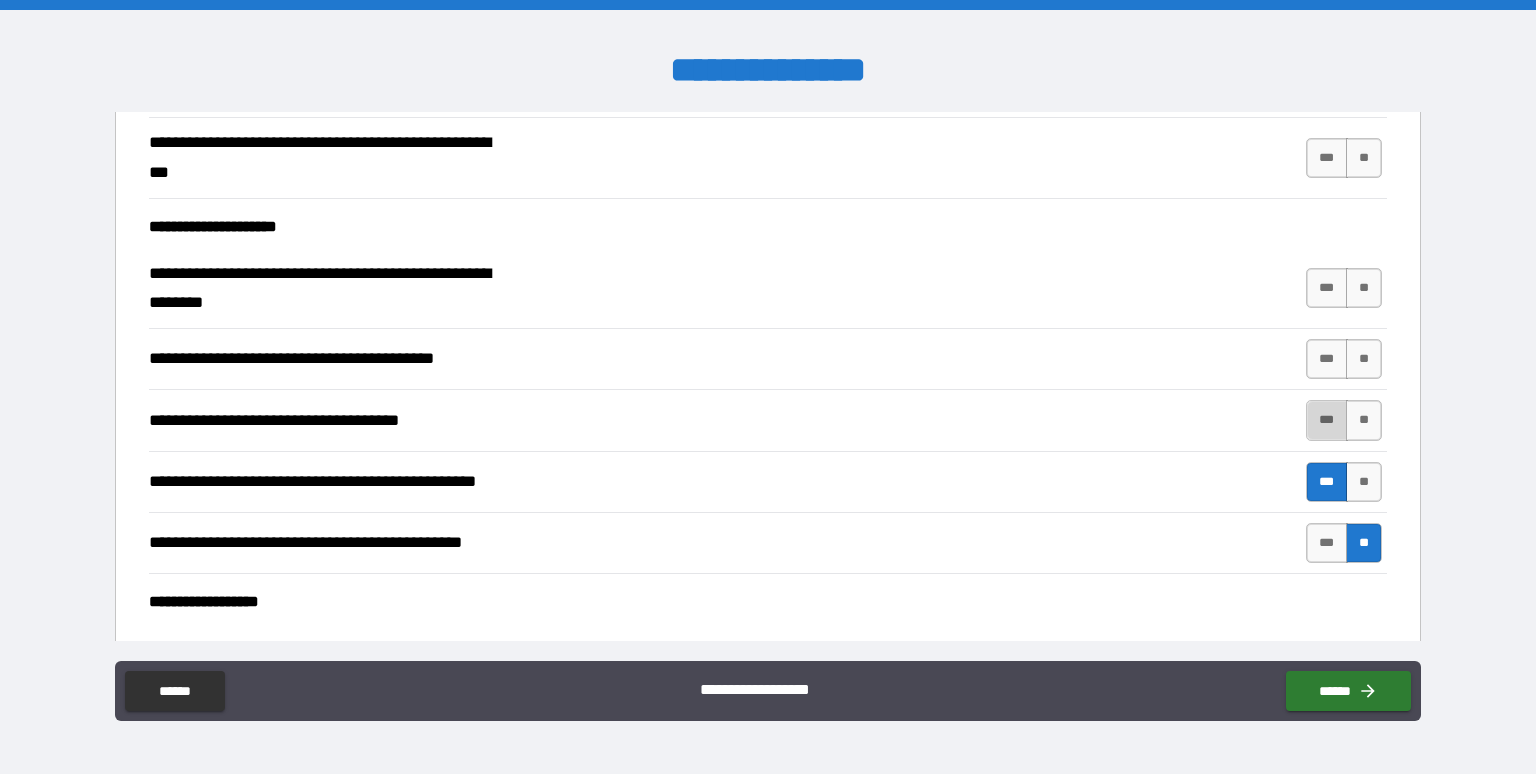 click on "***" at bounding box center (1327, 420) 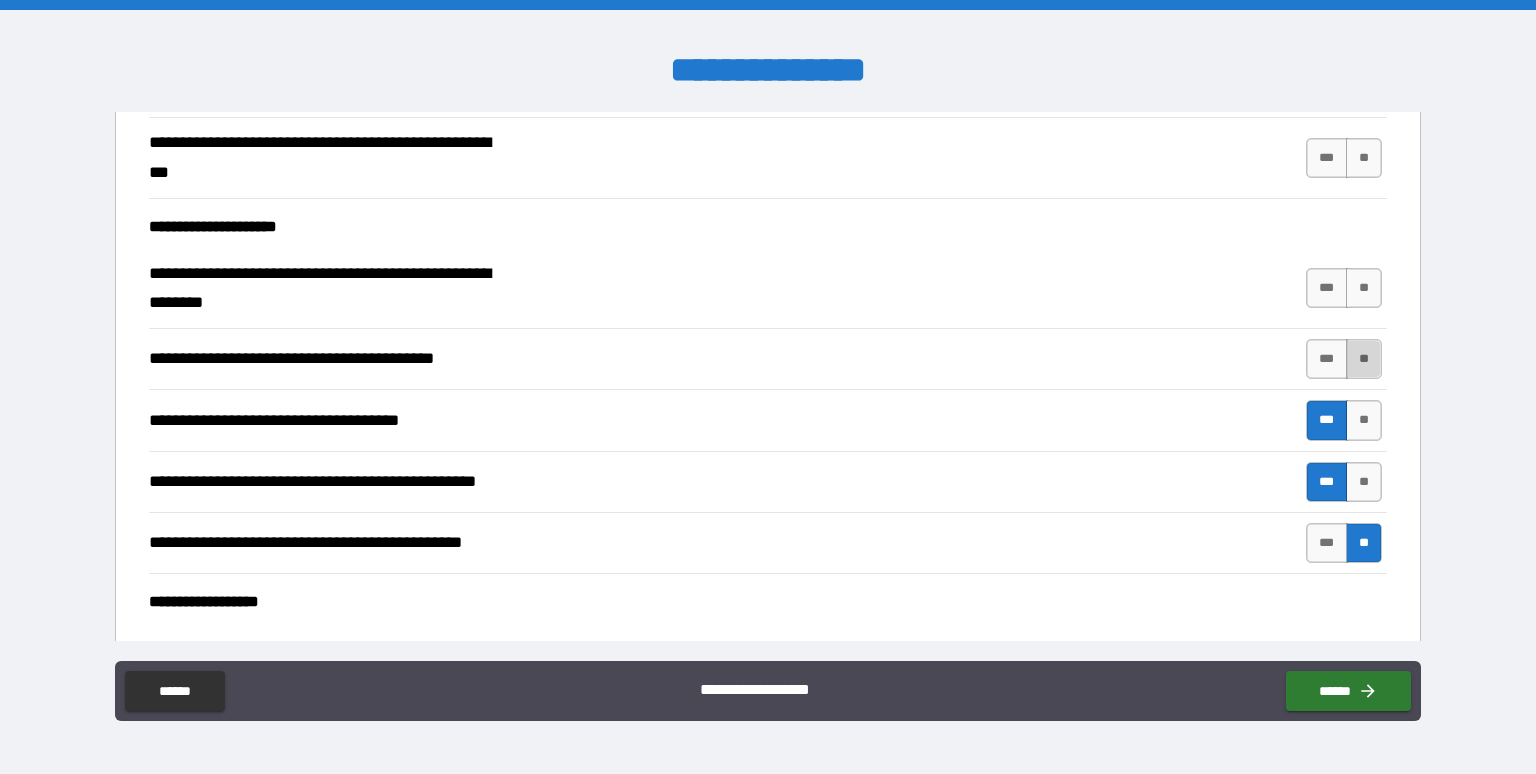 click on "**" at bounding box center [1364, 359] 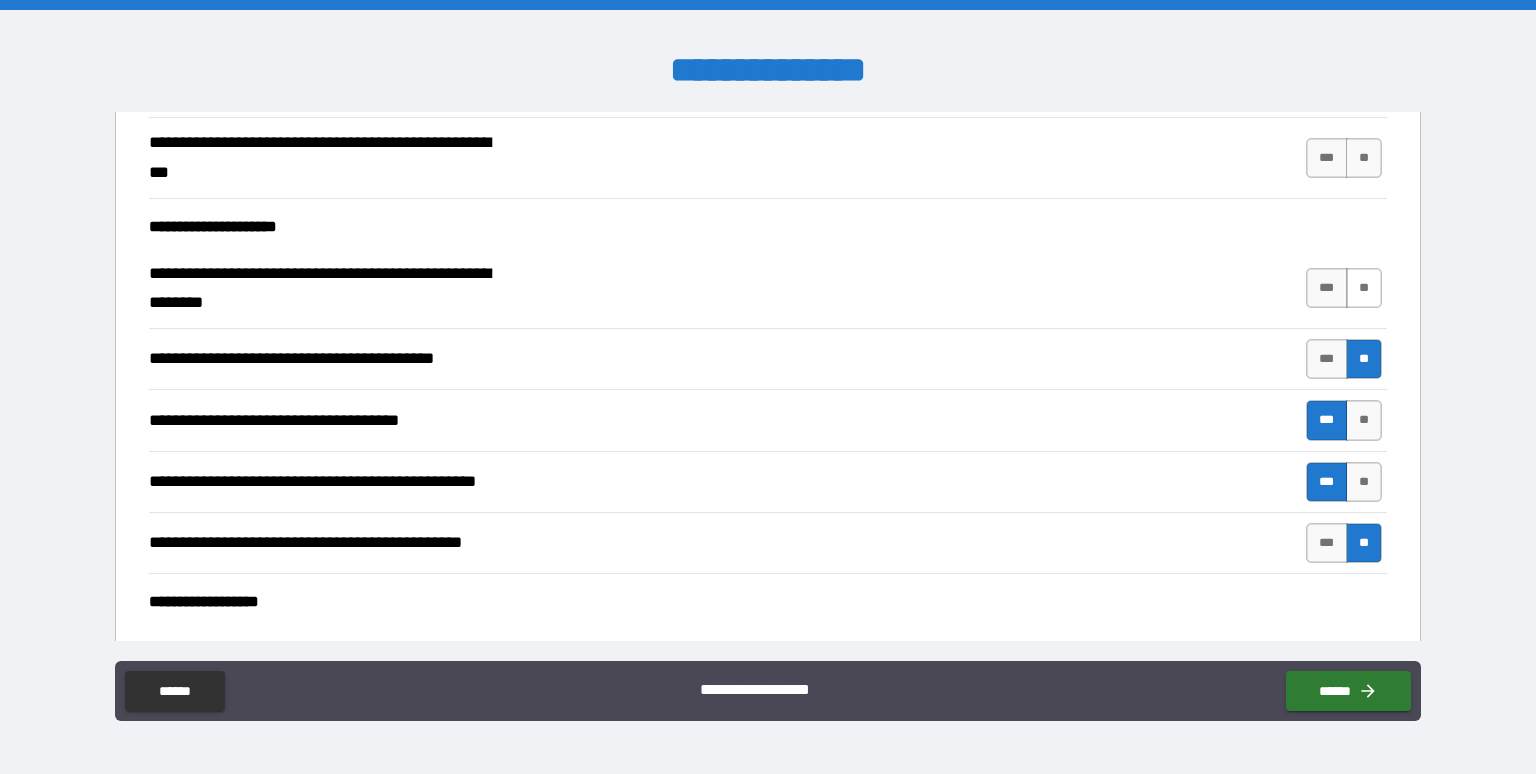 click on "**" at bounding box center [1364, 288] 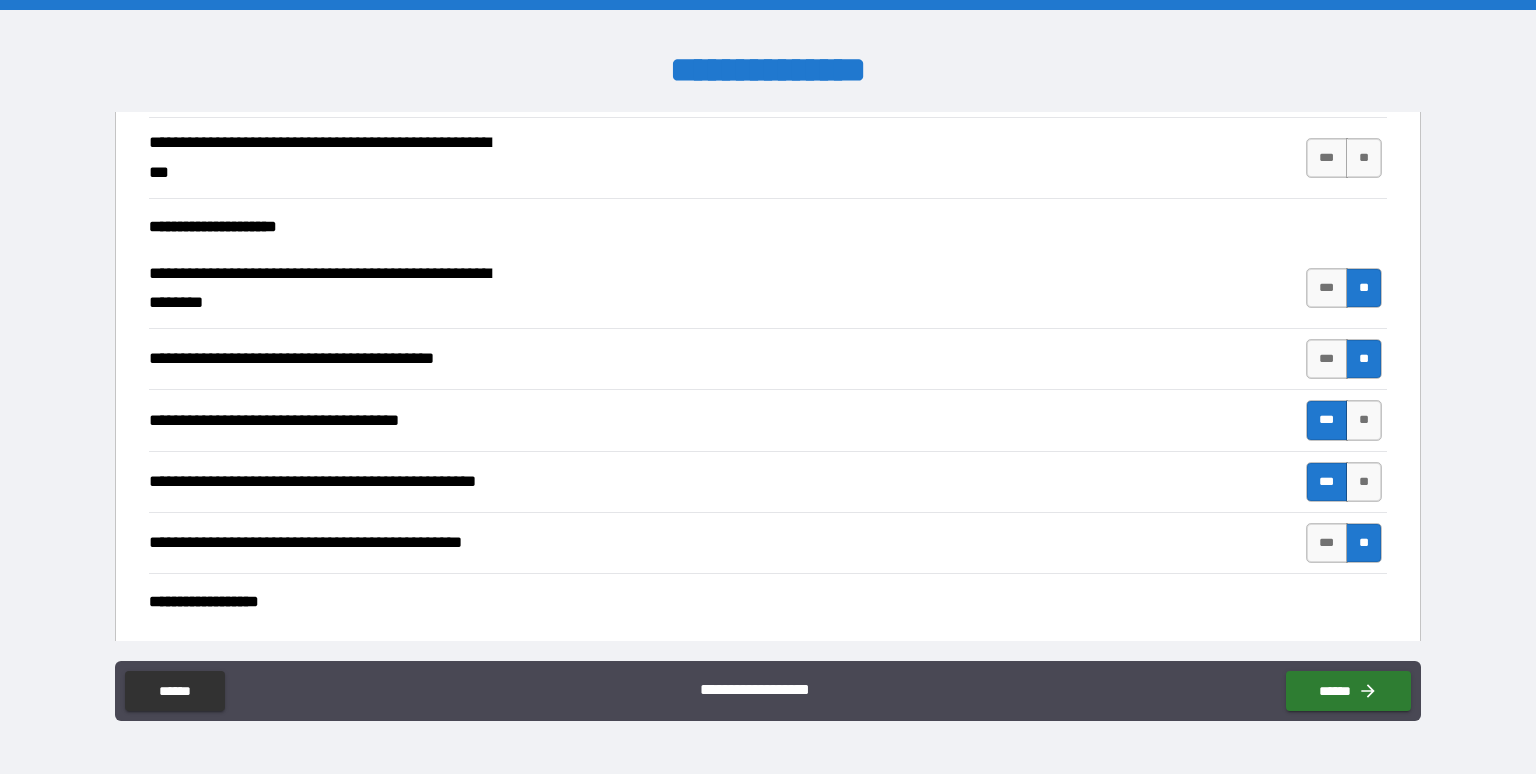 scroll, scrollTop: 1066, scrollLeft: 0, axis: vertical 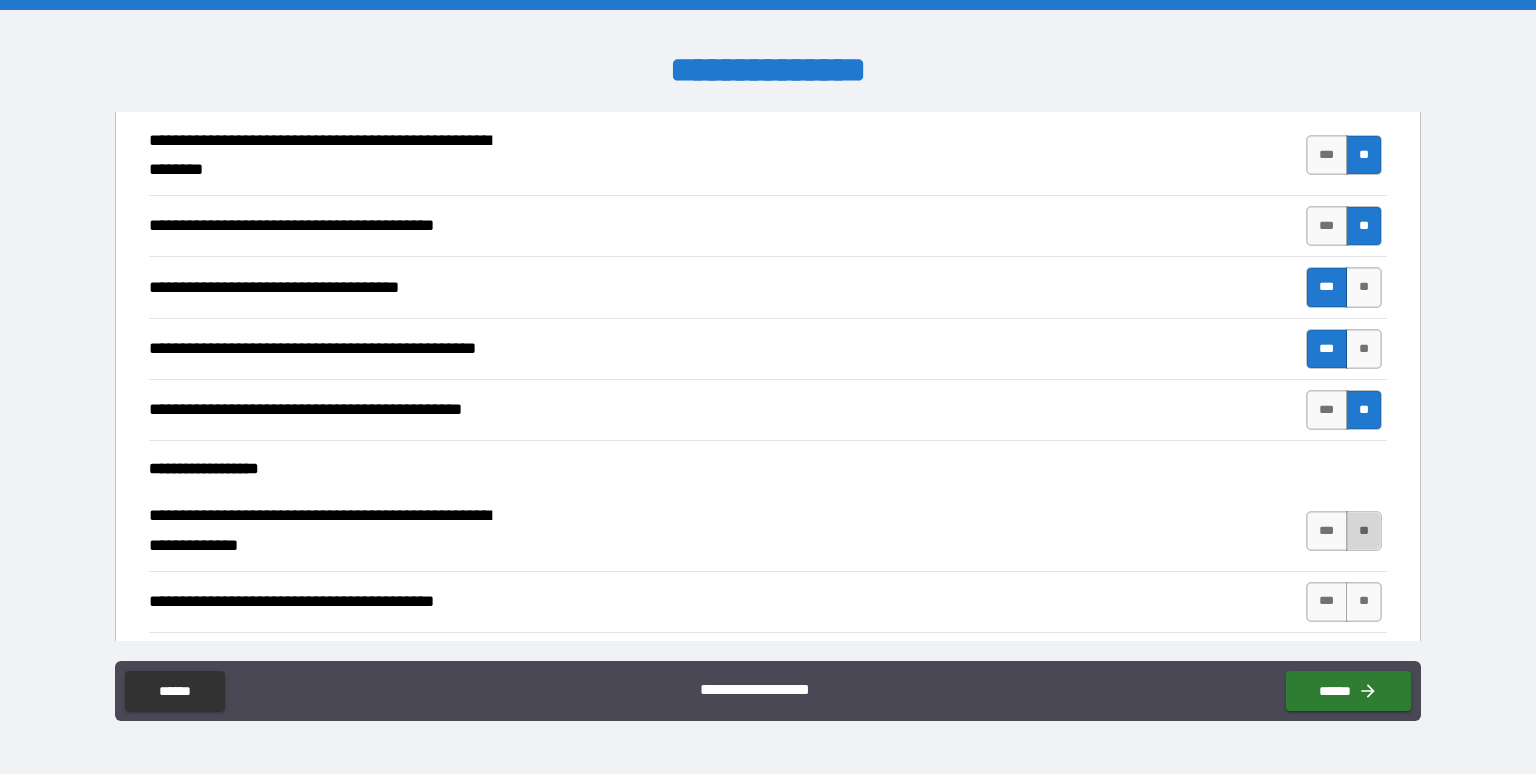 click on "**" at bounding box center [1364, 531] 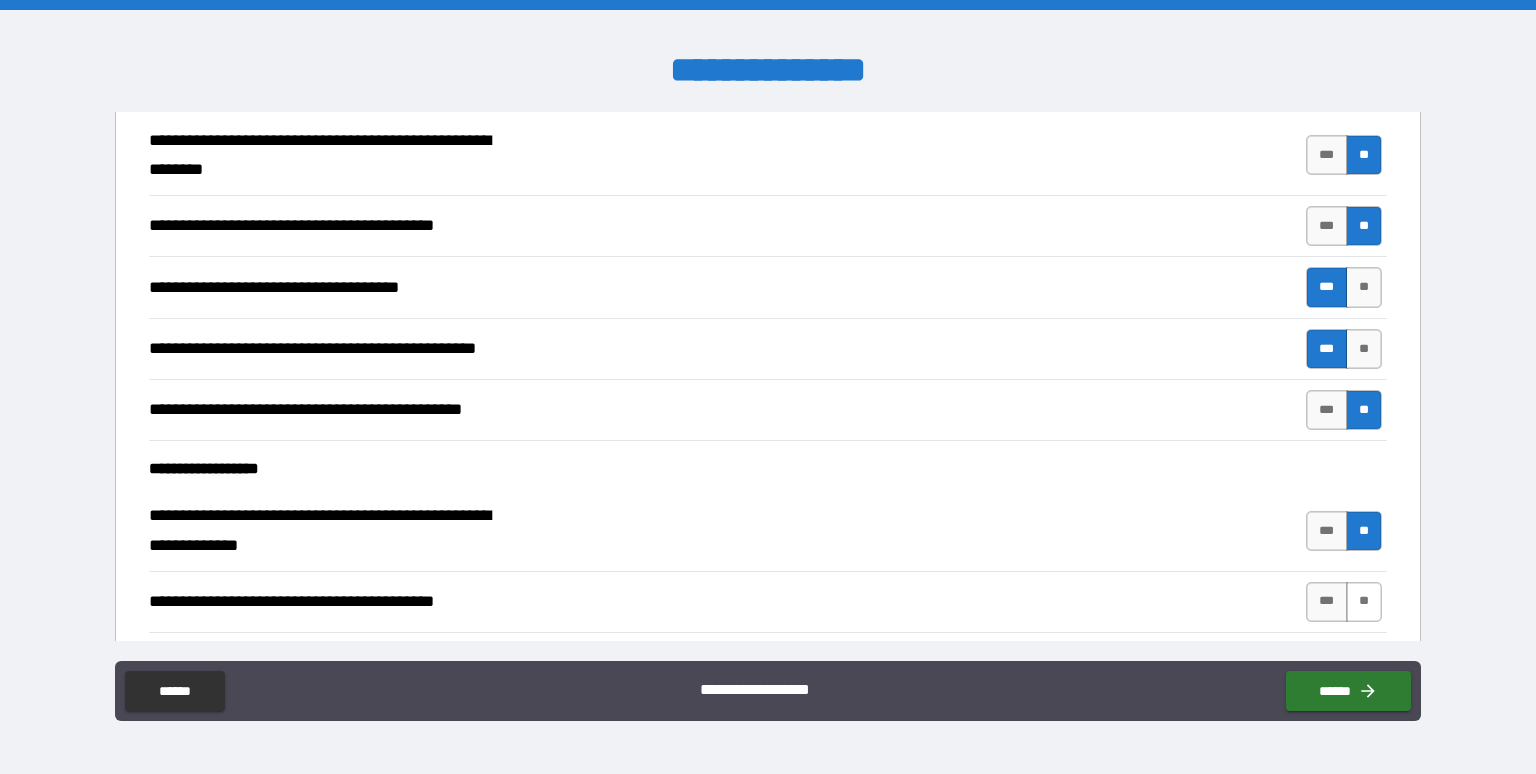 click on "**" at bounding box center [1364, 602] 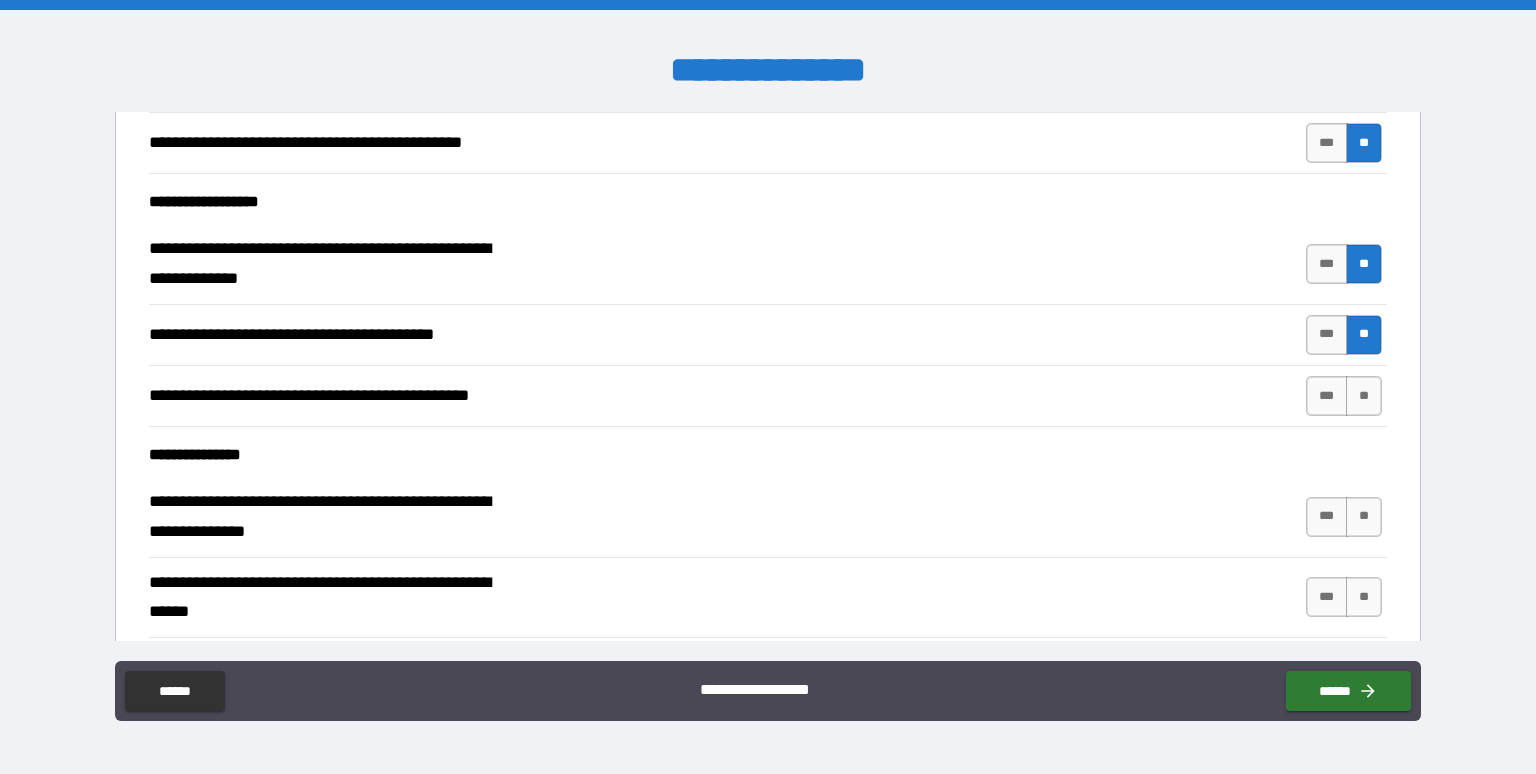 scroll, scrollTop: 1466, scrollLeft: 0, axis: vertical 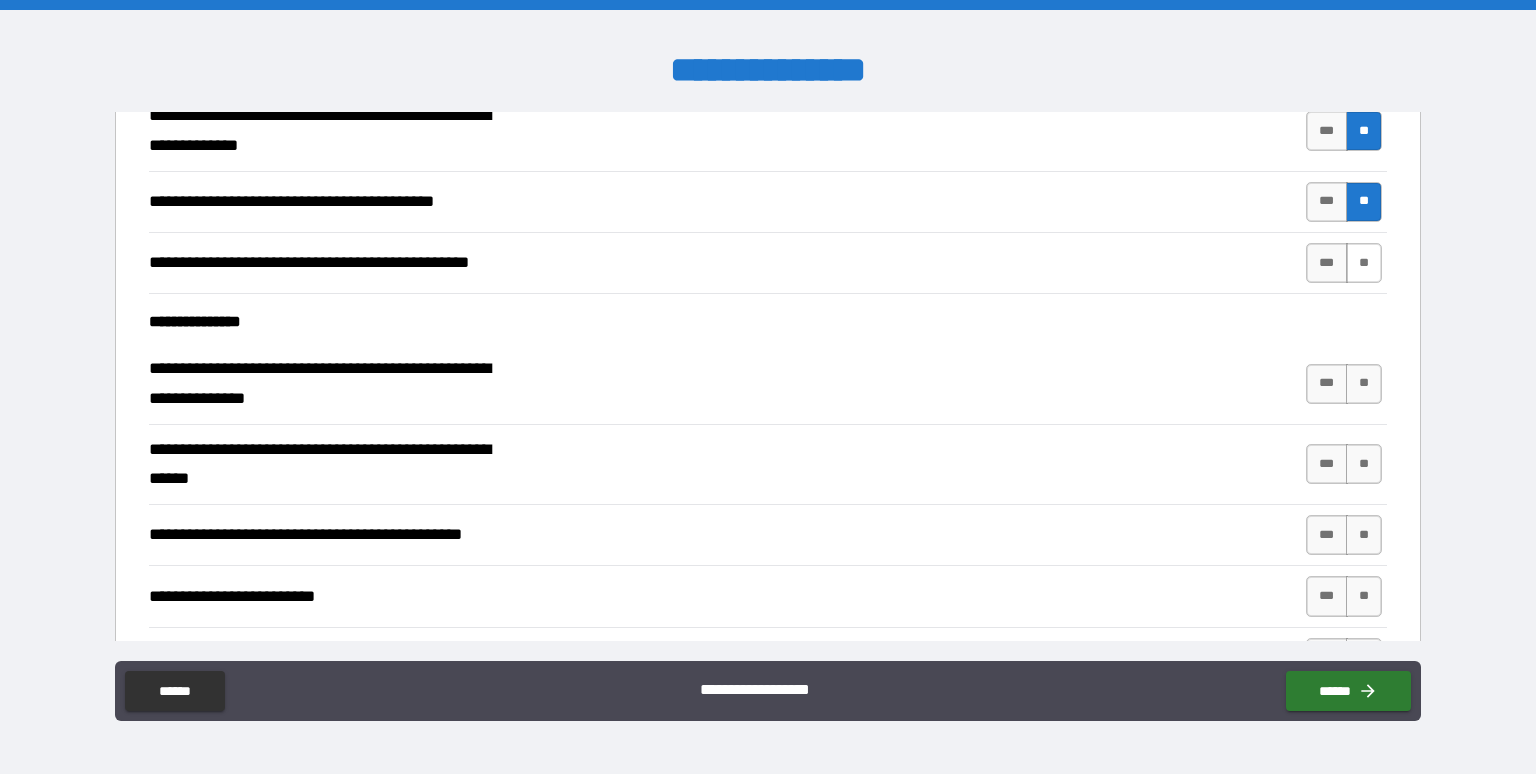 click on "**" at bounding box center [1364, 263] 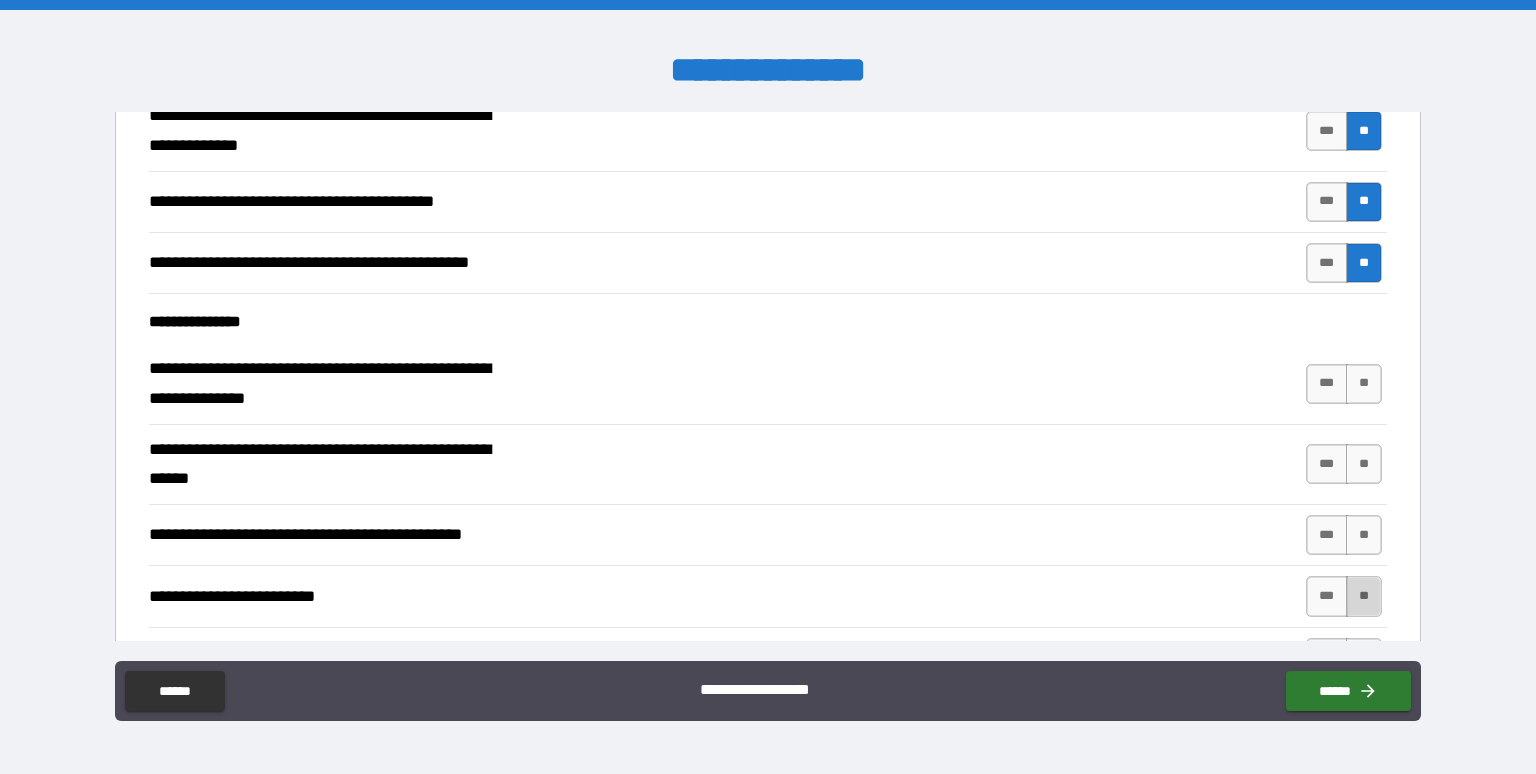 click on "**" at bounding box center (1364, 596) 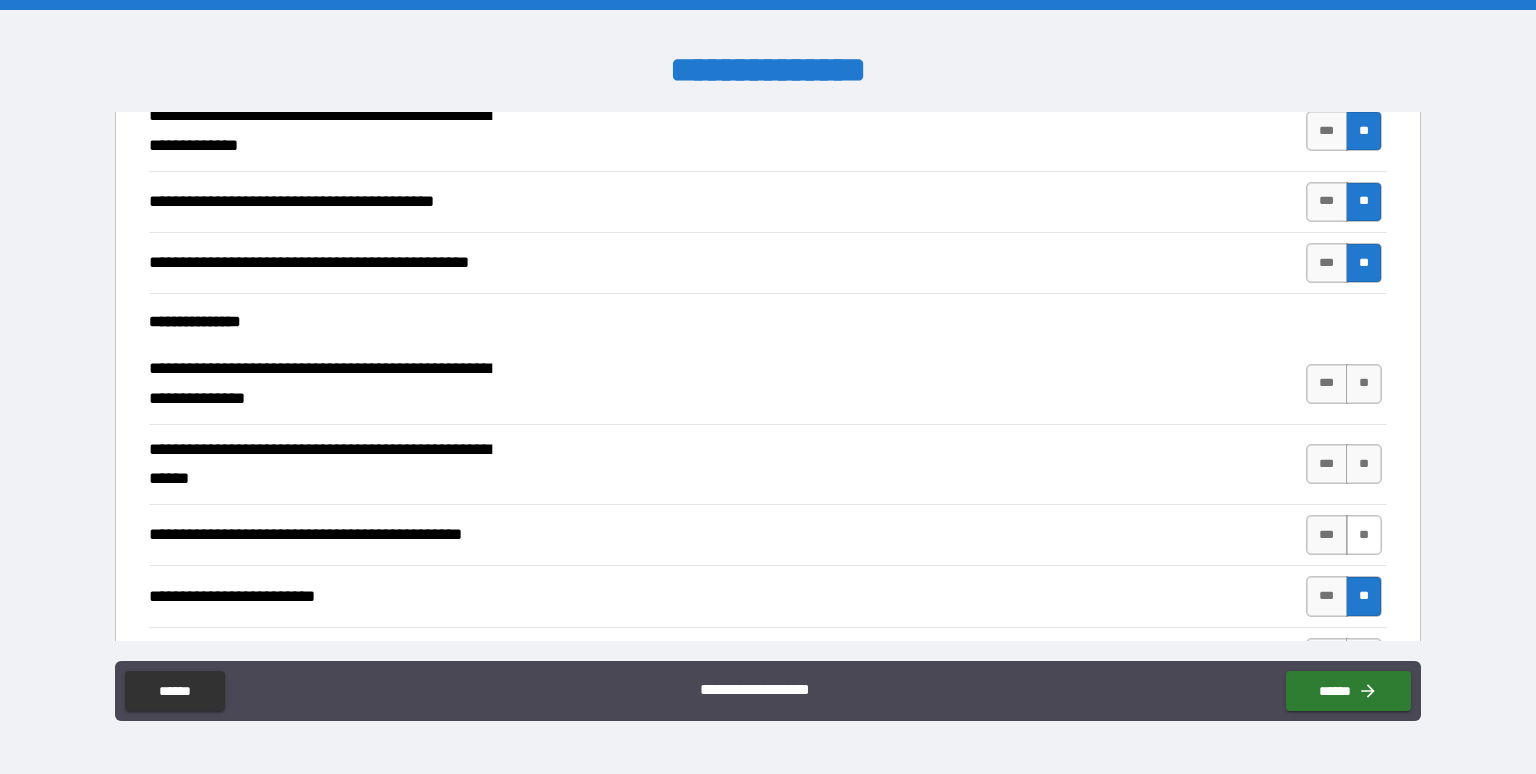 click on "**" at bounding box center (1364, 535) 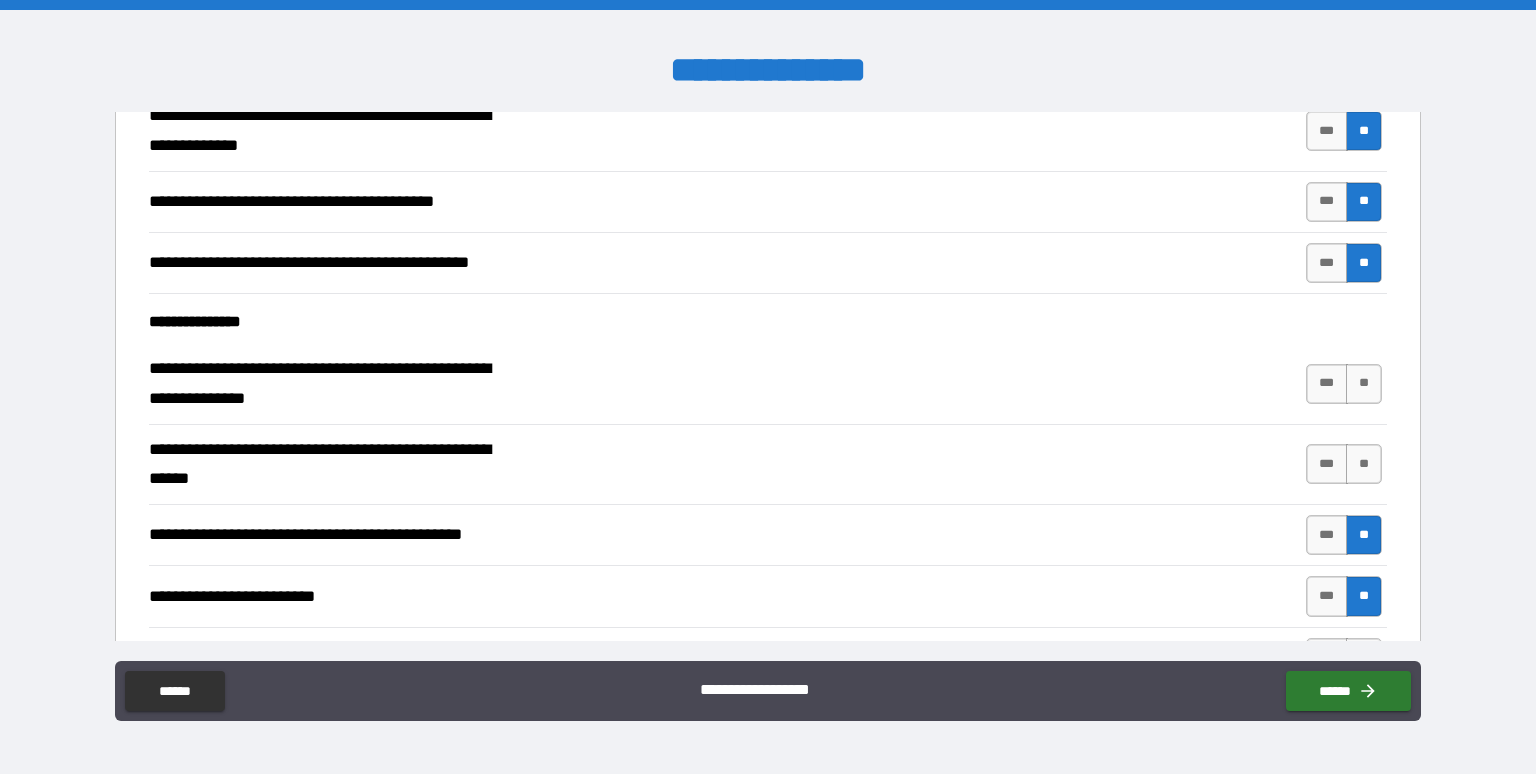 scroll, scrollTop: 1600, scrollLeft: 0, axis: vertical 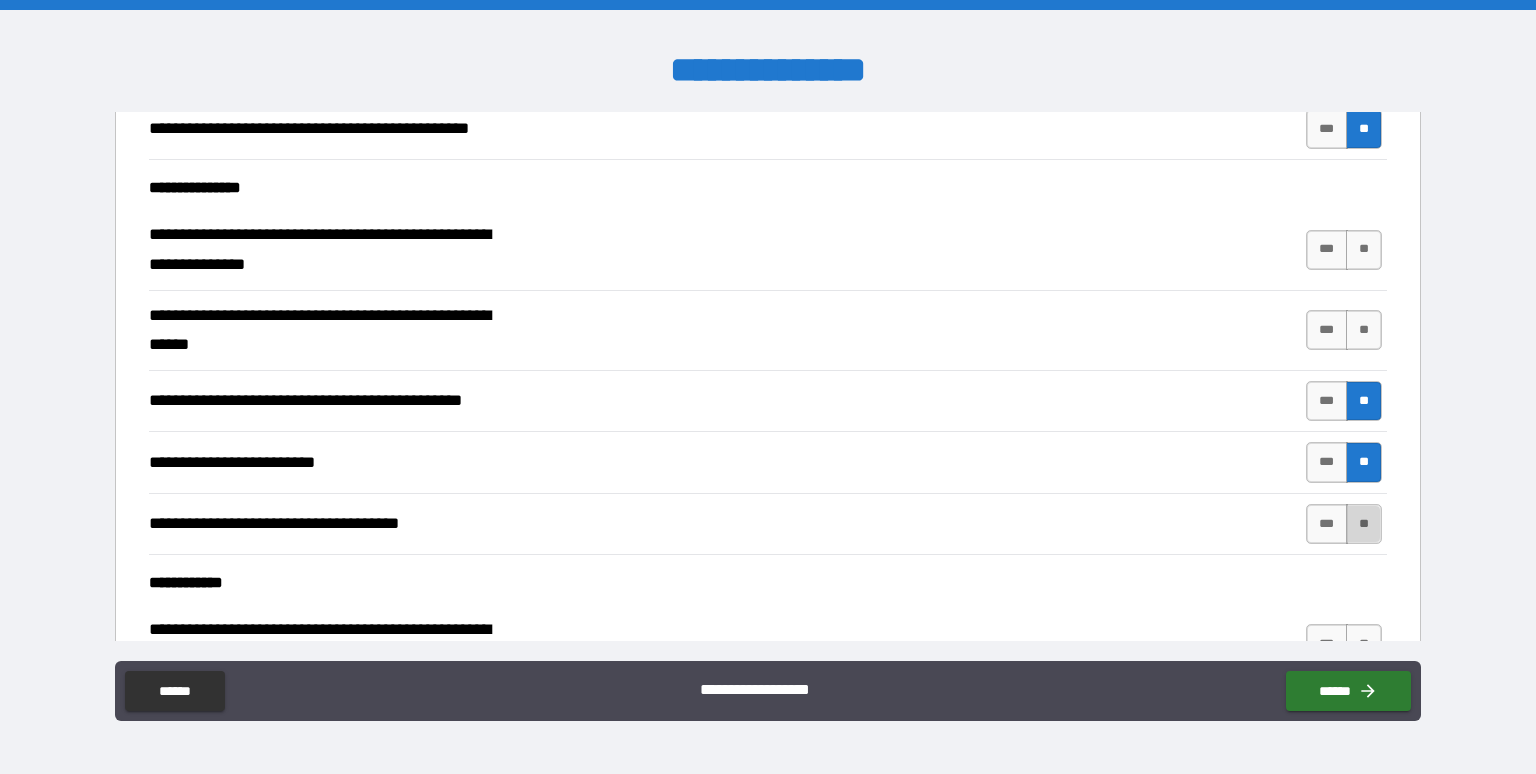 click on "**" at bounding box center (1364, 524) 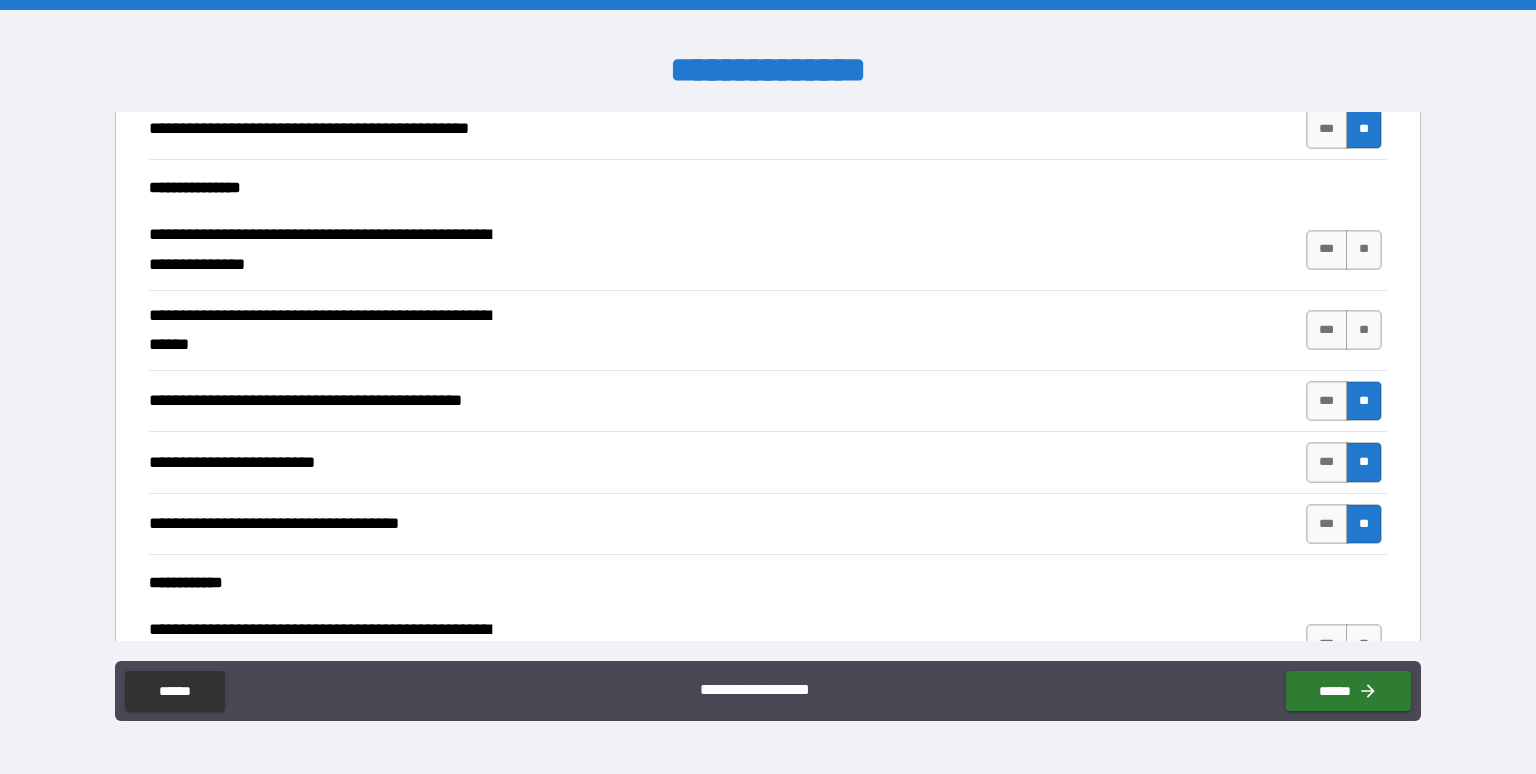 scroll, scrollTop: 1866, scrollLeft: 0, axis: vertical 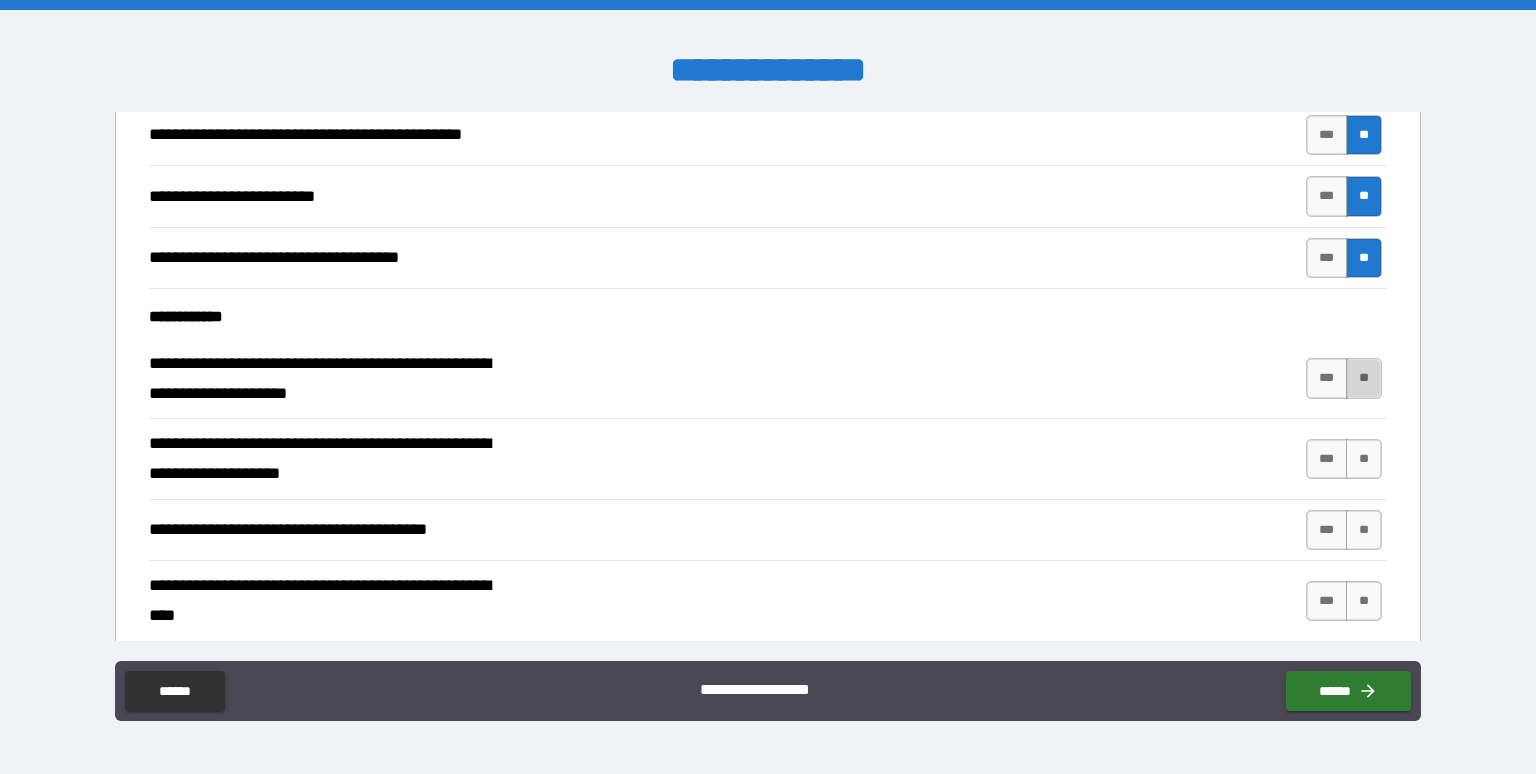 click on "**" at bounding box center (1364, 378) 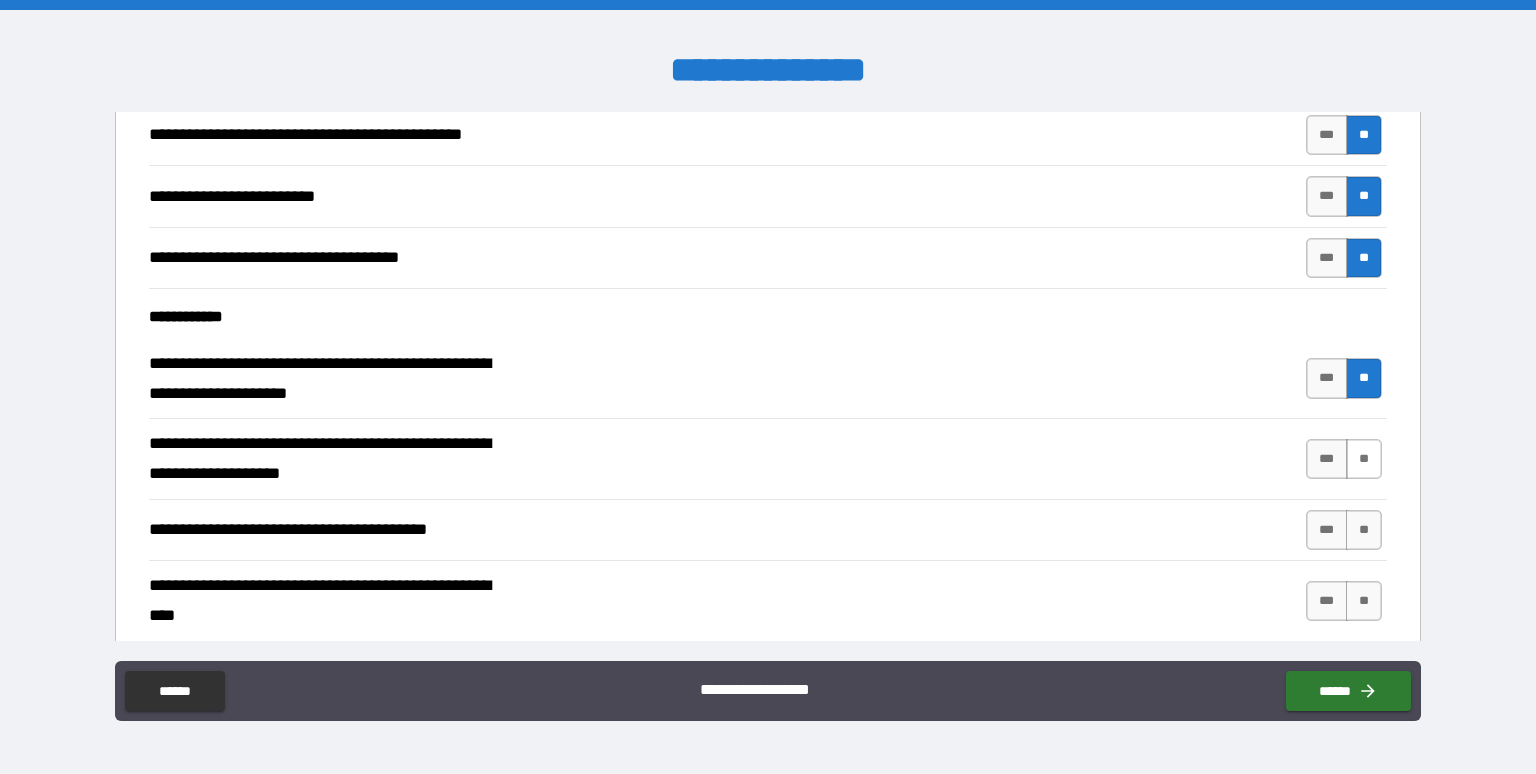 click on "**" at bounding box center (1364, 459) 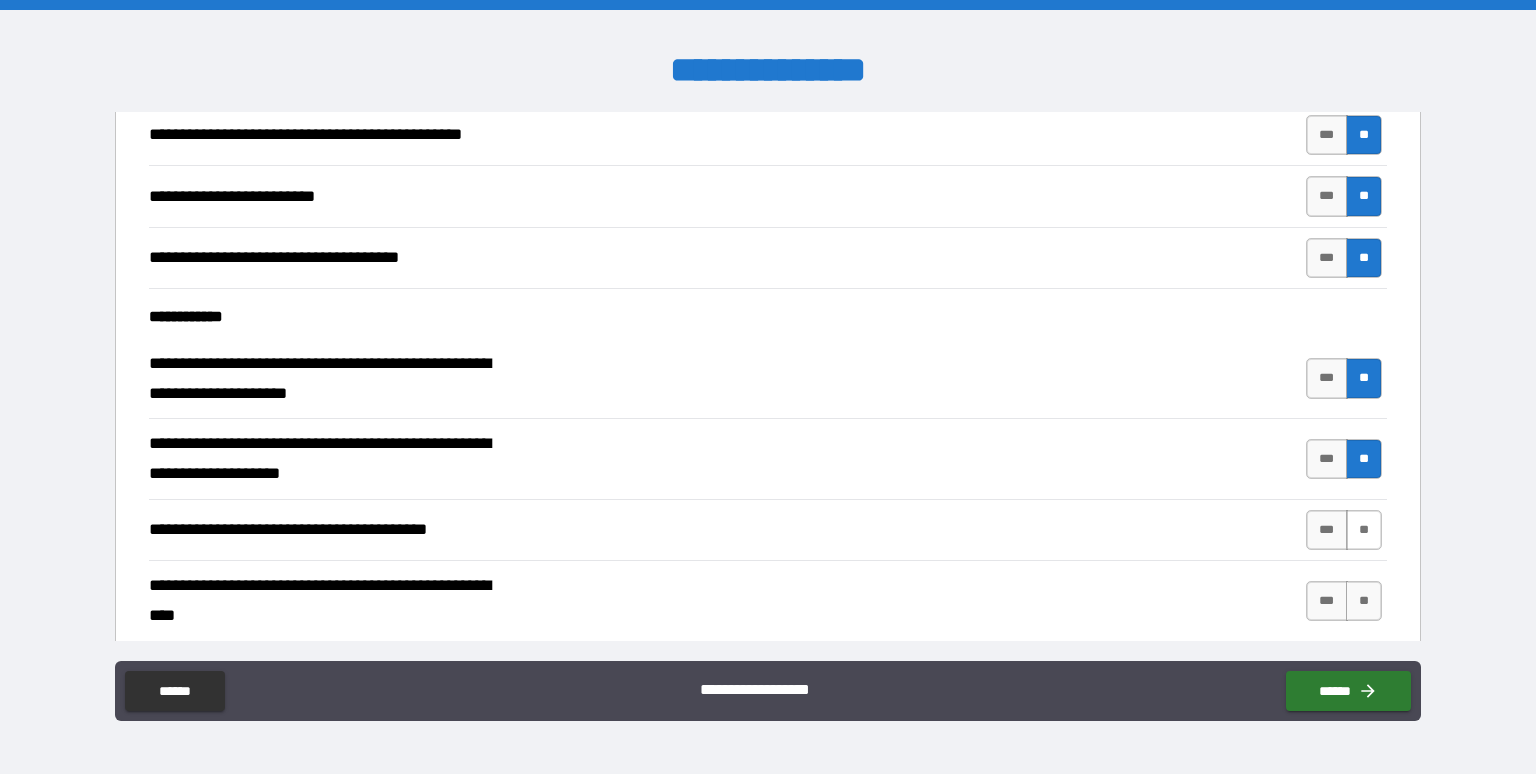 click on "**" at bounding box center [1364, 530] 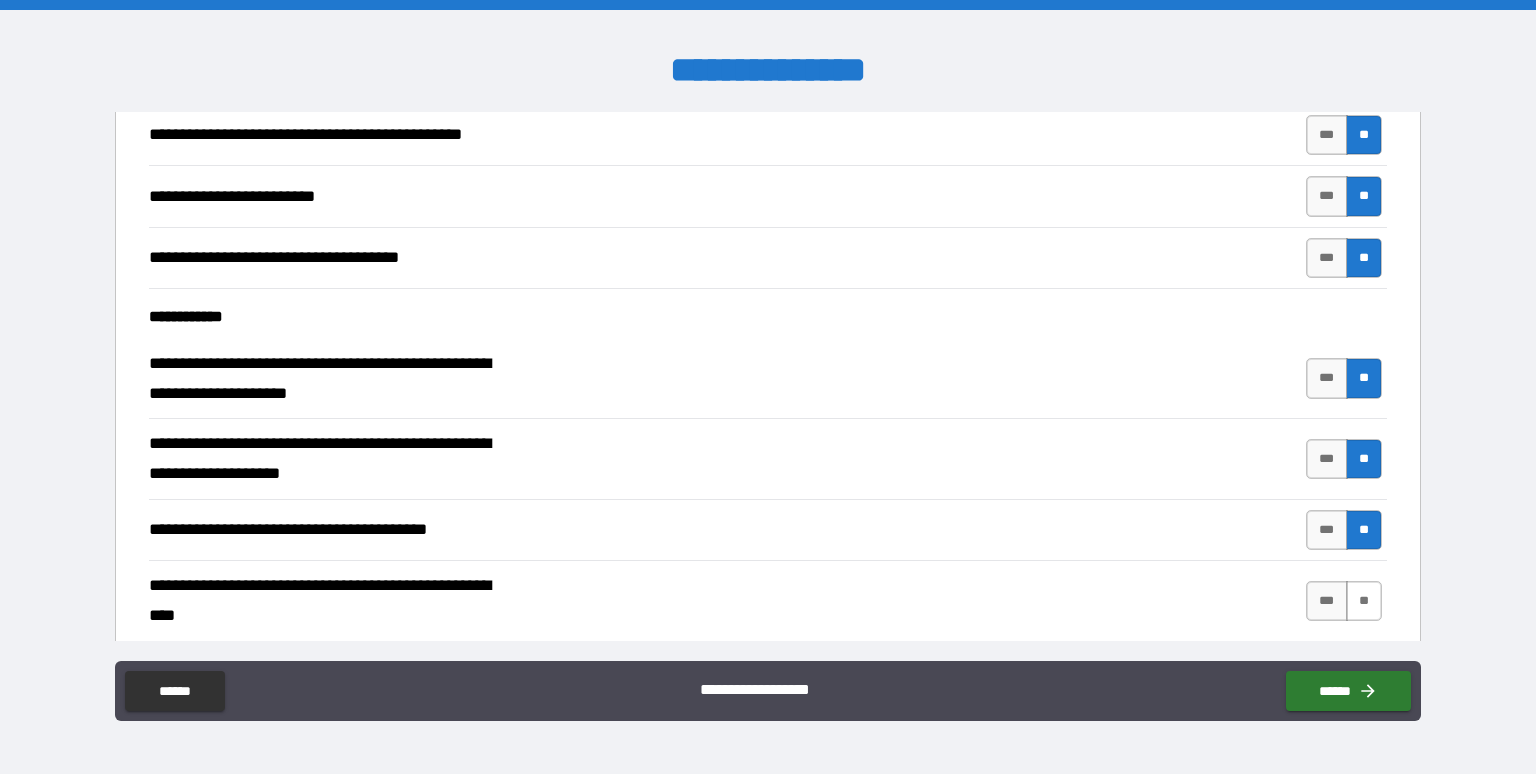 click on "**" at bounding box center (1364, 601) 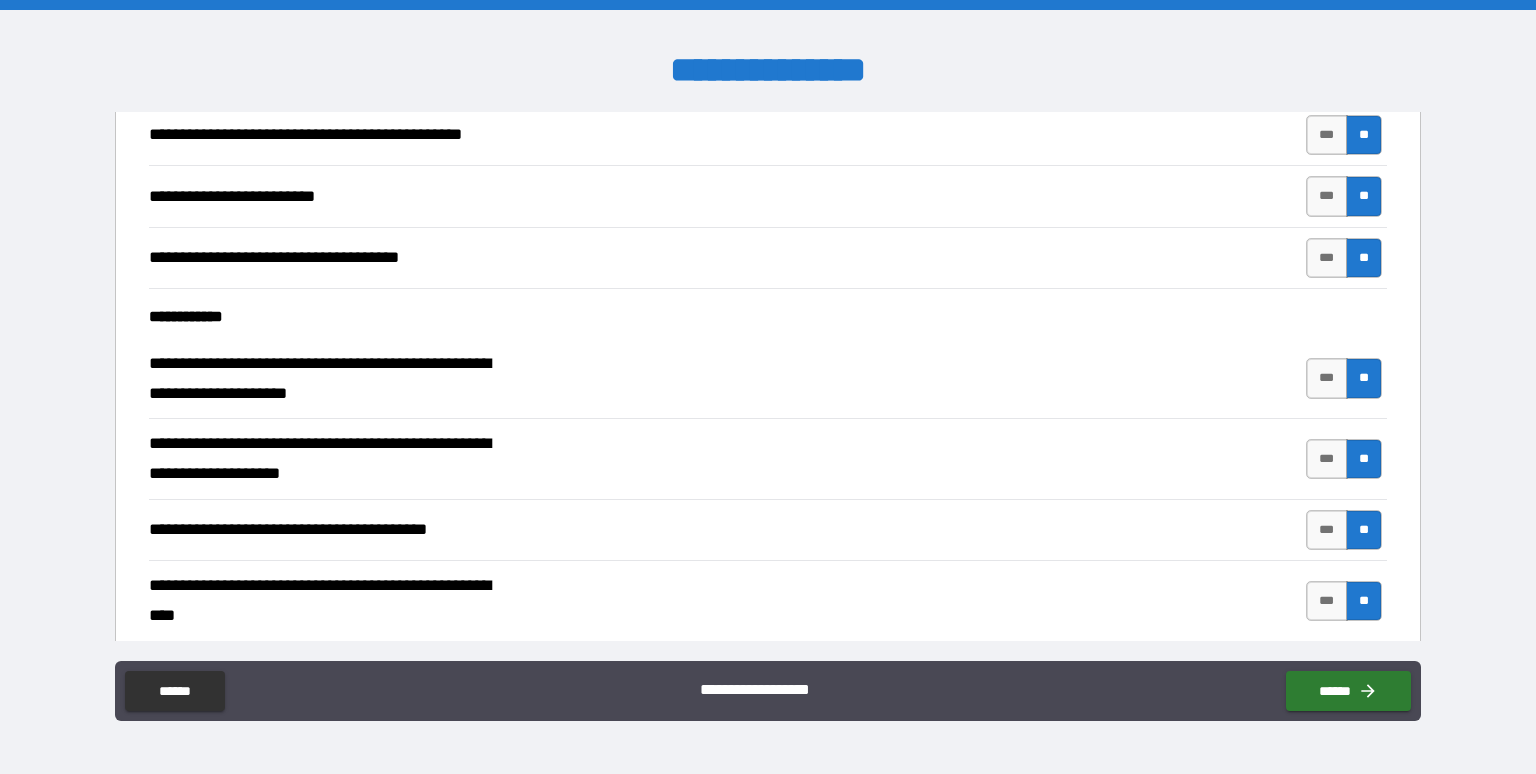 scroll, scrollTop: 2000, scrollLeft: 0, axis: vertical 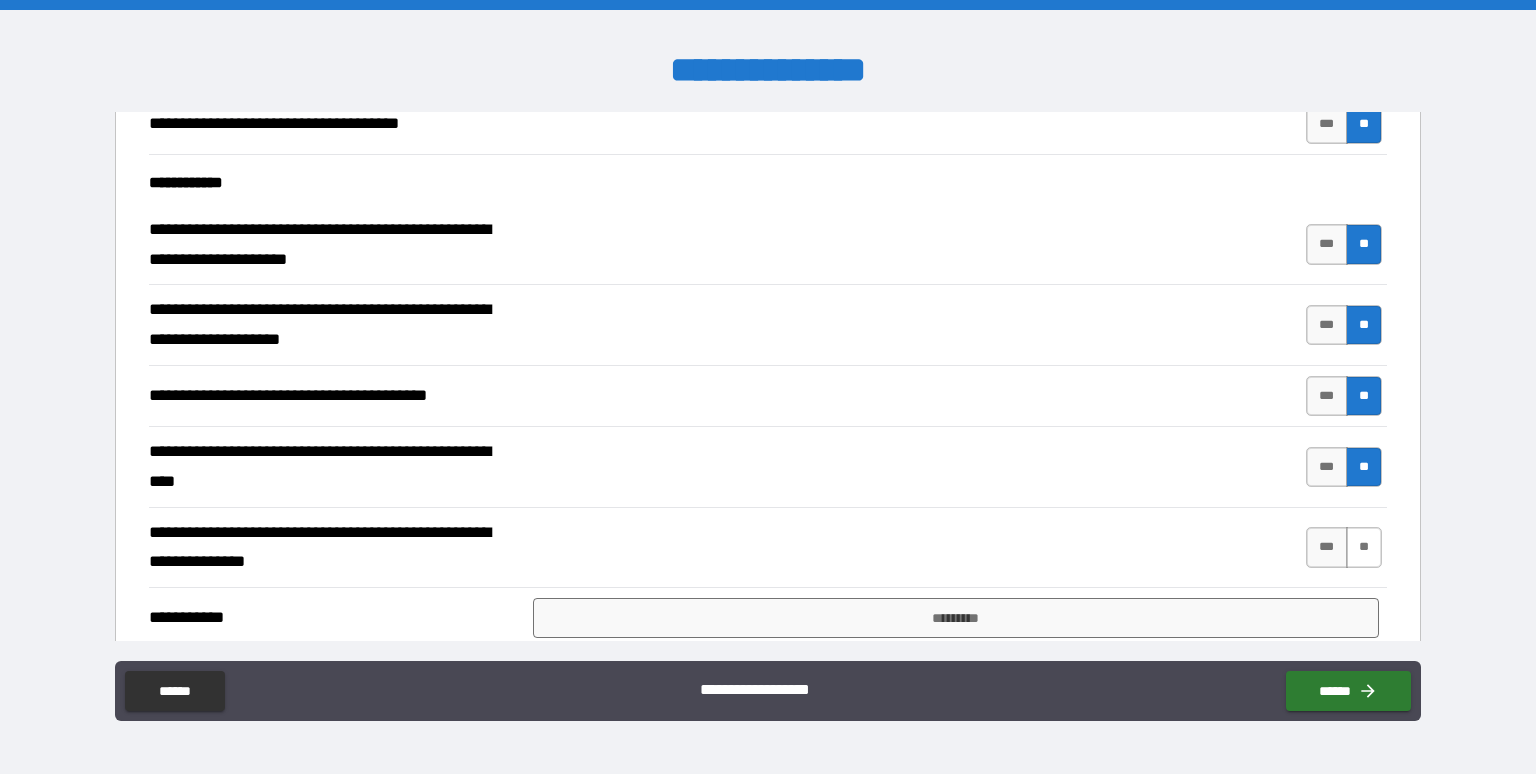 click on "**" at bounding box center (1364, 547) 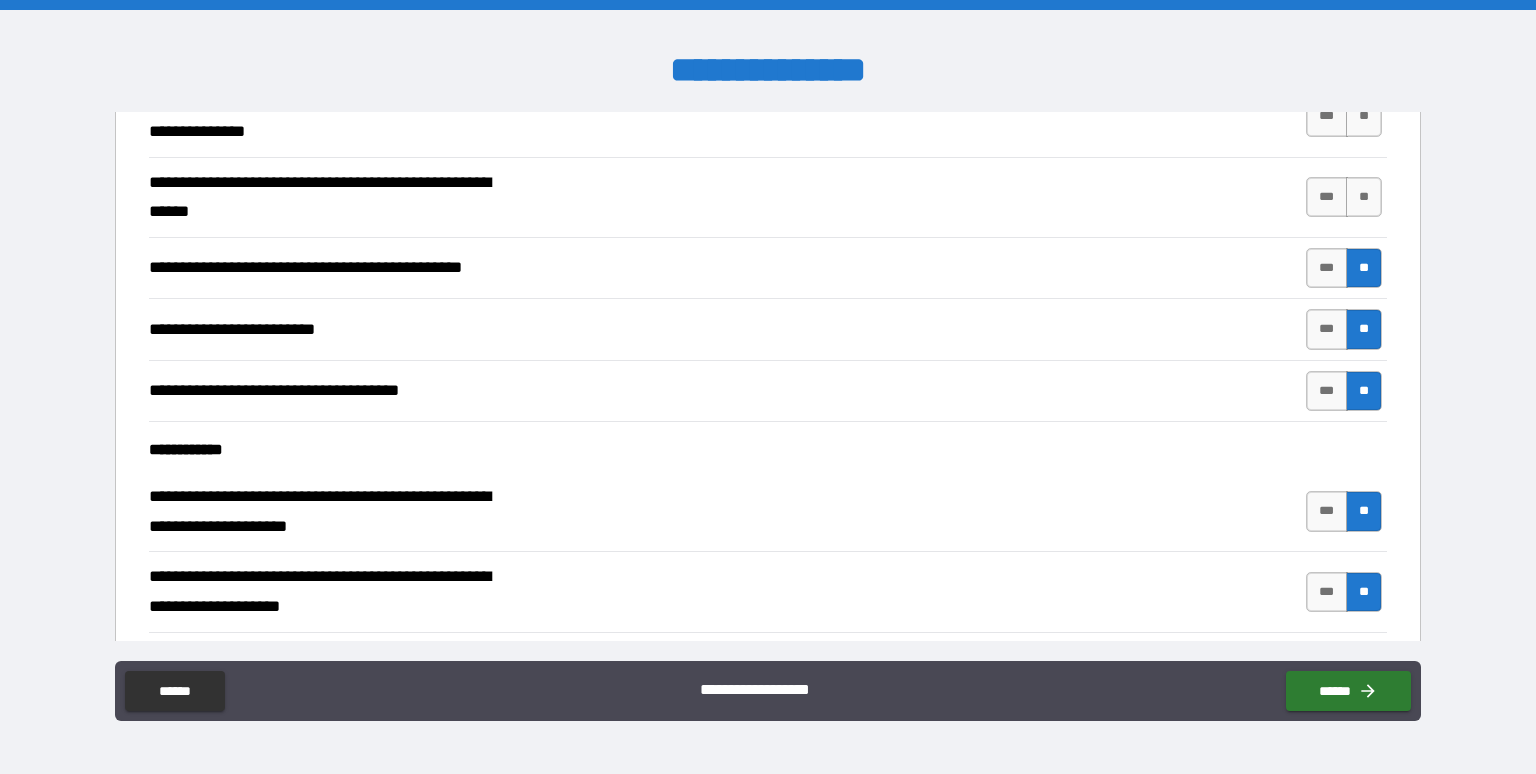 scroll, scrollTop: 1600, scrollLeft: 0, axis: vertical 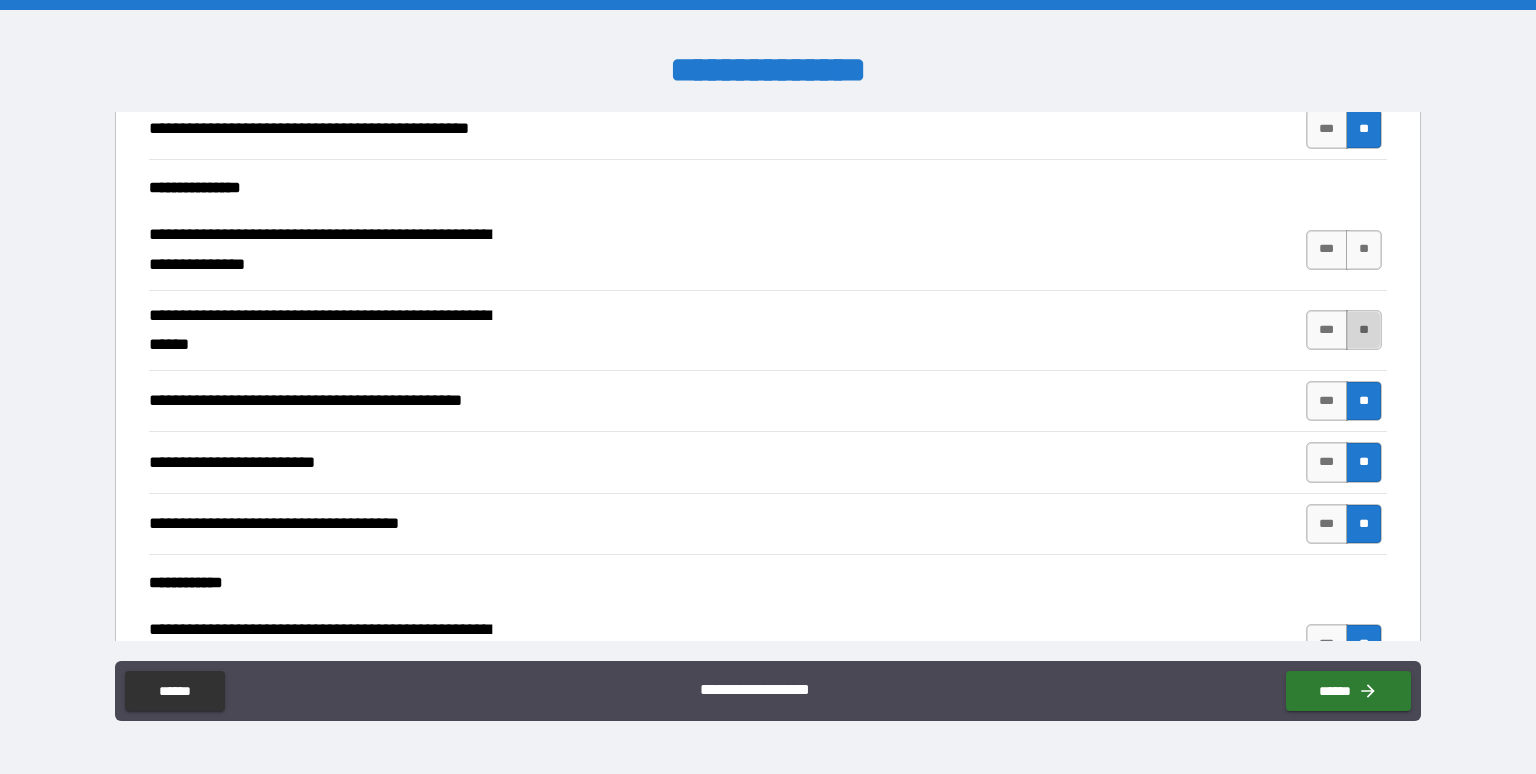 click on "**" at bounding box center [1364, 330] 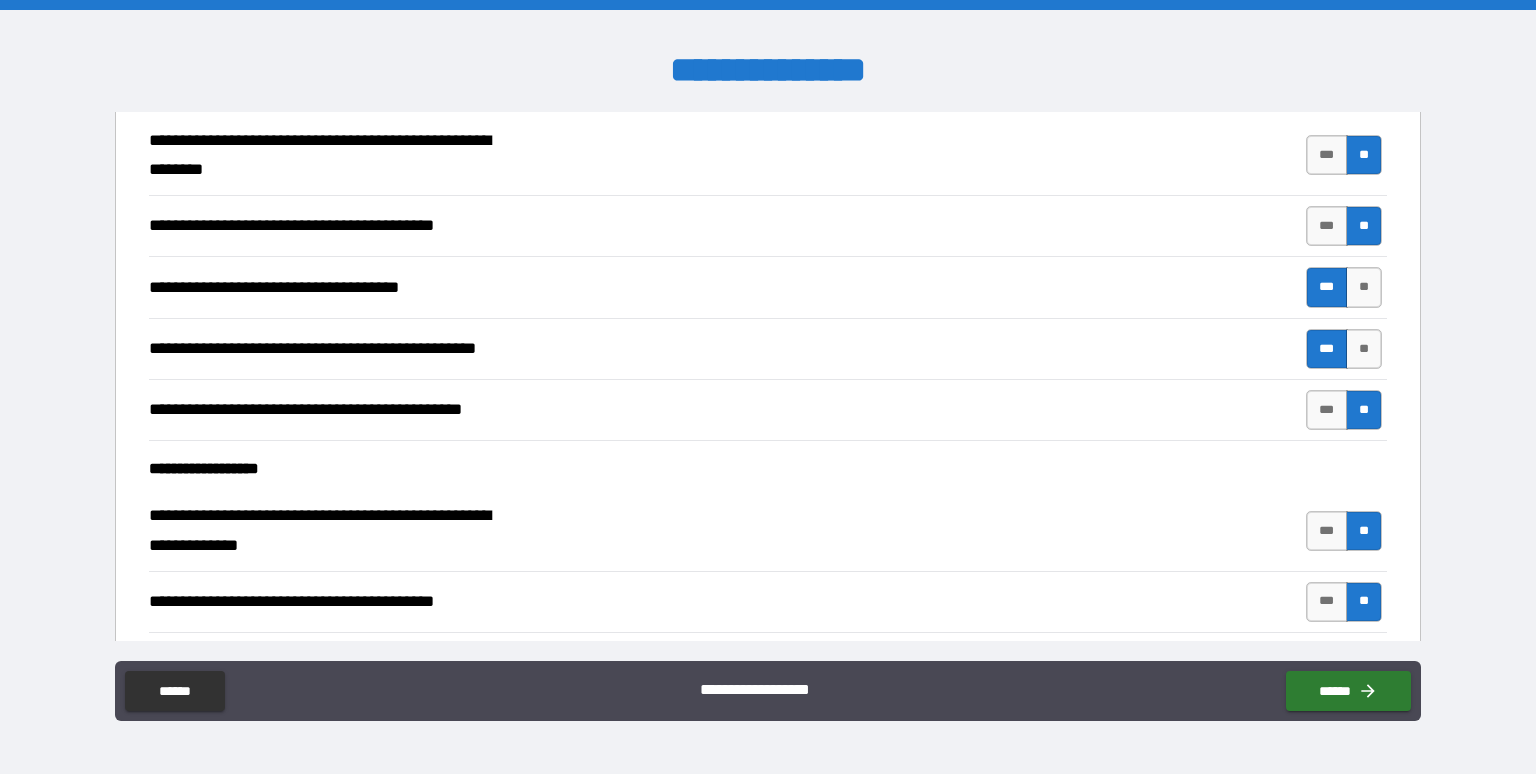 scroll, scrollTop: 1466, scrollLeft: 0, axis: vertical 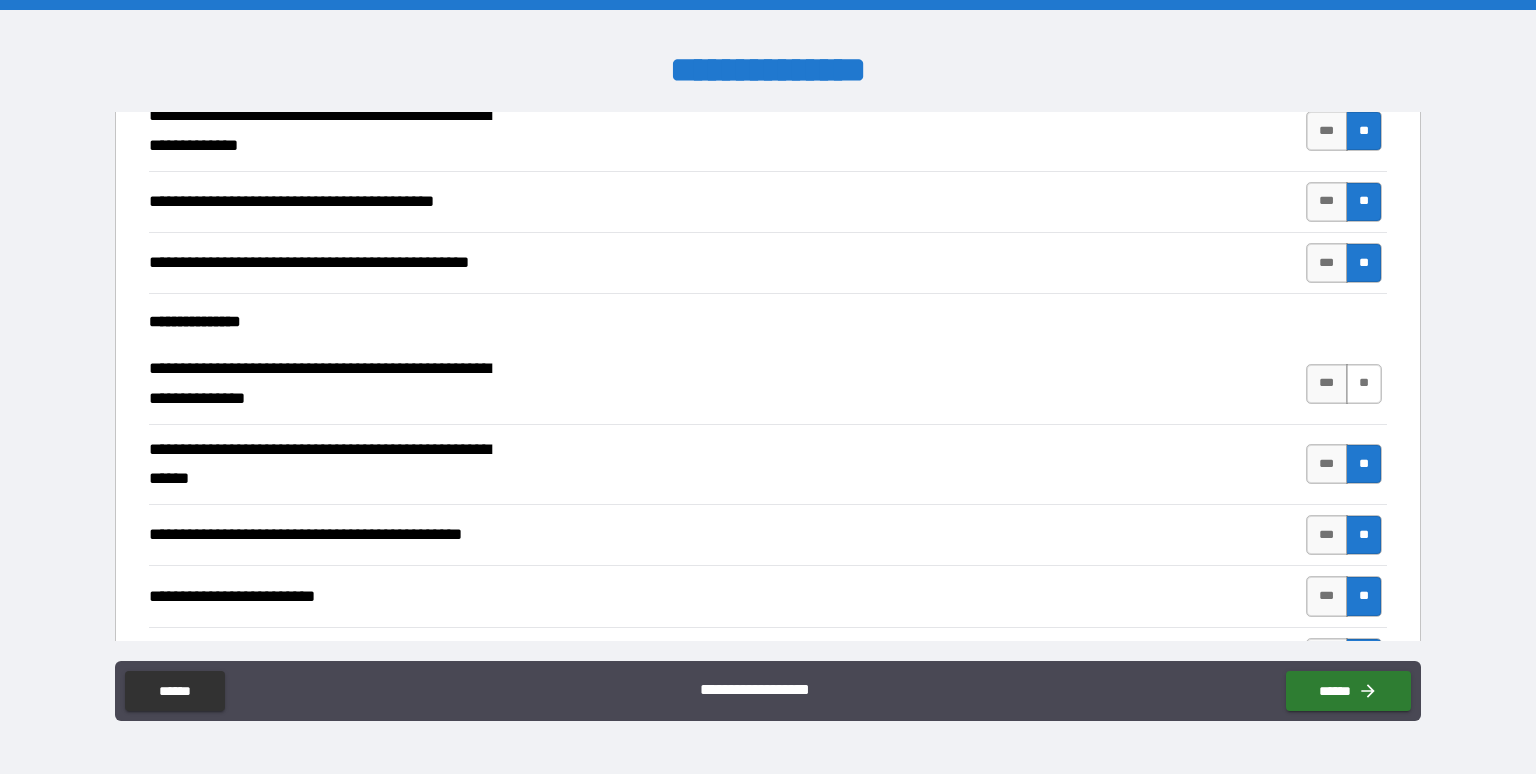 click on "**" at bounding box center (1364, 384) 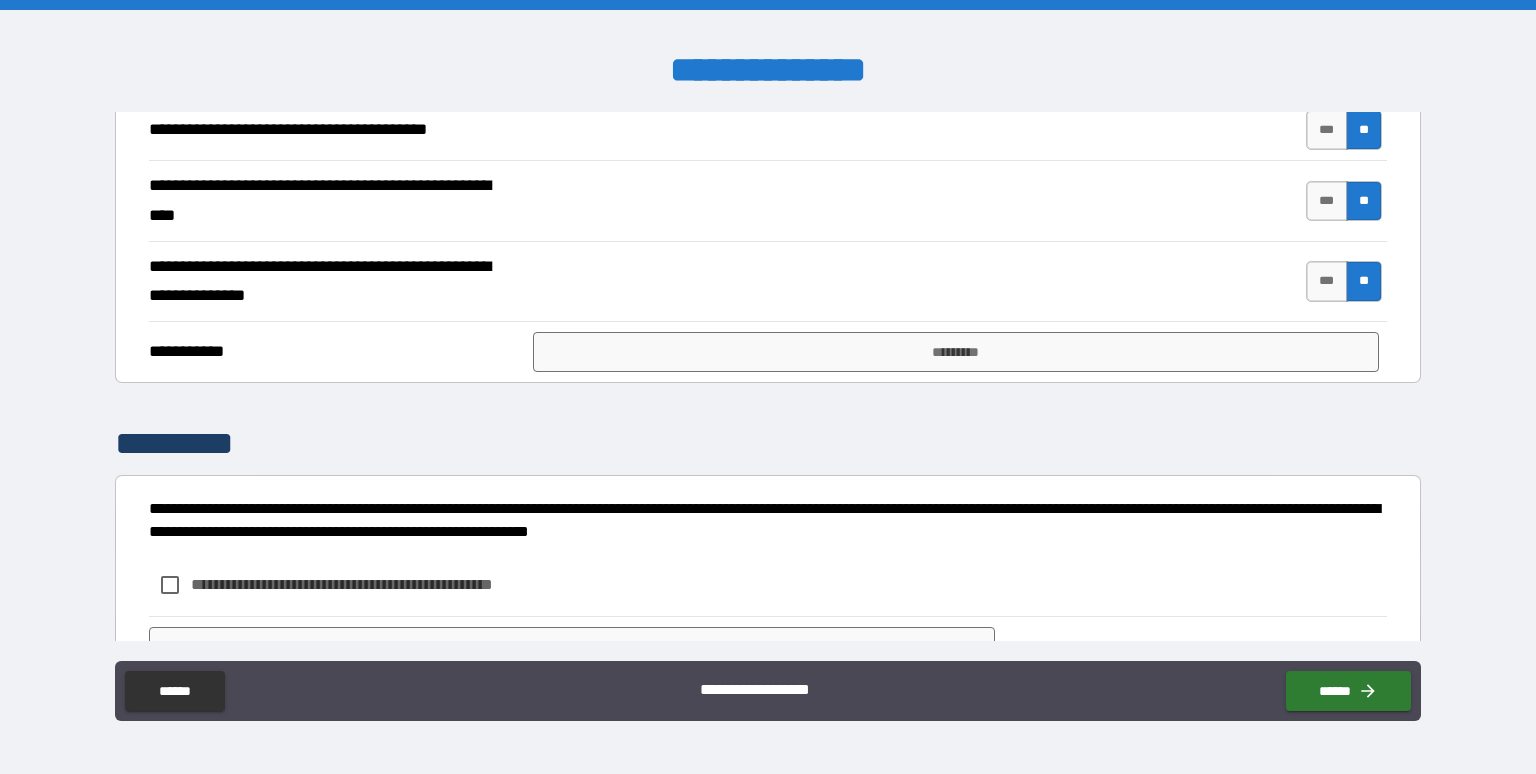 scroll, scrollTop: 2355, scrollLeft: 0, axis: vertical 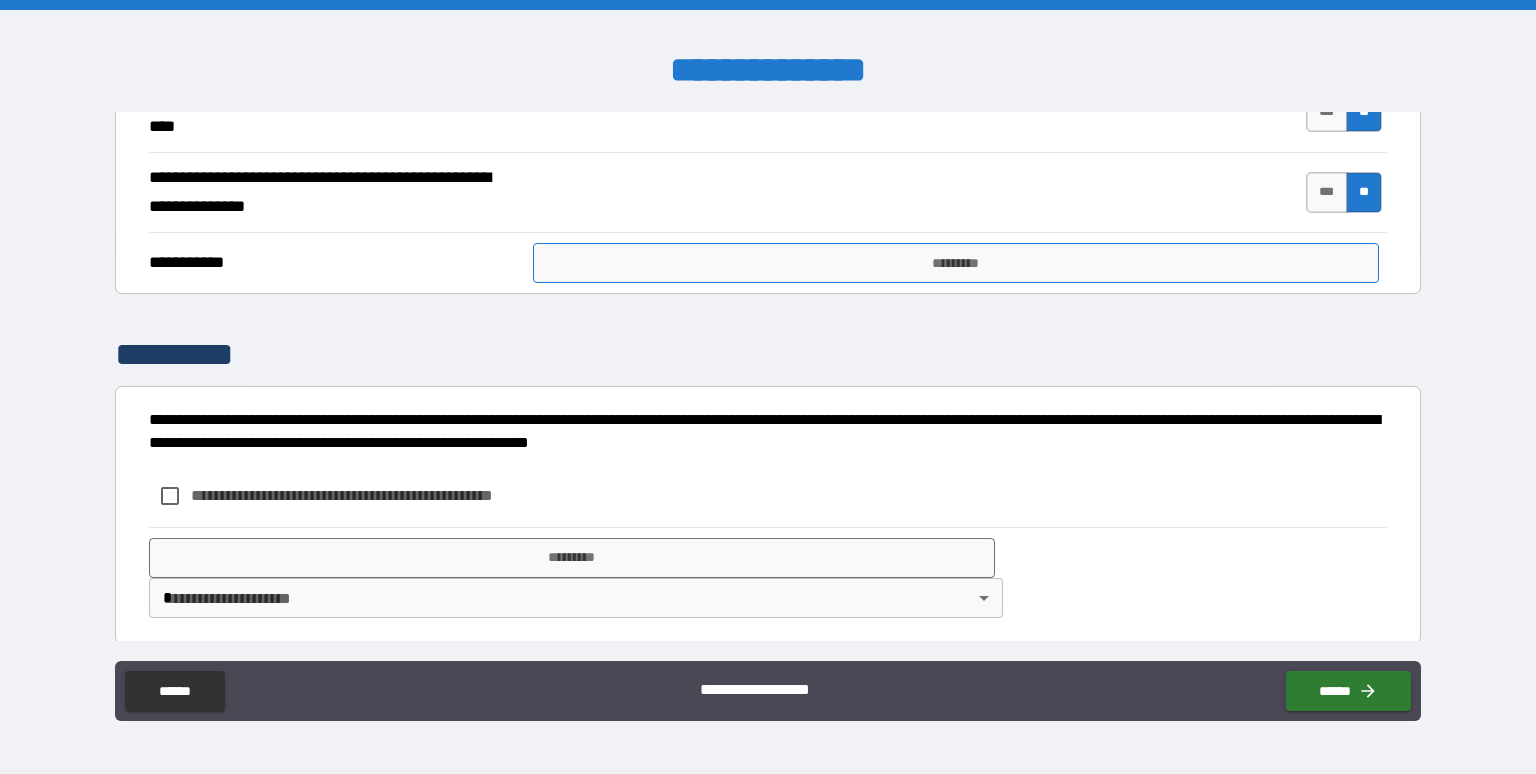 click on "*********" at bounding box center [956, 263] 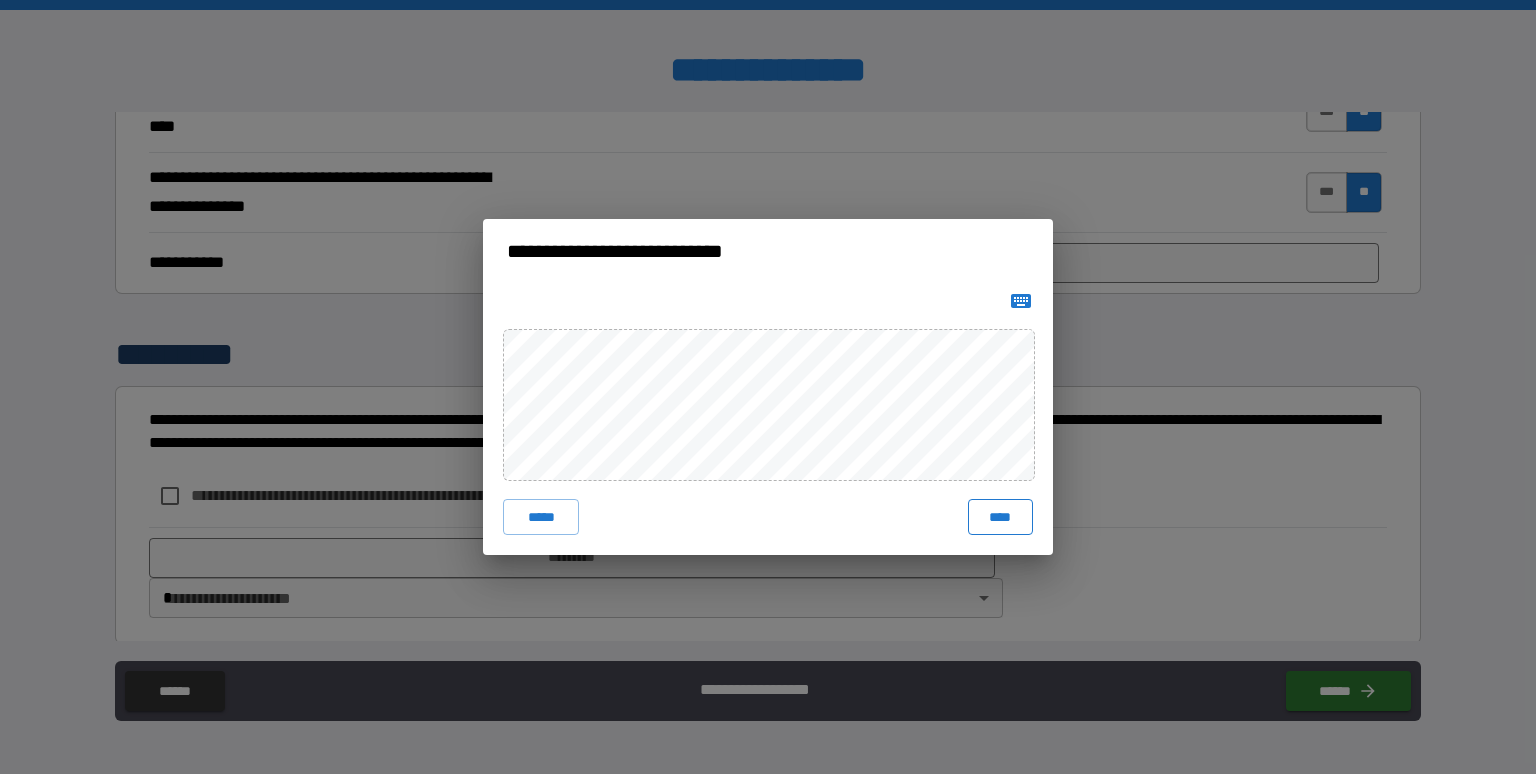 click on "****" at bounding box center [1000, 517] 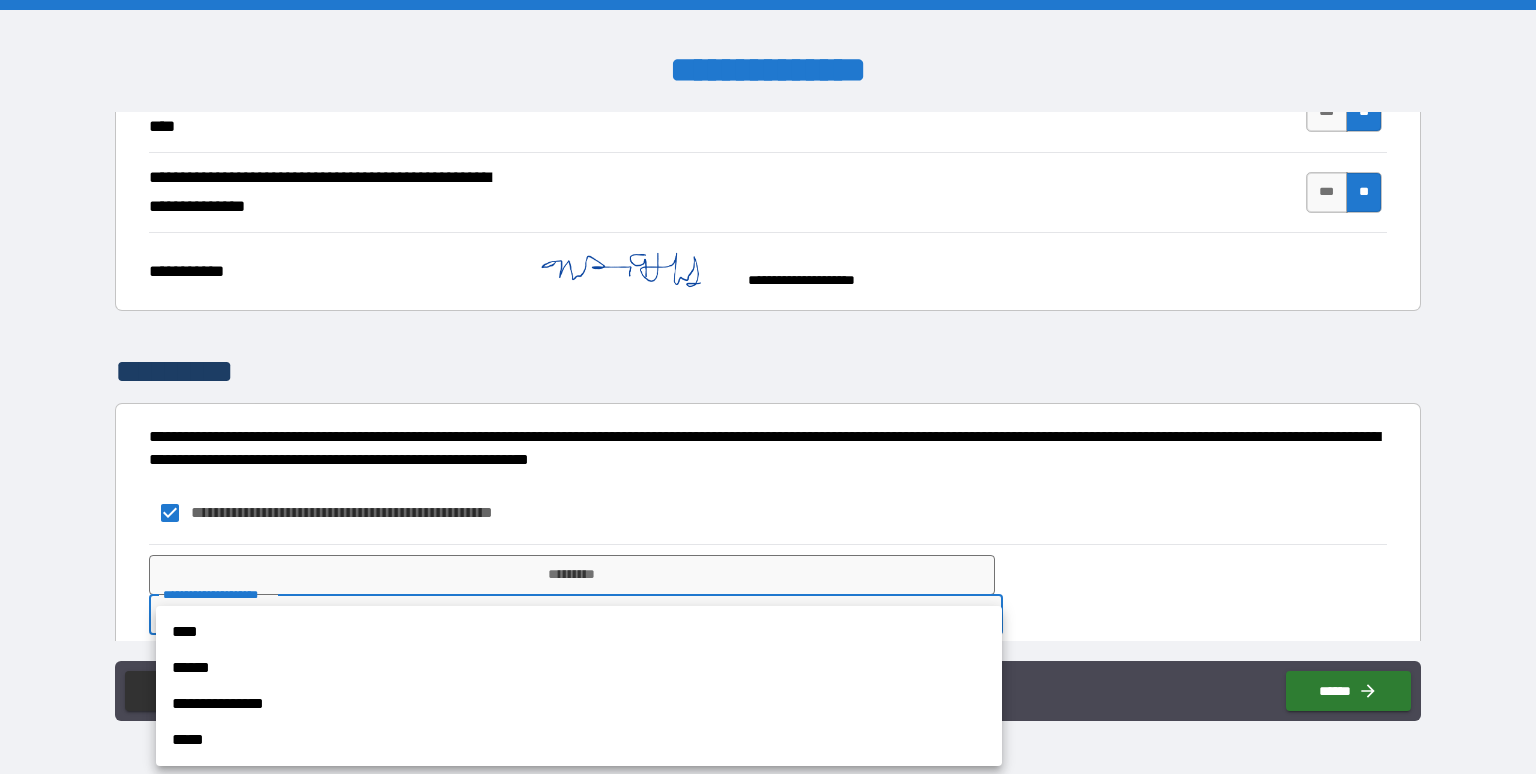 click on "**********" at bounding box center [768, 387] 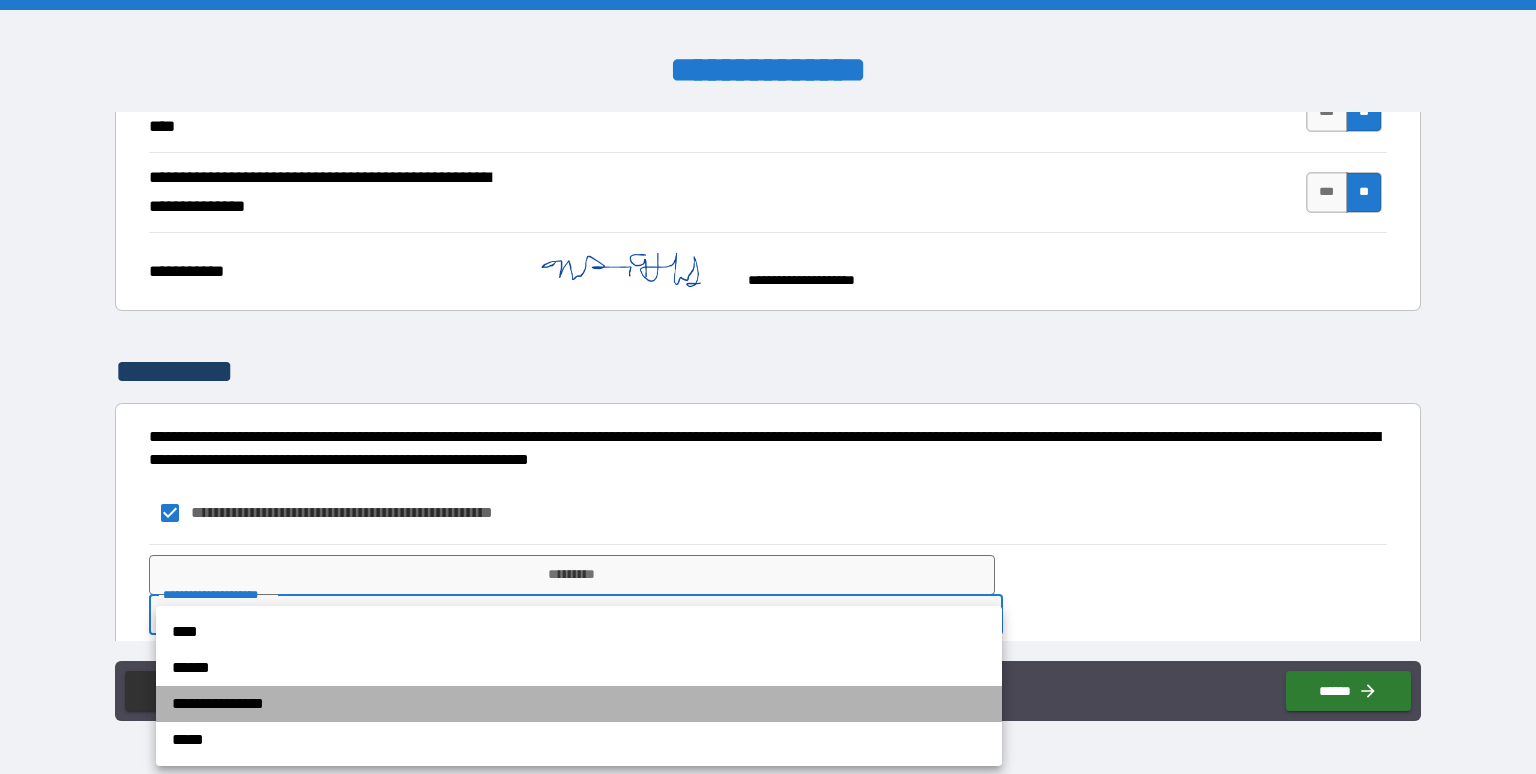 click on "**********" at bounding box center [579, 704] 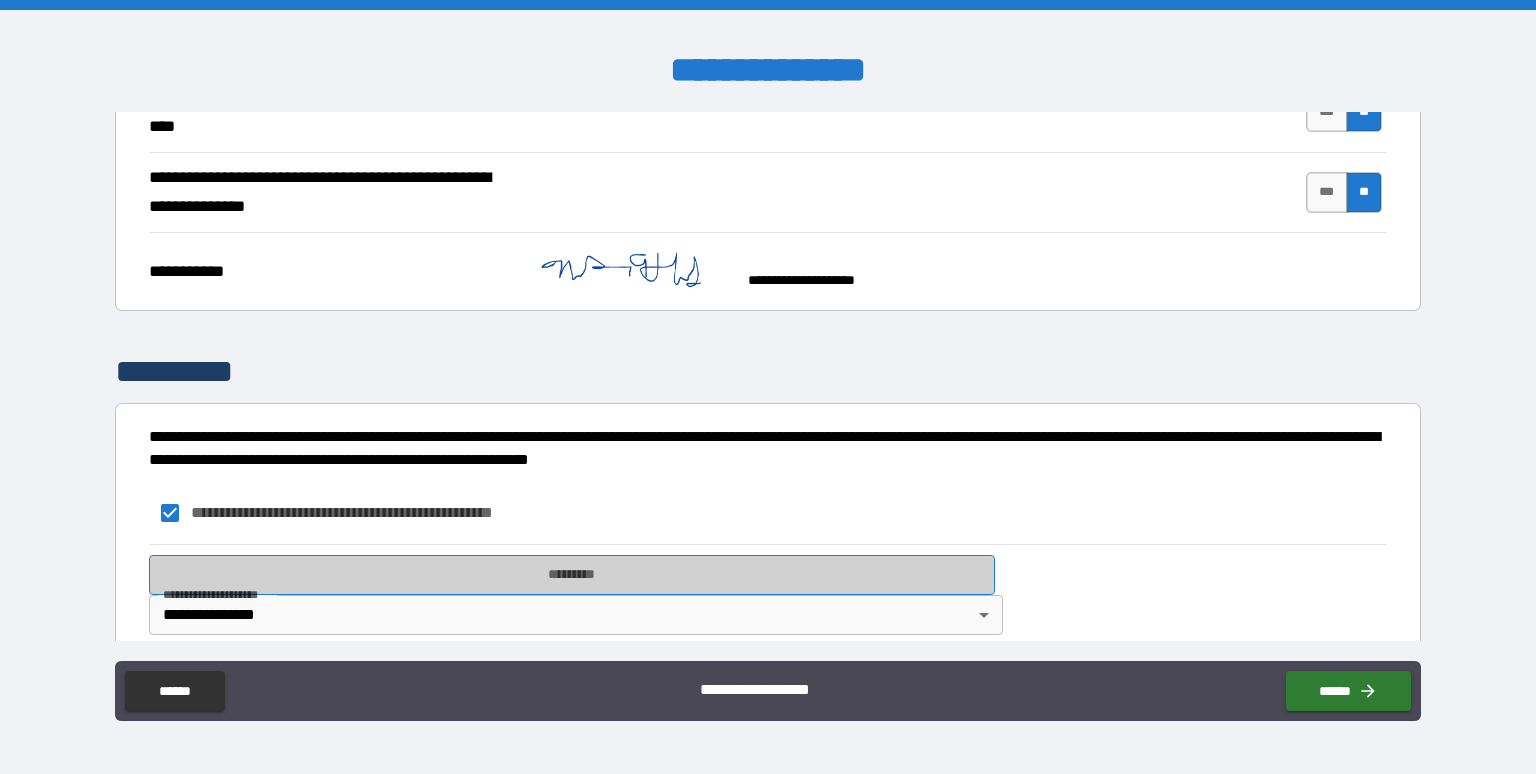click on "*********" at bounding box center (572, 575) 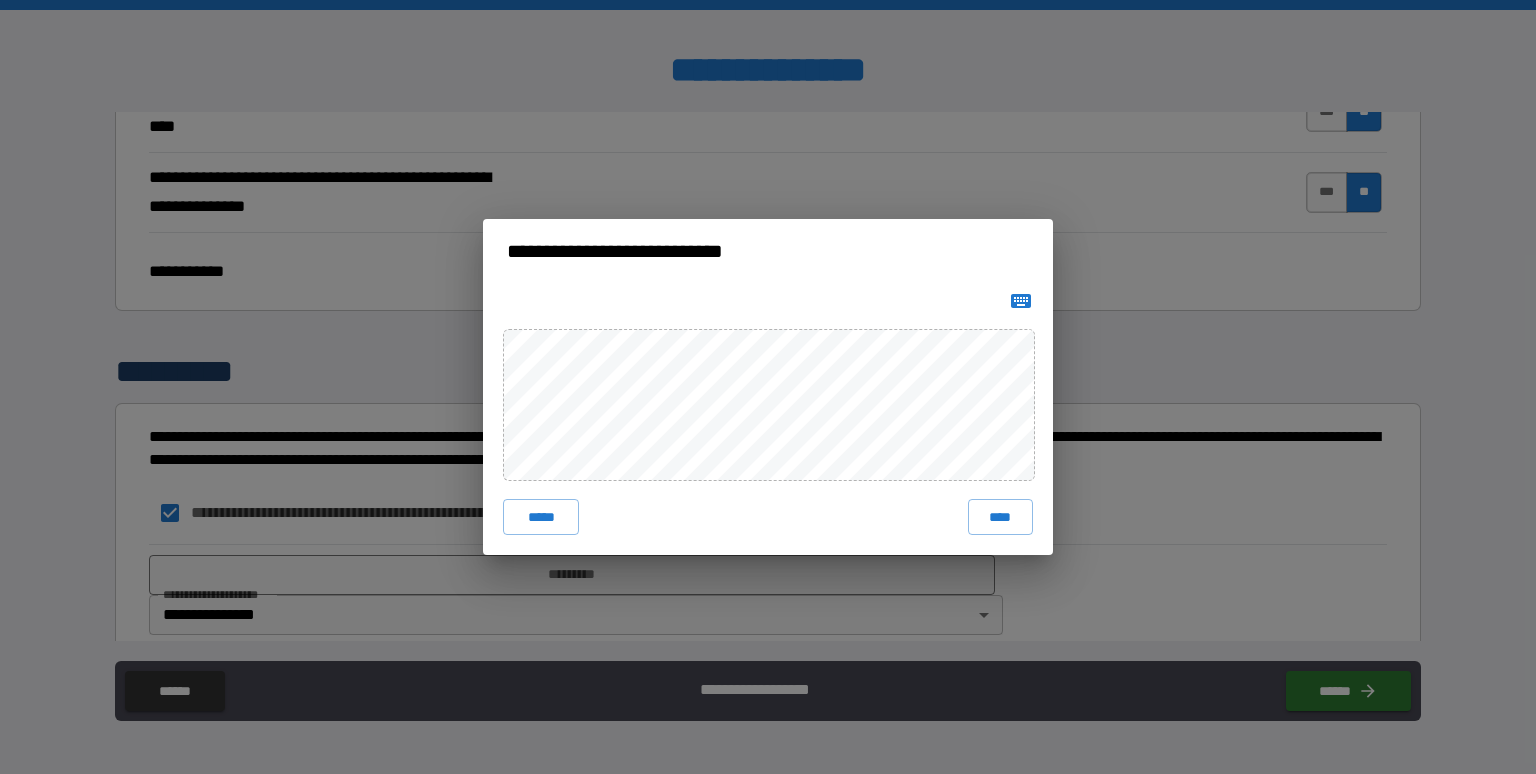 click on "****" at bounding box center (1000, 517) 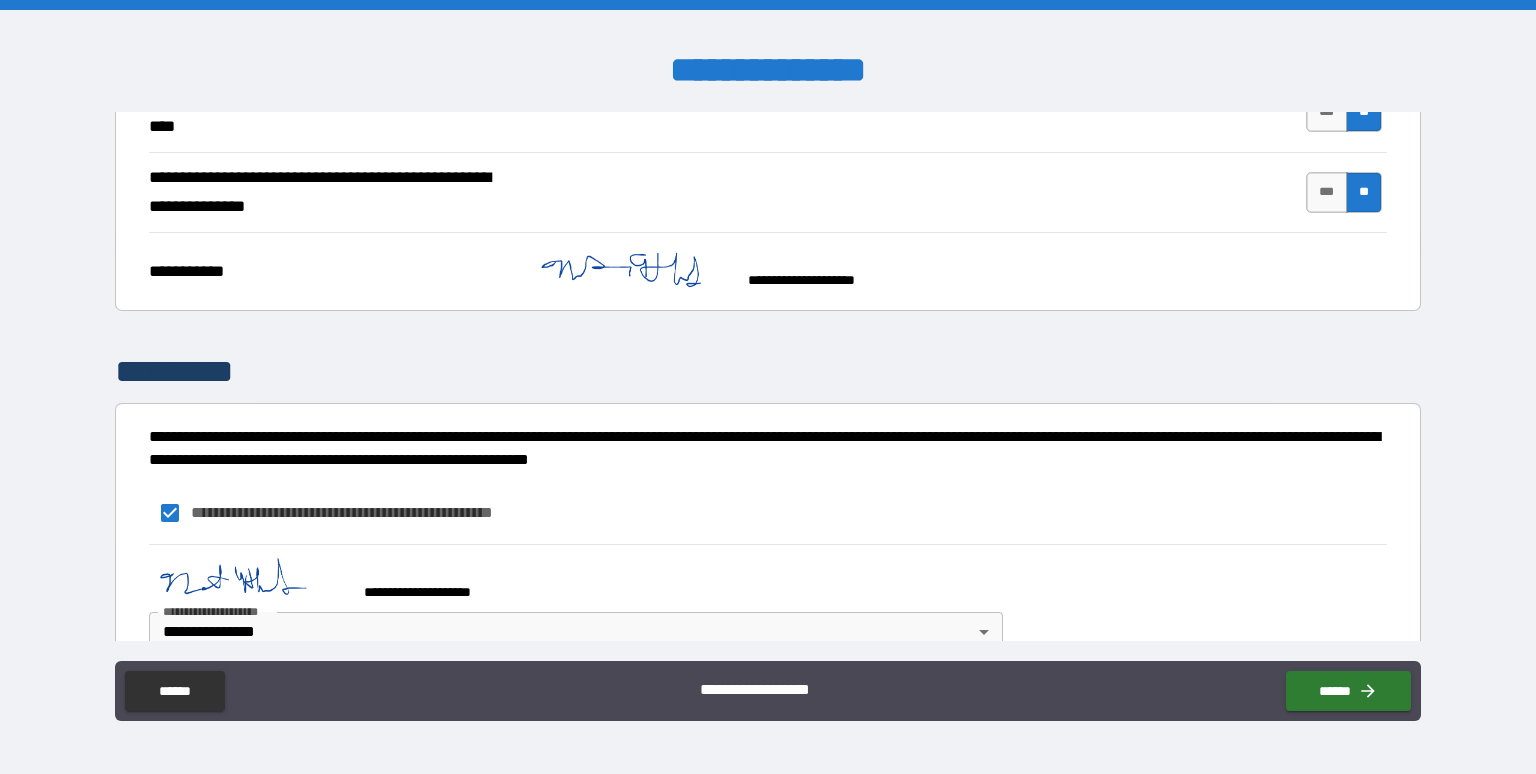 scroll, scrollTop: 2389, scrollLeft: 0, axis: vertical 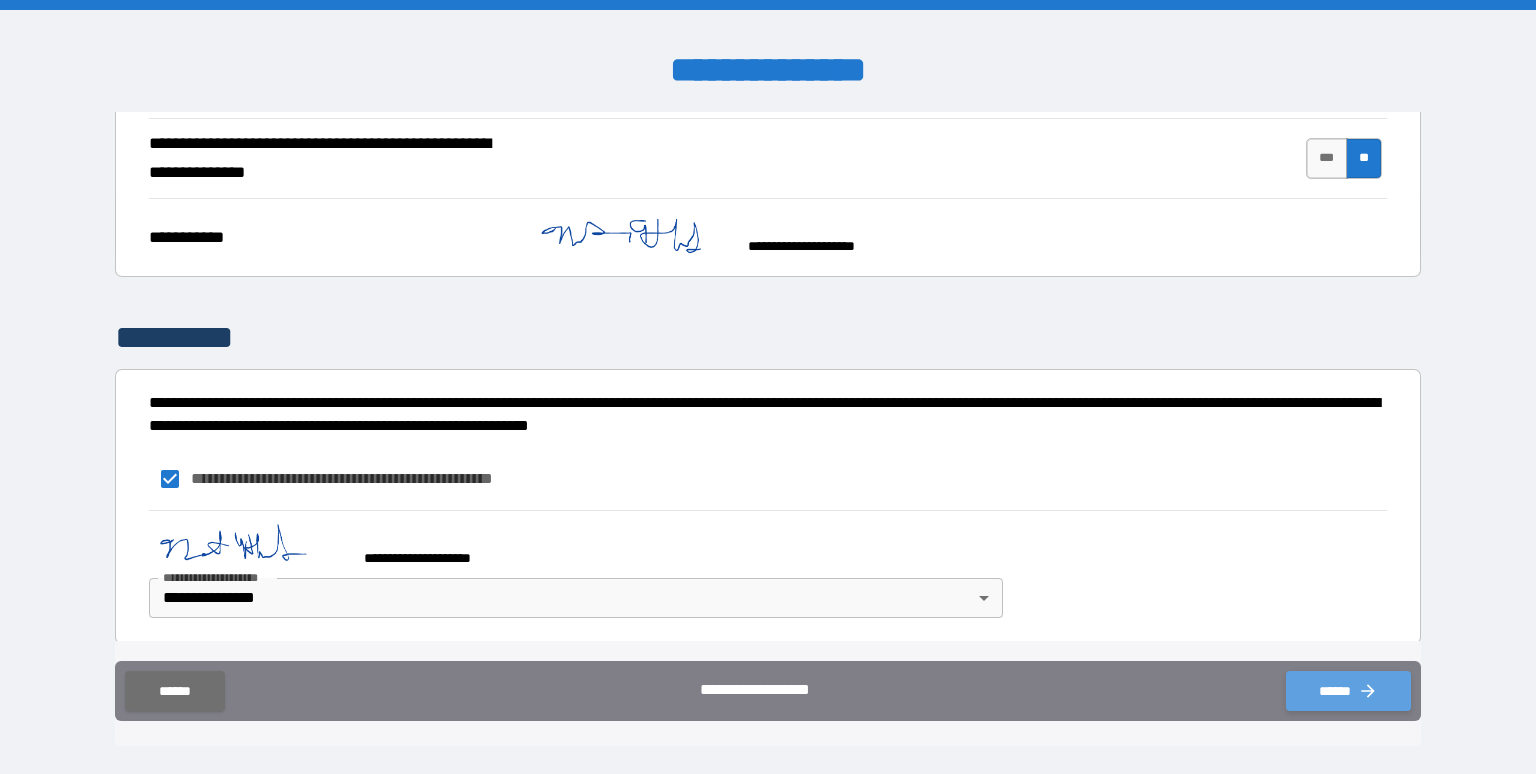 click on "******" at bounding box center (1348, 691) 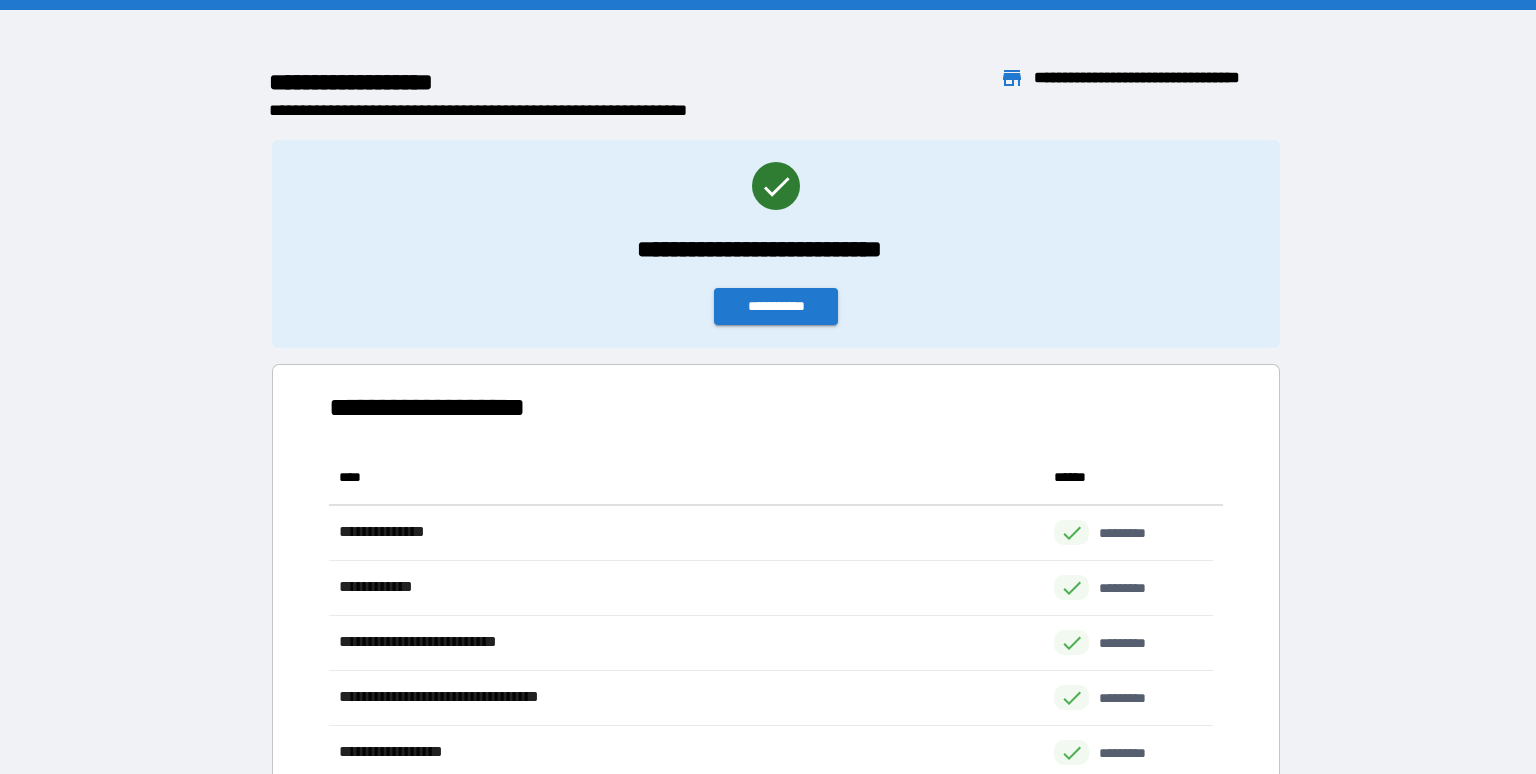scroll, scrollTop: 16, scrollLeft: 16, axis: both 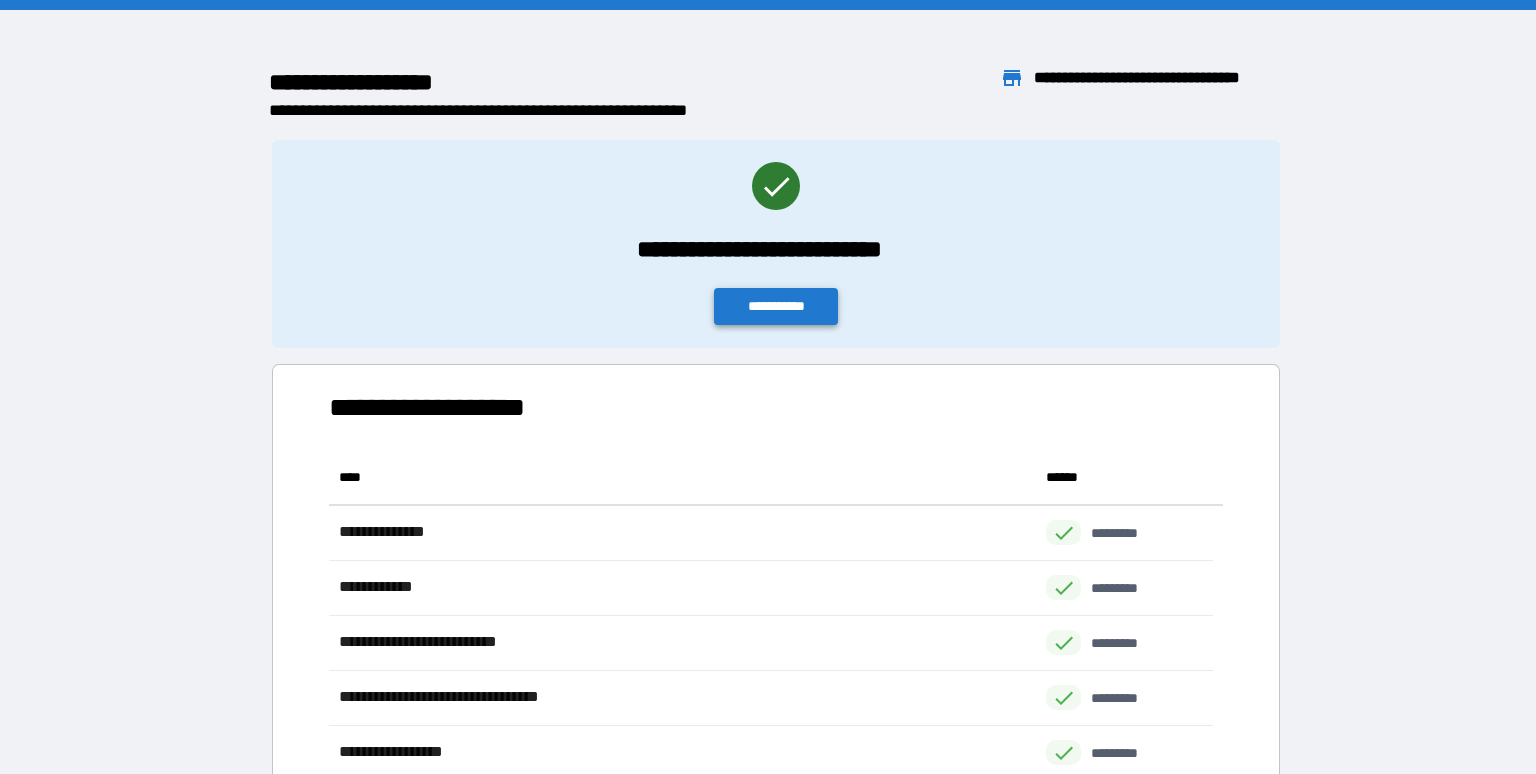 click on "**********" at bounding box center (776, 306) 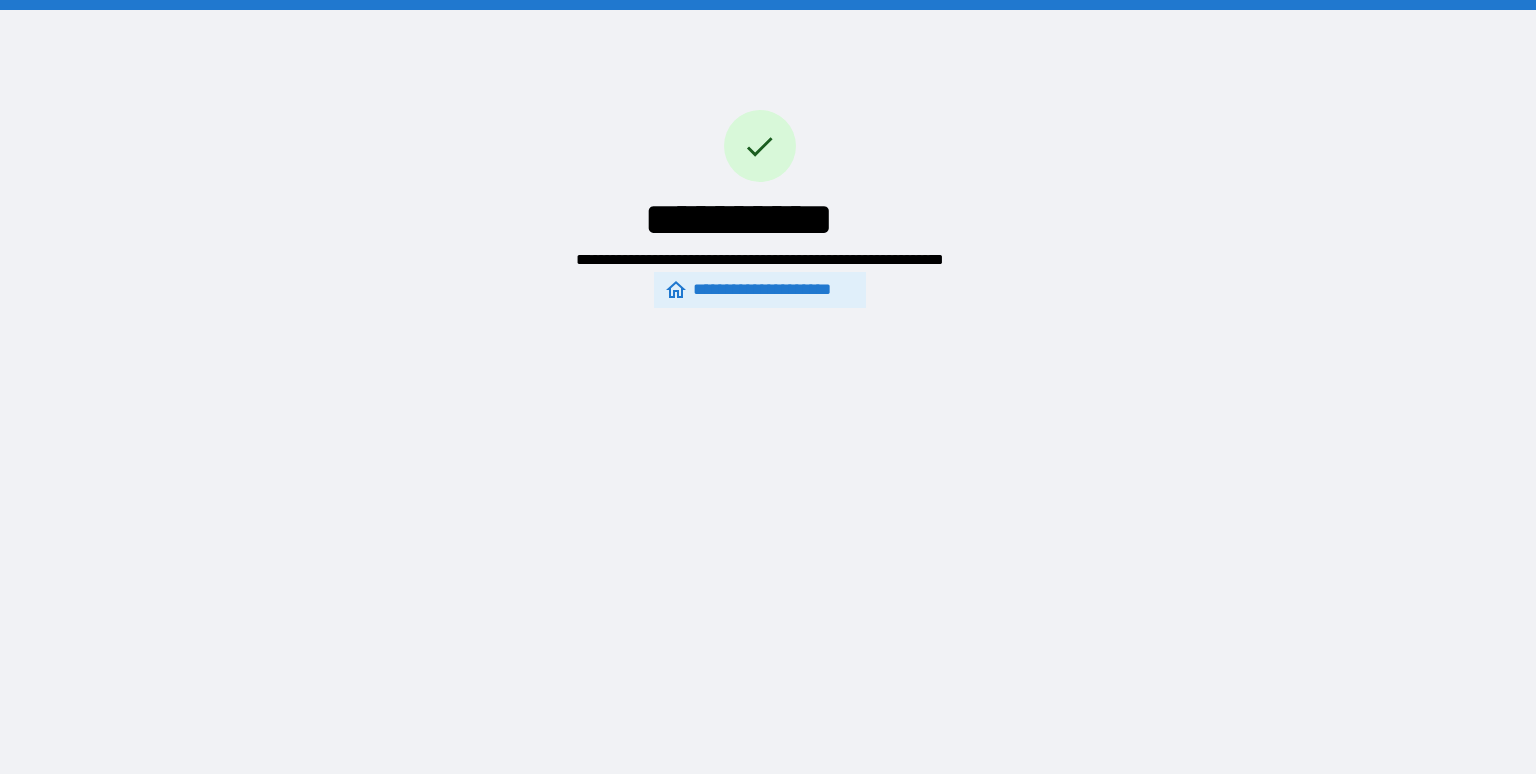 click on "**********" at bounding box center (759, 290) 